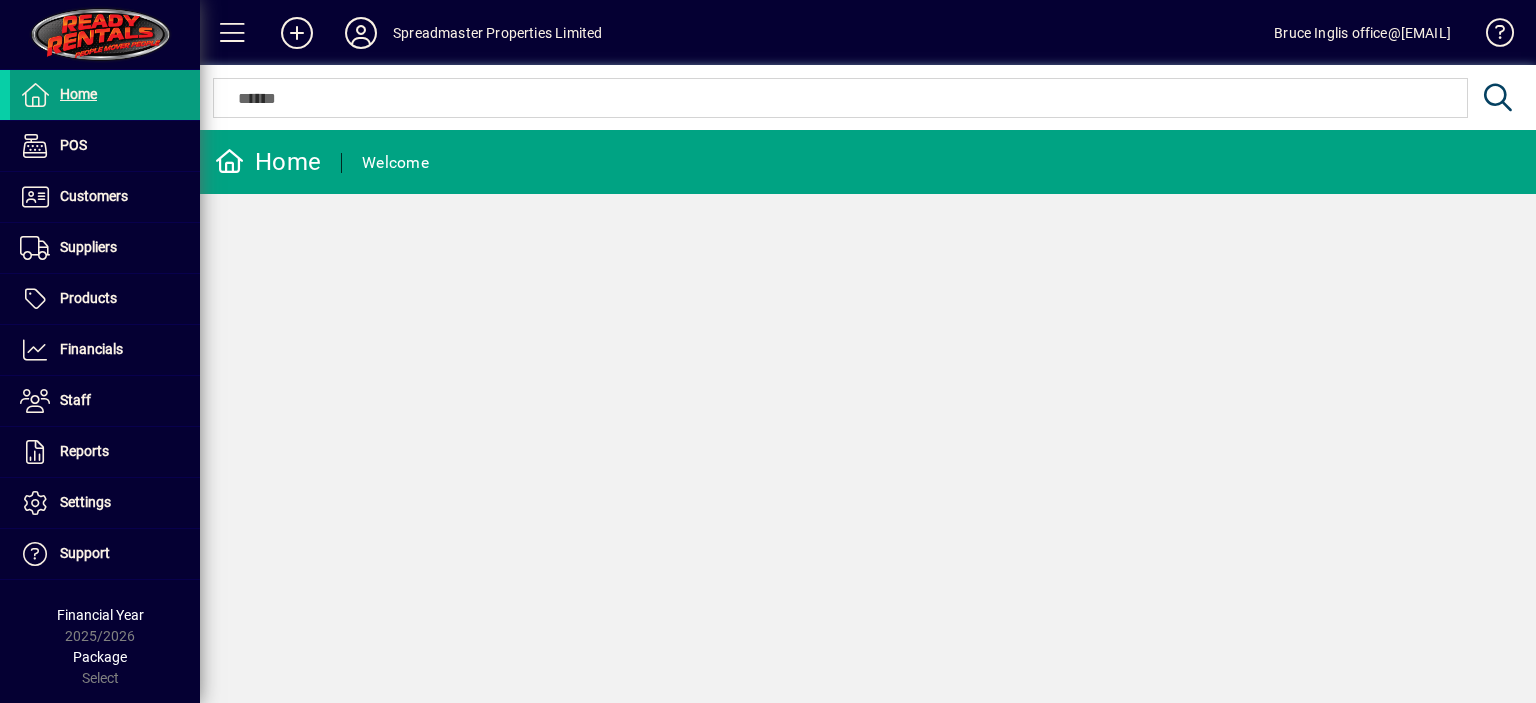 scroll, scrollTop: 0, scrollLeft: 0, axis: both 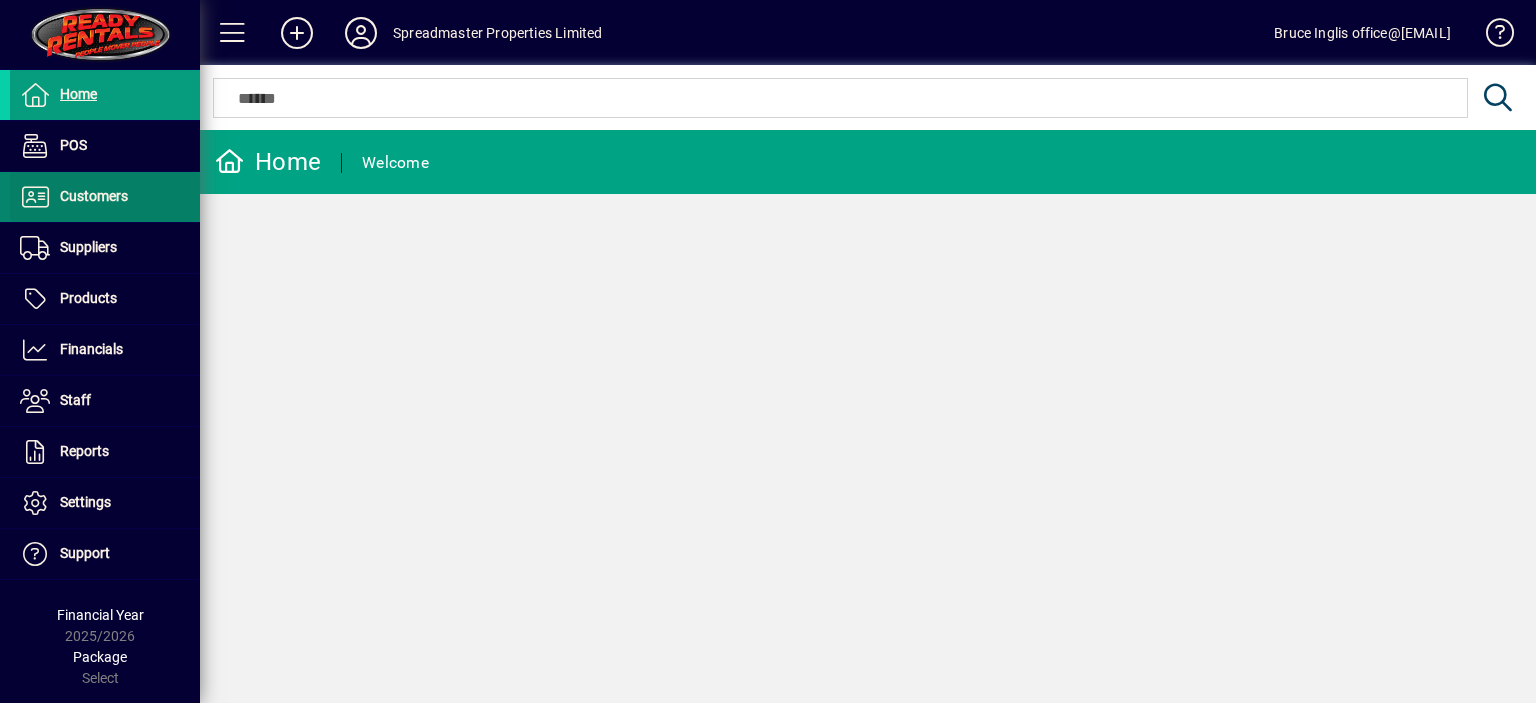 click on "Customers" at bounding box center [94, 196] 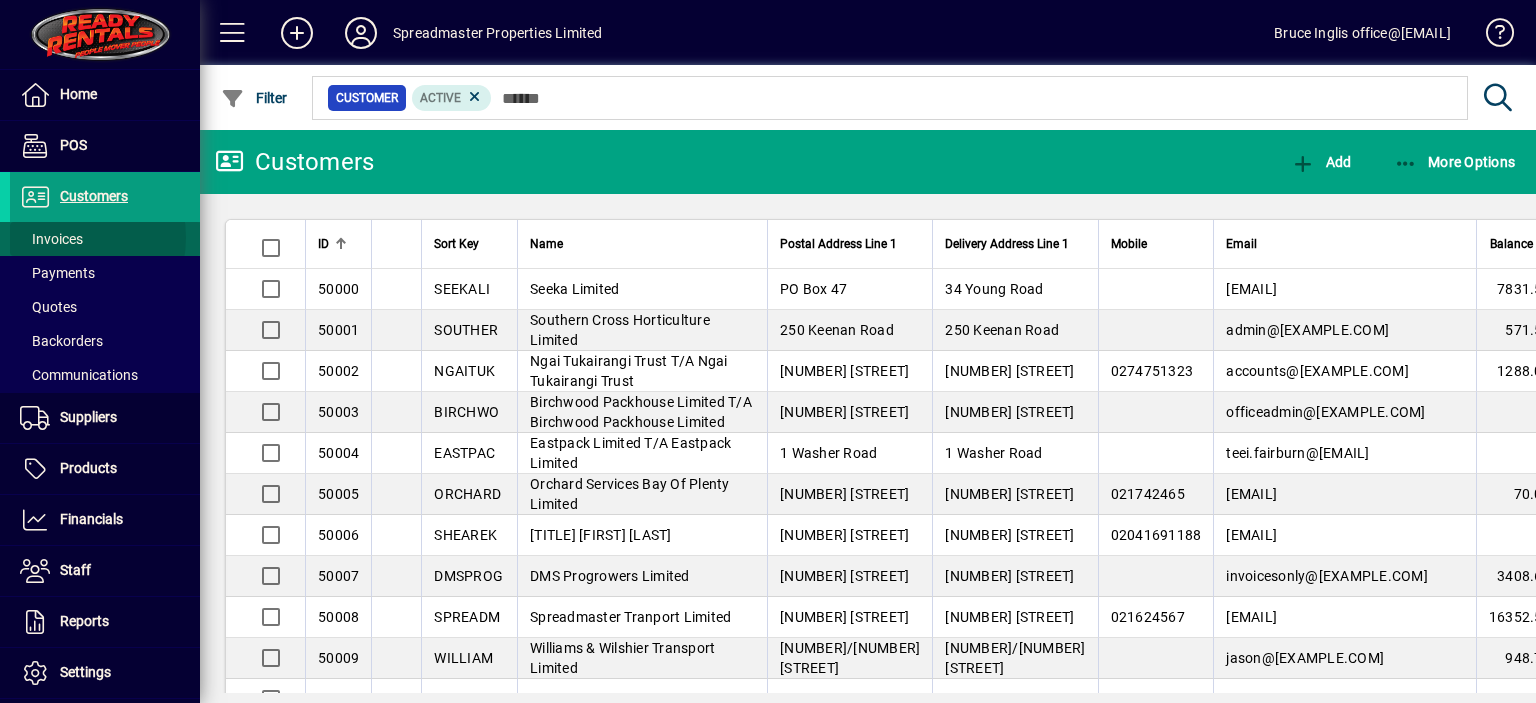 click on "Invoices" at bounding box center (51, 239) 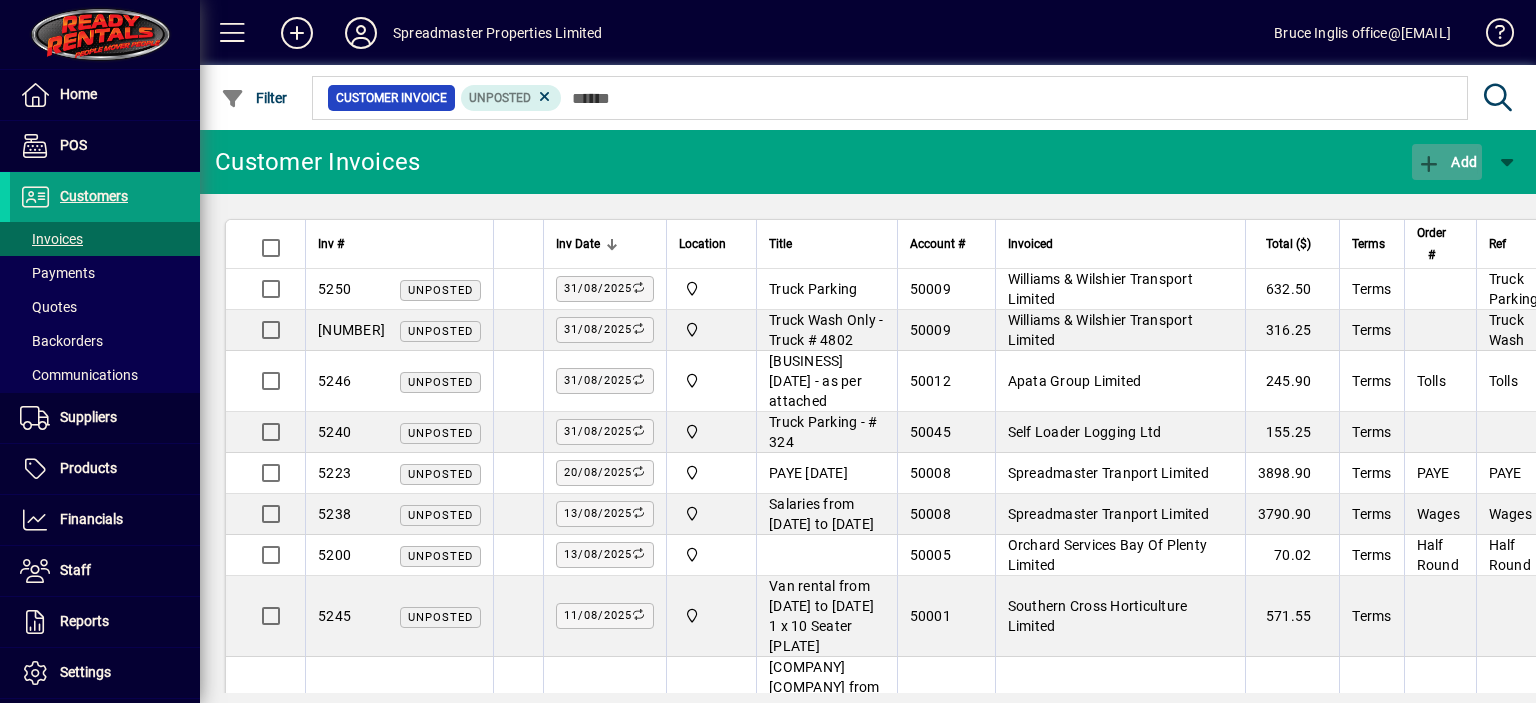click on "Add" 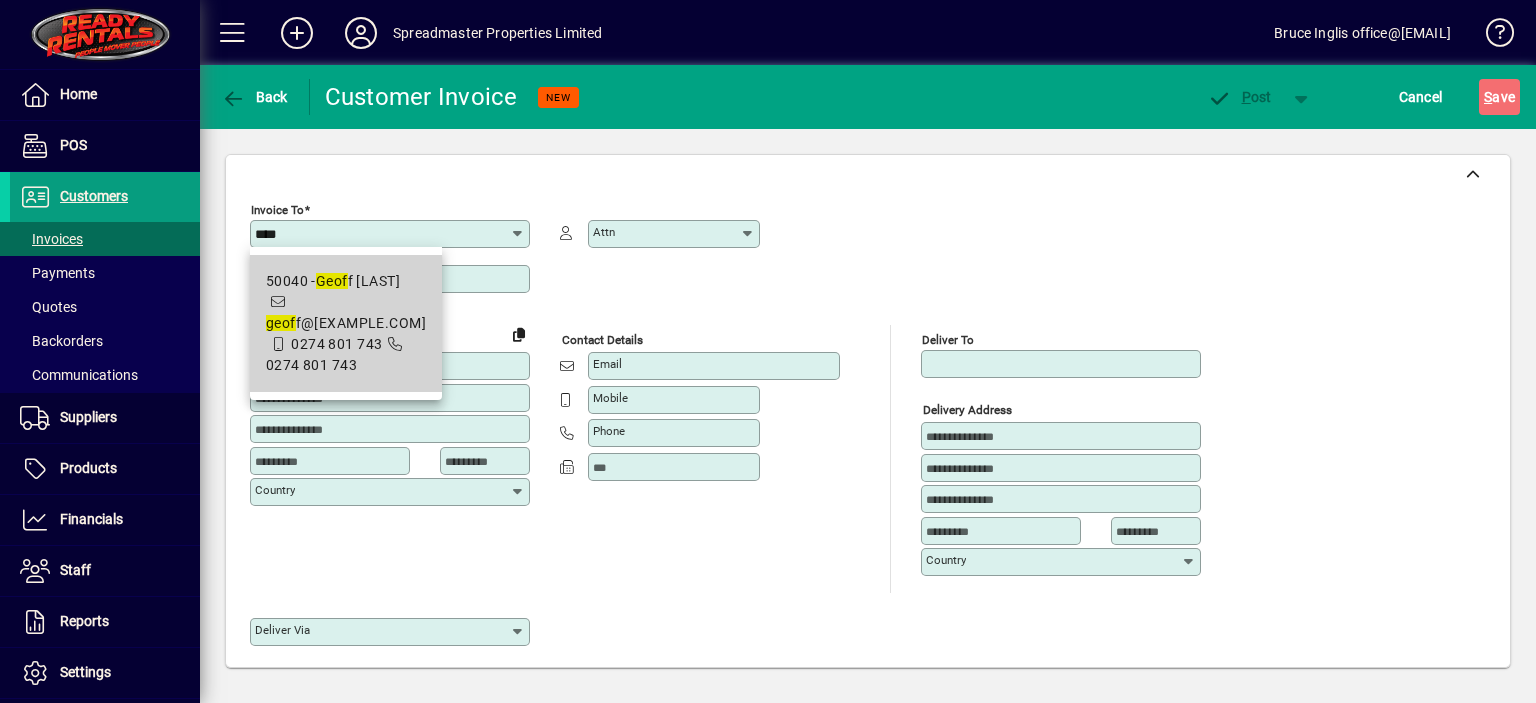 click on "50040 - Geof f [LAST]" at bounding box center (346, 281) 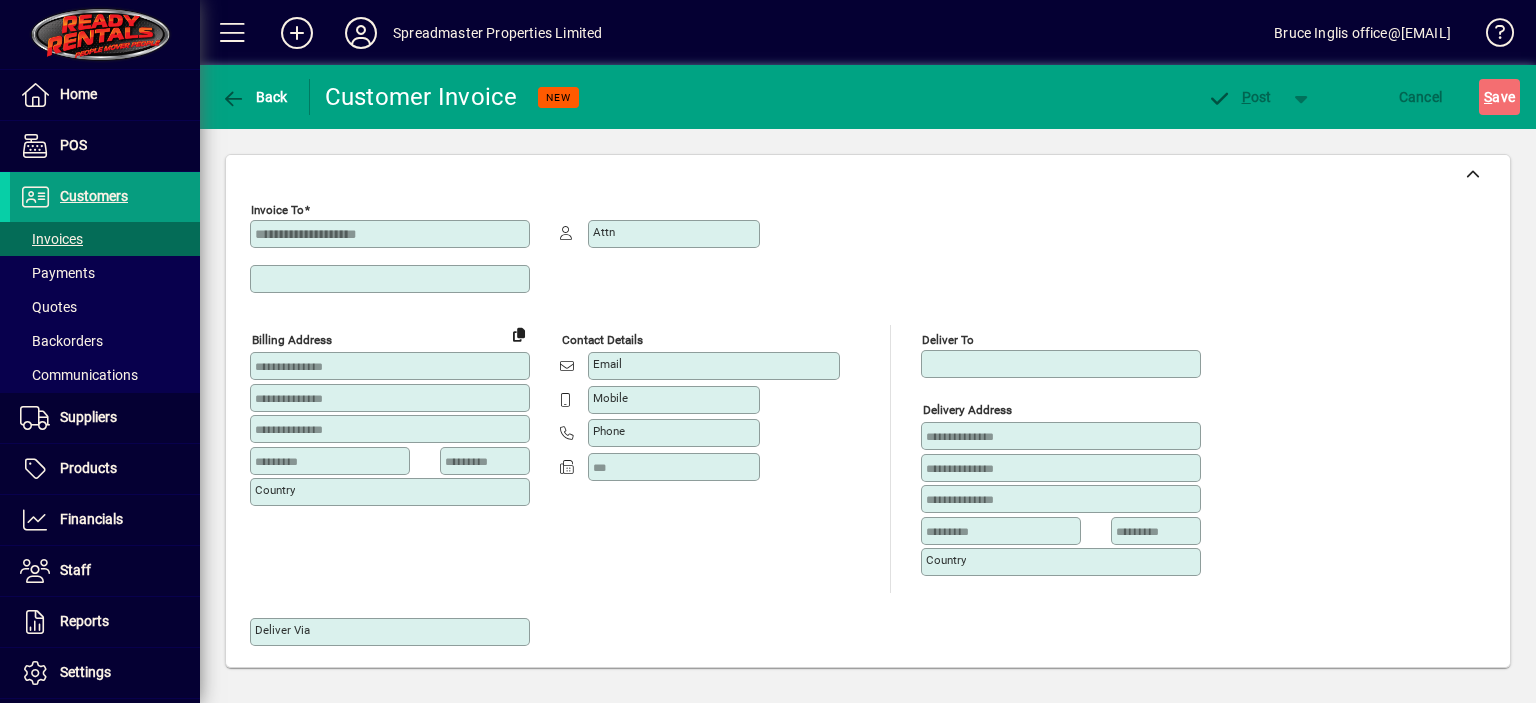 type on "**********" 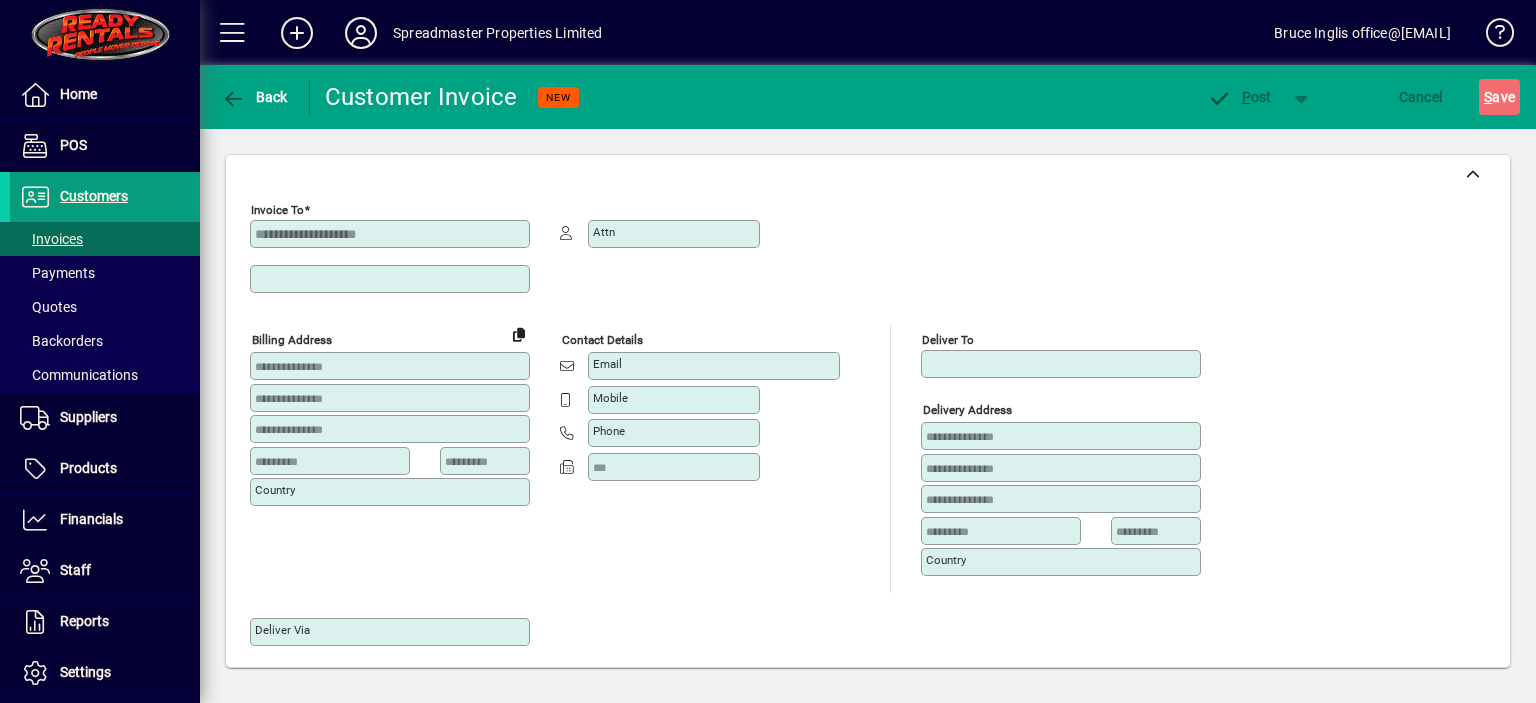 type on "*******" 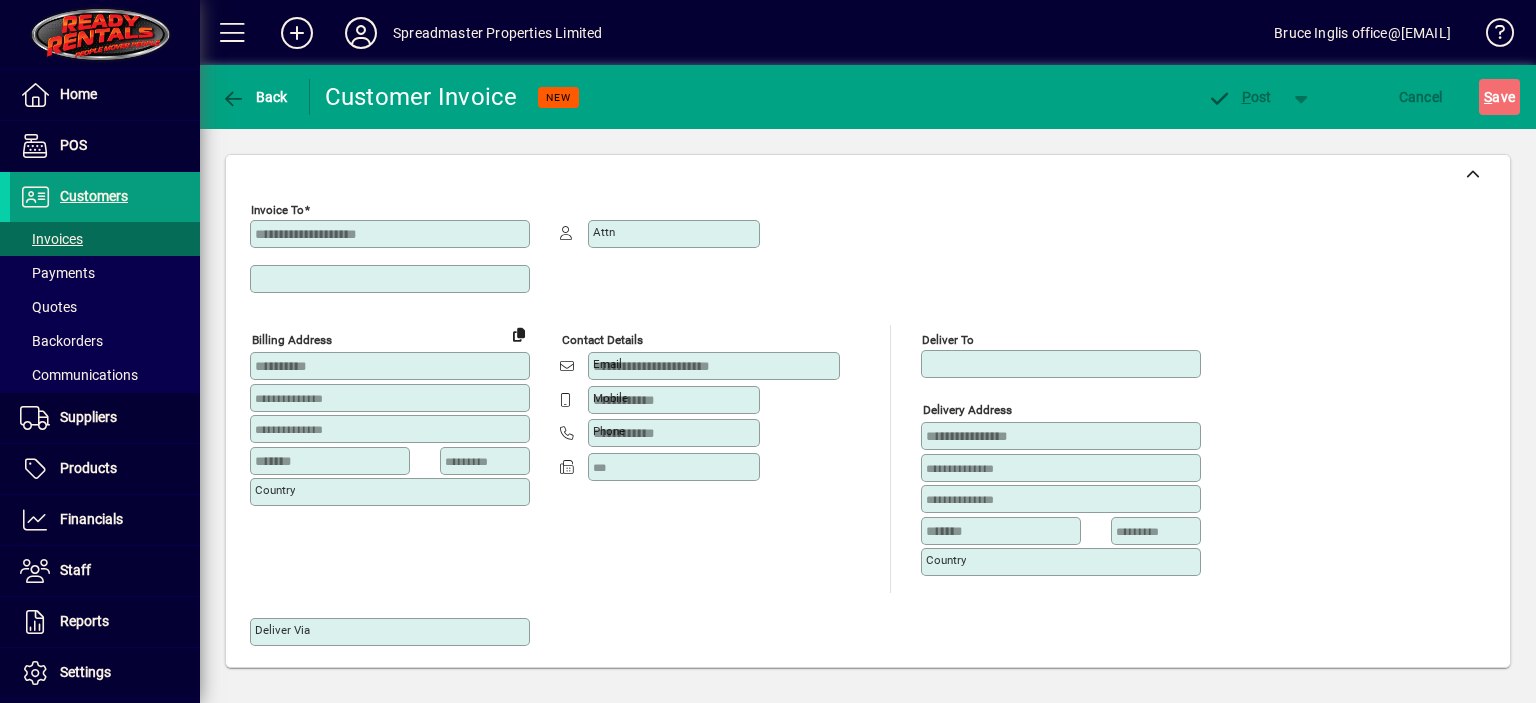 type on "**********" 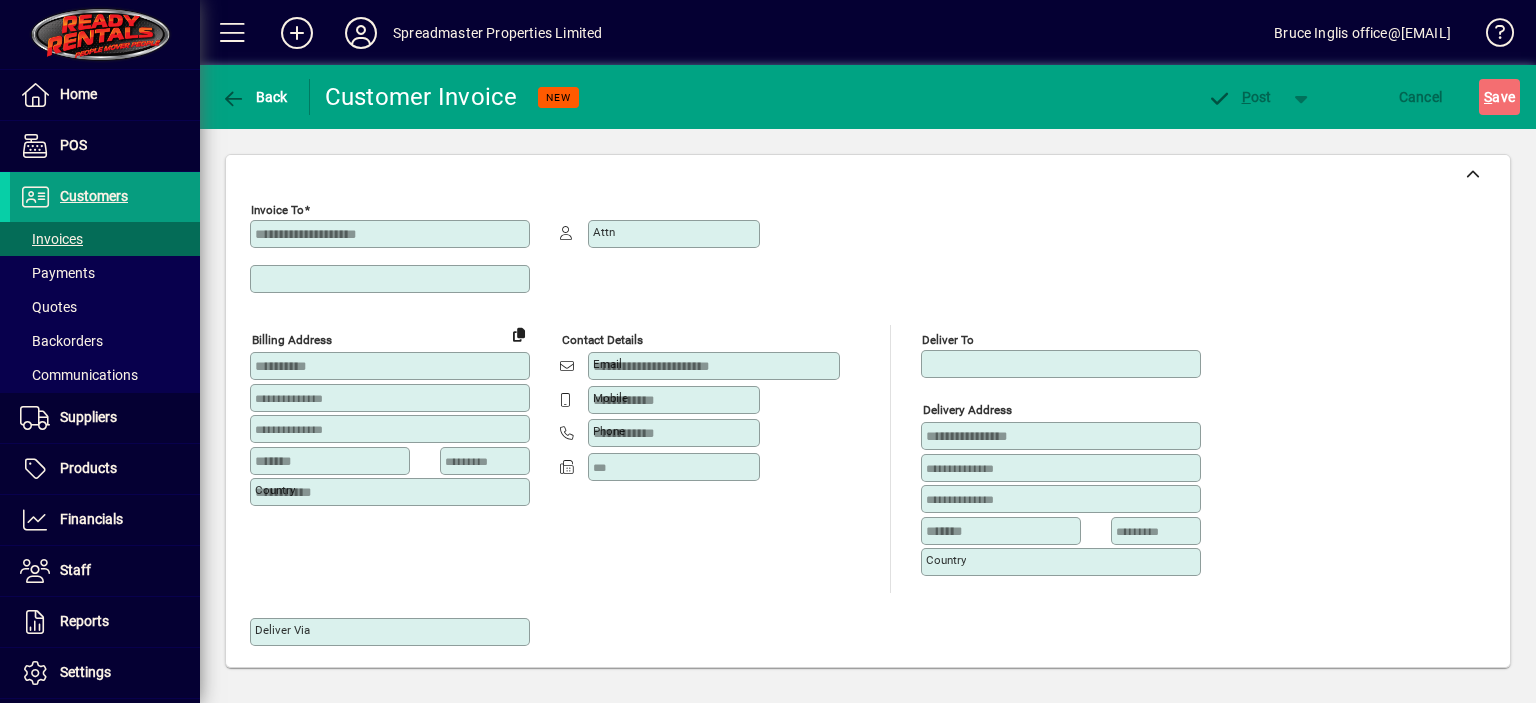 type on "**********" 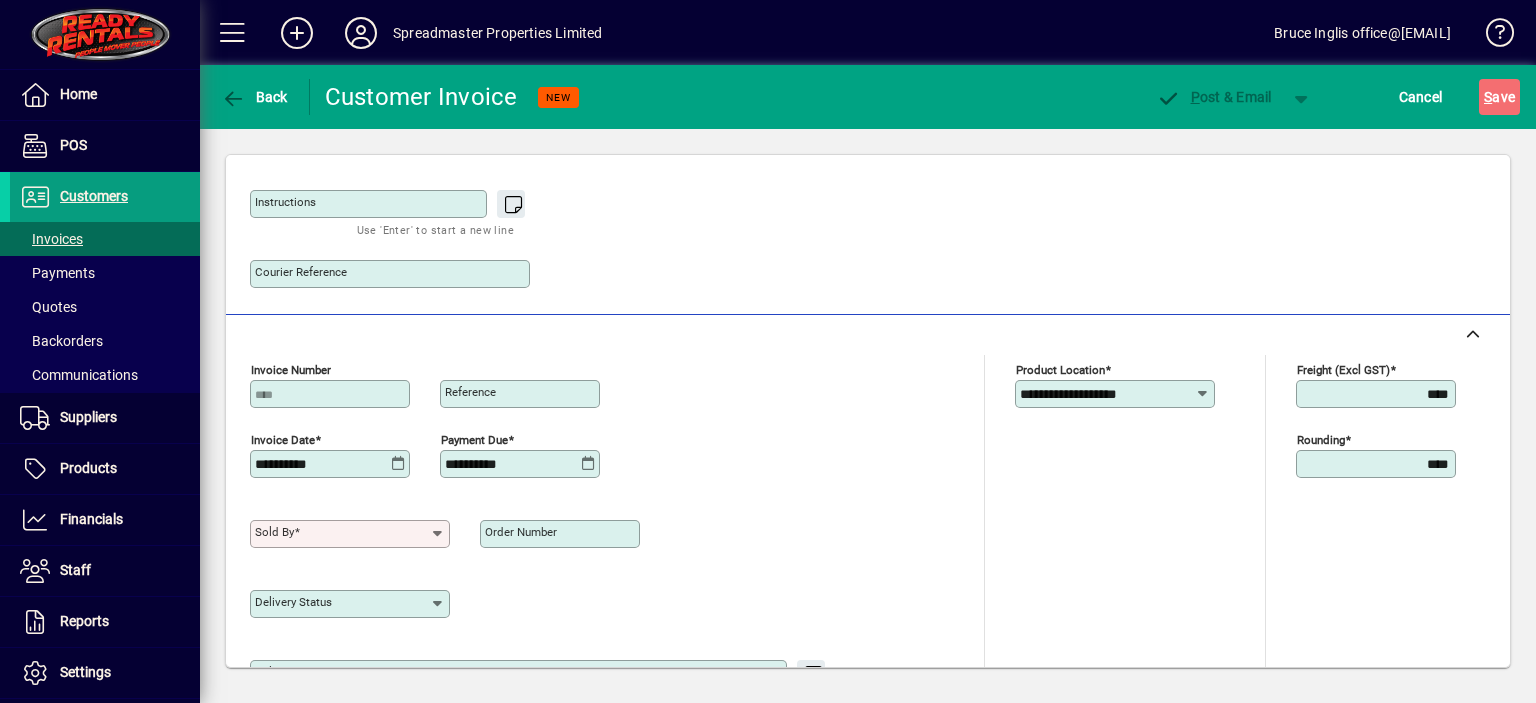 scroll, scrollTop: 600, scrollLeft: 0, axis: vertical 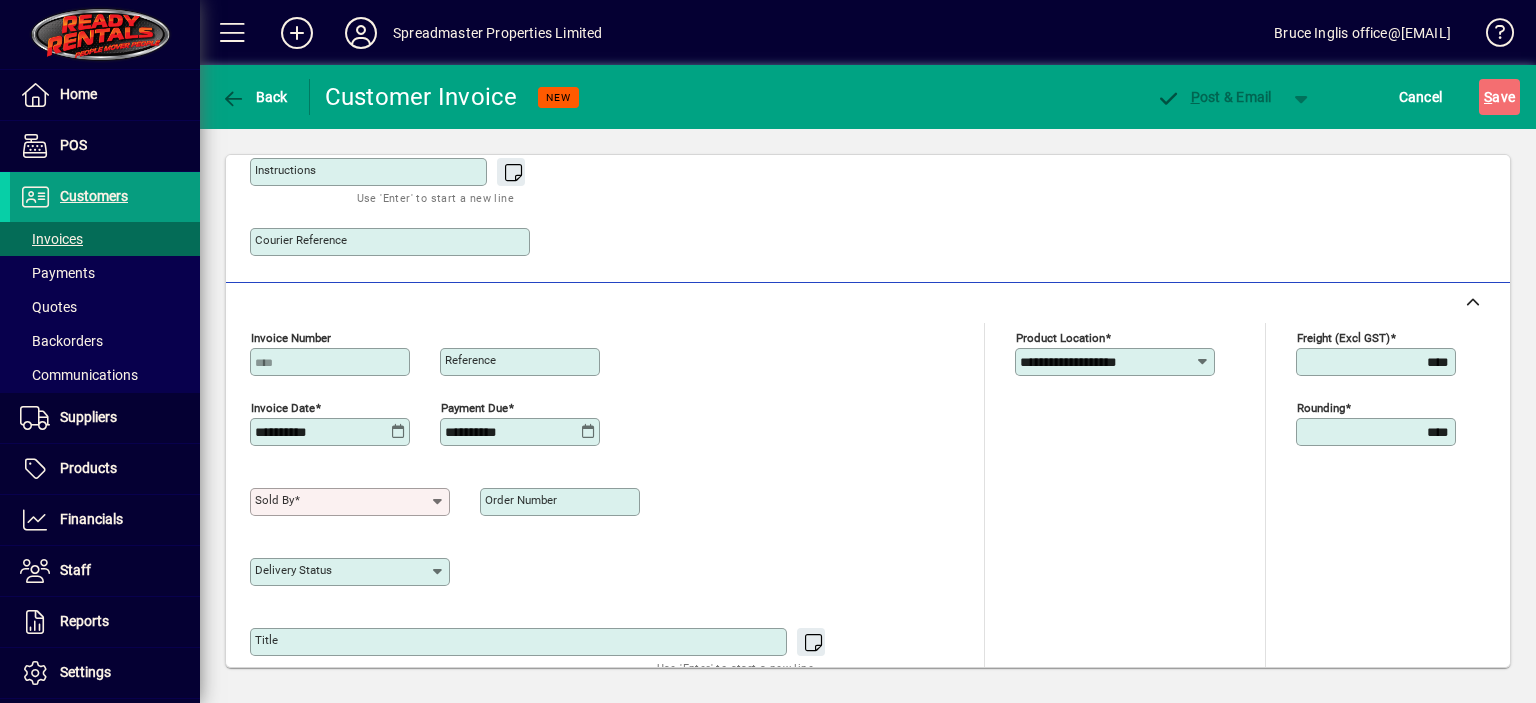 click 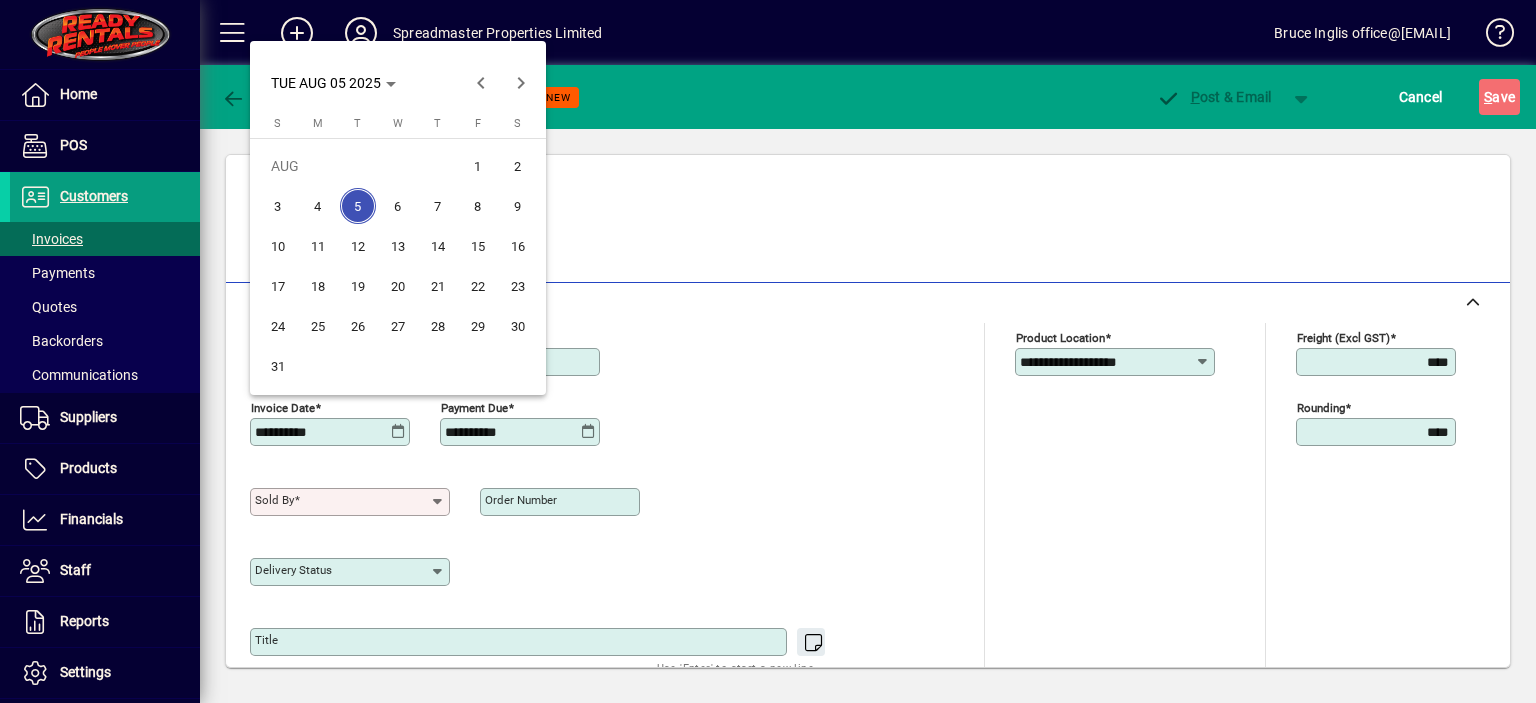 click on "4" at bounding box center (318, 206) 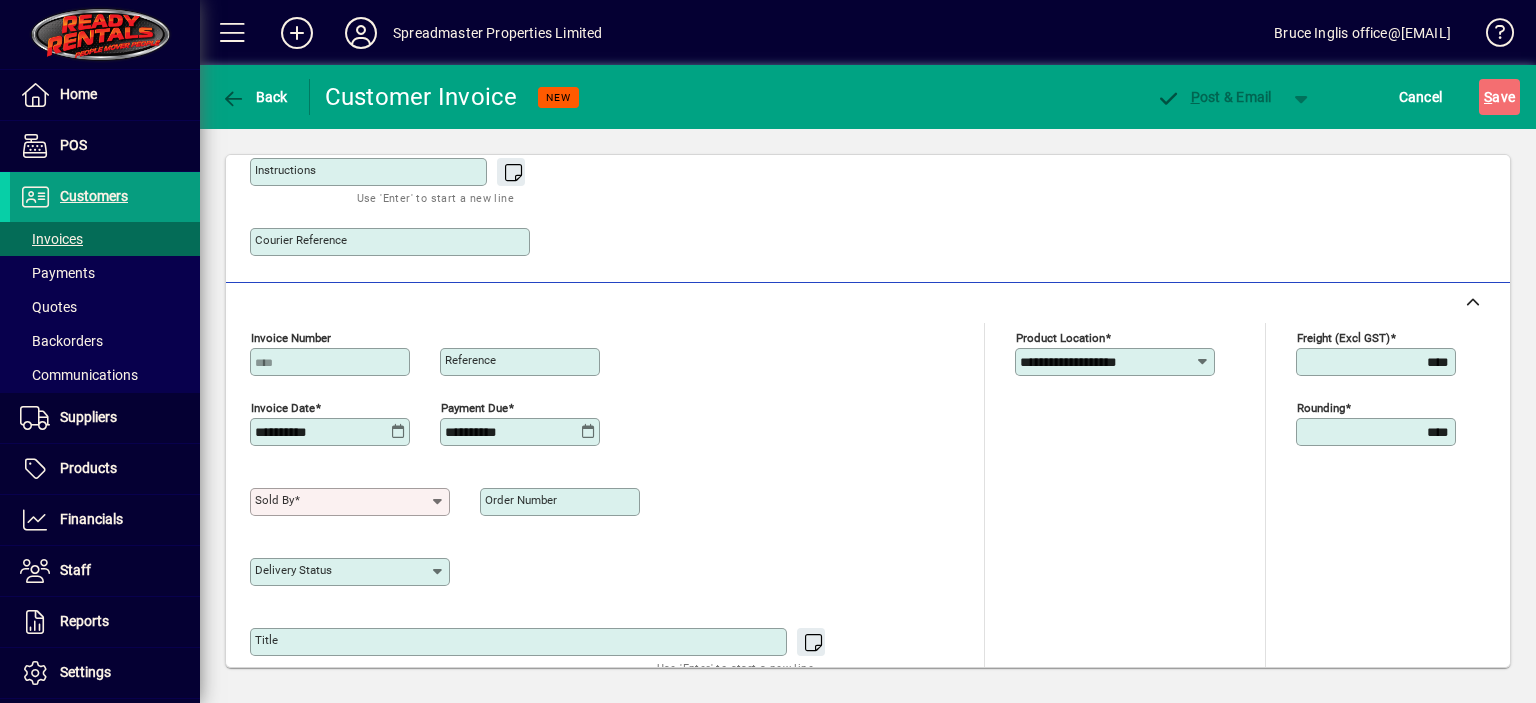 click 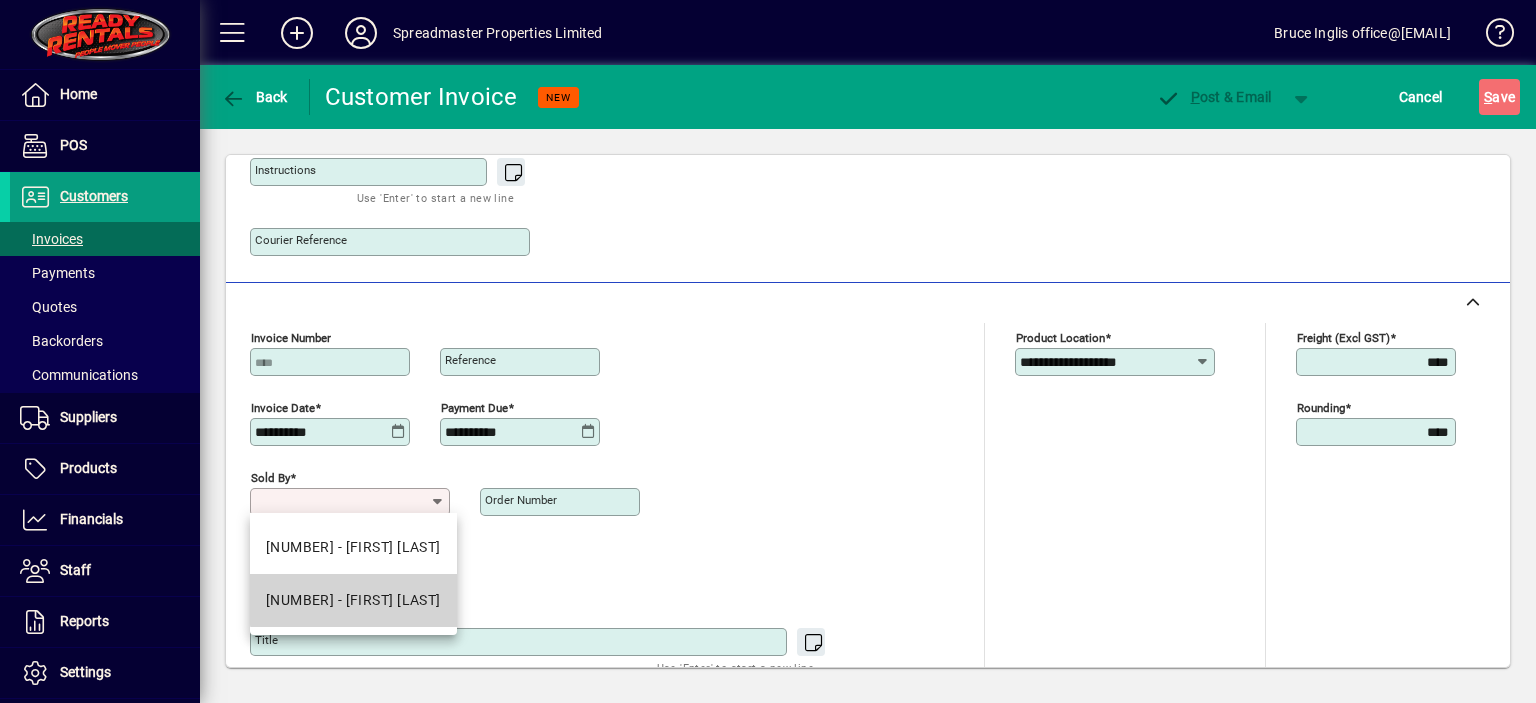click on "[NUMBER] - [FIRST] [LAST]" at bounding box center (353, 600) 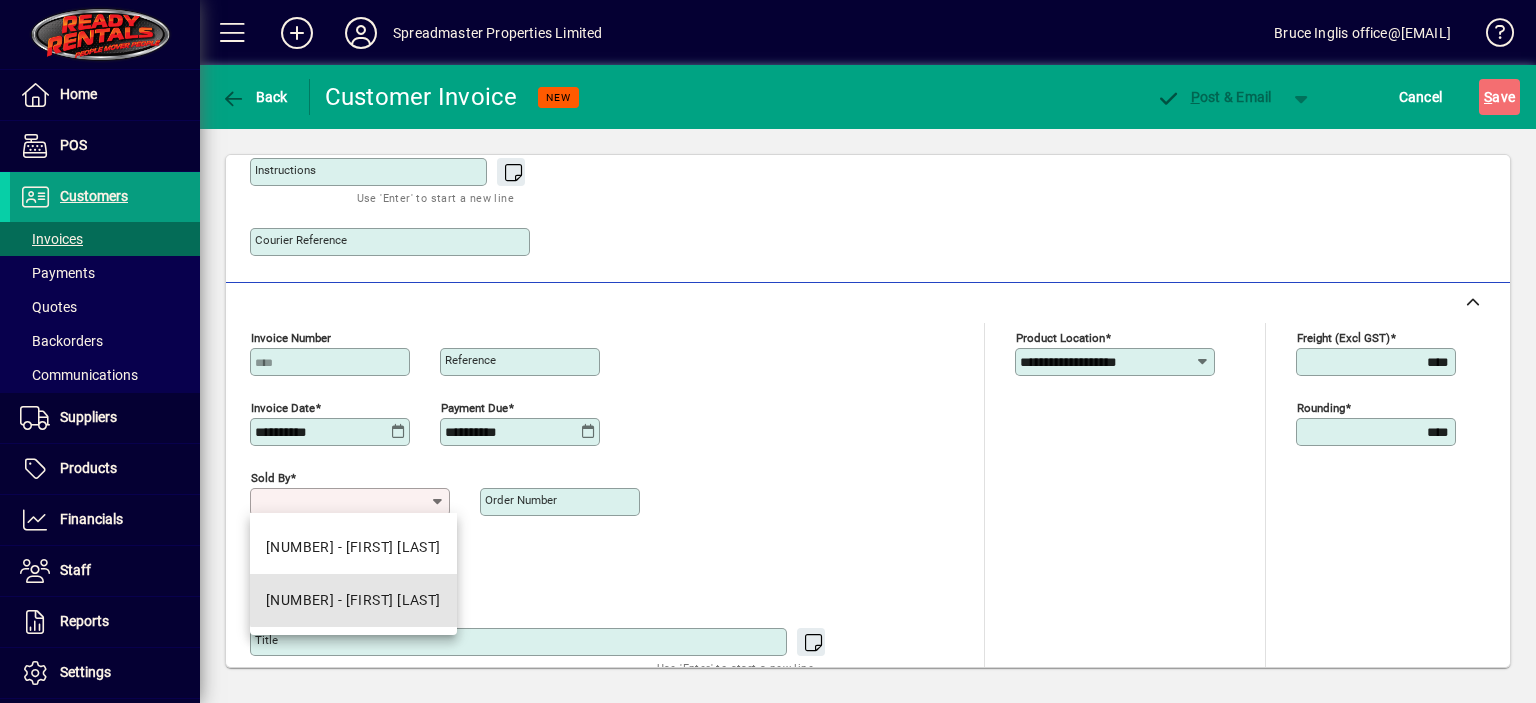 type on "**********" 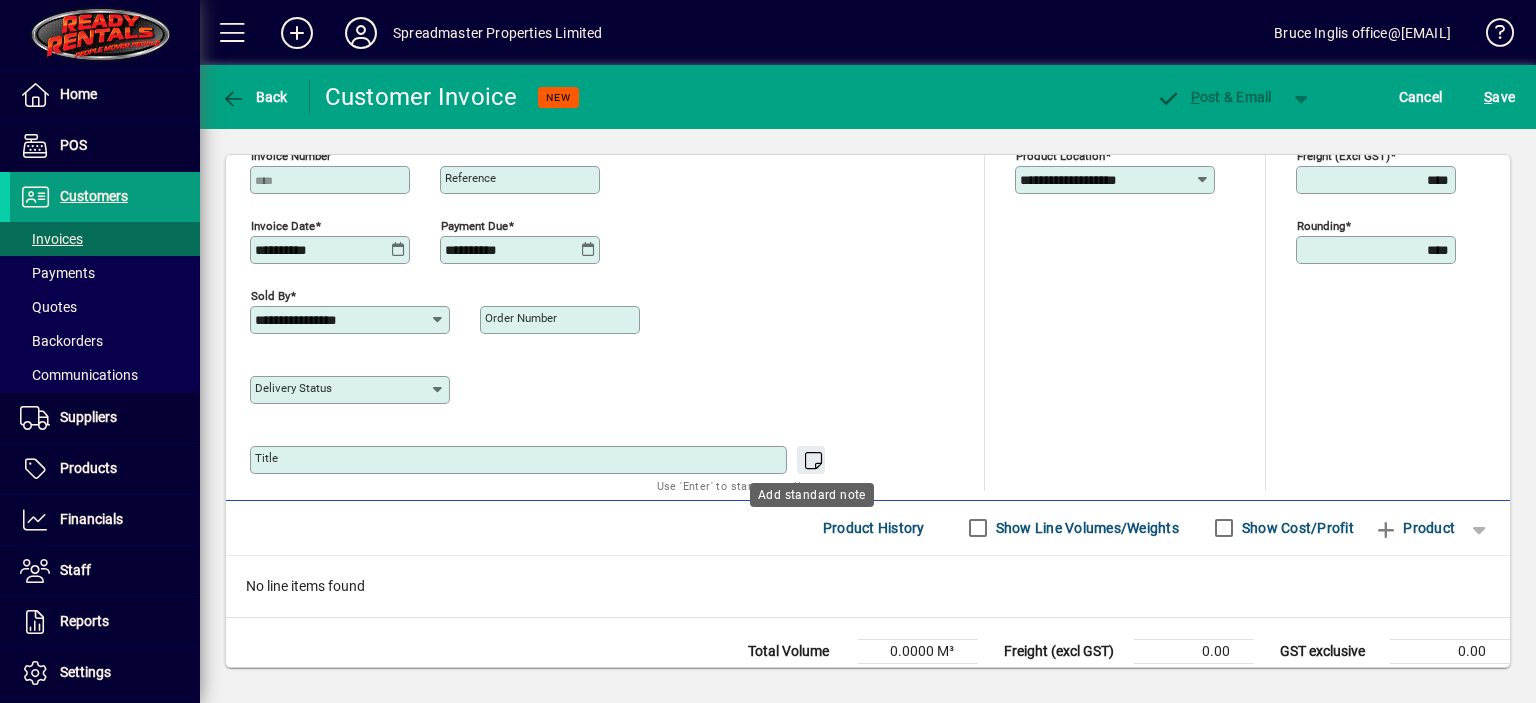 scroll, scrollTop: 800, scrollLeft: 0, axis: vertical 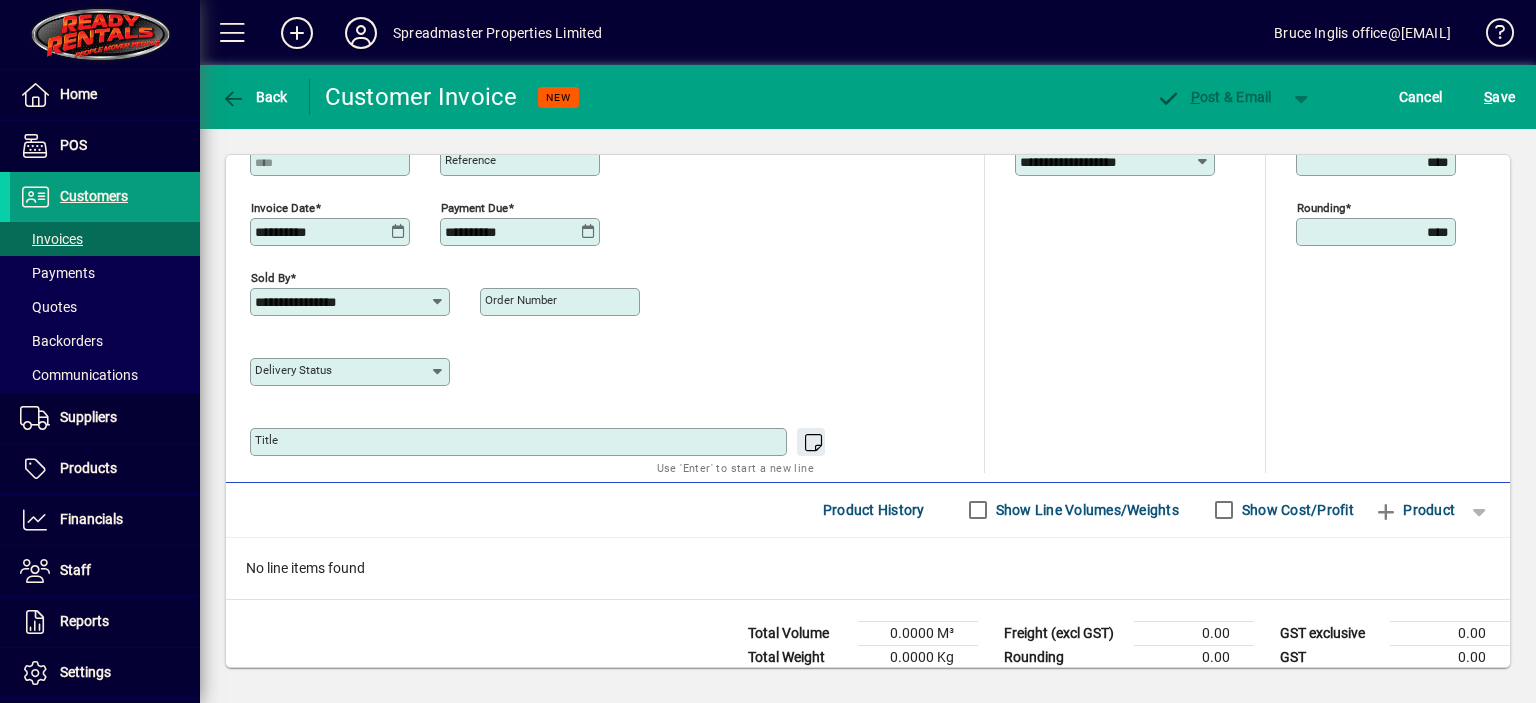 click on "Title" at bounding box center [520, 442] 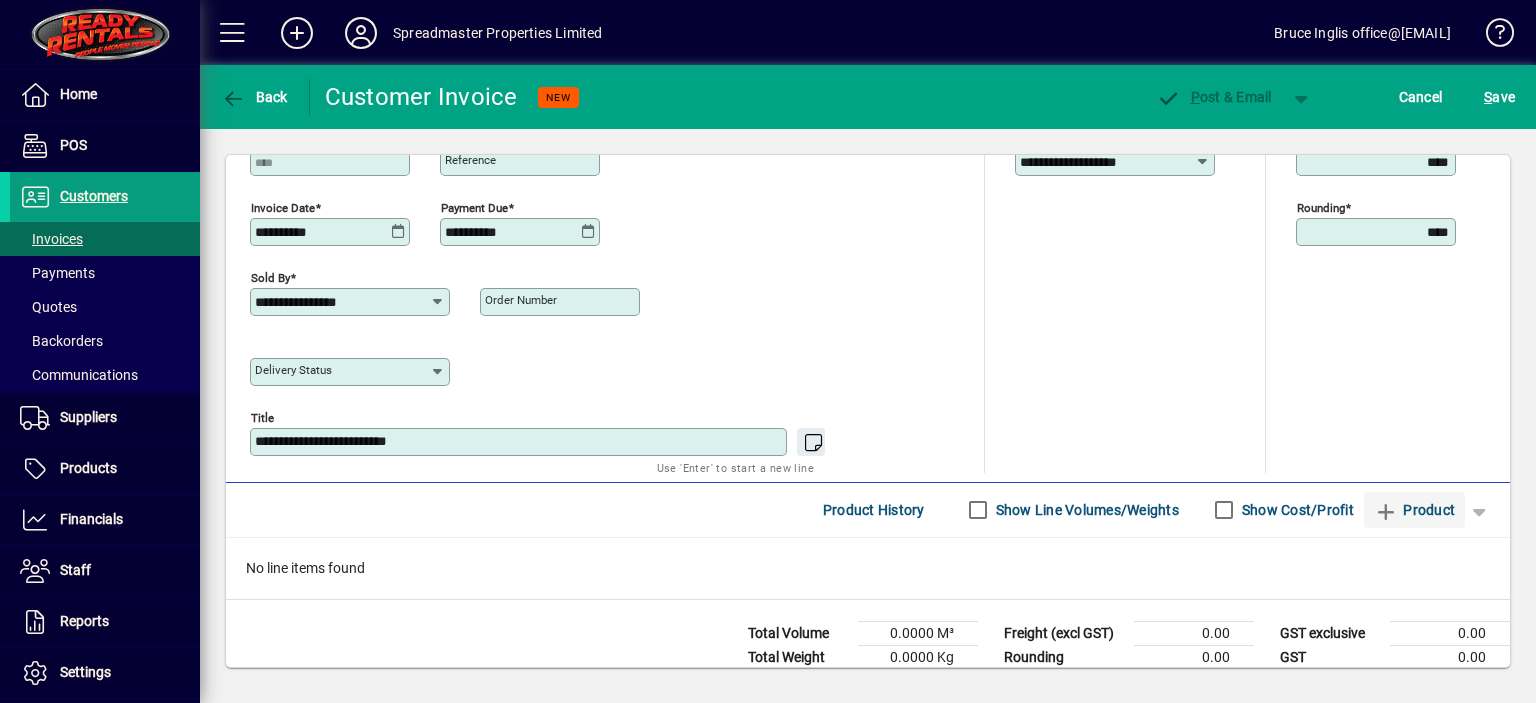 type on "**********" 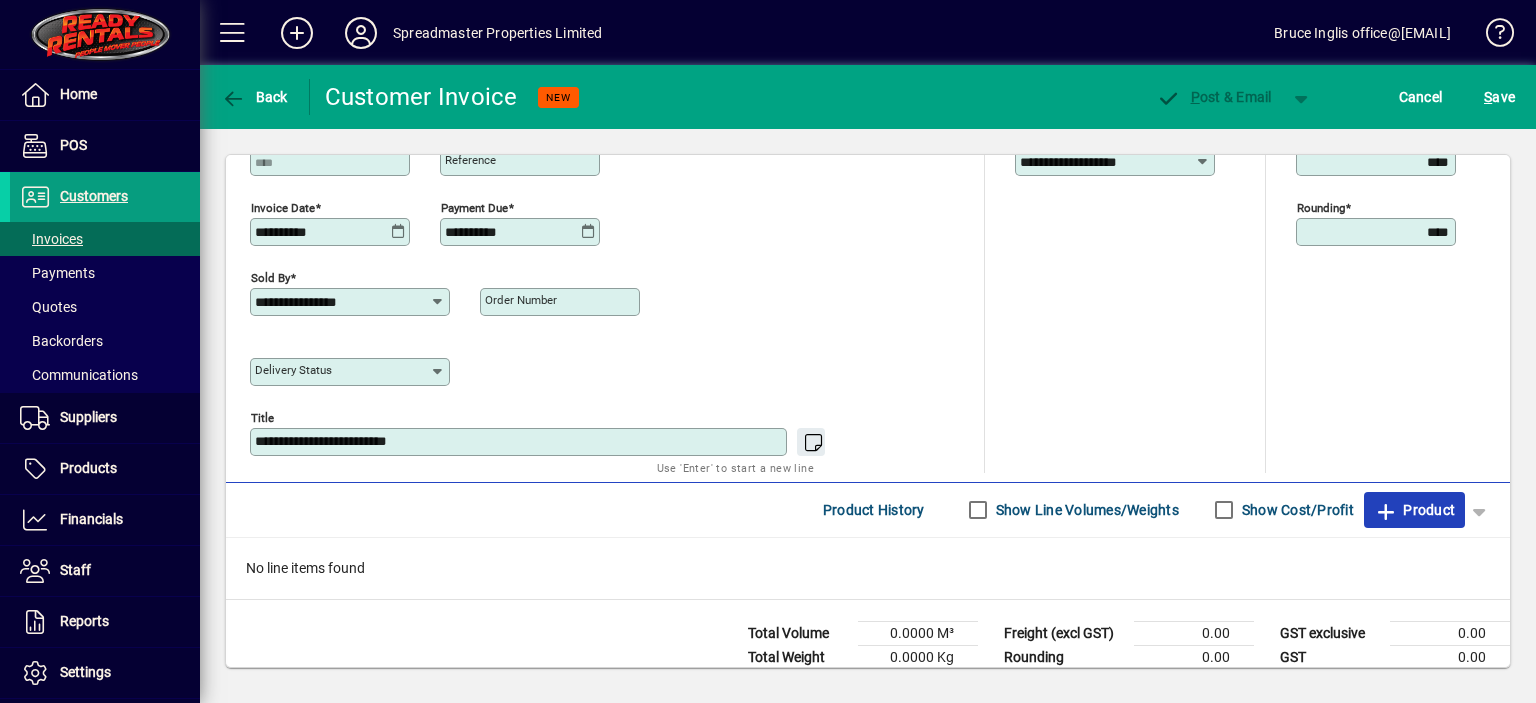 click on "Product" 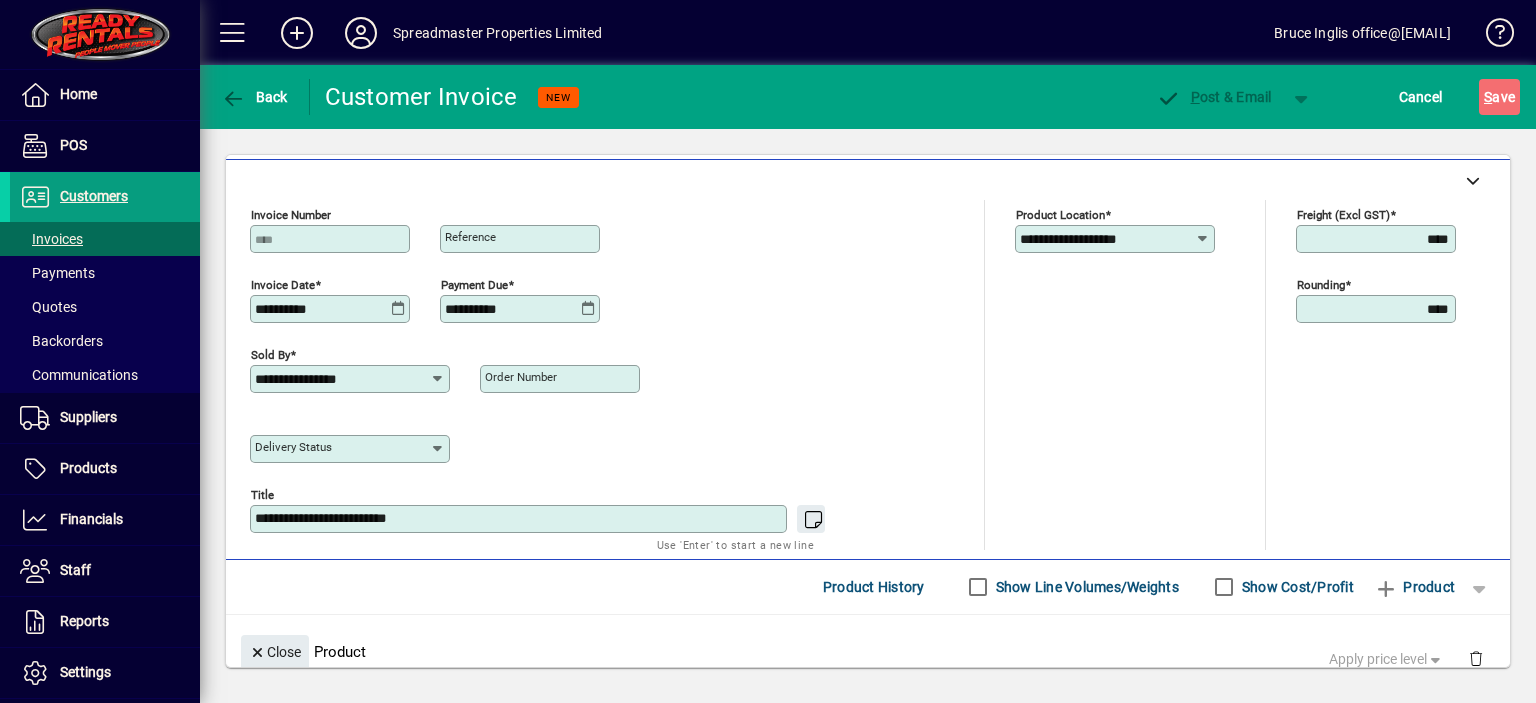 scroll, scrollTop: 123, scrollLeft: 0, axis: vertical 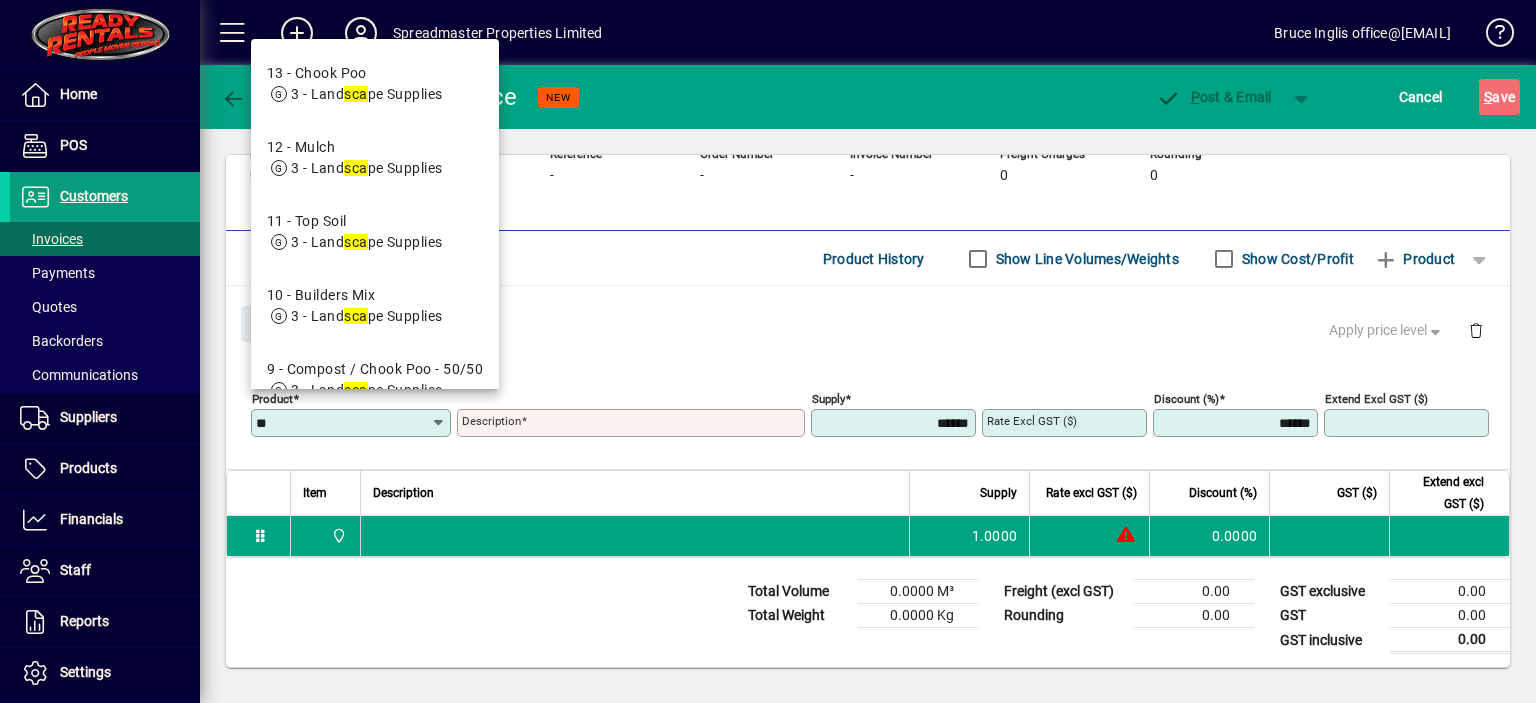 type on "*" 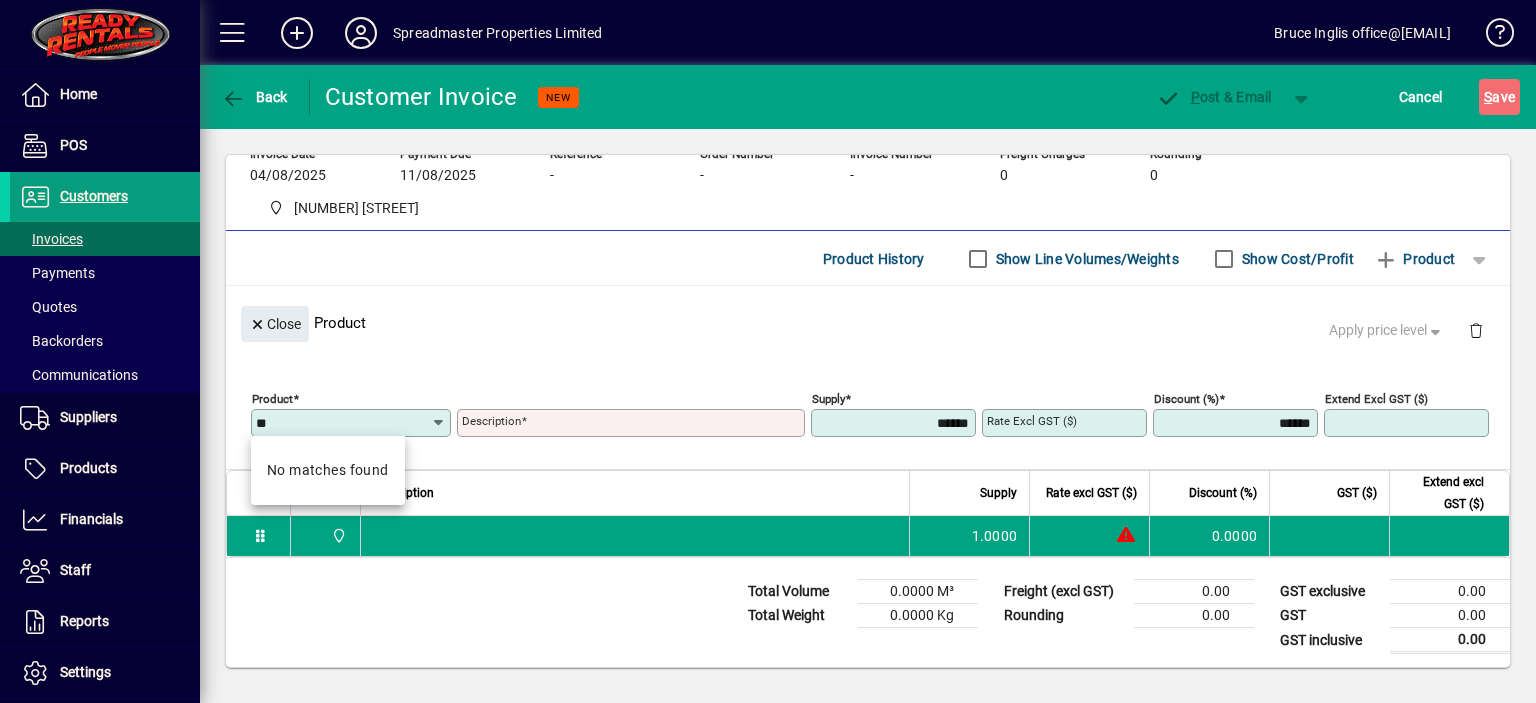 type on "*" 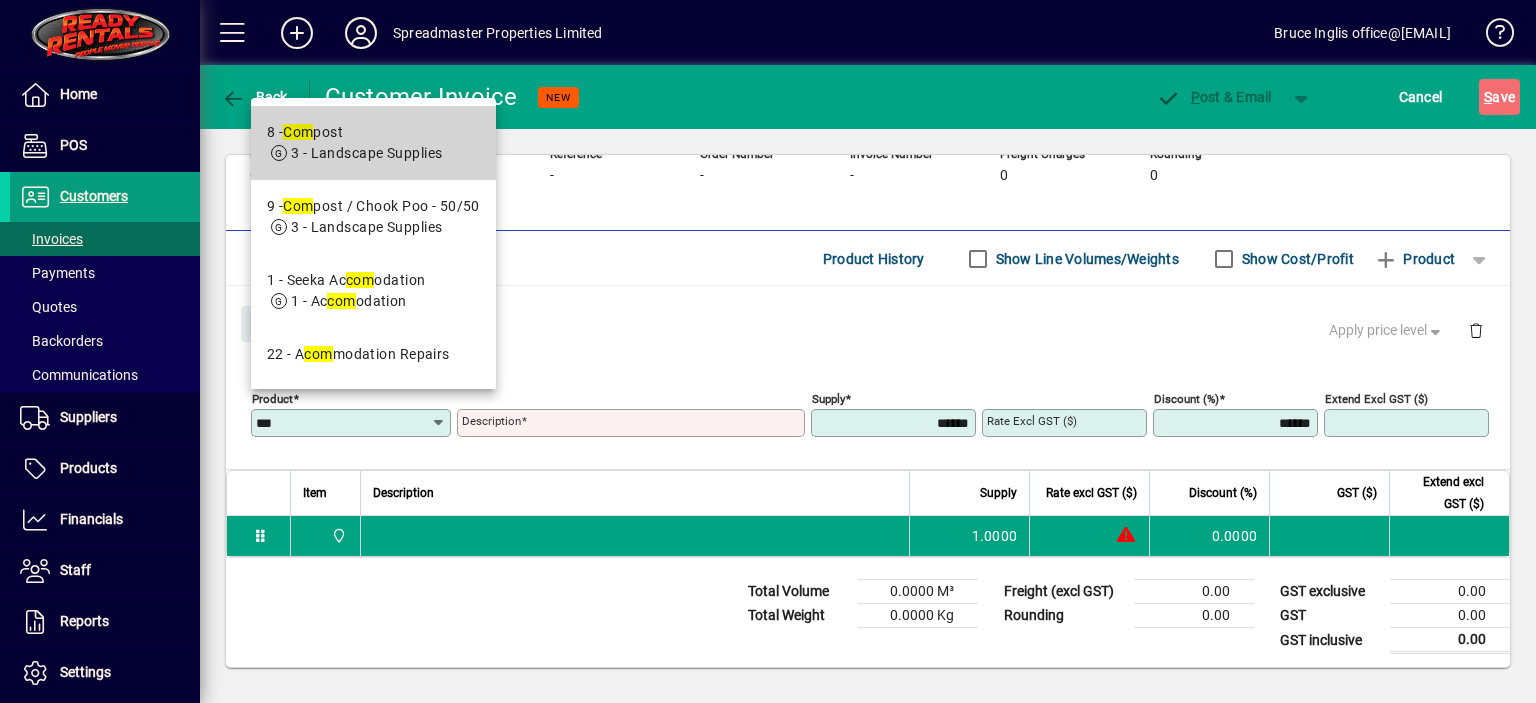 click on "3 - Landscape Supplies" at bounding box center [367, 153] 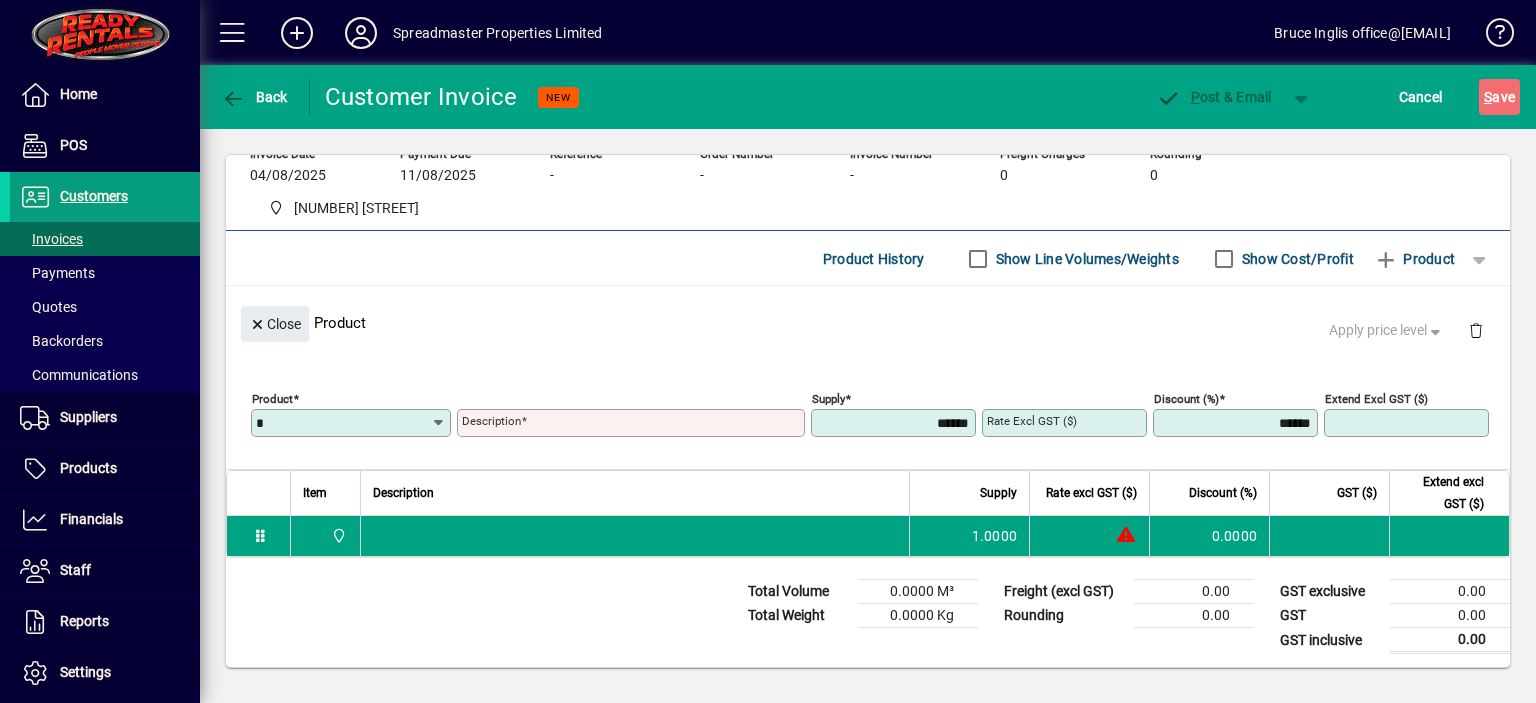 type on "*******" 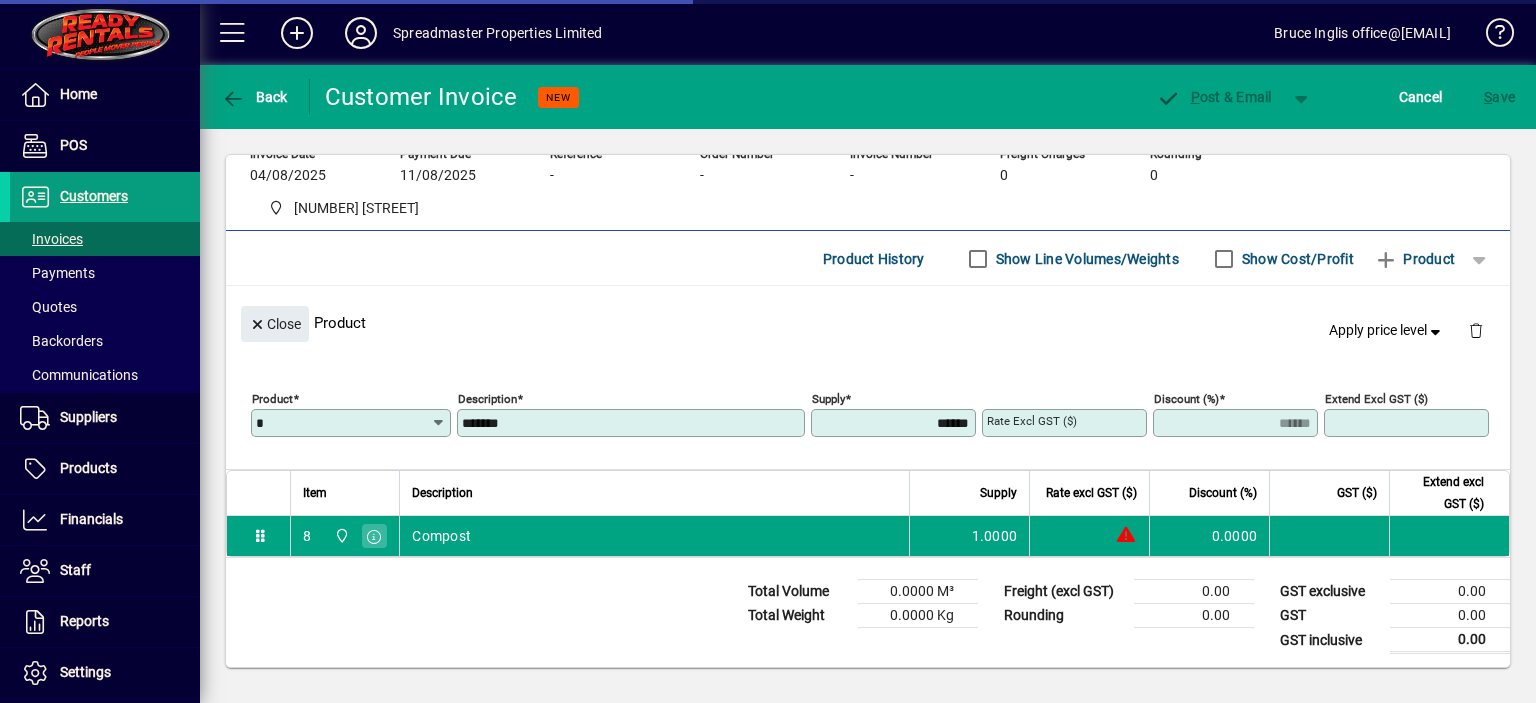 type on "********" 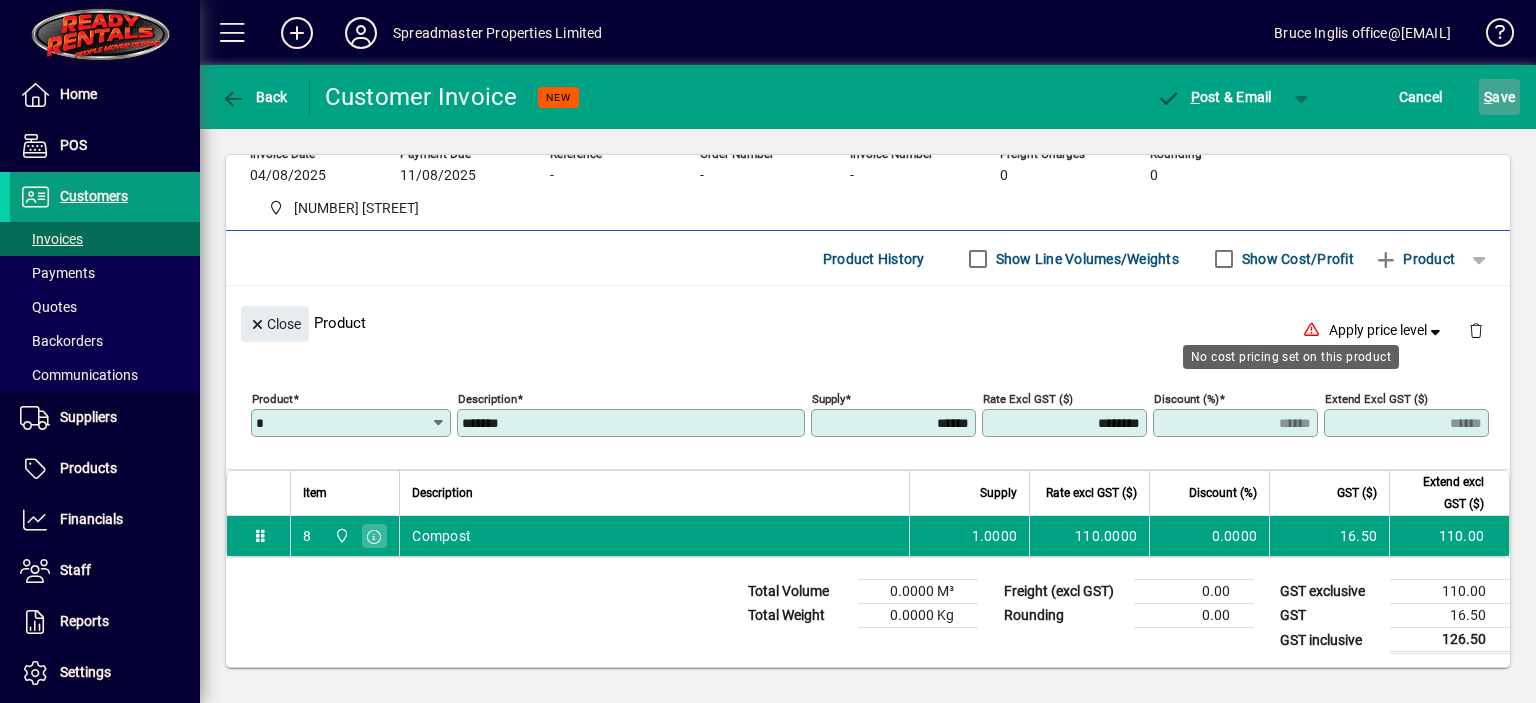 click on "S ave" 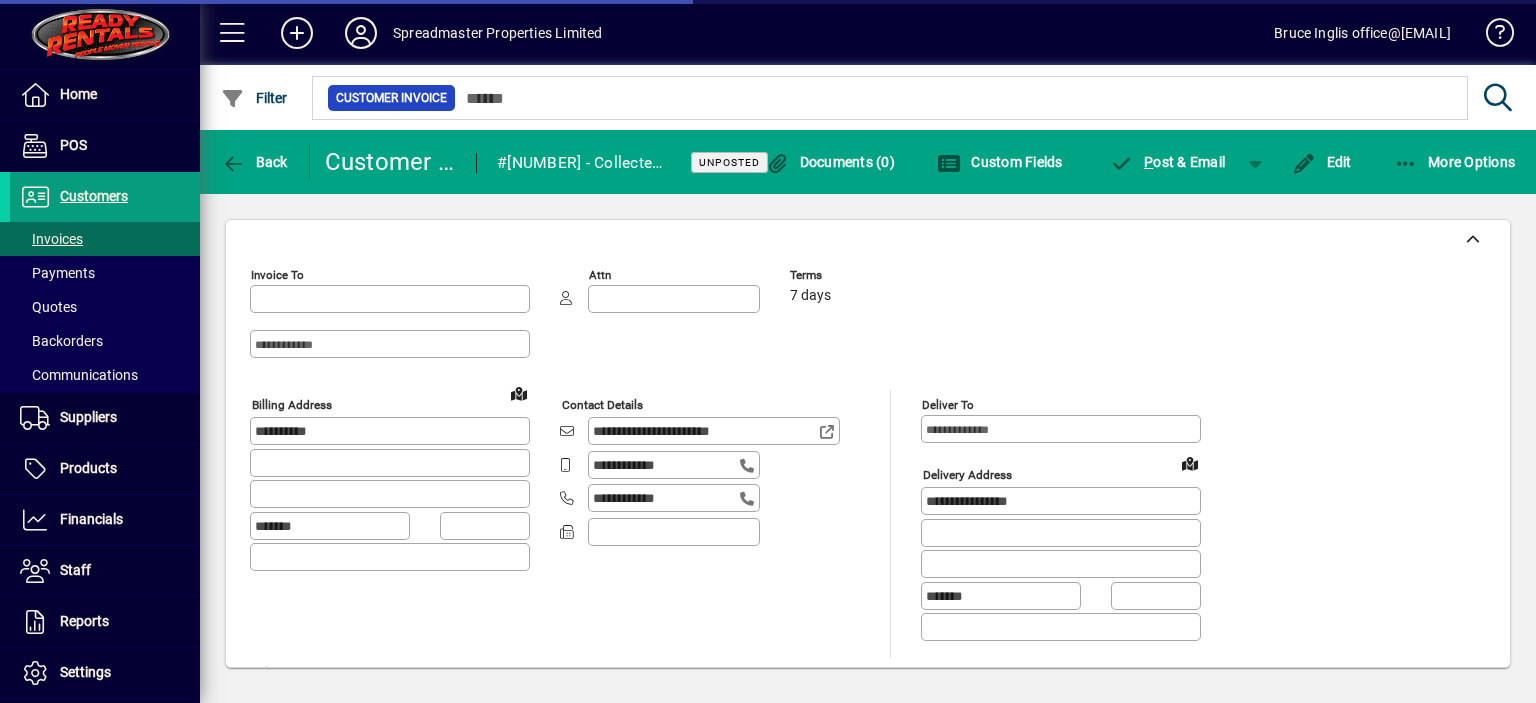 type on "**********" 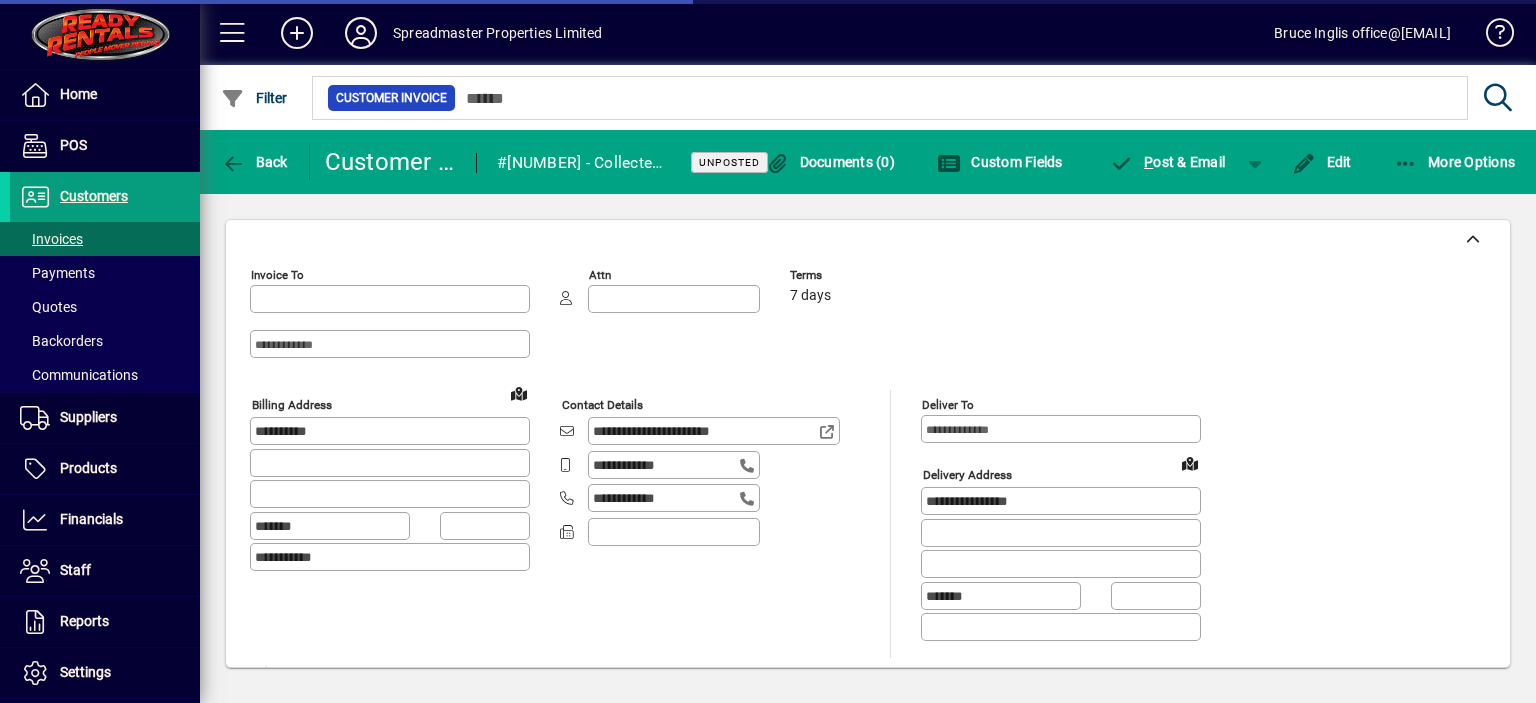 type on "**********" 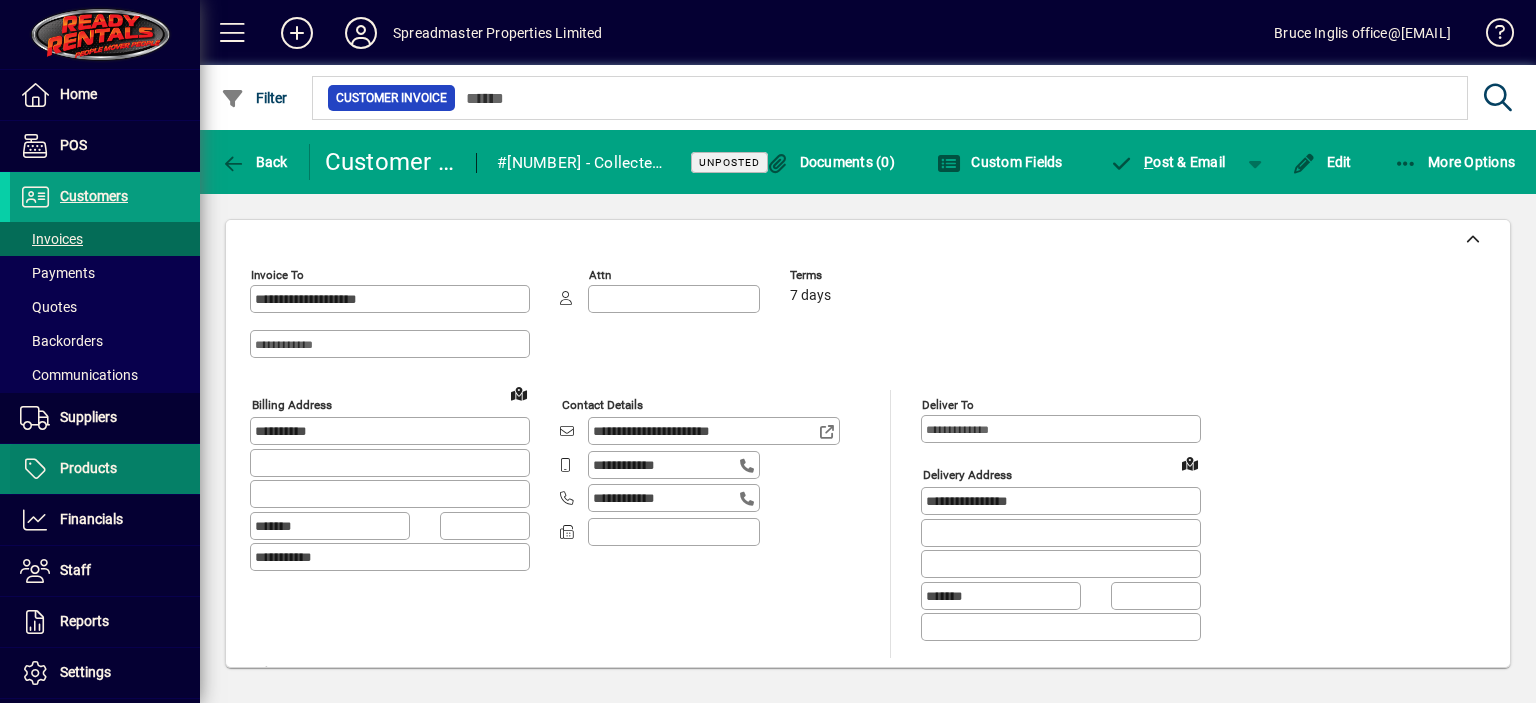 click on "Products" at bounding box center (88, 468) 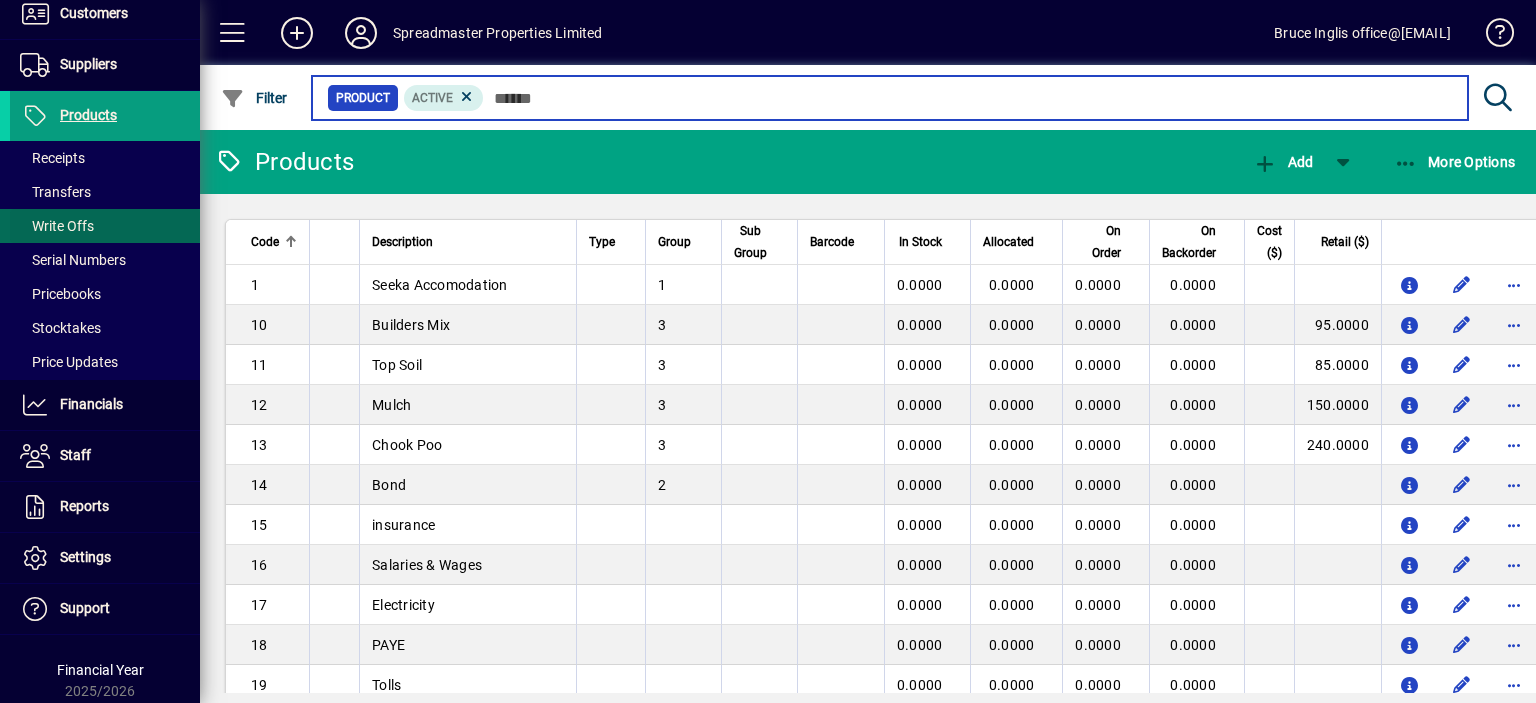 scroll, scrollTop: 221, scrollLeft: 0, axis: vertical 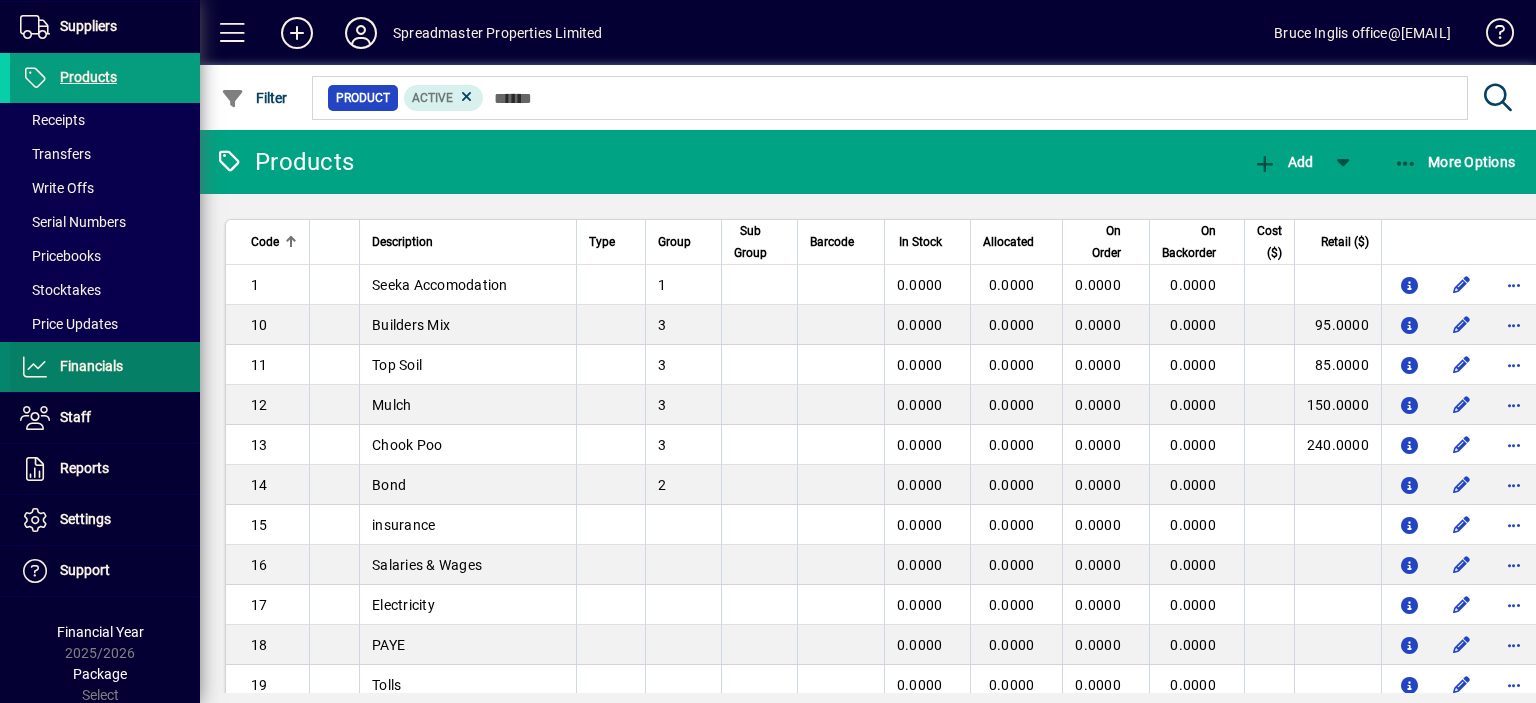 click on "Financials" at bounding box center [91, 366] 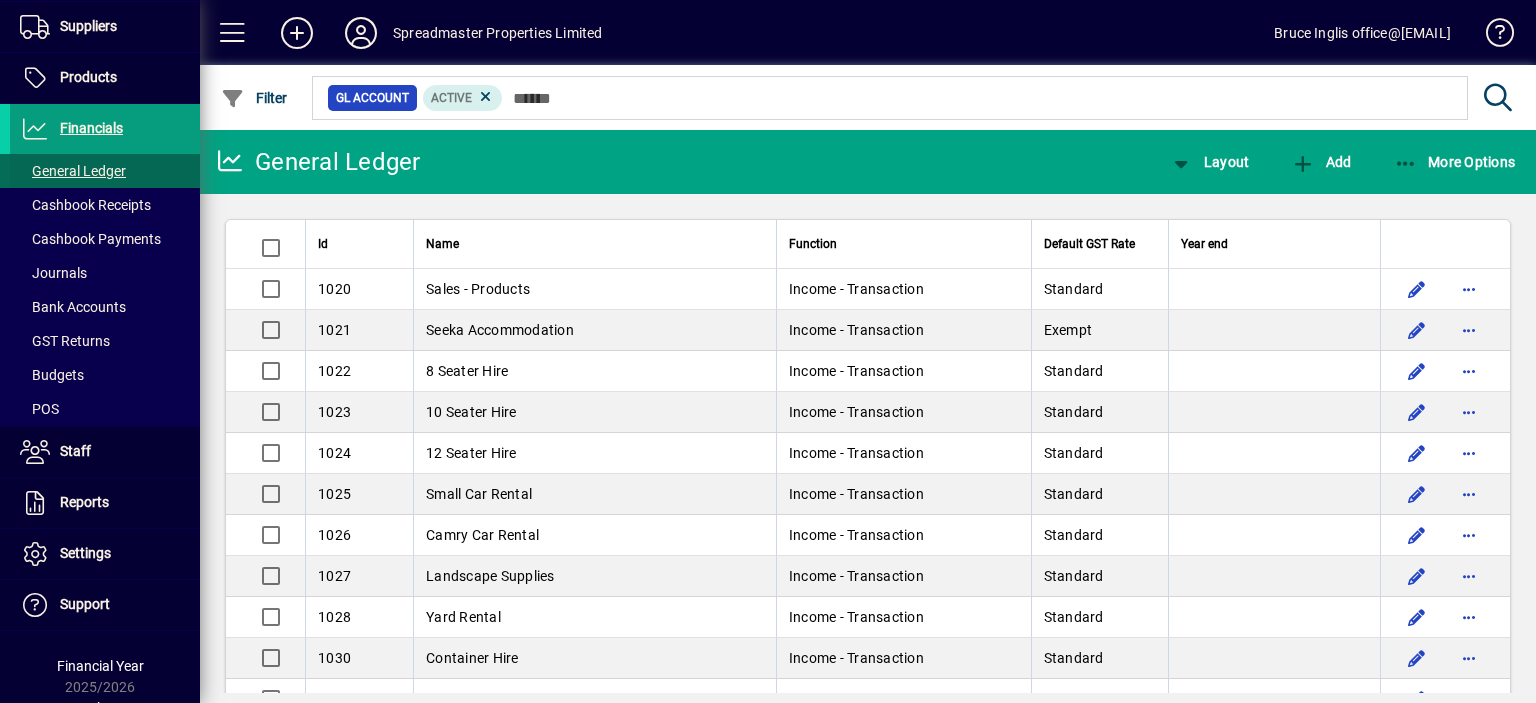 click on "General Ledger" at bounding box center [73, 171] 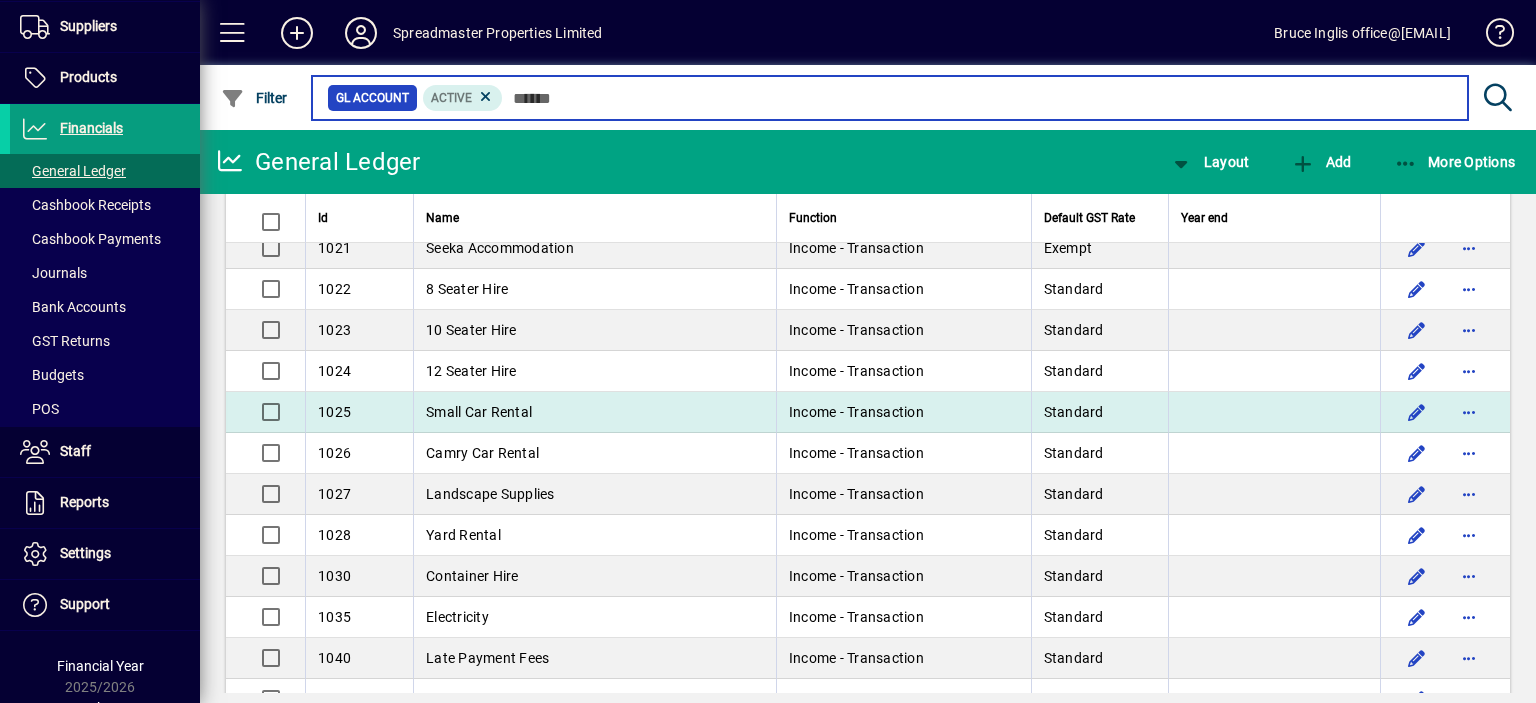 scroll, scrollTop: 0, scrollLeft: 0, axis: both 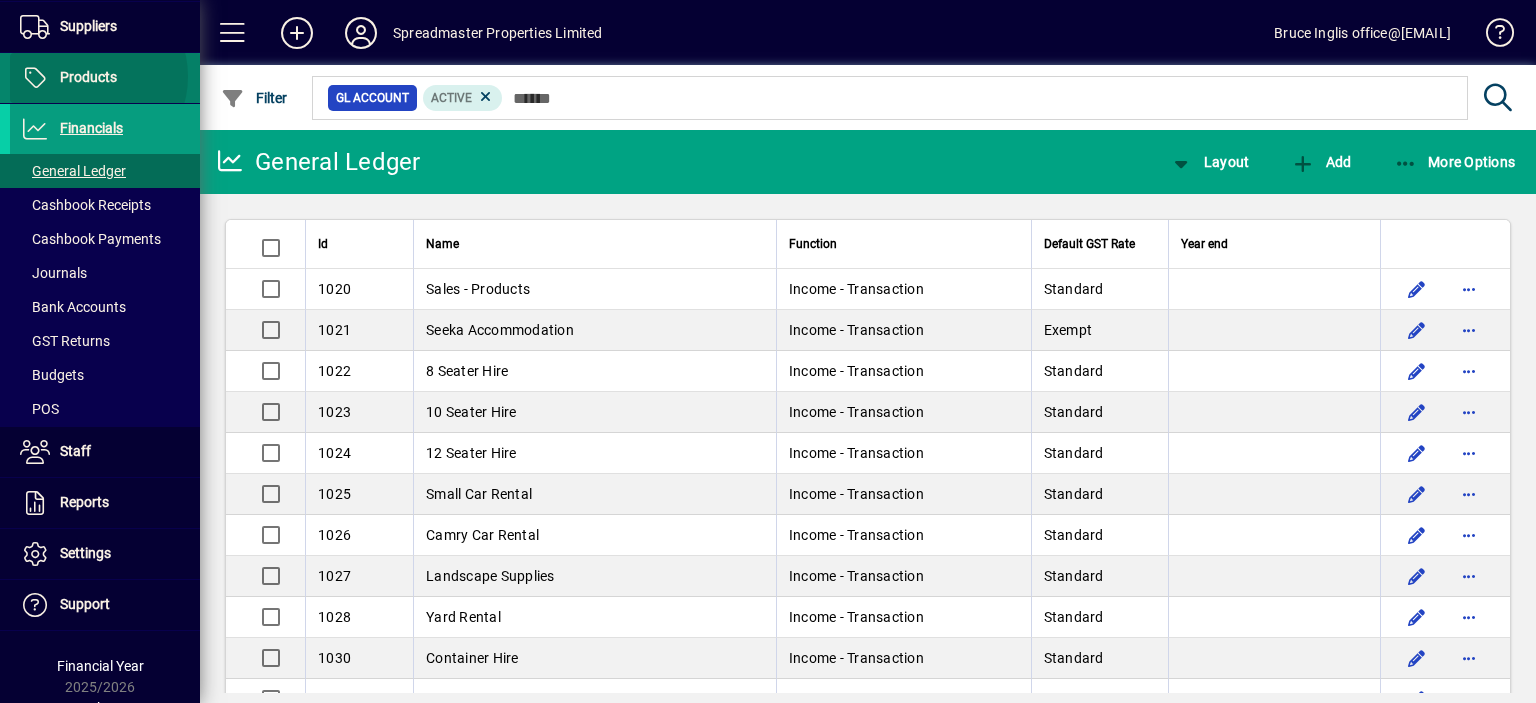 click on "Products" at bounding box center (88, 77) 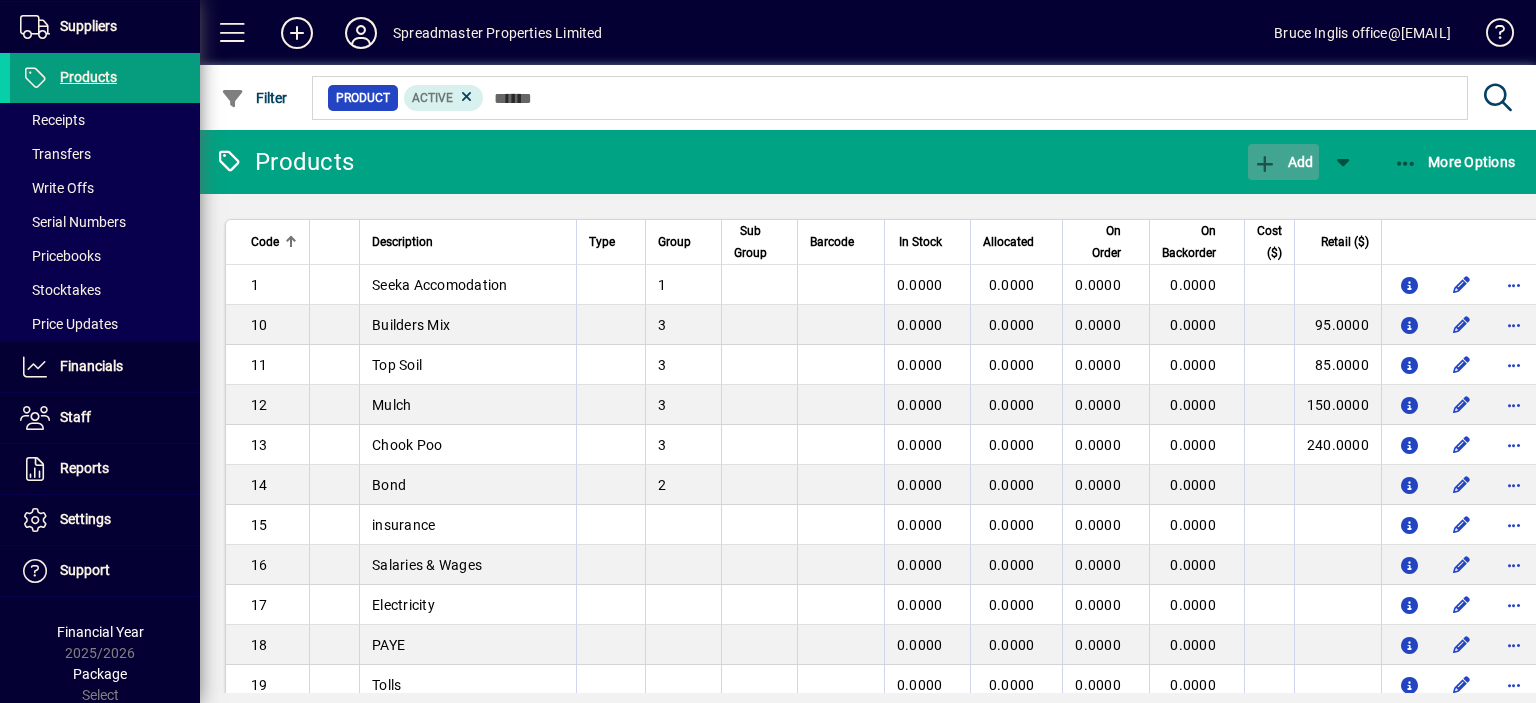 click on "Add" 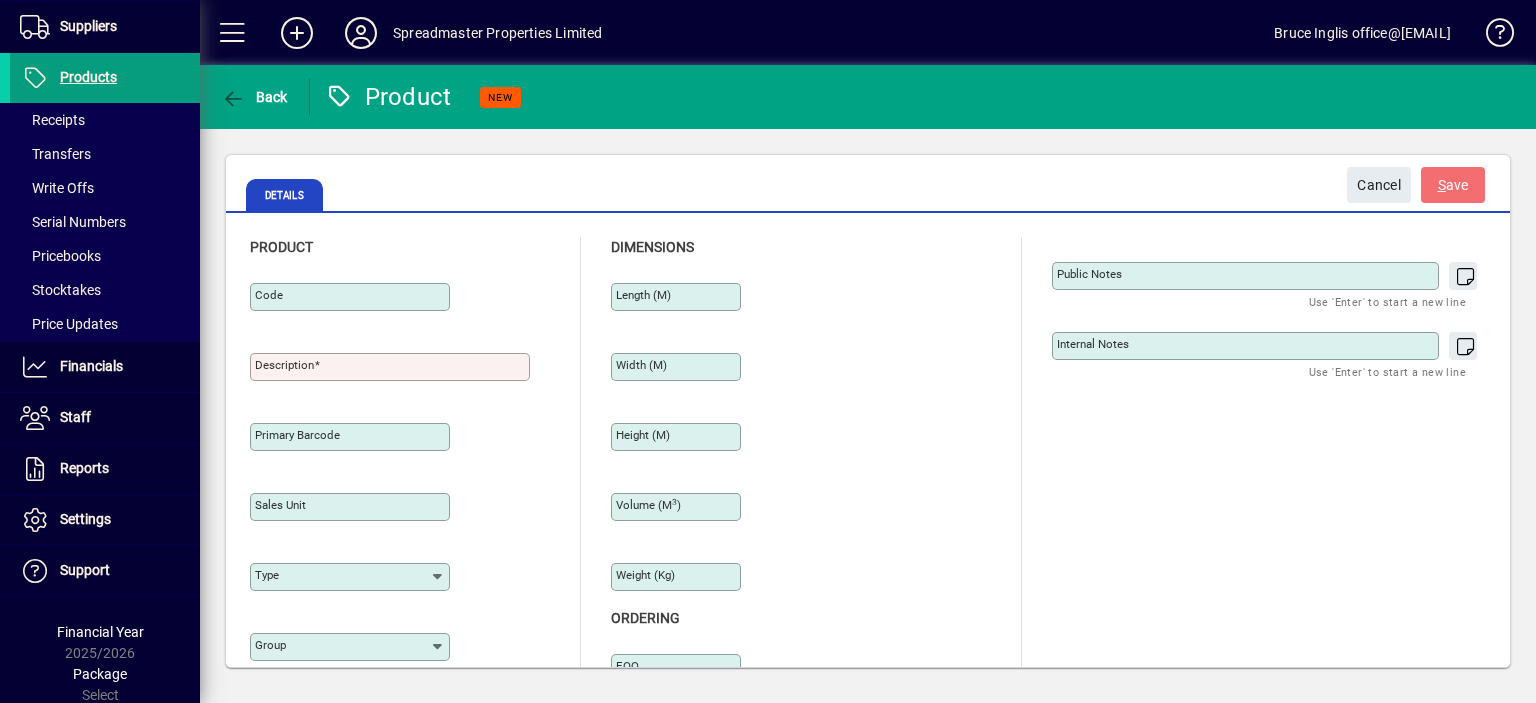 click on "Description" at bounding box center (284, 365) 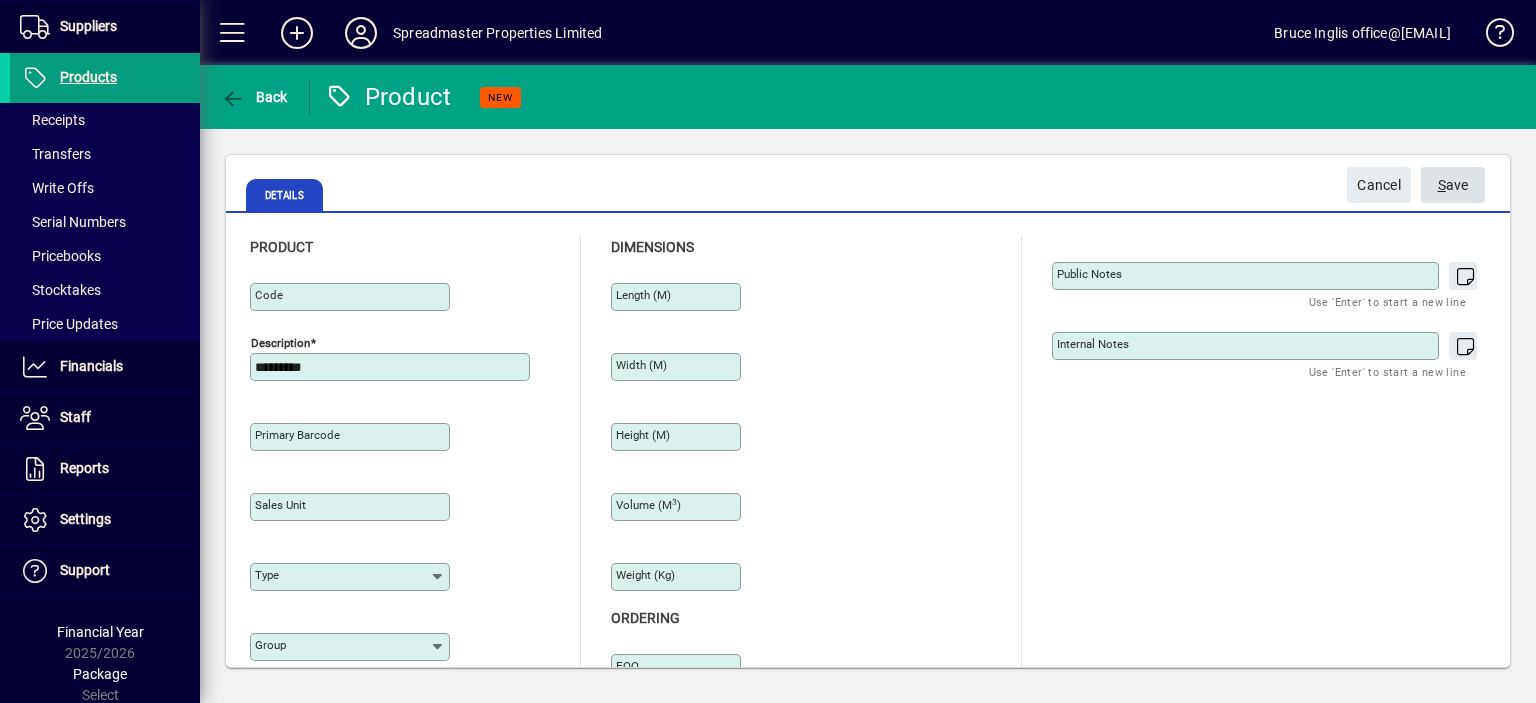 type on "*********" 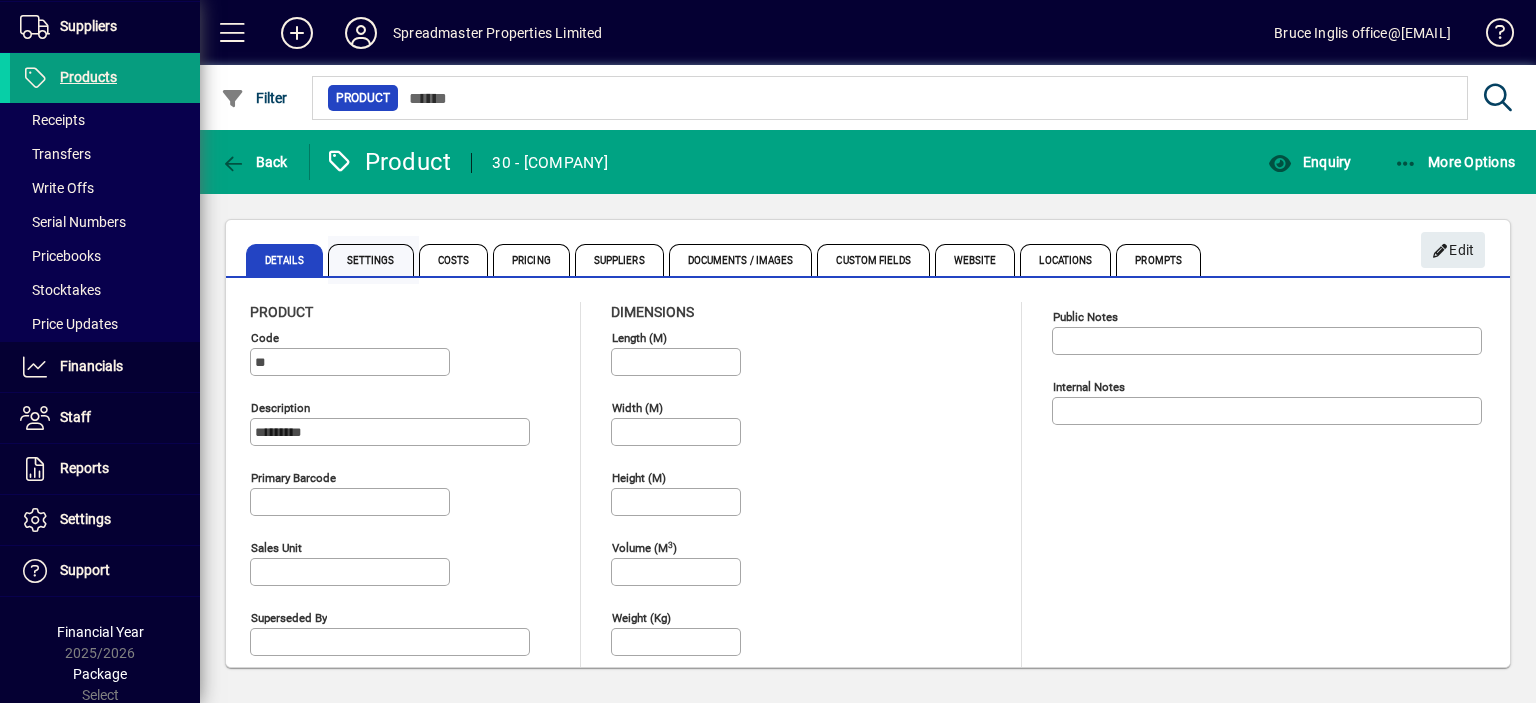click on "Settings" at bounding box center [371, 260] 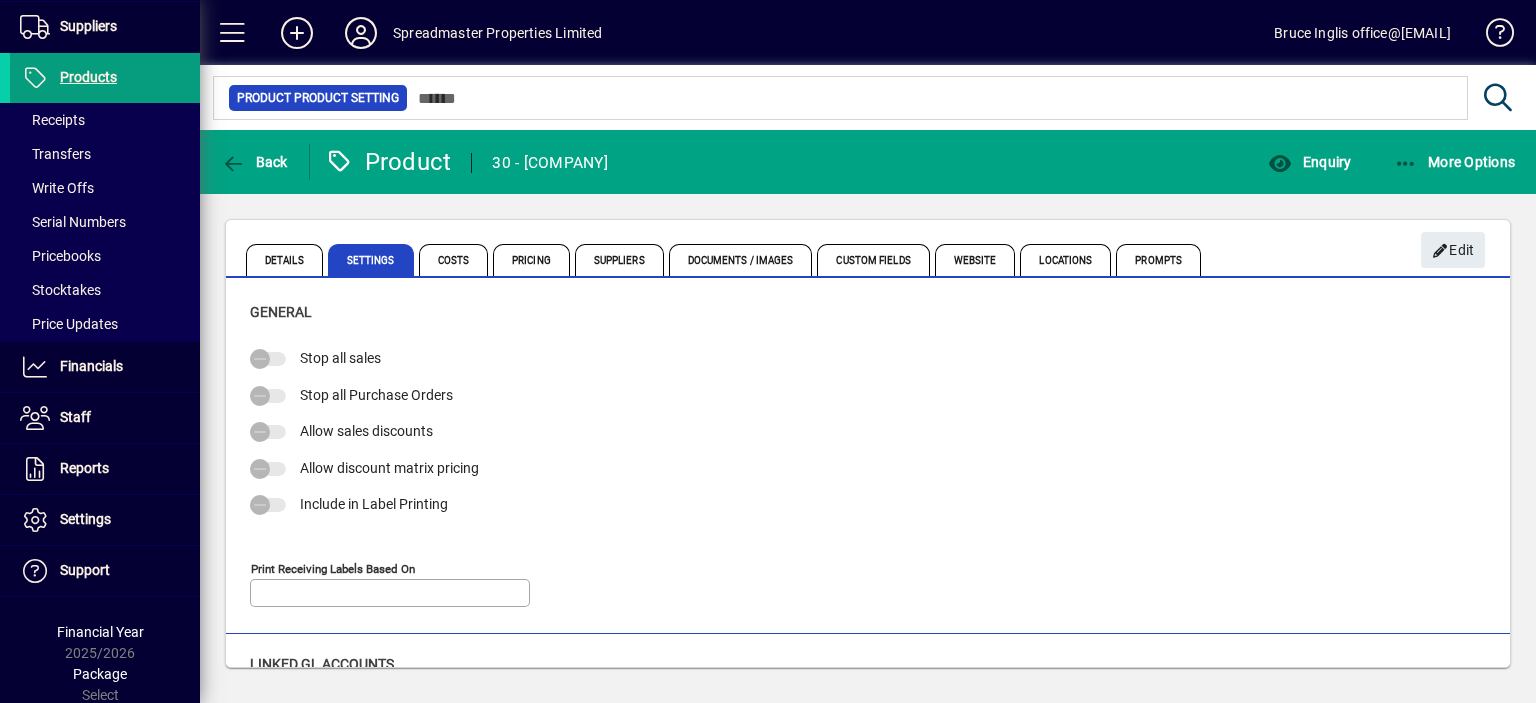 type on "**********" 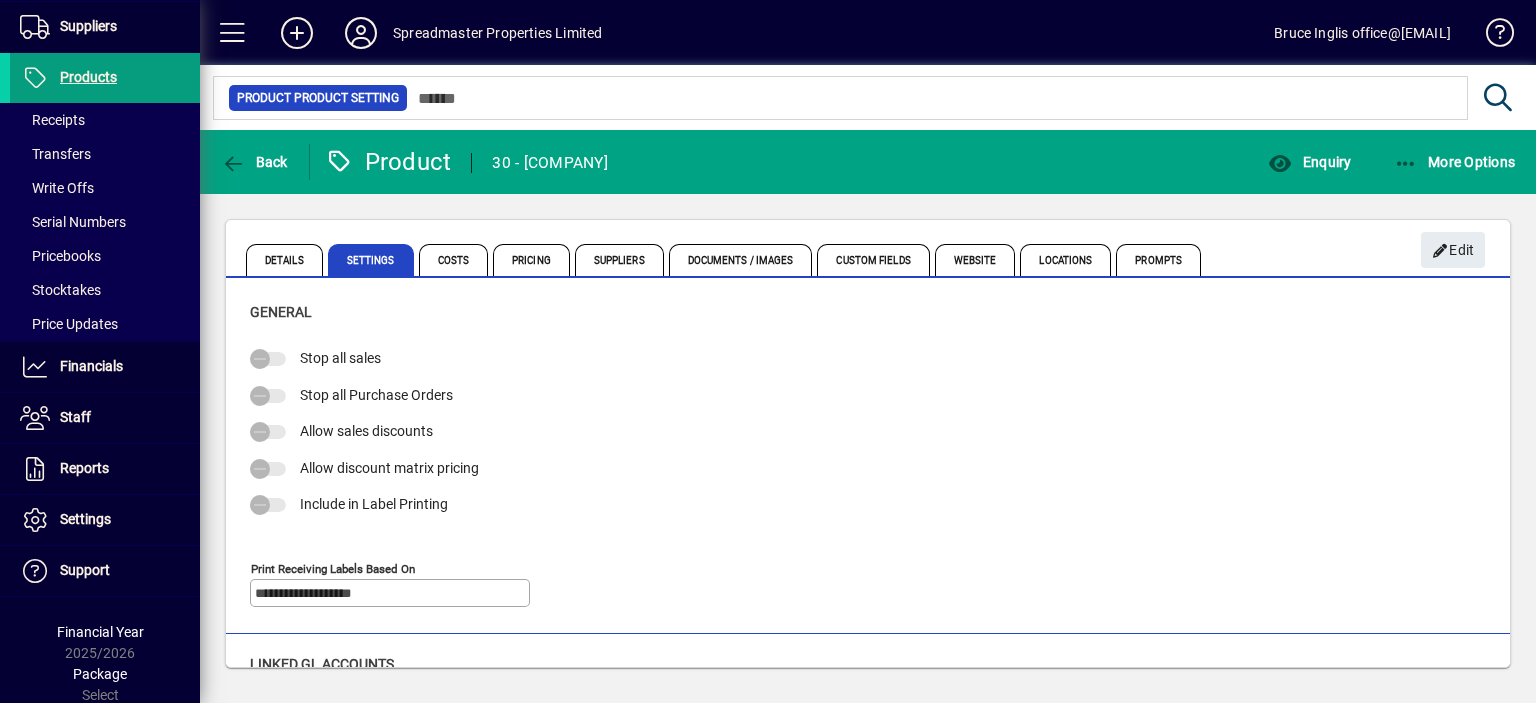 type on "**********" 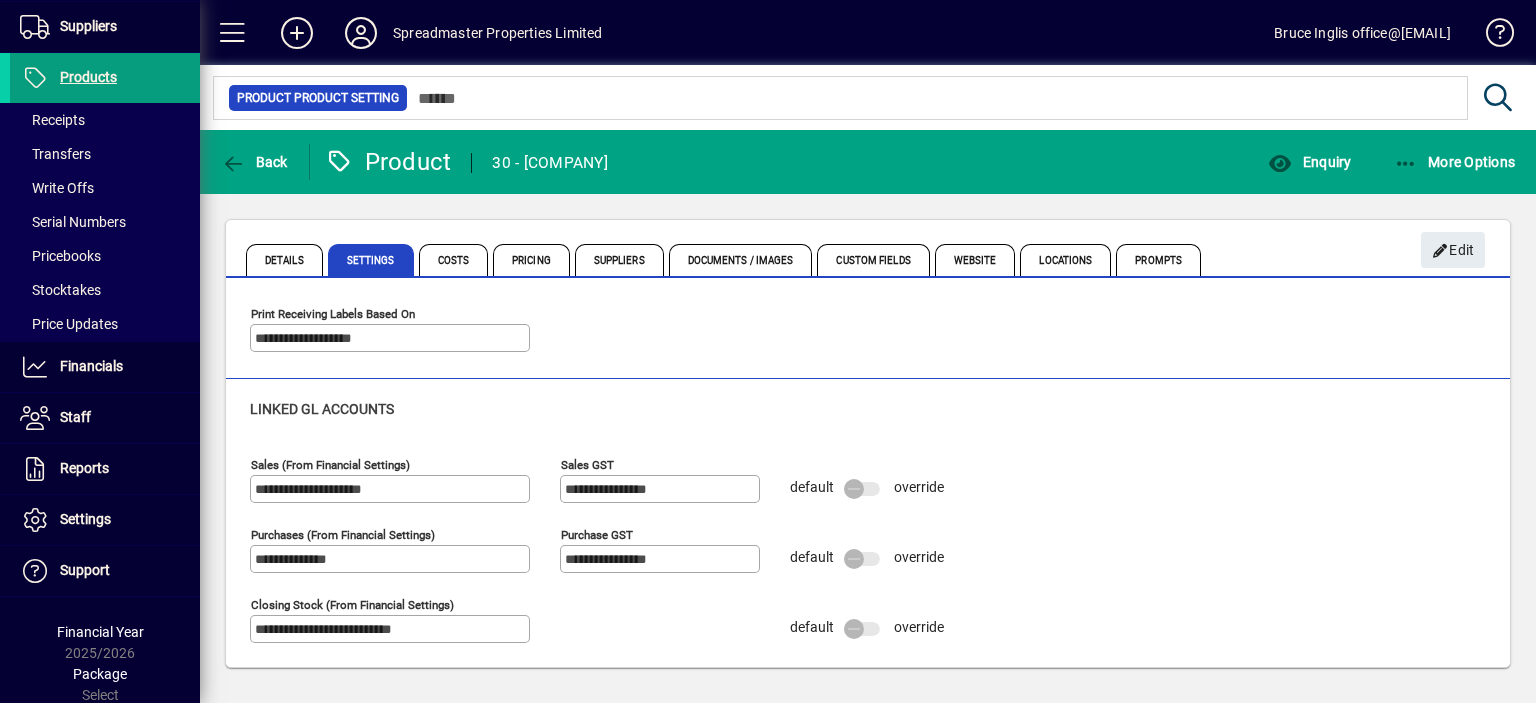 scroll, scrollTop: 256, scrollLeft: 0, axis: vertical 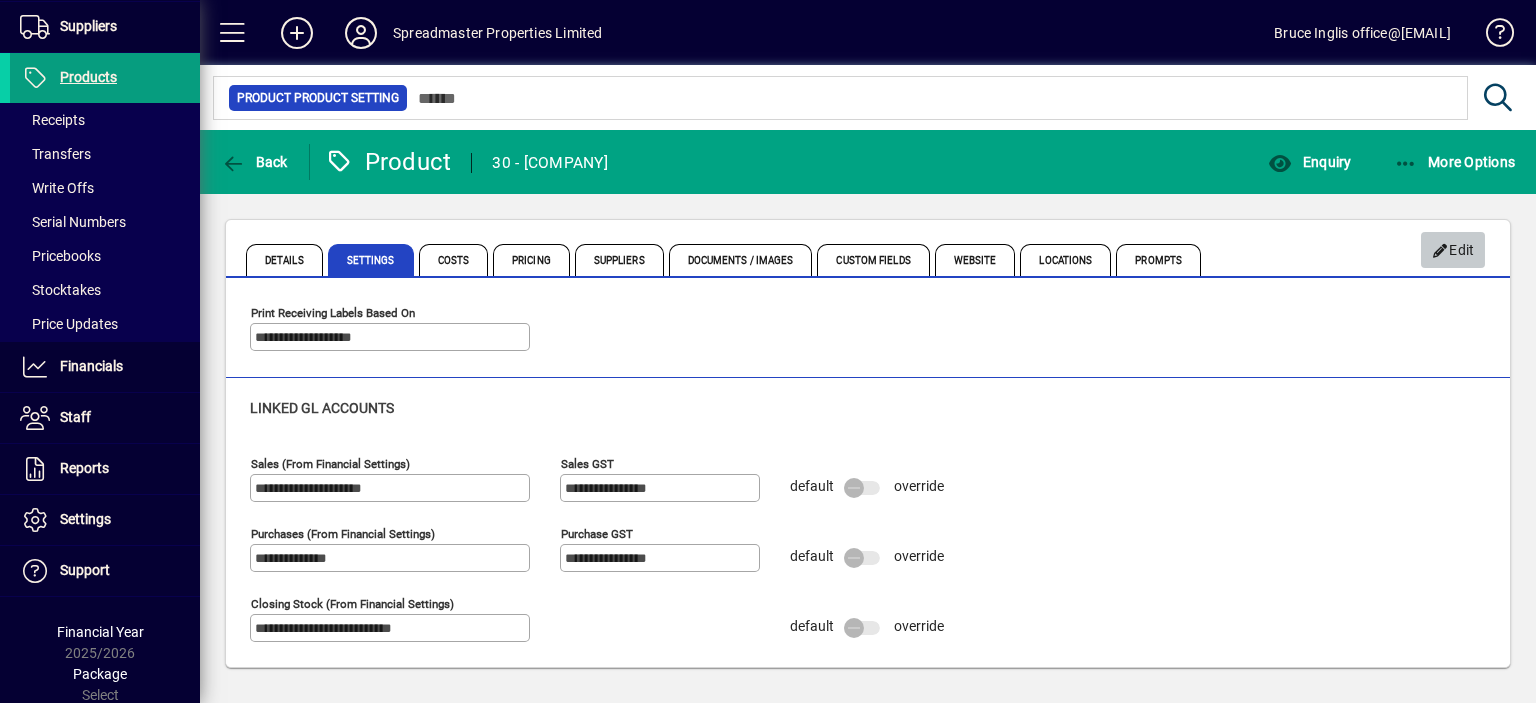 click 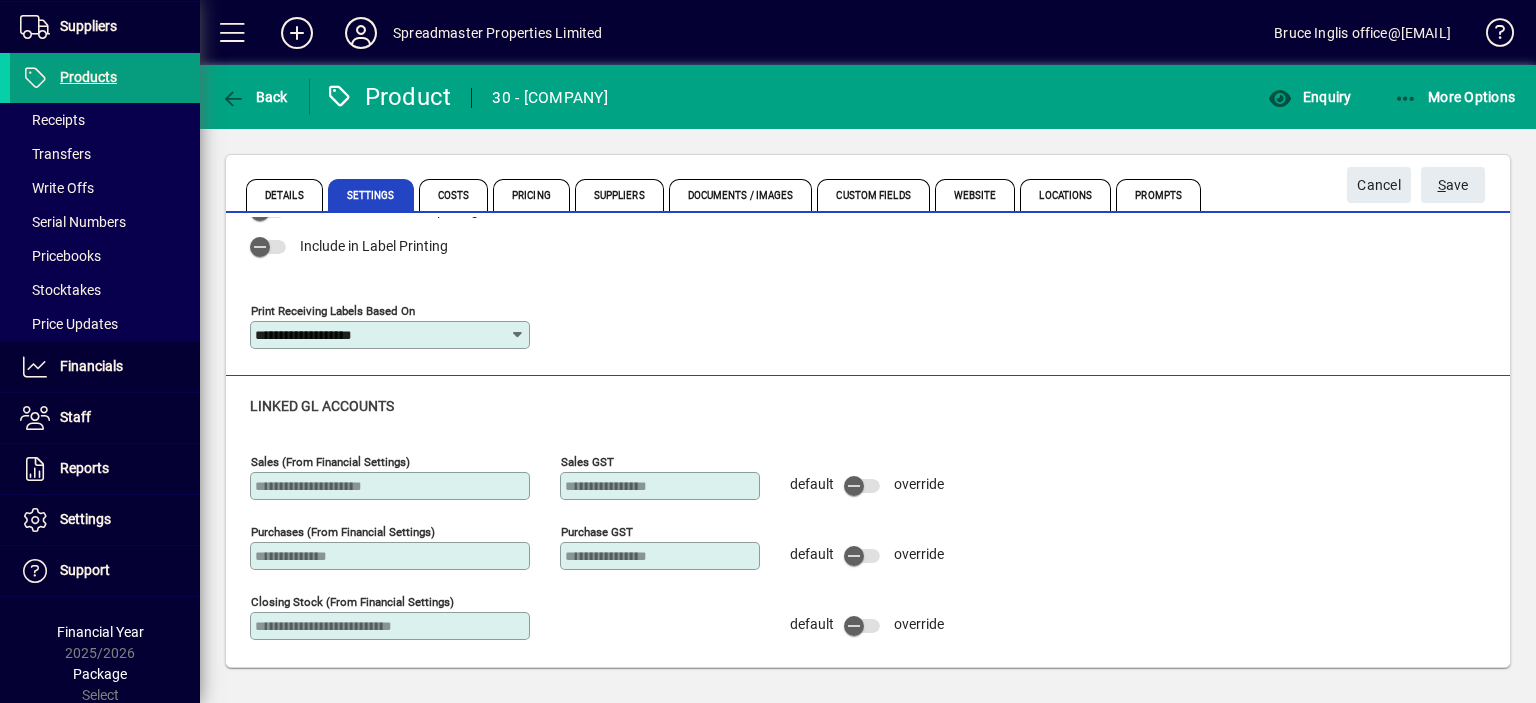 scroll, scrollTop: 191, scrollLeft: 0, axis: vertical 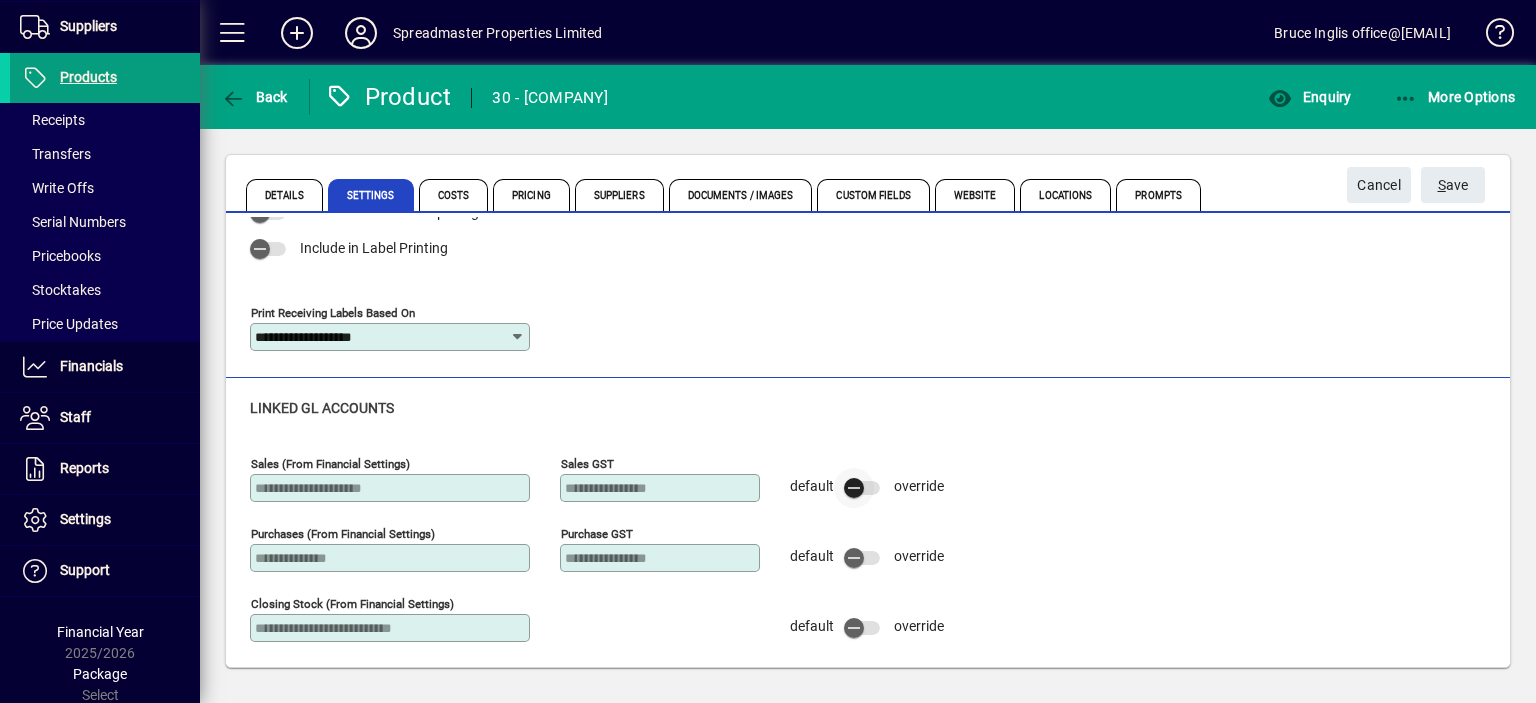 click at bounding box center [854, 488] 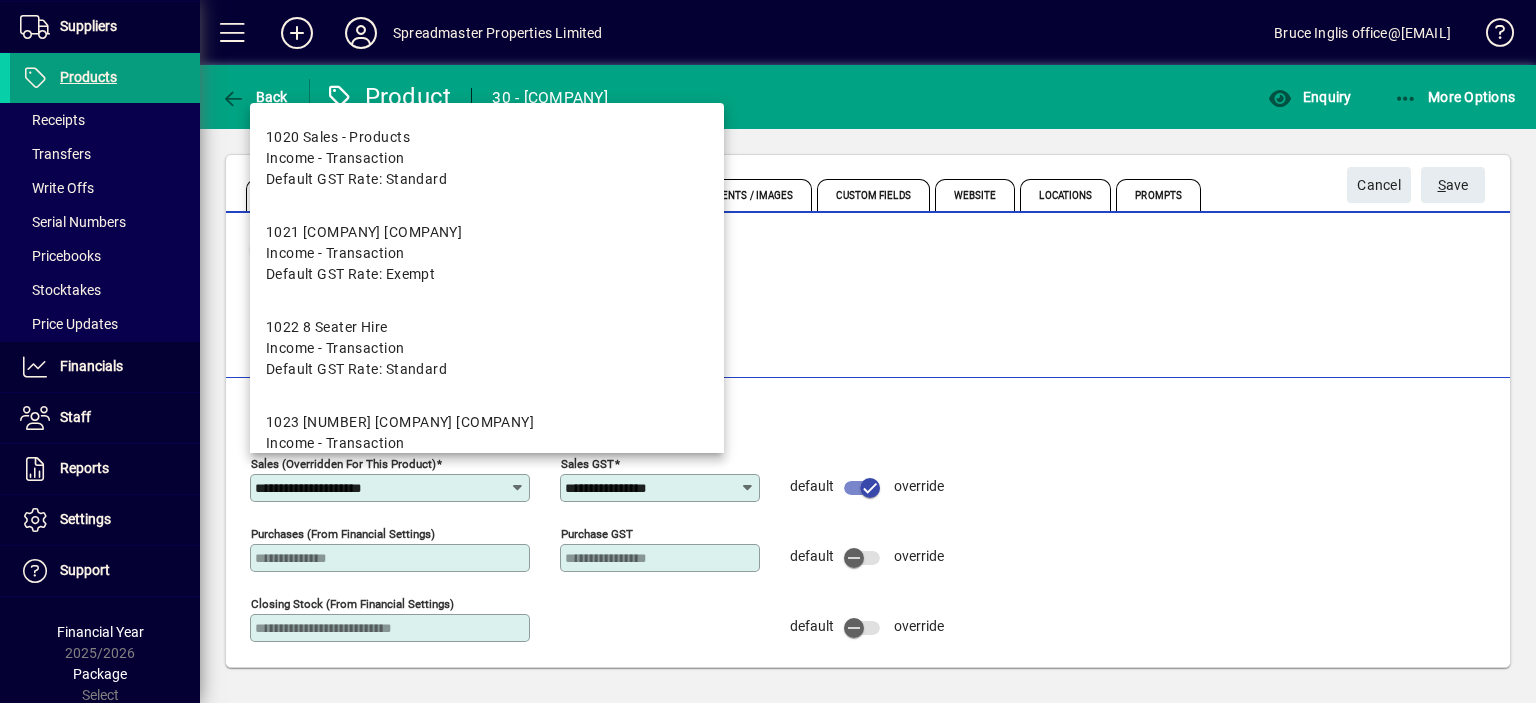 click on "**********" at bounding box center [382, 488] 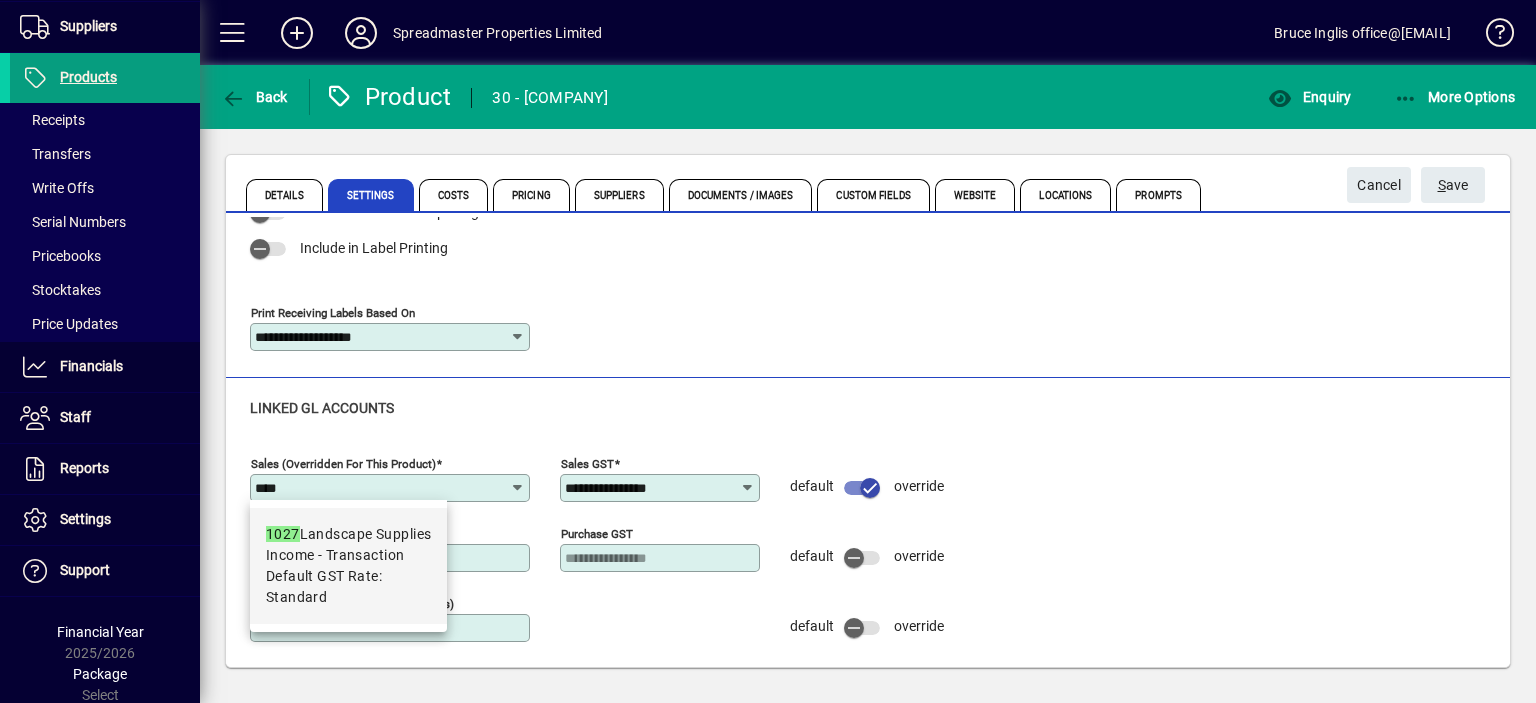 type on "**********" 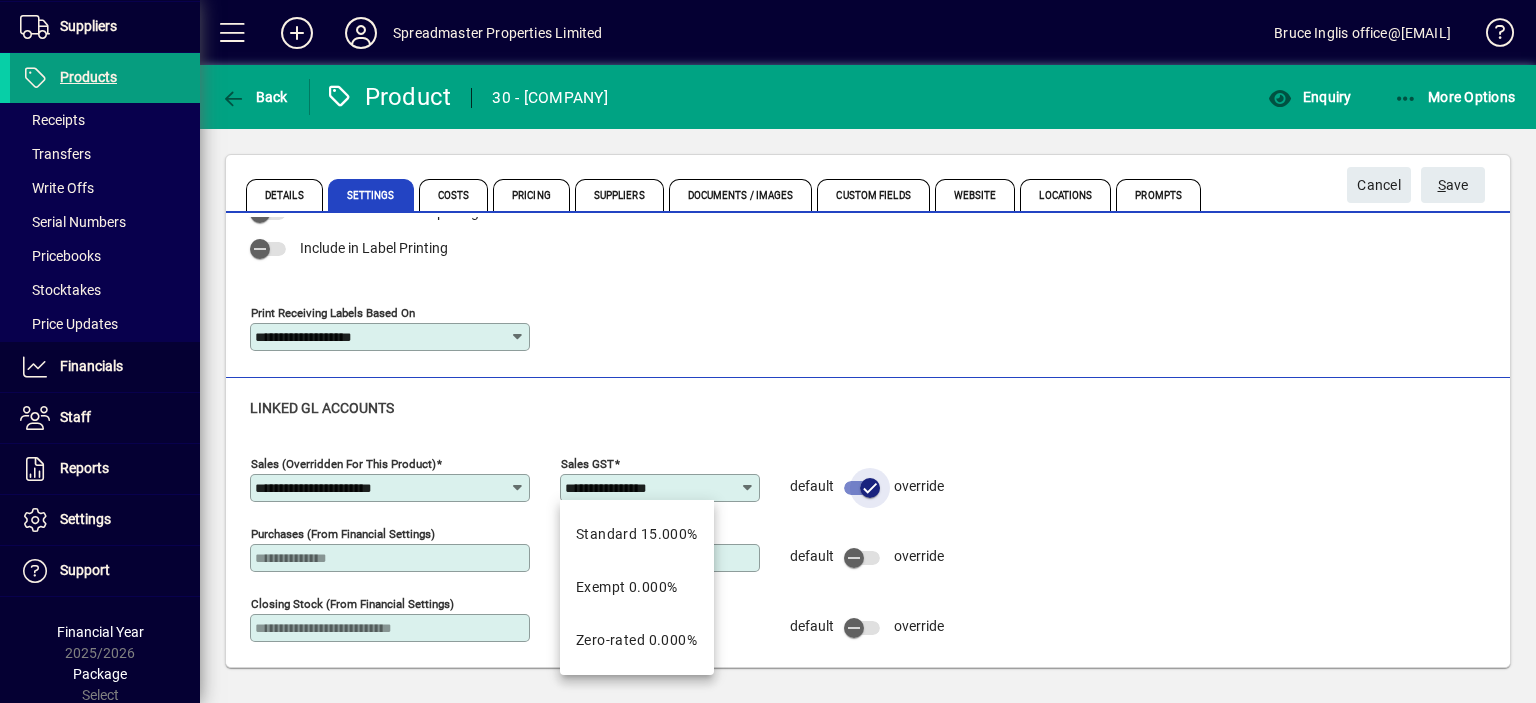 type 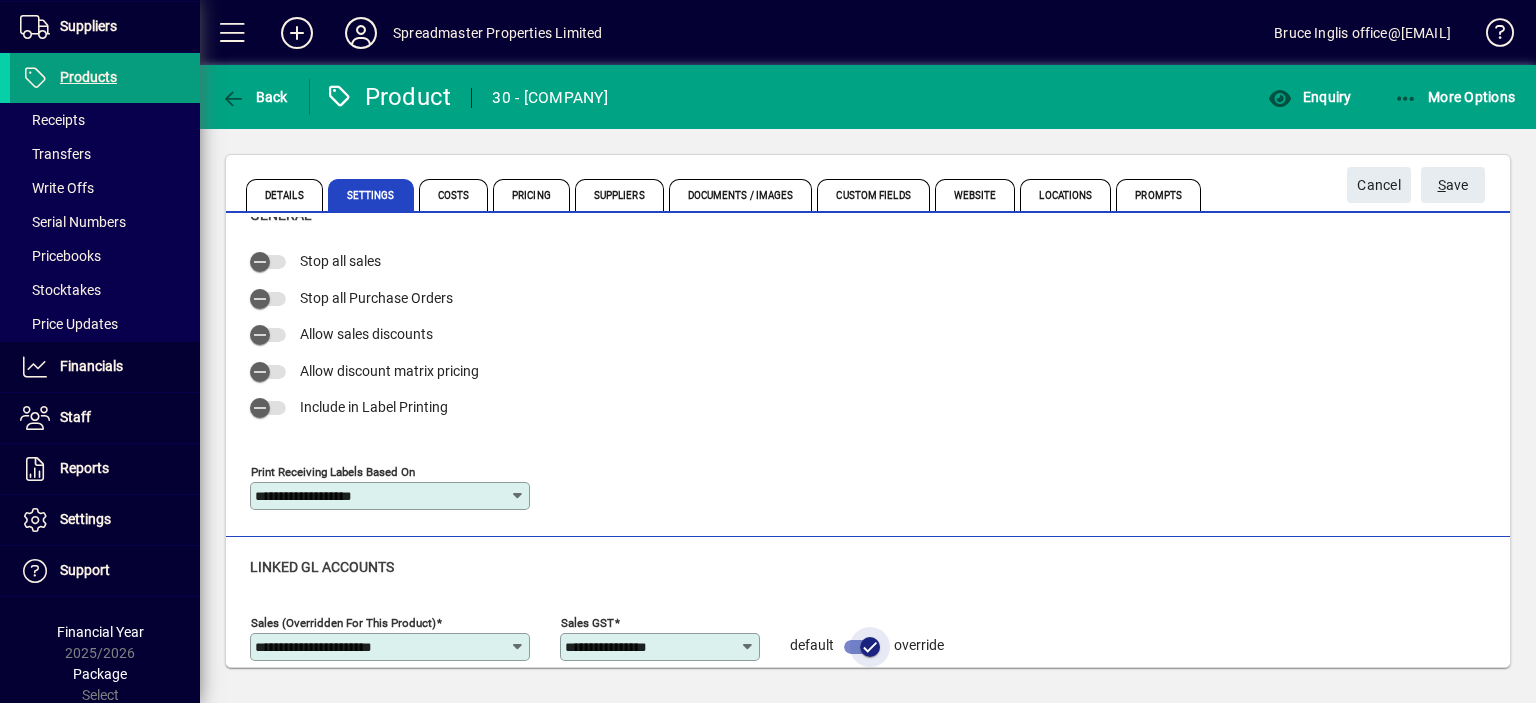 scroll, scrollTop: 0, scrollLeft: 0, axis: both 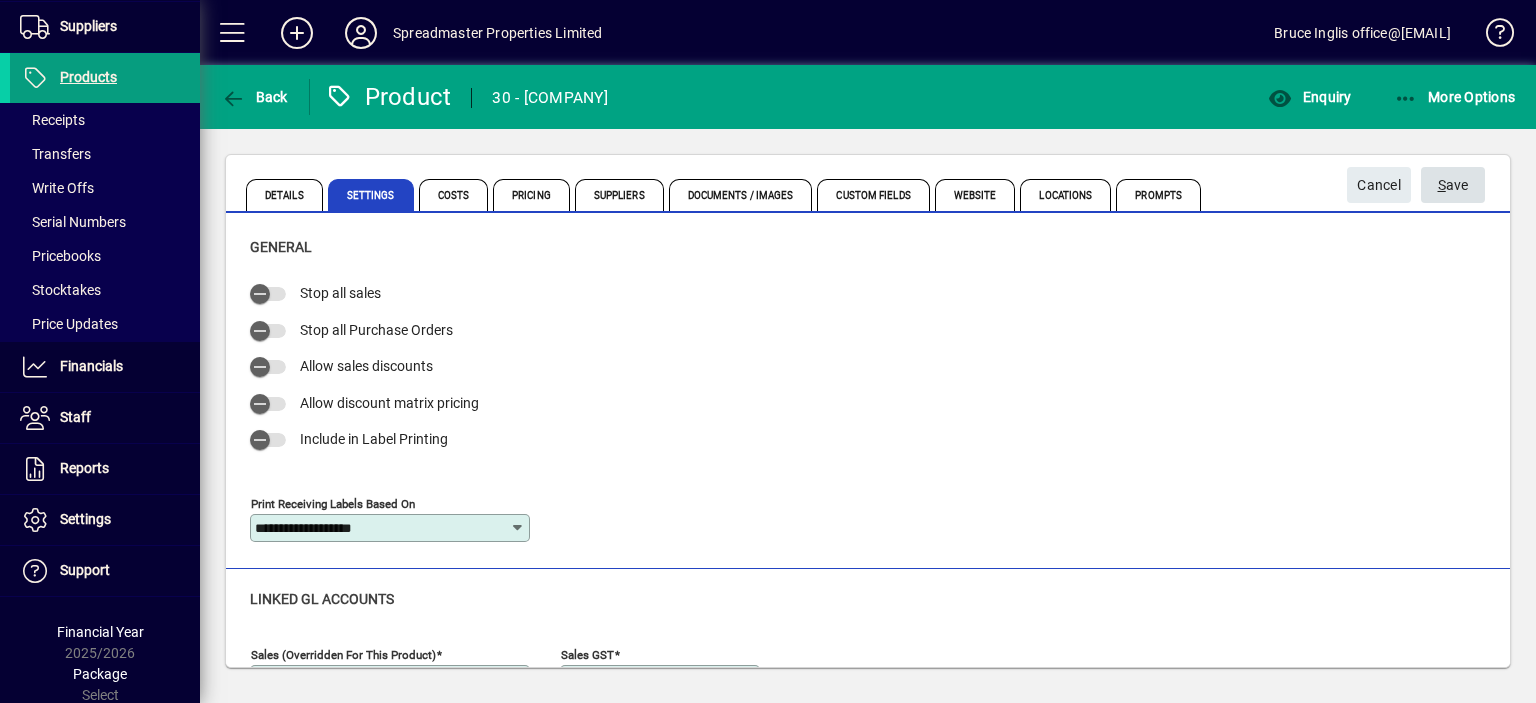 click on "S ave" 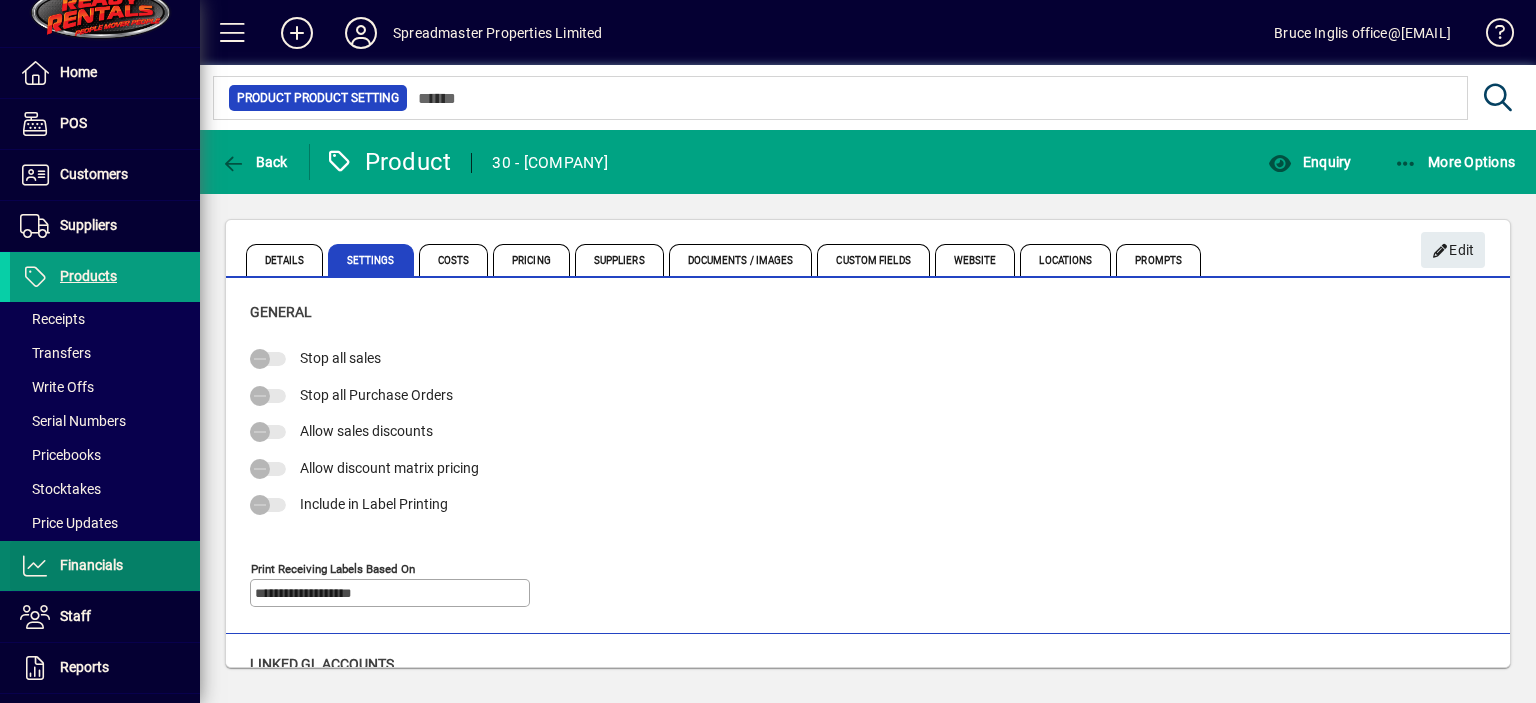 scroll, scrollTop: 0, scrollLeft: 0, axis: both 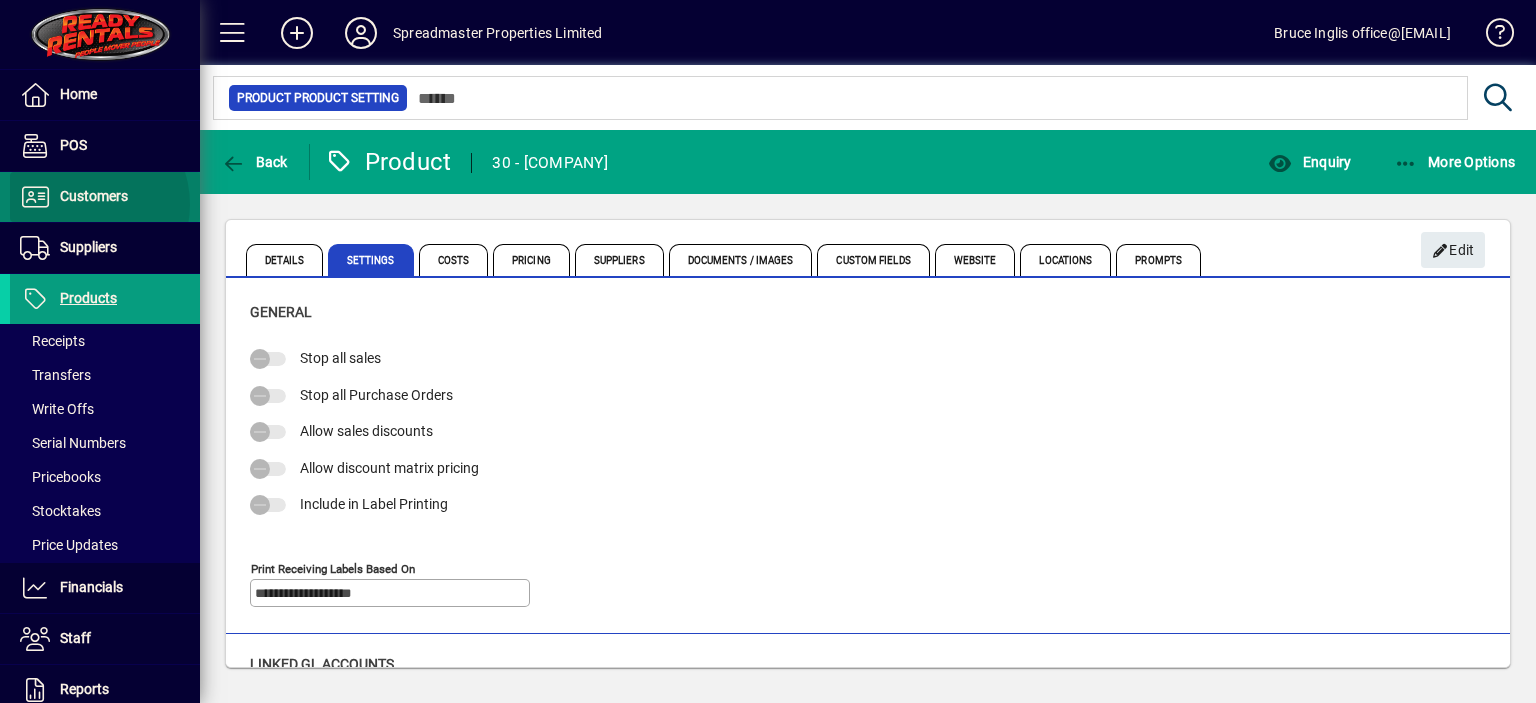 click on "Customers" at bounding box center [69, 197] 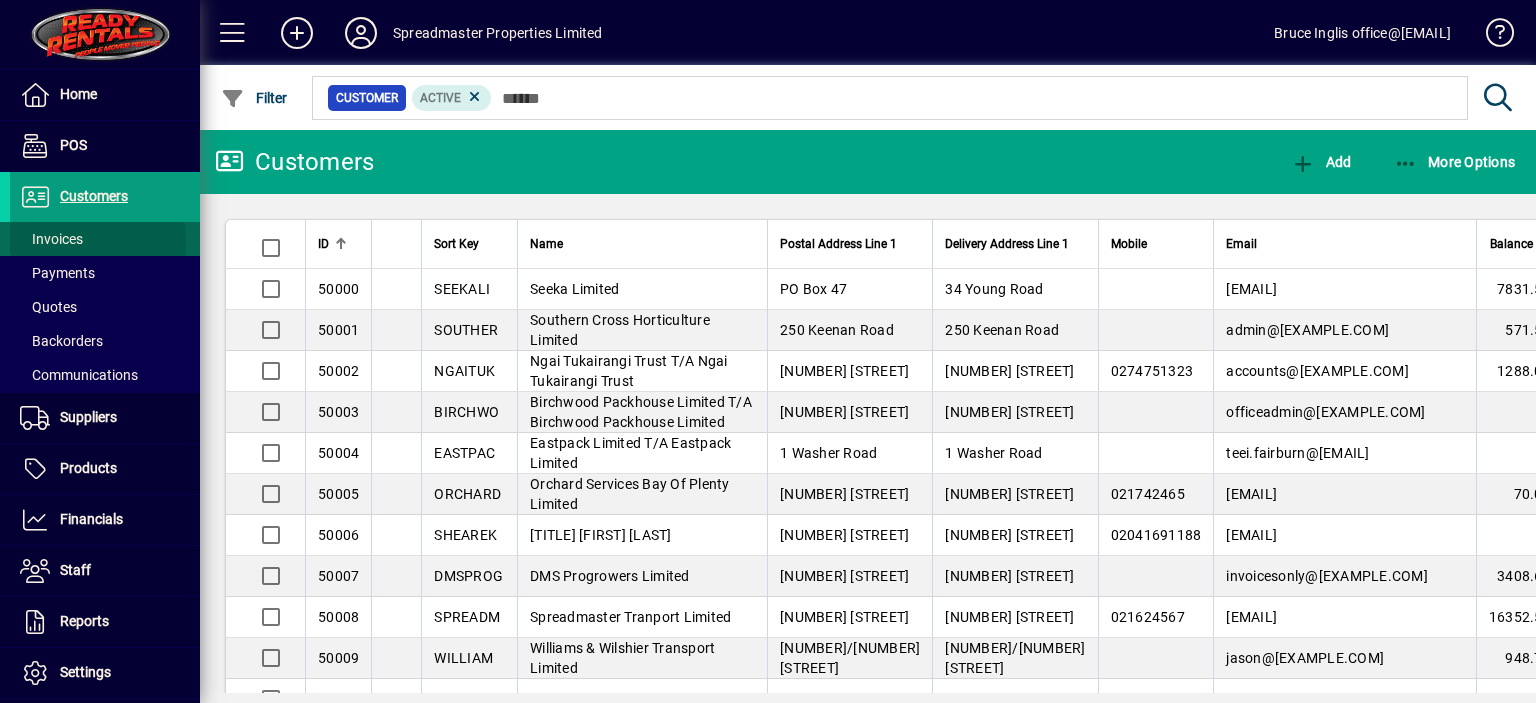 click on "Invoices" at bounding box center [51, 239] 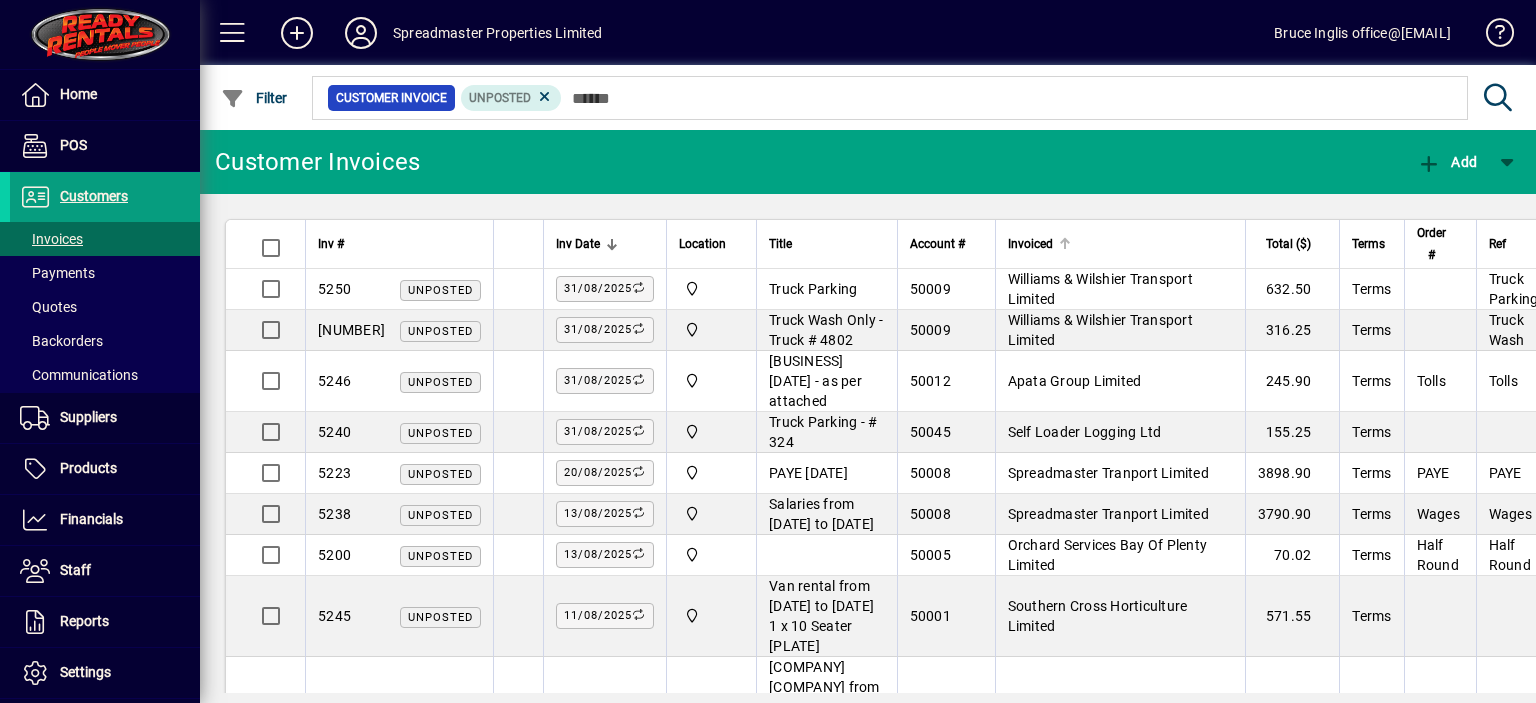 click at bounding box center (1065, 244) 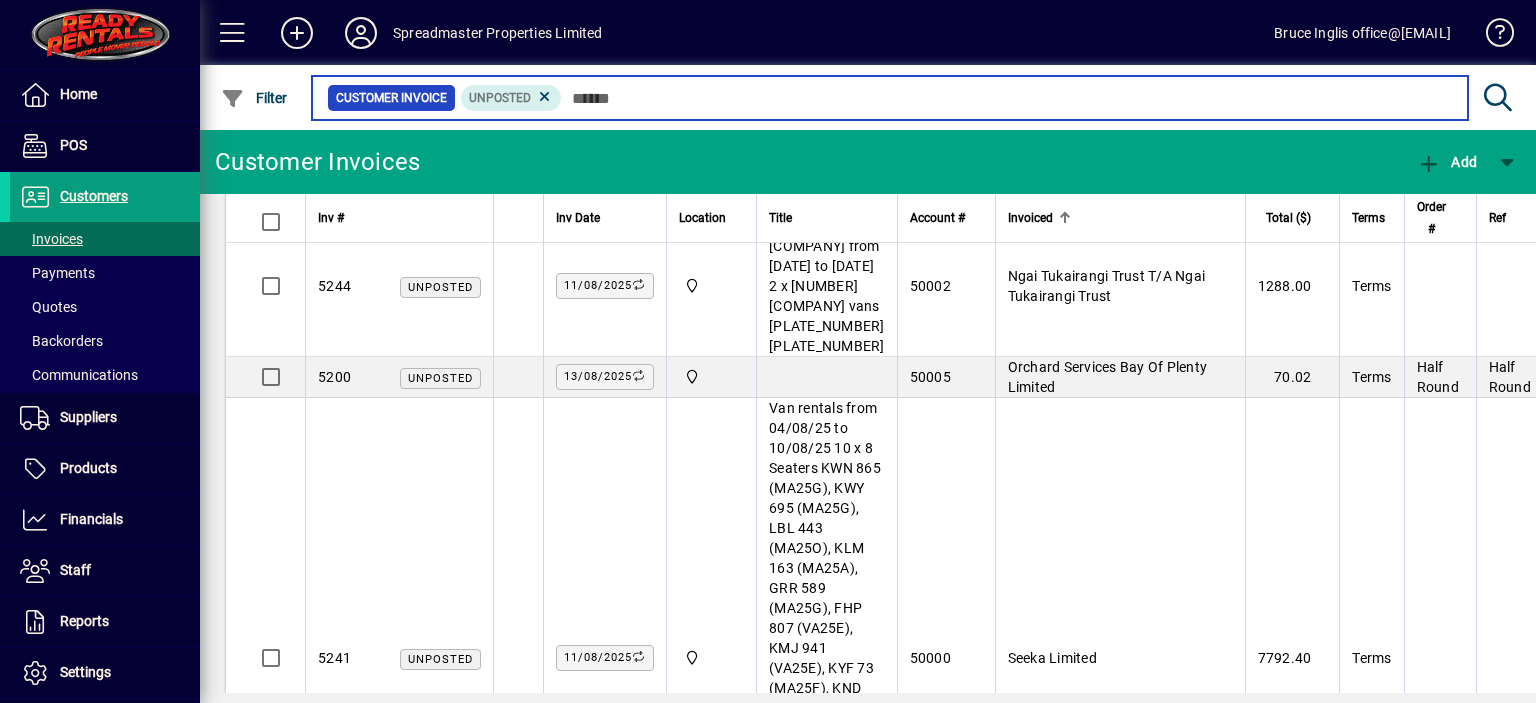 scroll, scrollTop: 700, scrollLeft: 0, axis: vertical 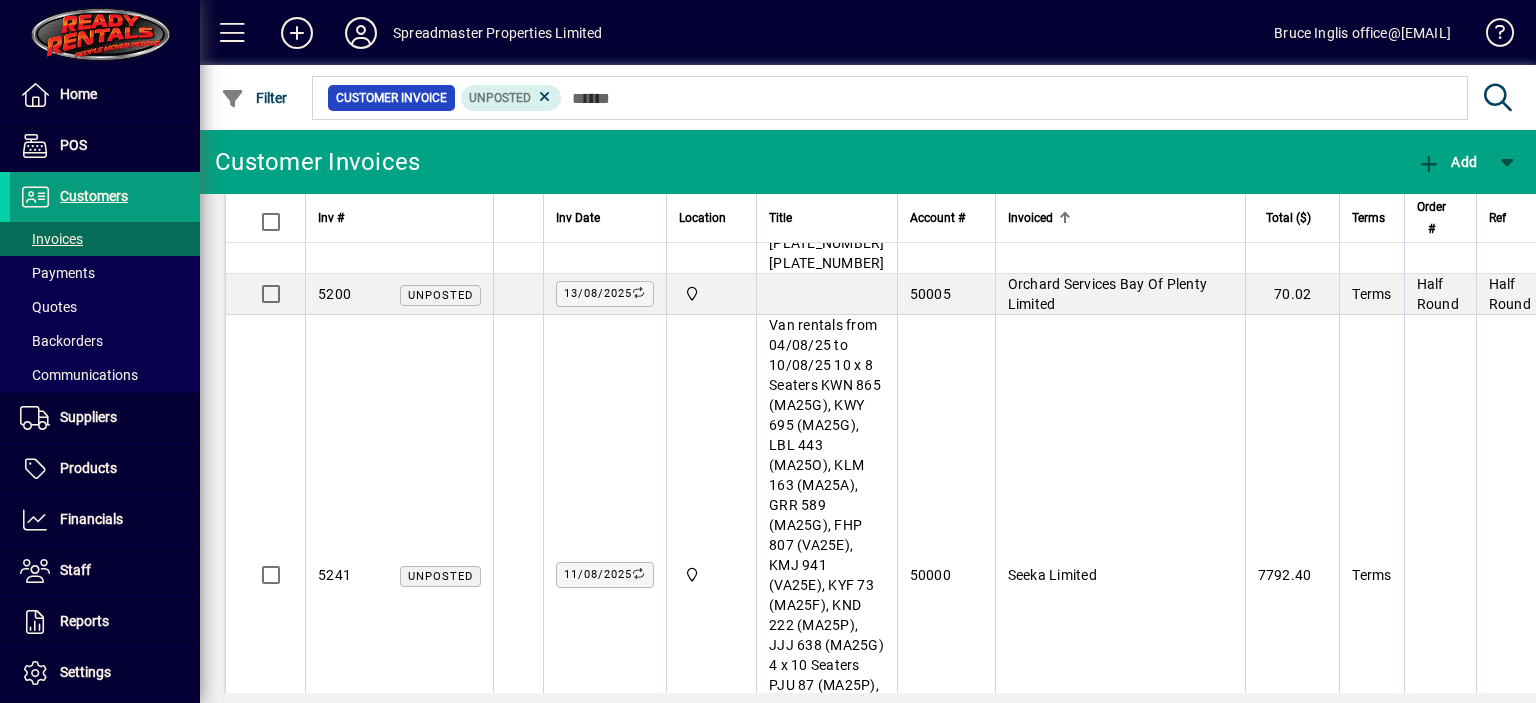 click on "Geoff [NAME]" at bounding box center (1052, 112) 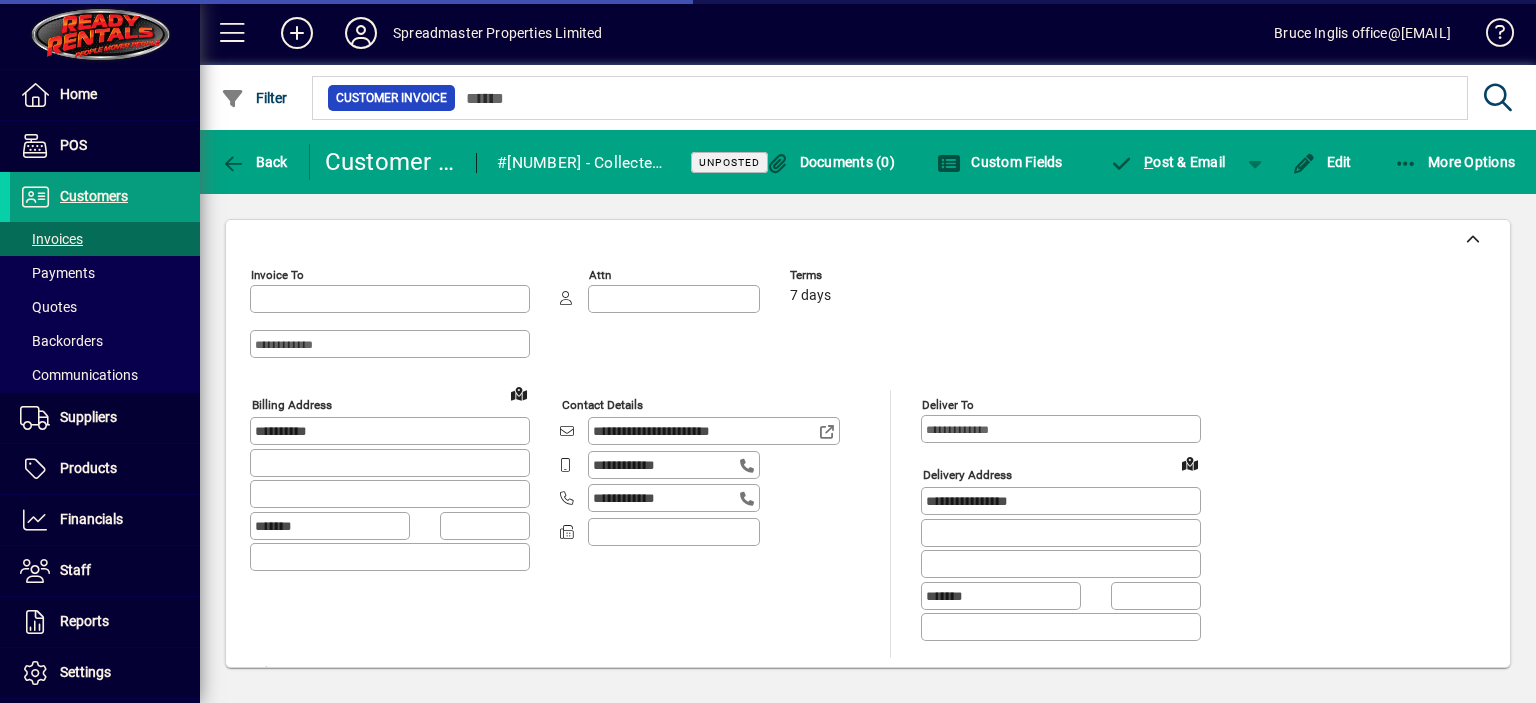 type on "**********" 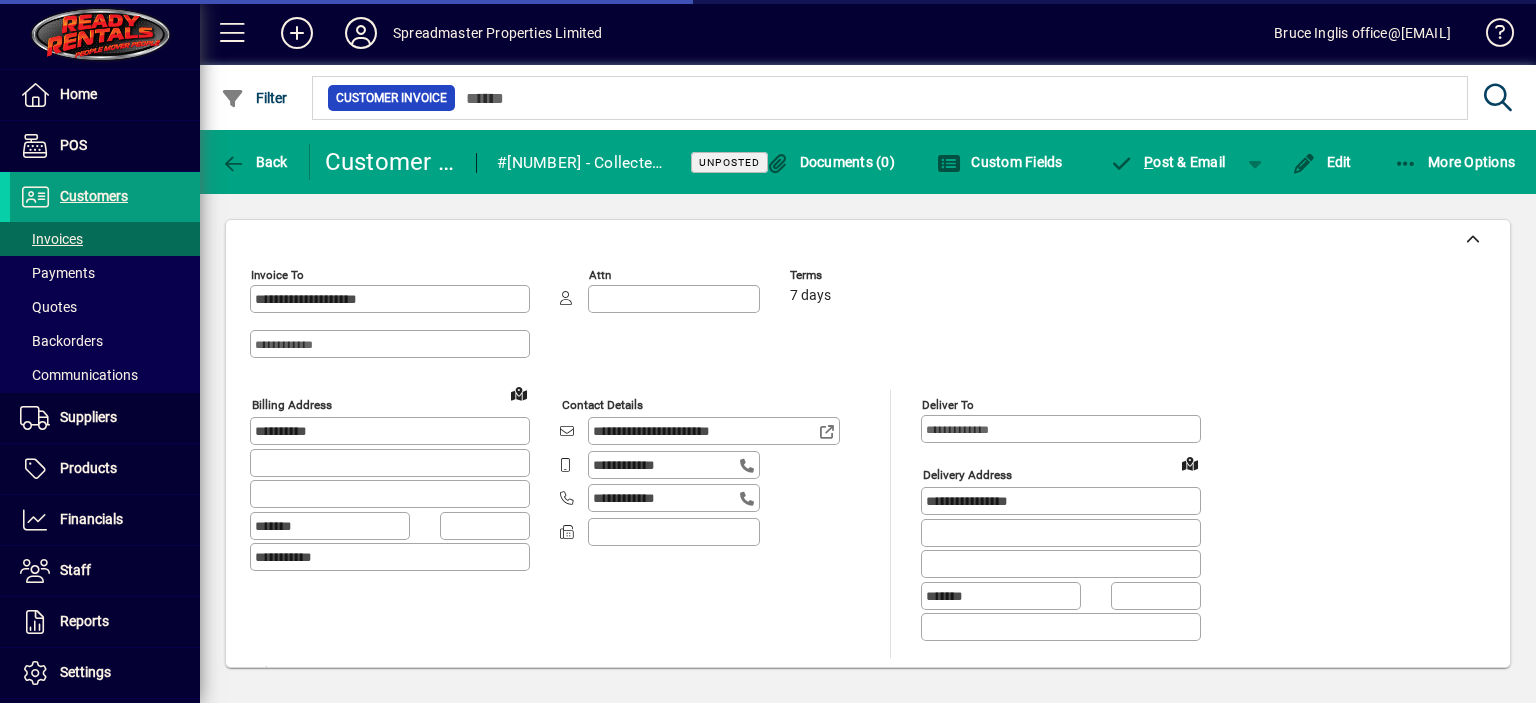 type on "**********" 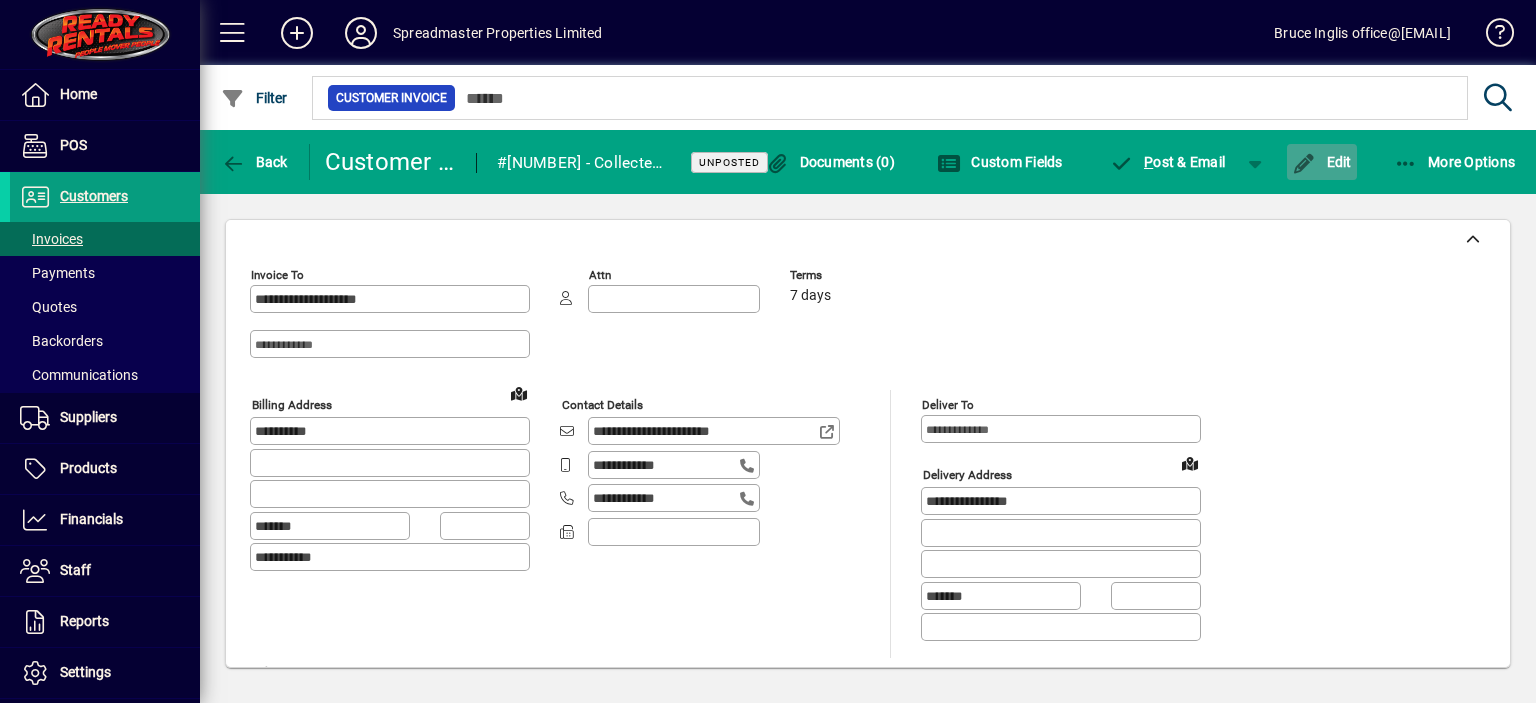 click on "Edit" 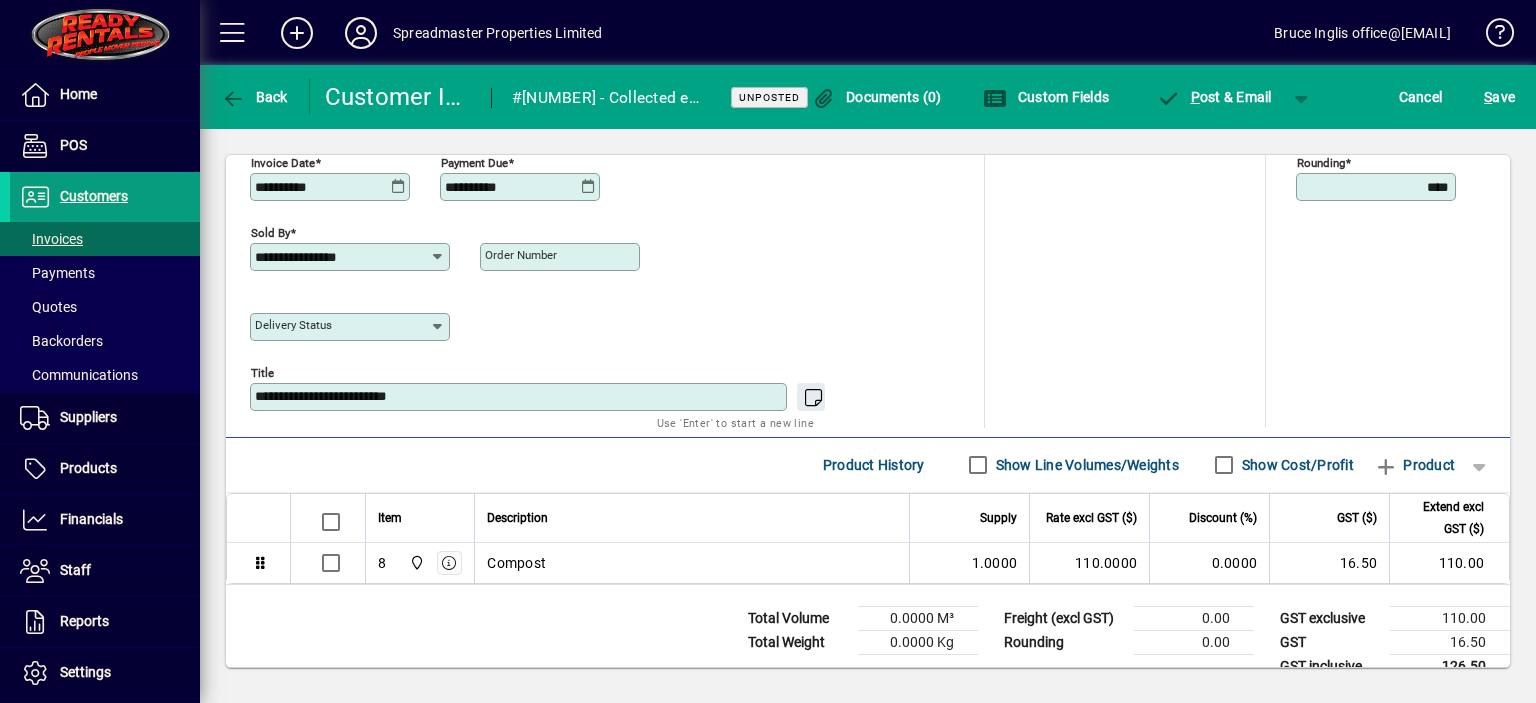 scroll, scrollTop: 869, scrollLeft: 0, axis: vertical 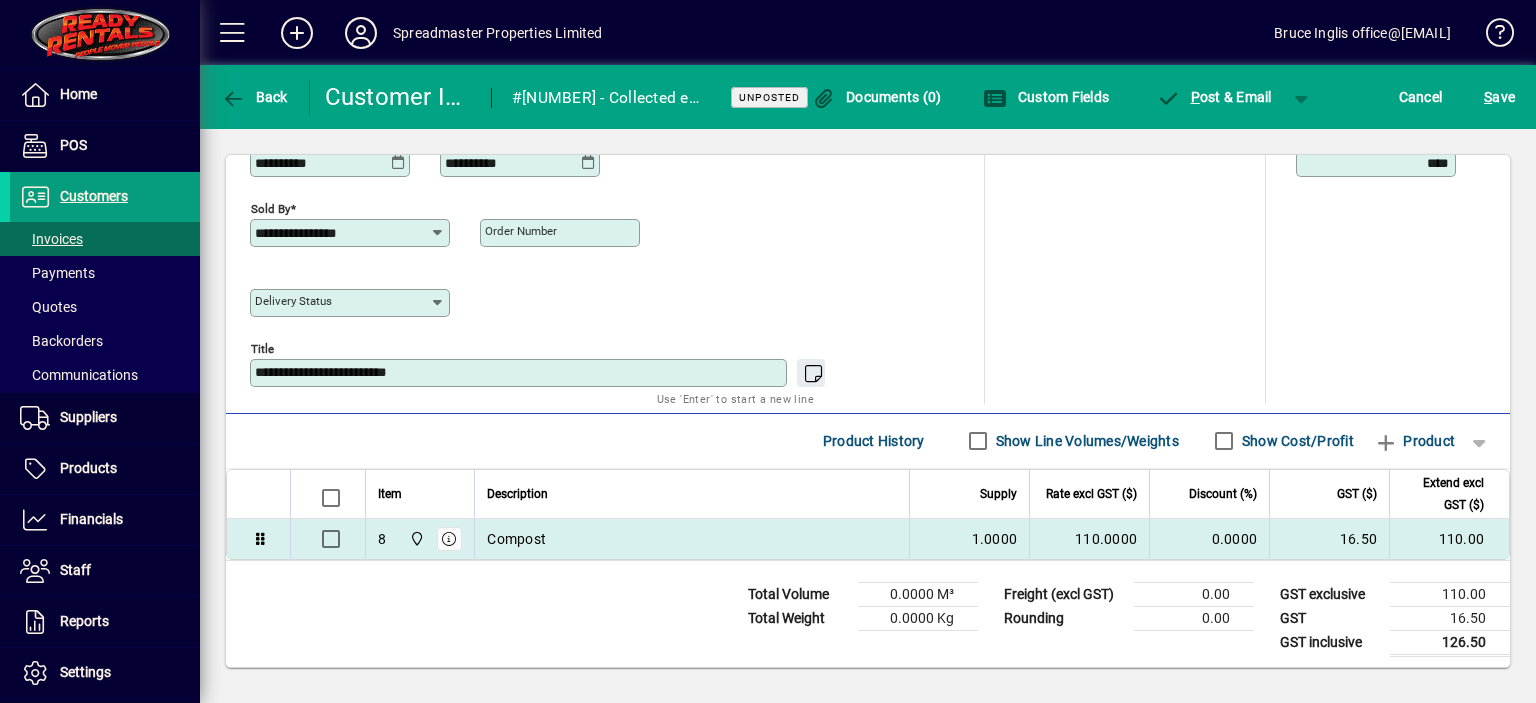 click on "Compost" at bounding box center (691, 539) 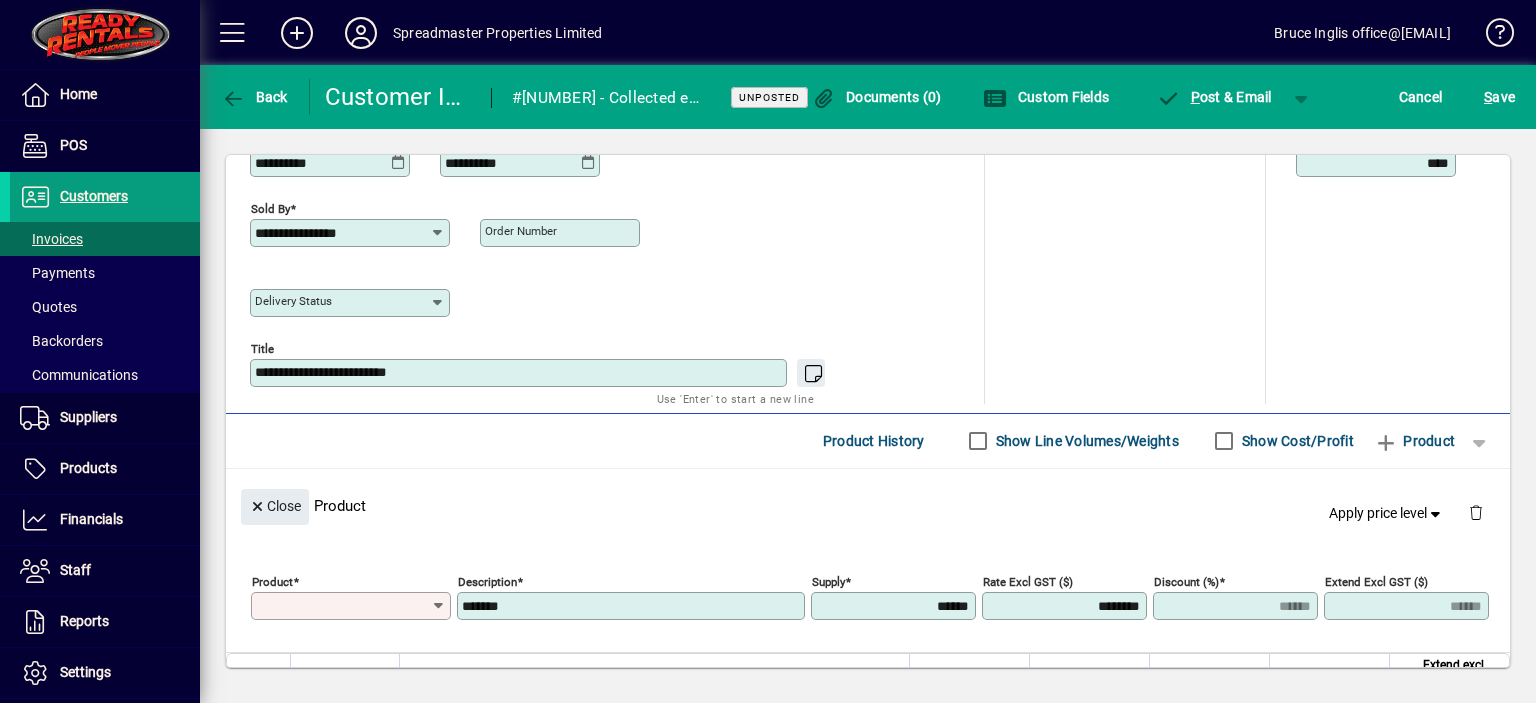 type on "*" 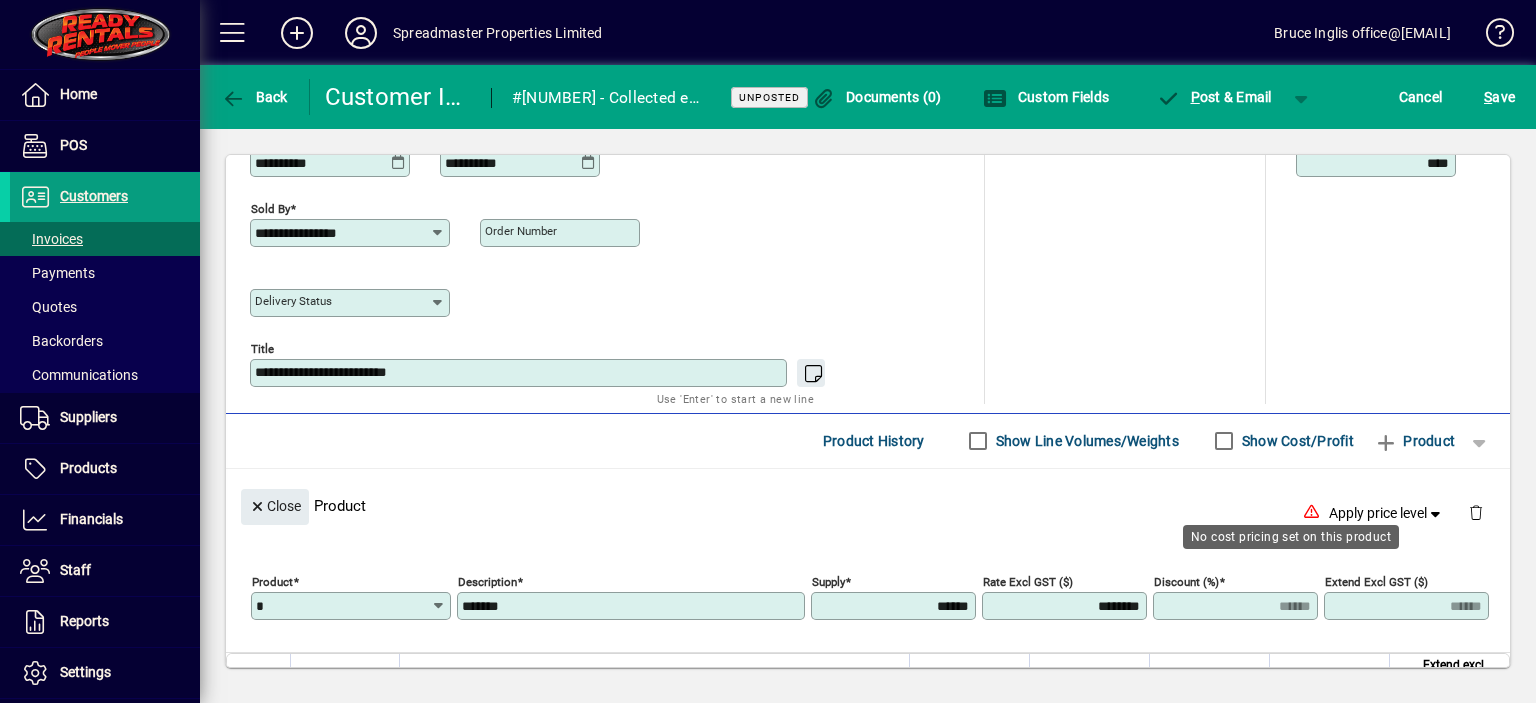 click on "Product *" 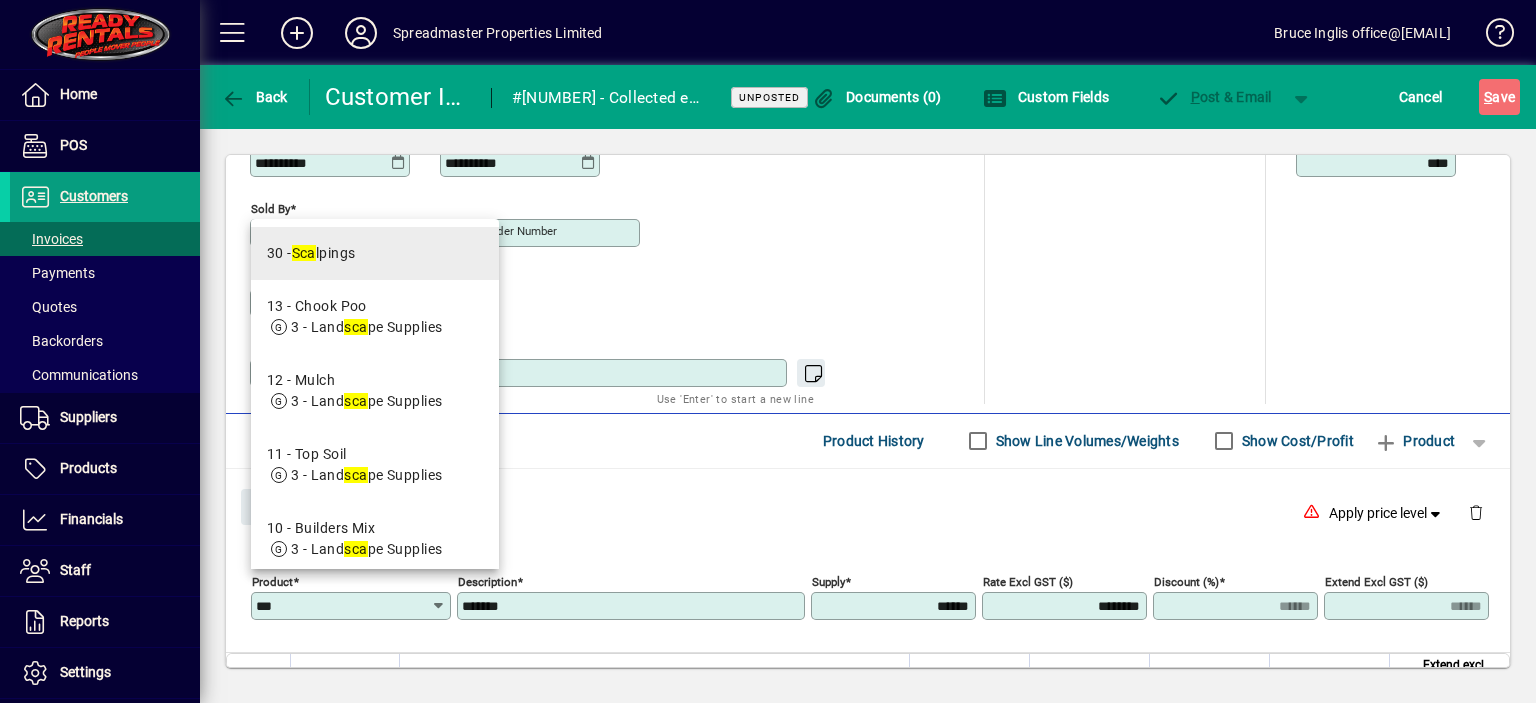 click on "30 - Scalpings" at bounding box center [311, 253] 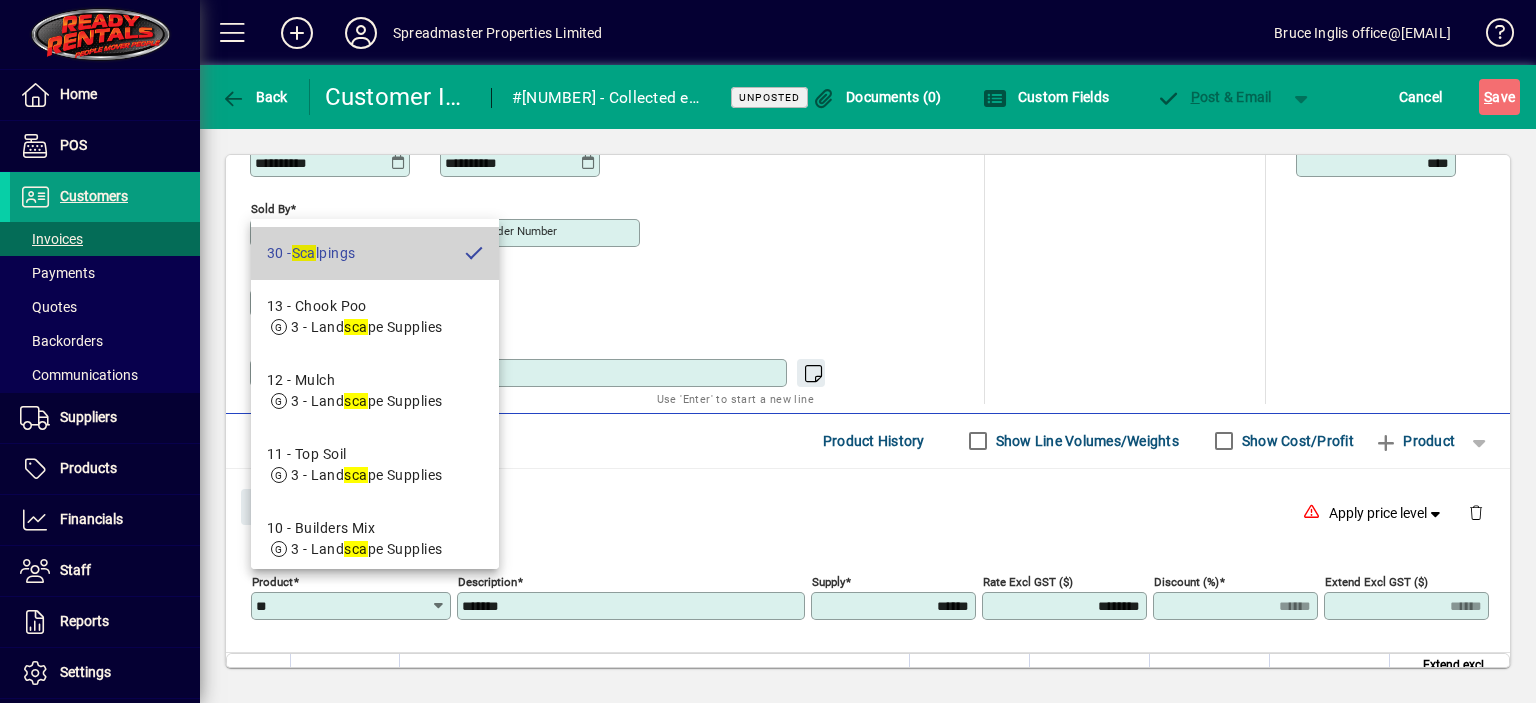 type on "*********" 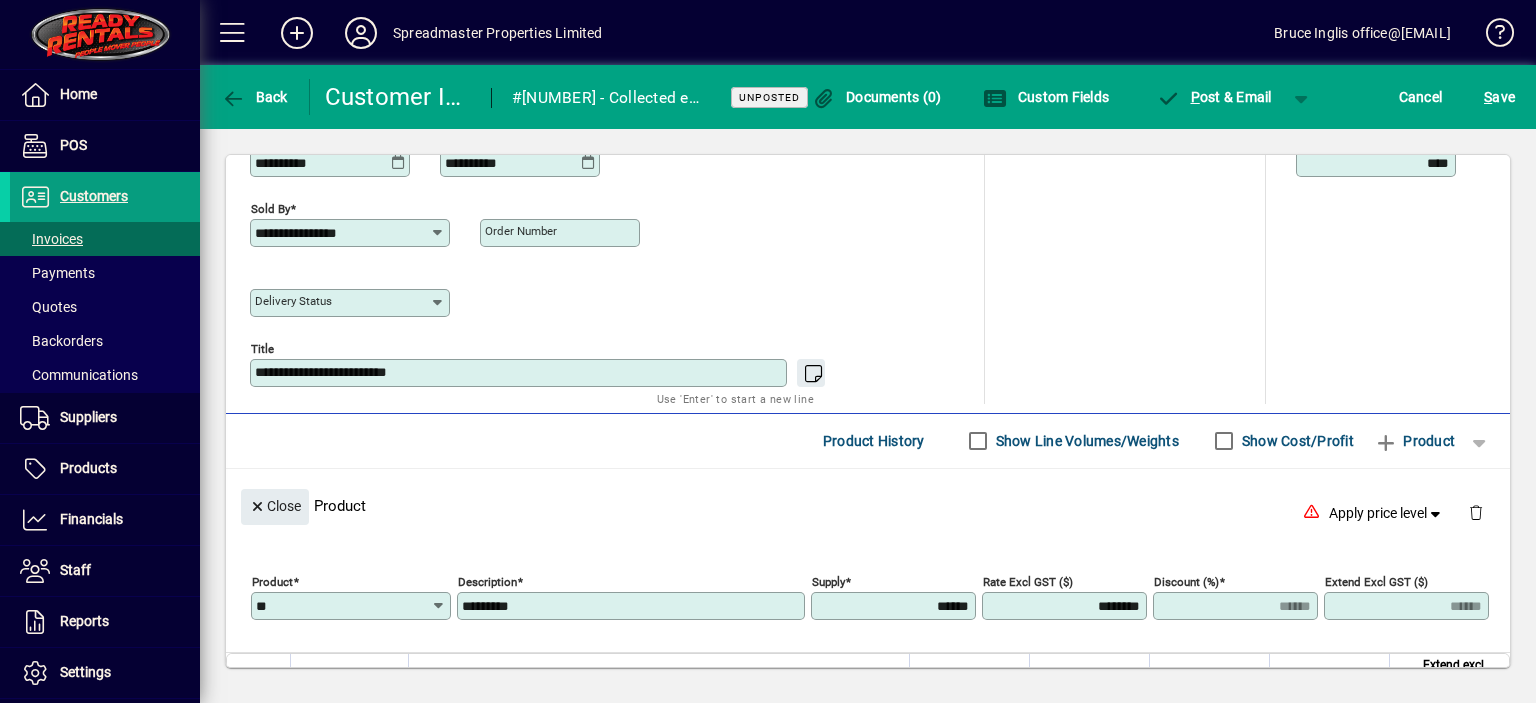 type 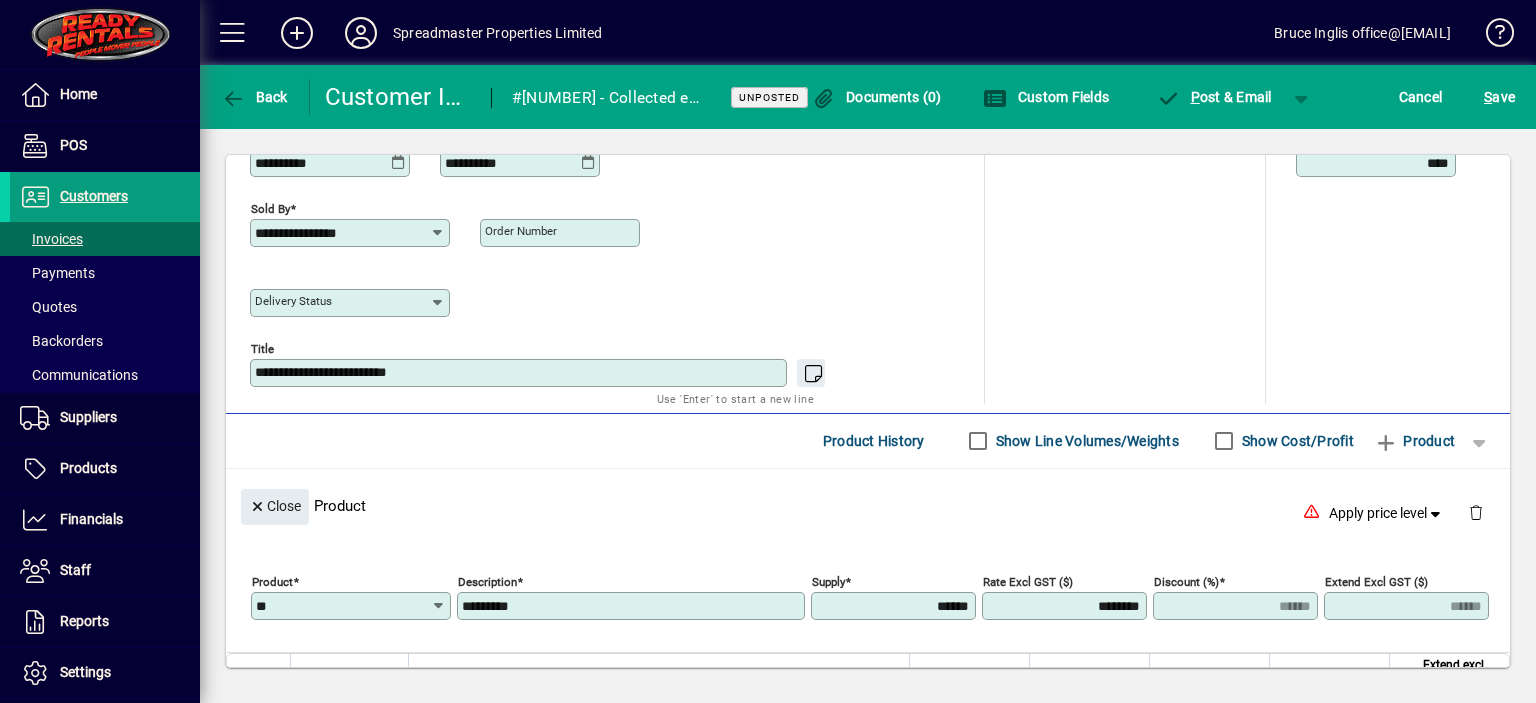 type on "****" 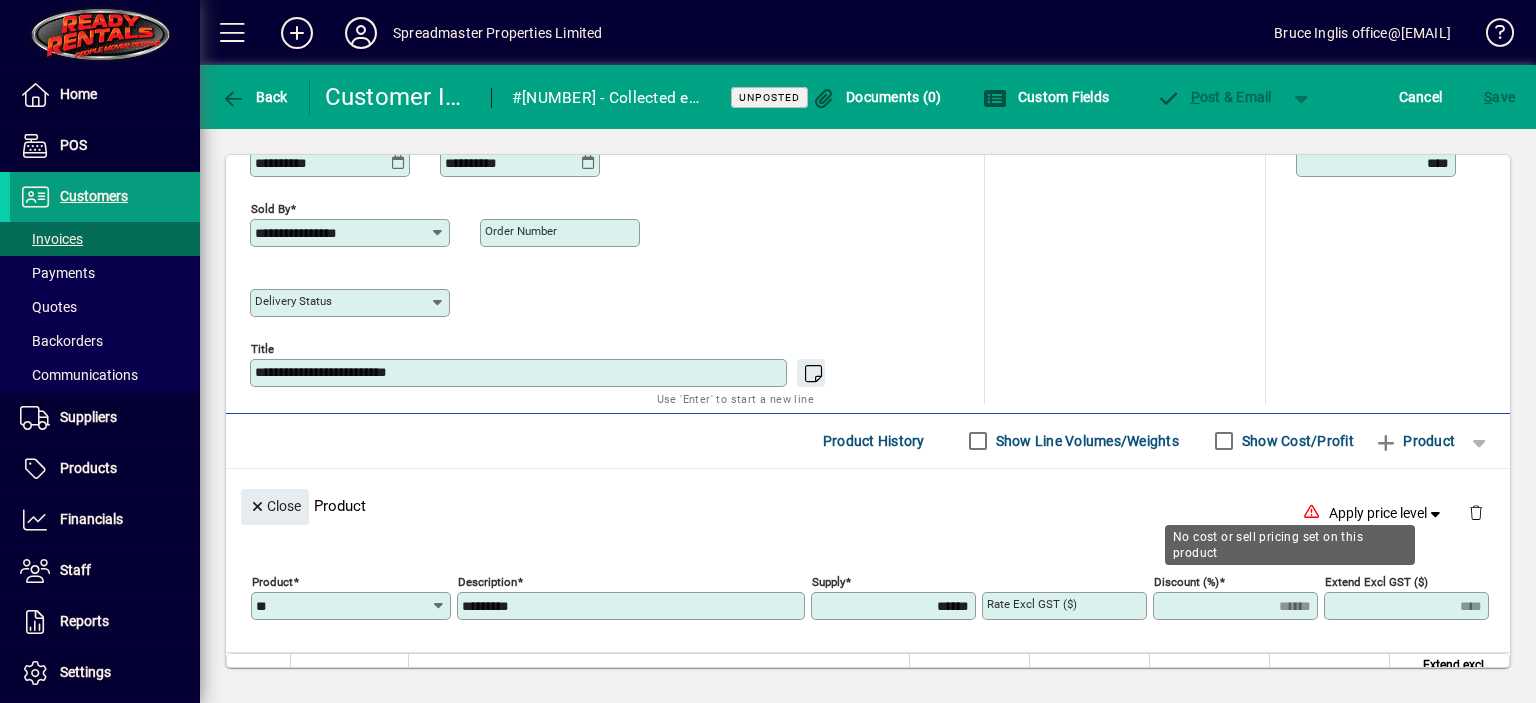 click on "******" at bounding box center (895, 606) 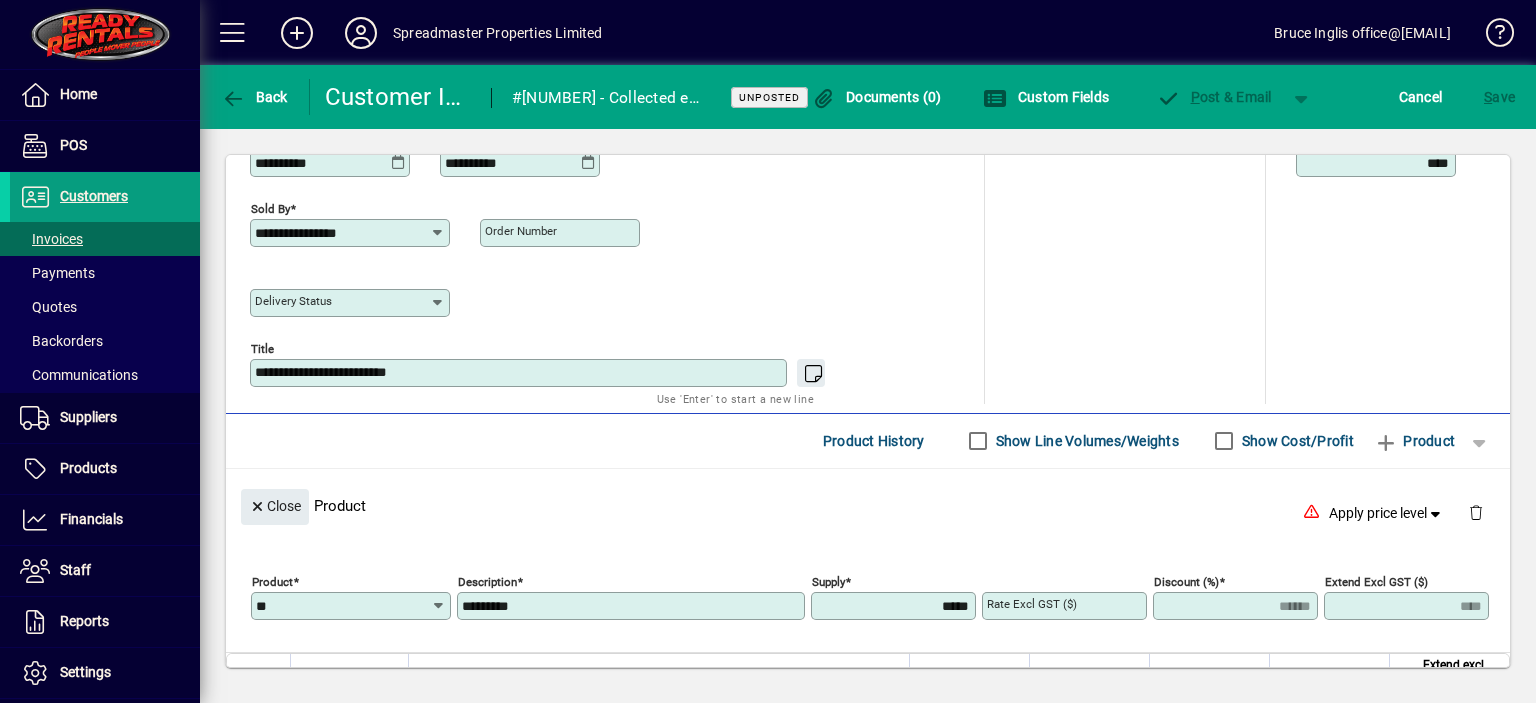 type on "*******" 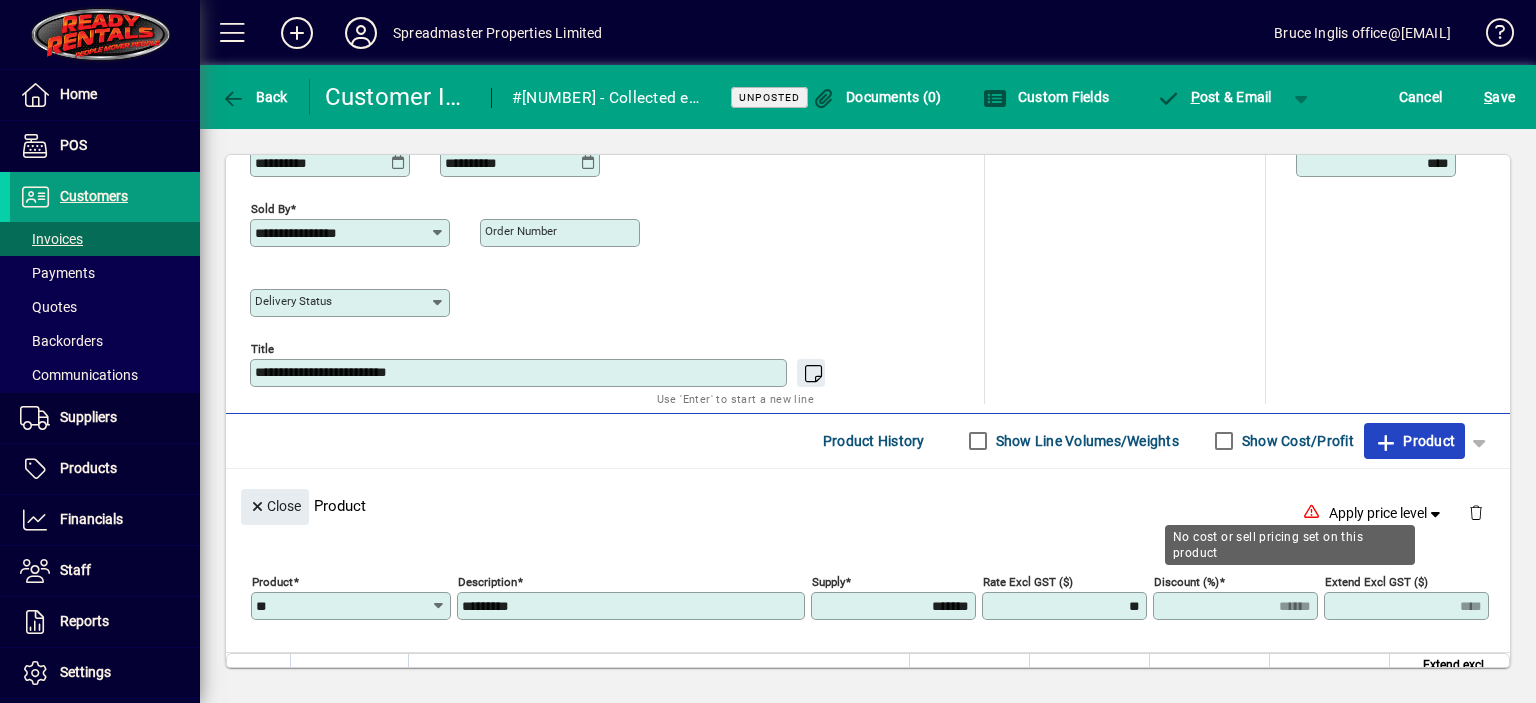 type on "*******" 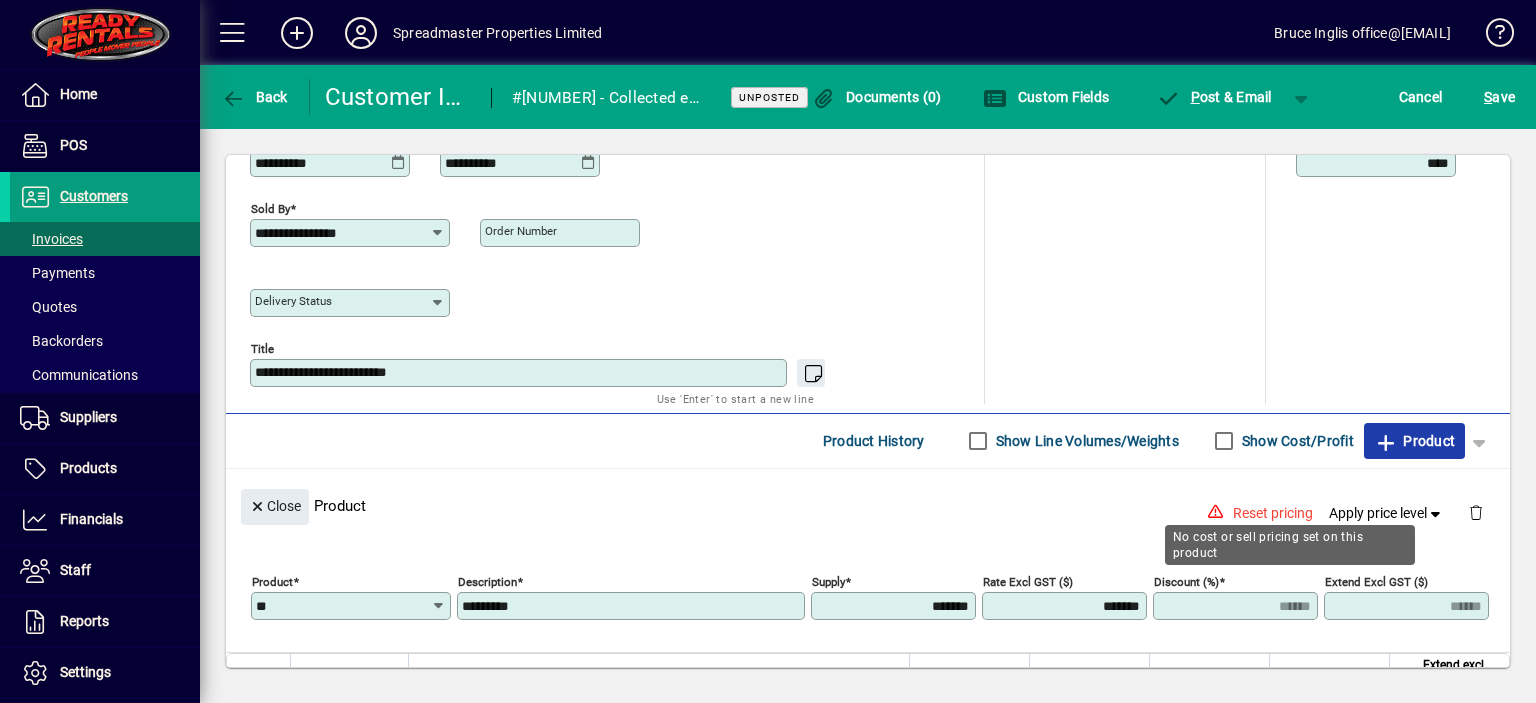 type 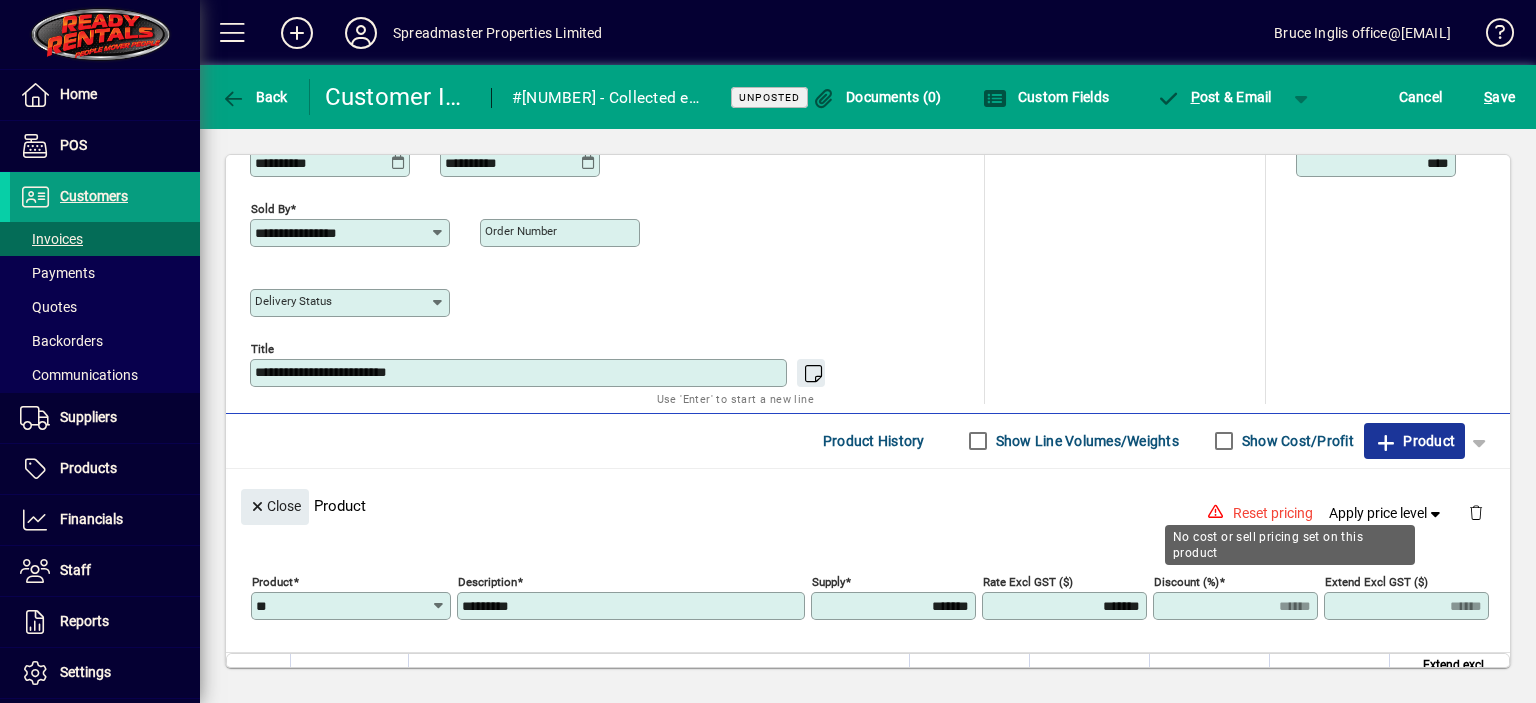 click on "Product" 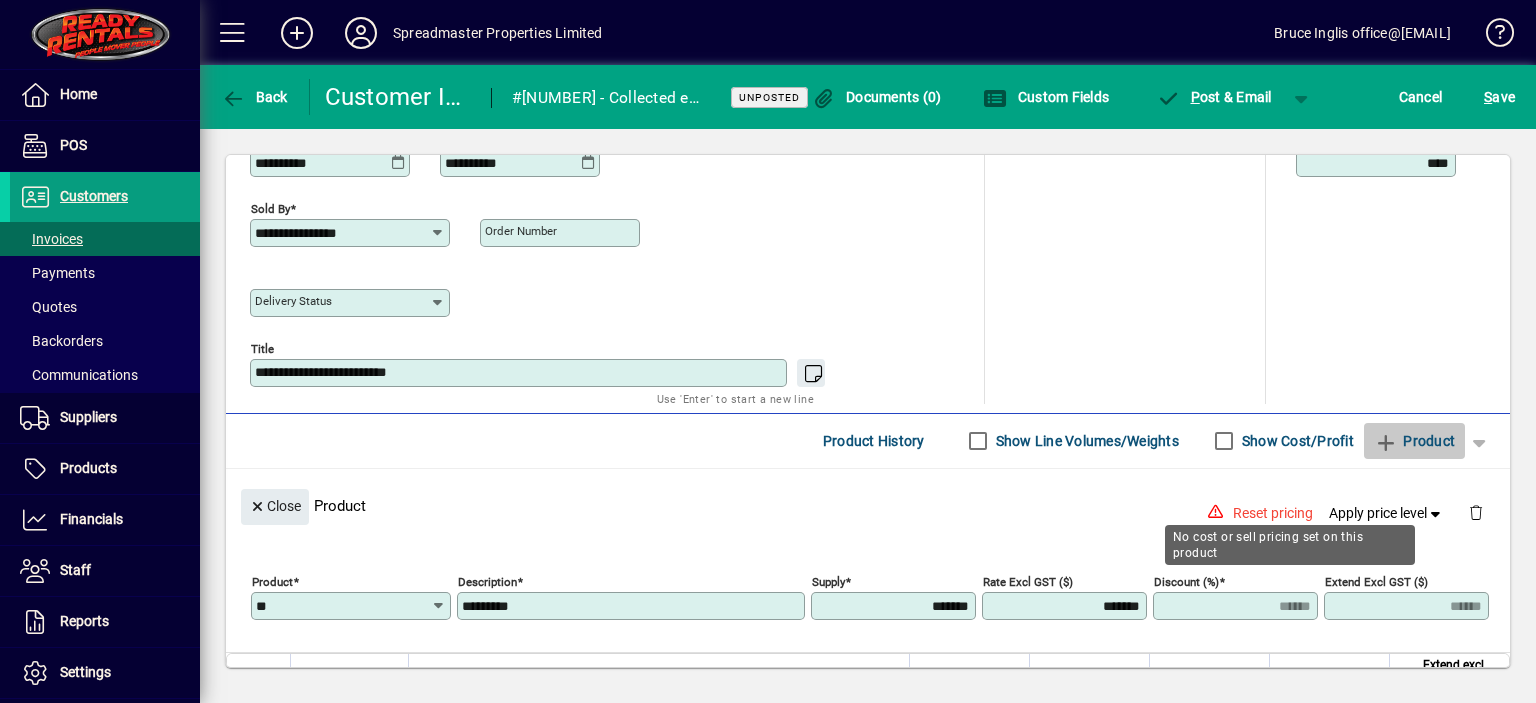 type 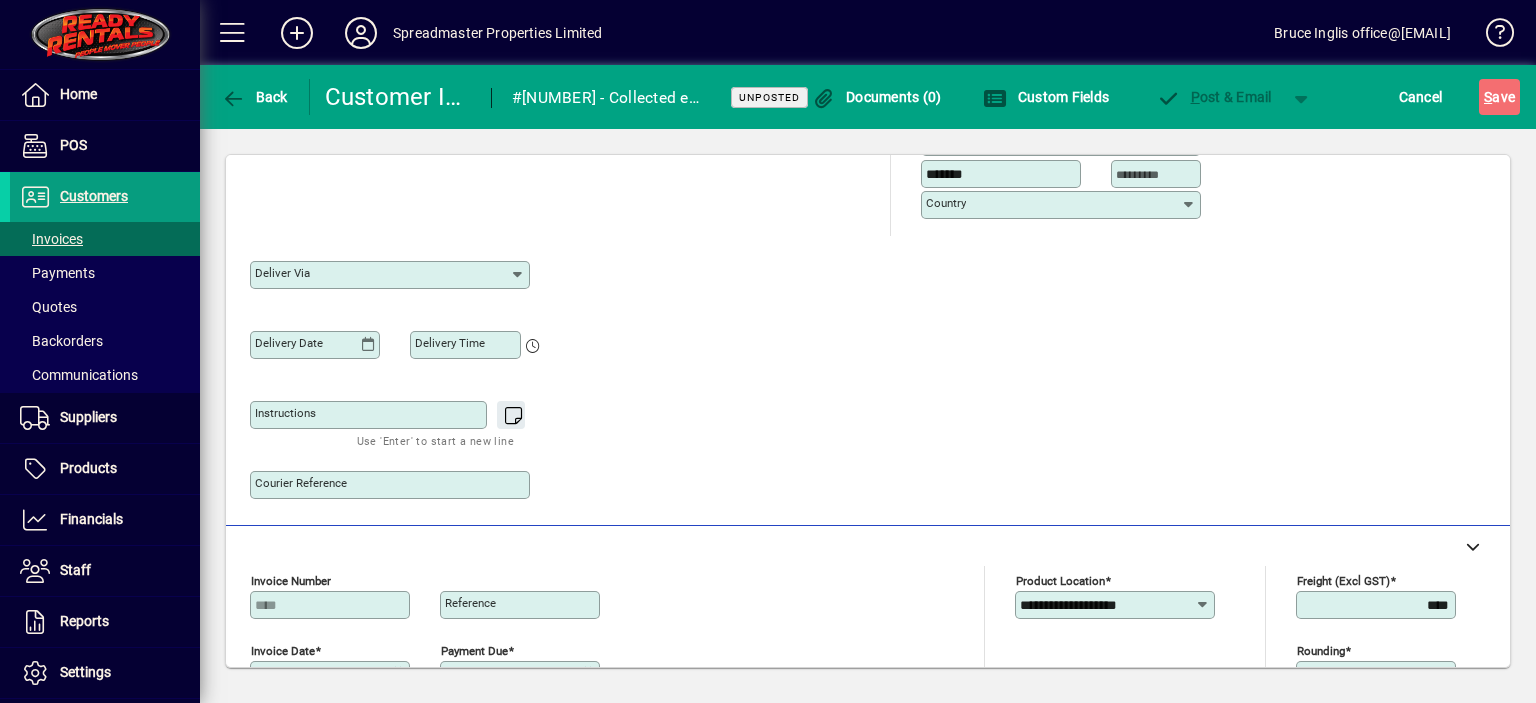 scroll, scrollTop: 163, scrollLeft: 0, axis: vertical 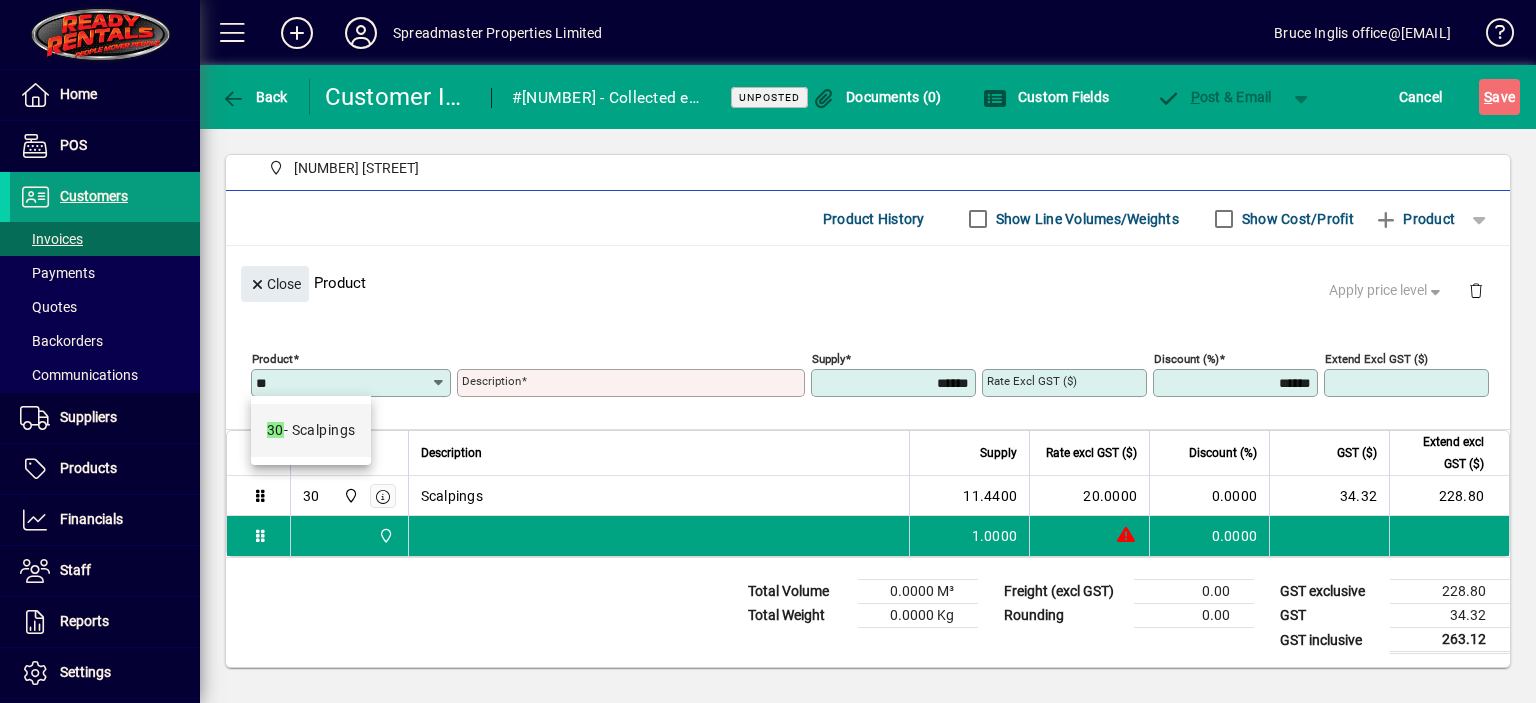type on "**" 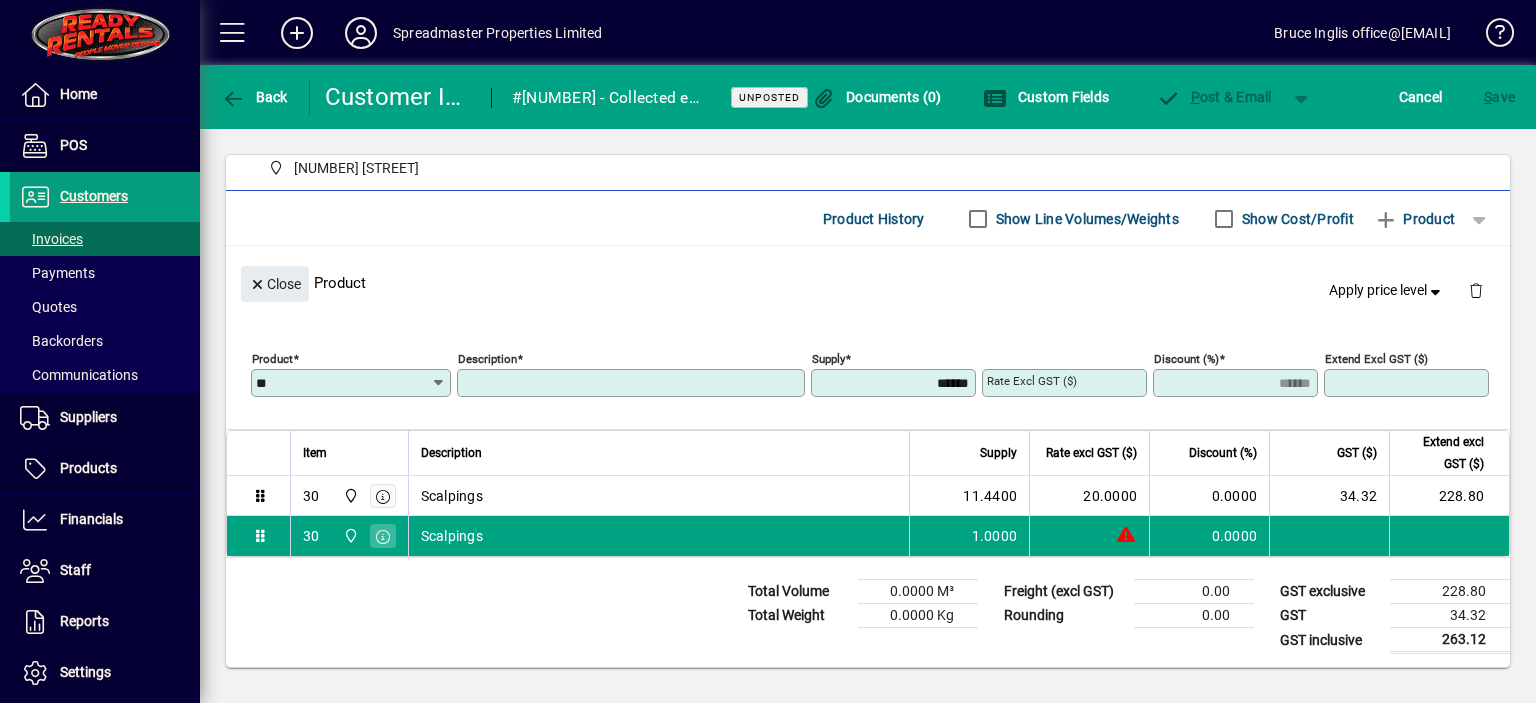 type on "*********" 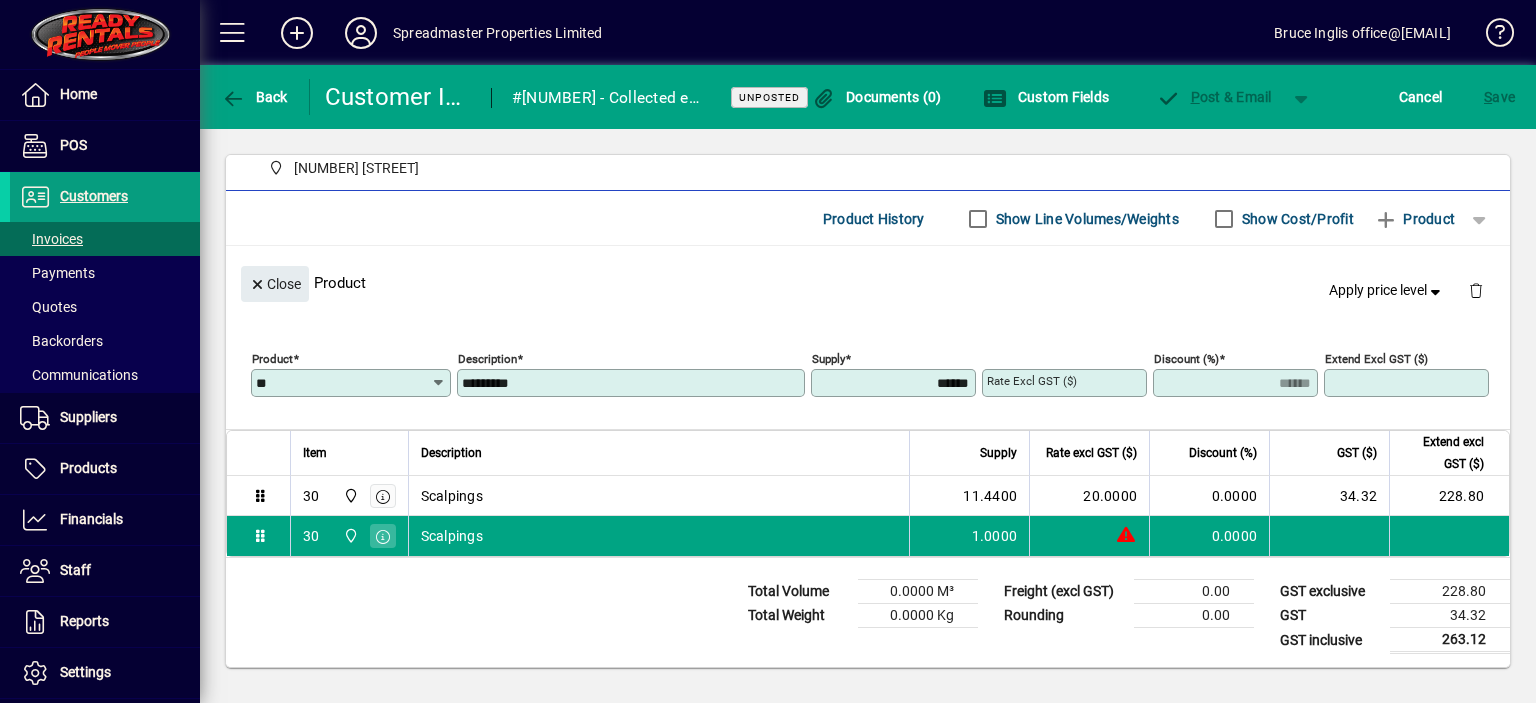type on "****" 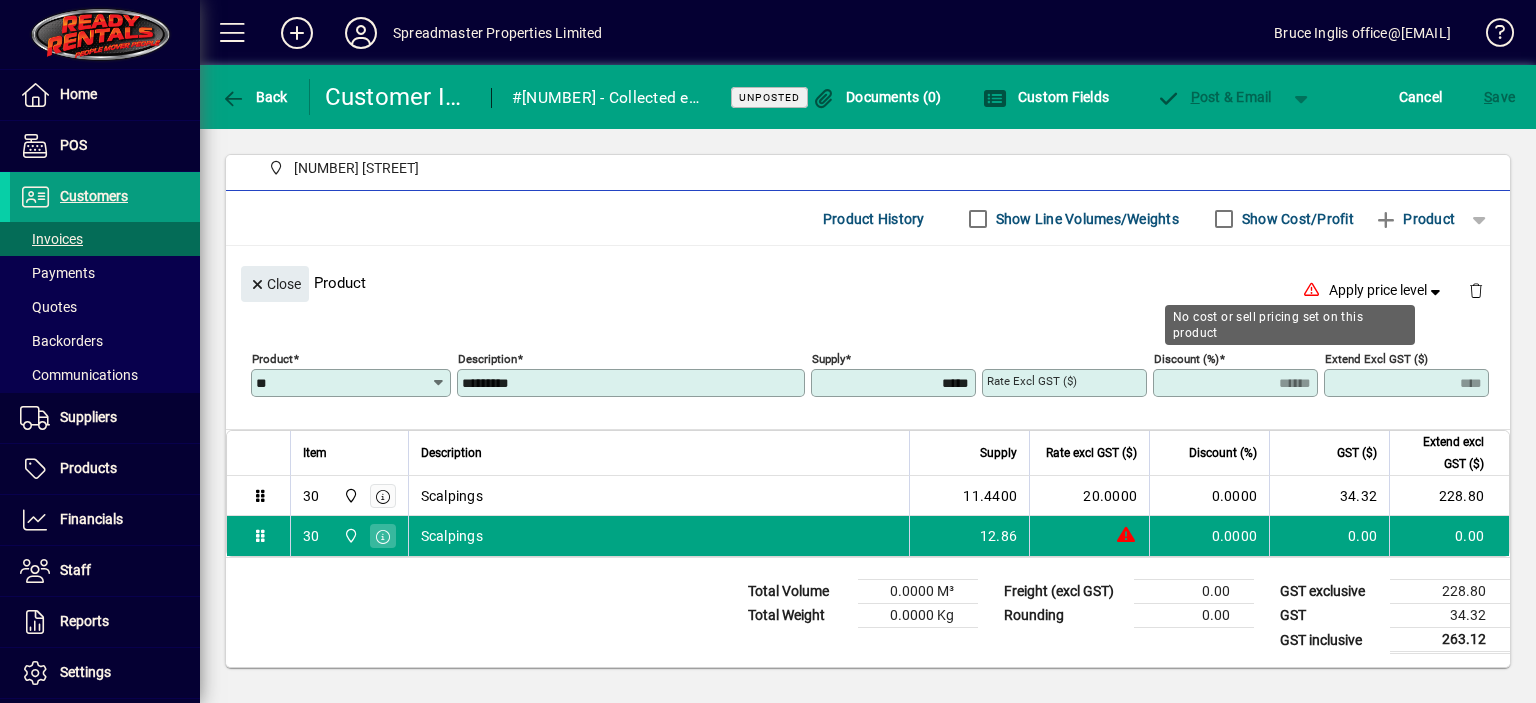 type on "*******" 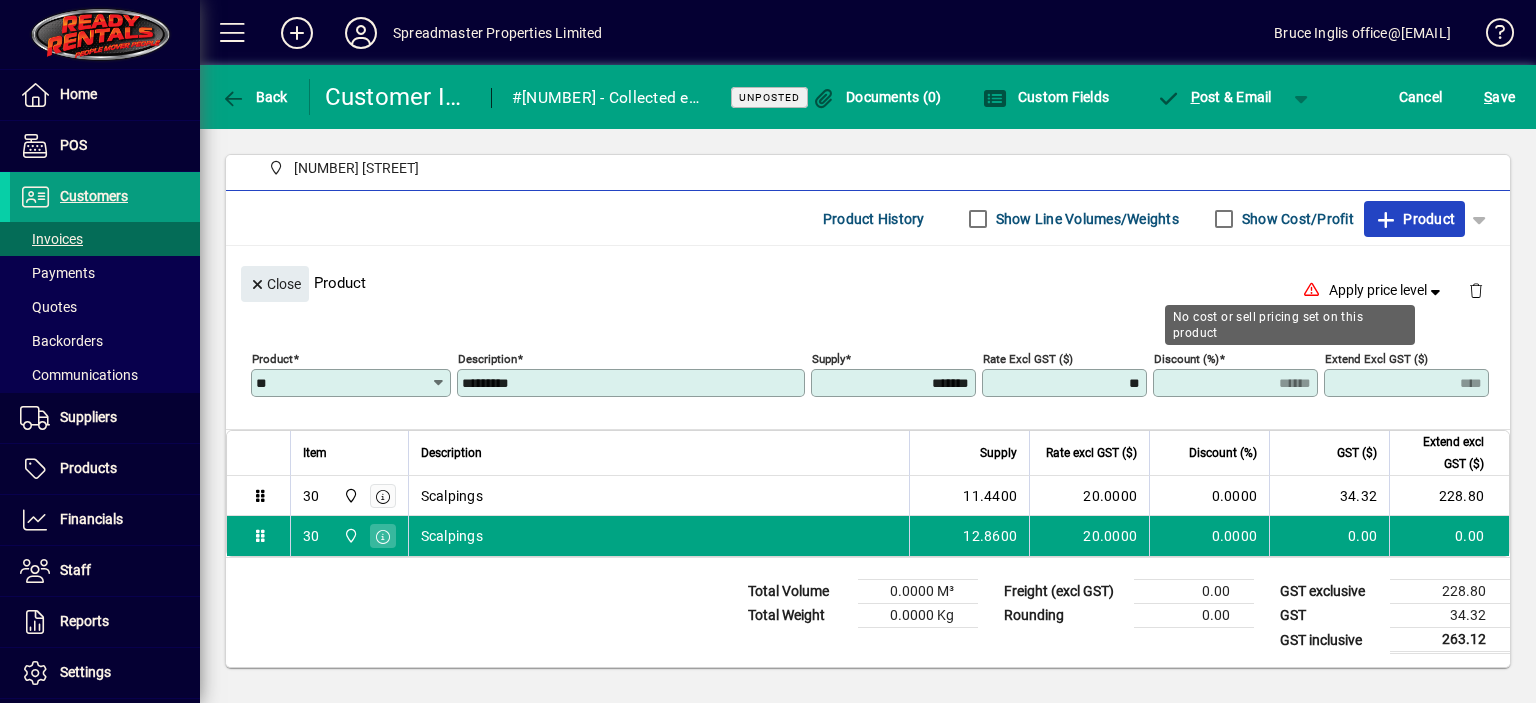 type on "*******" 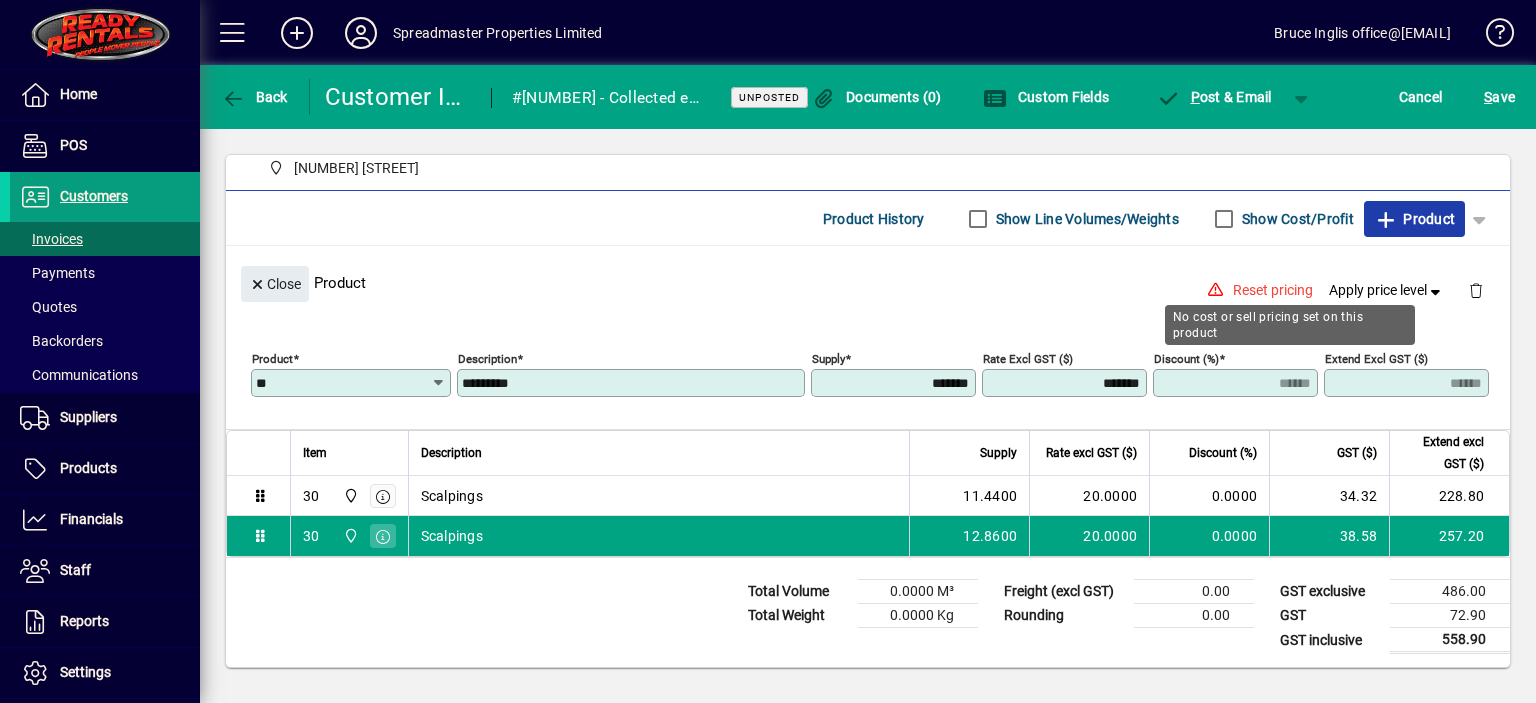 click on "Product" 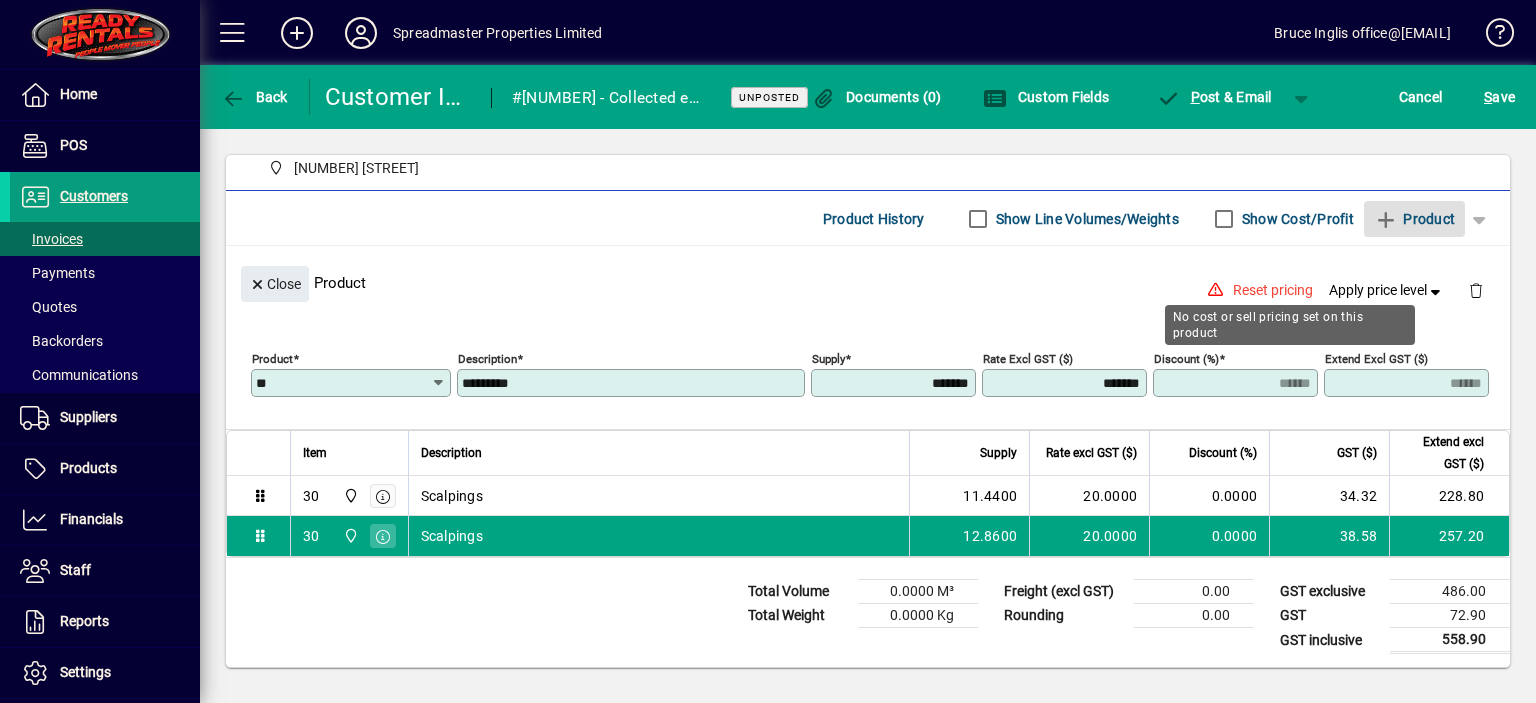 type 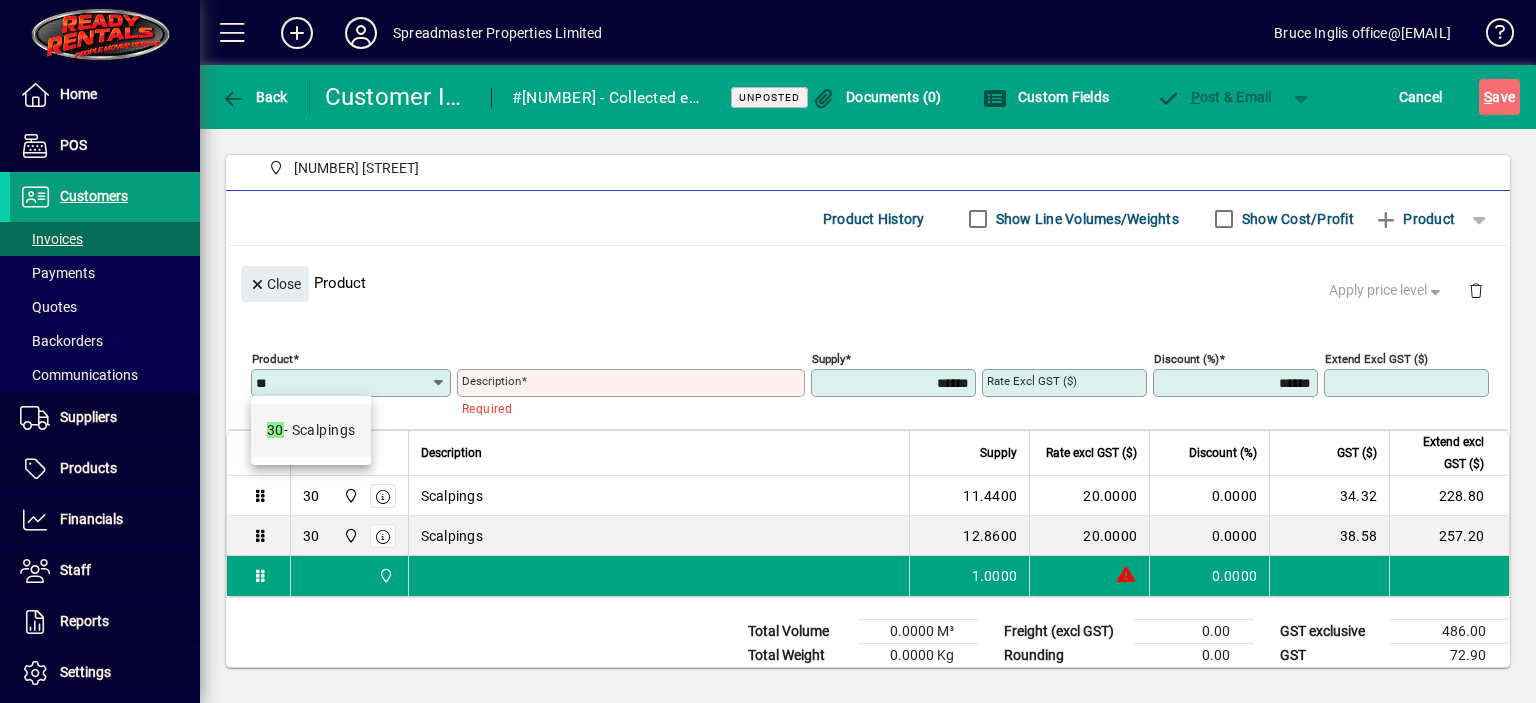 type on "**" 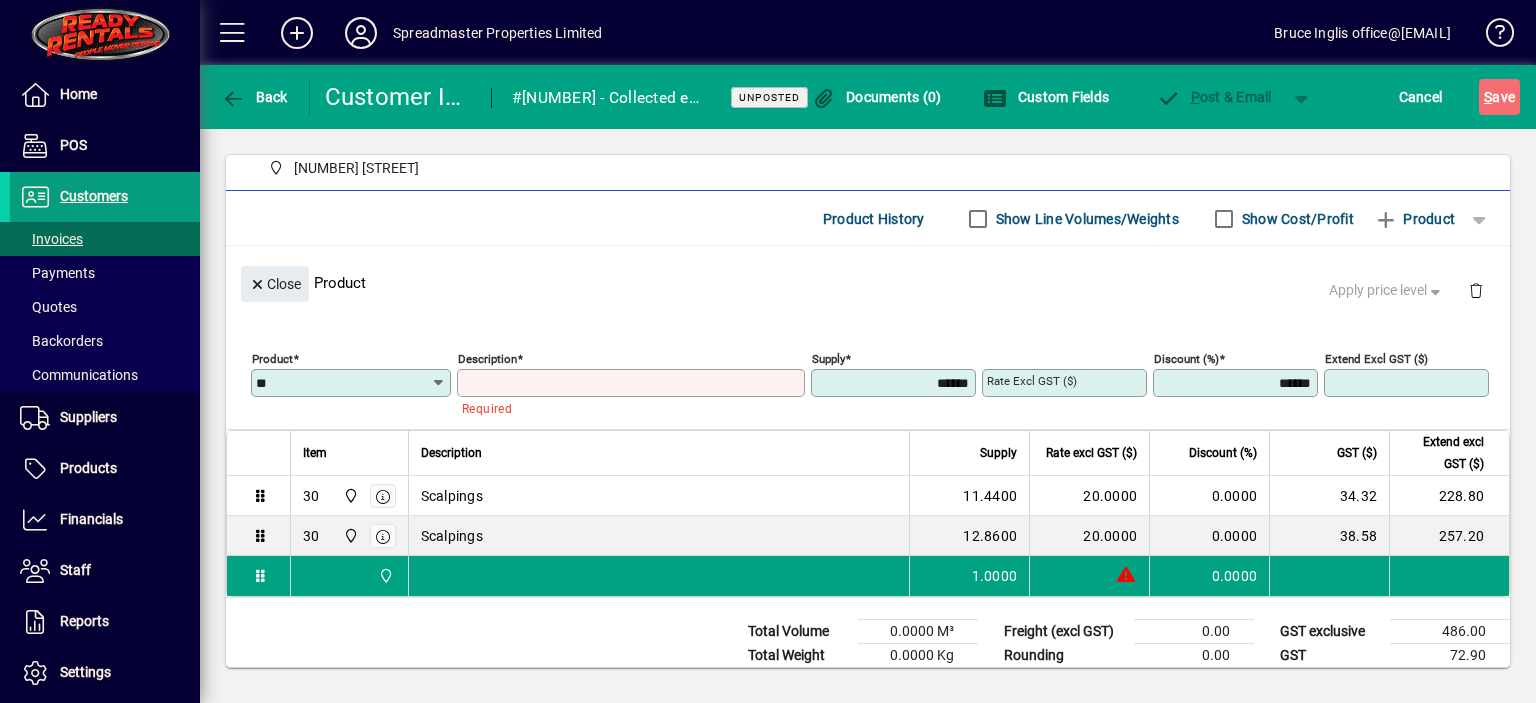 type on "*********" 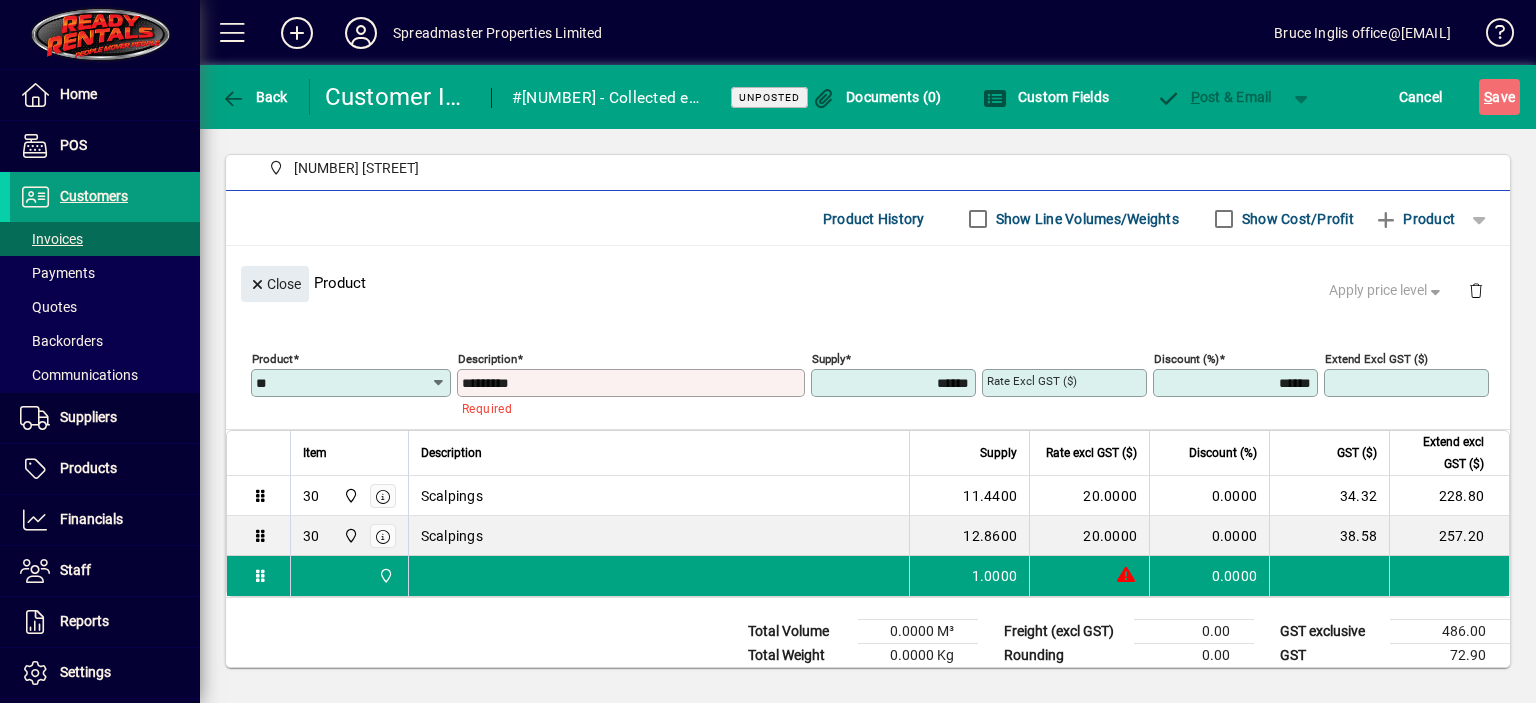 type on "****" 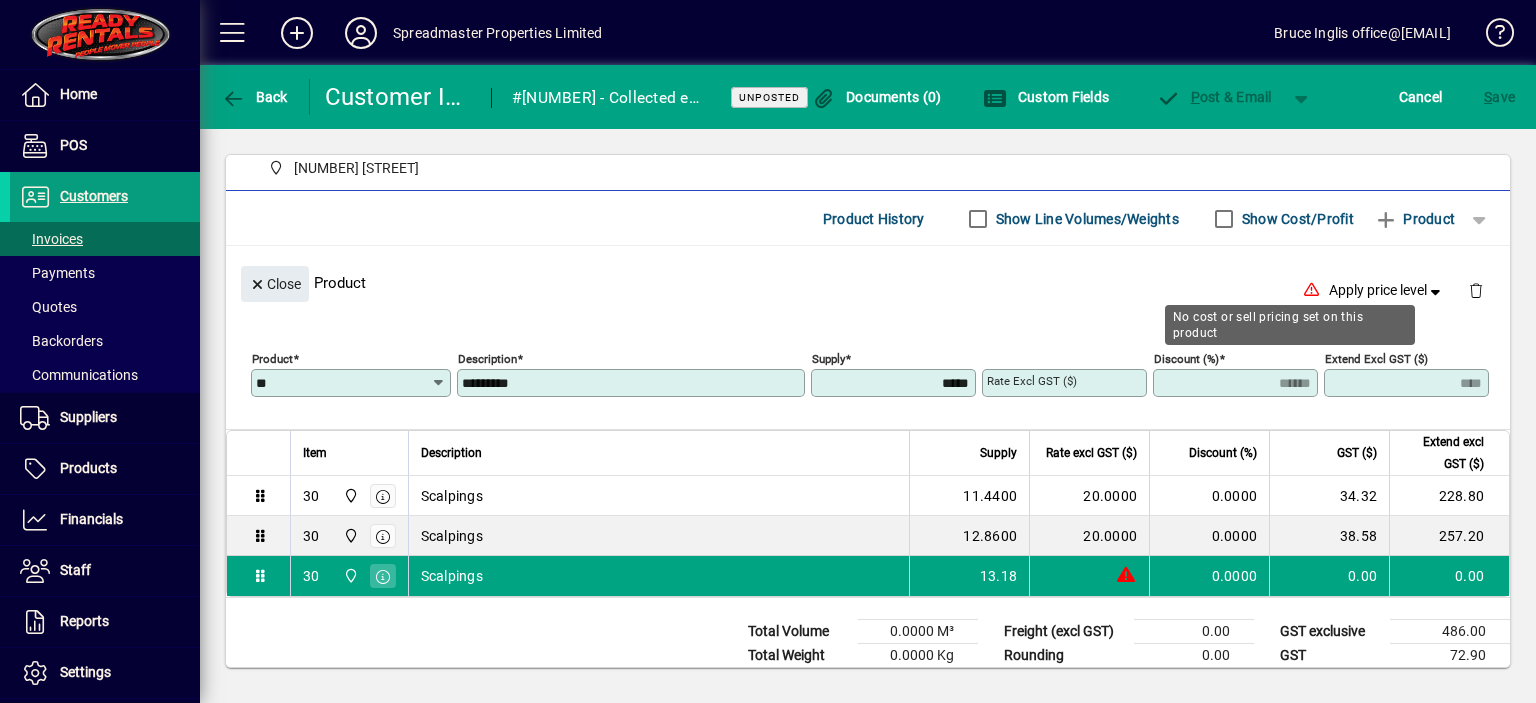type on "*******" 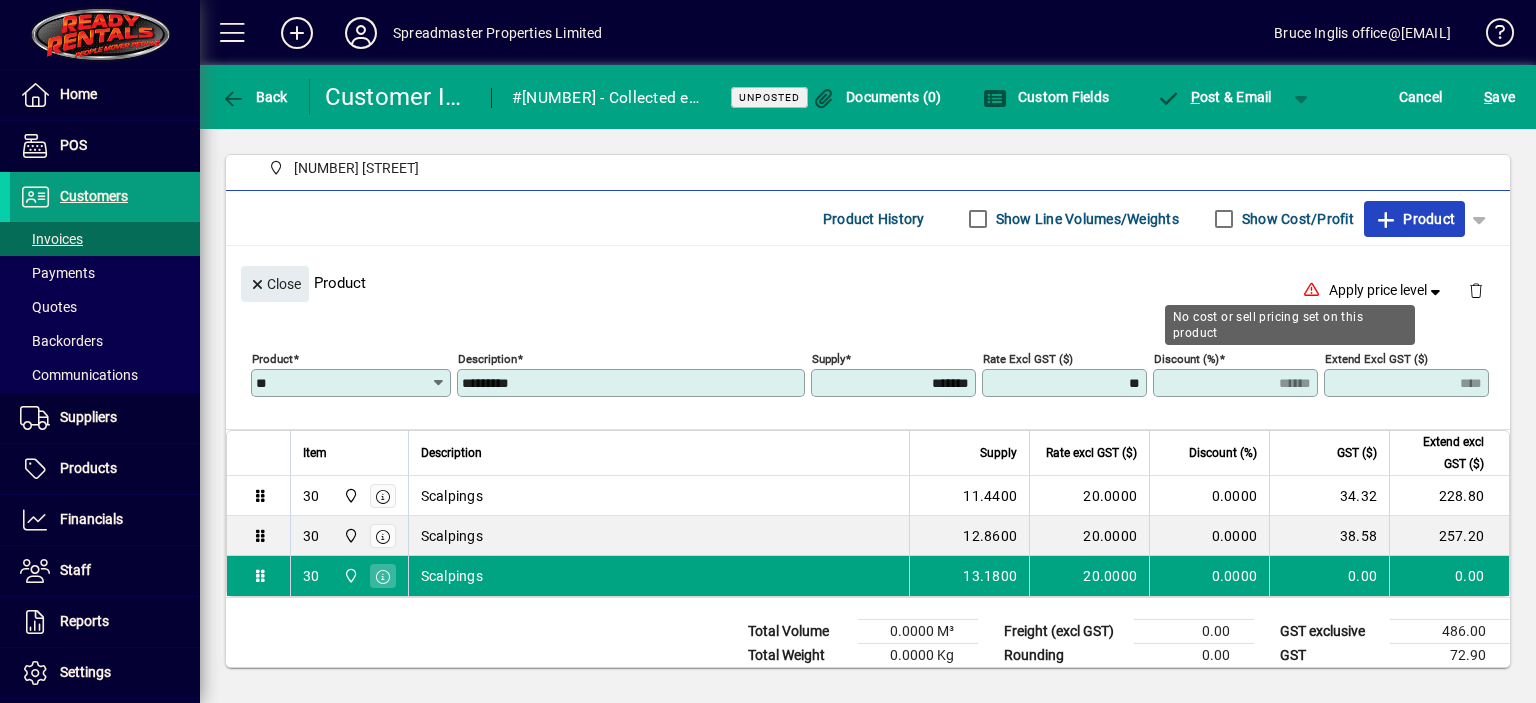 type on "*******" 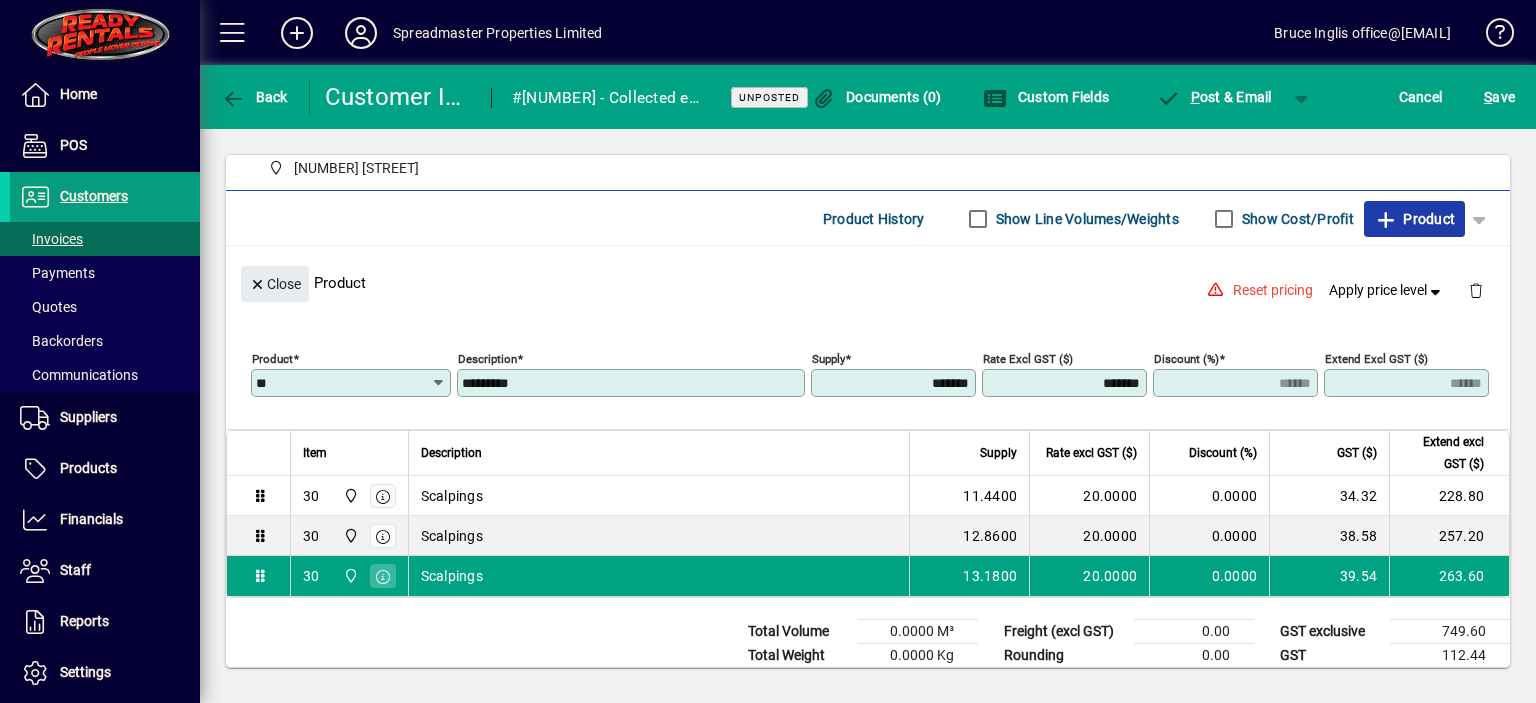 click on "Product" 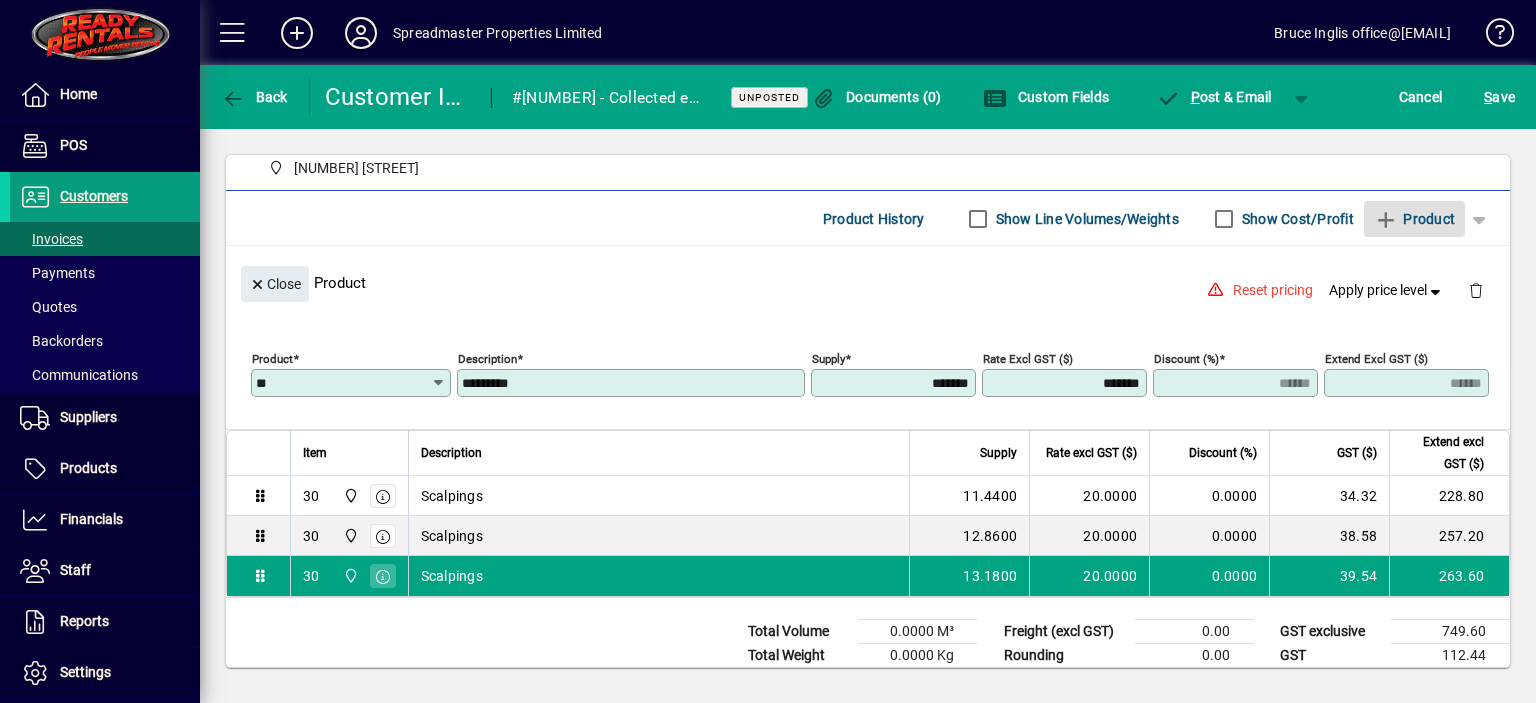 type 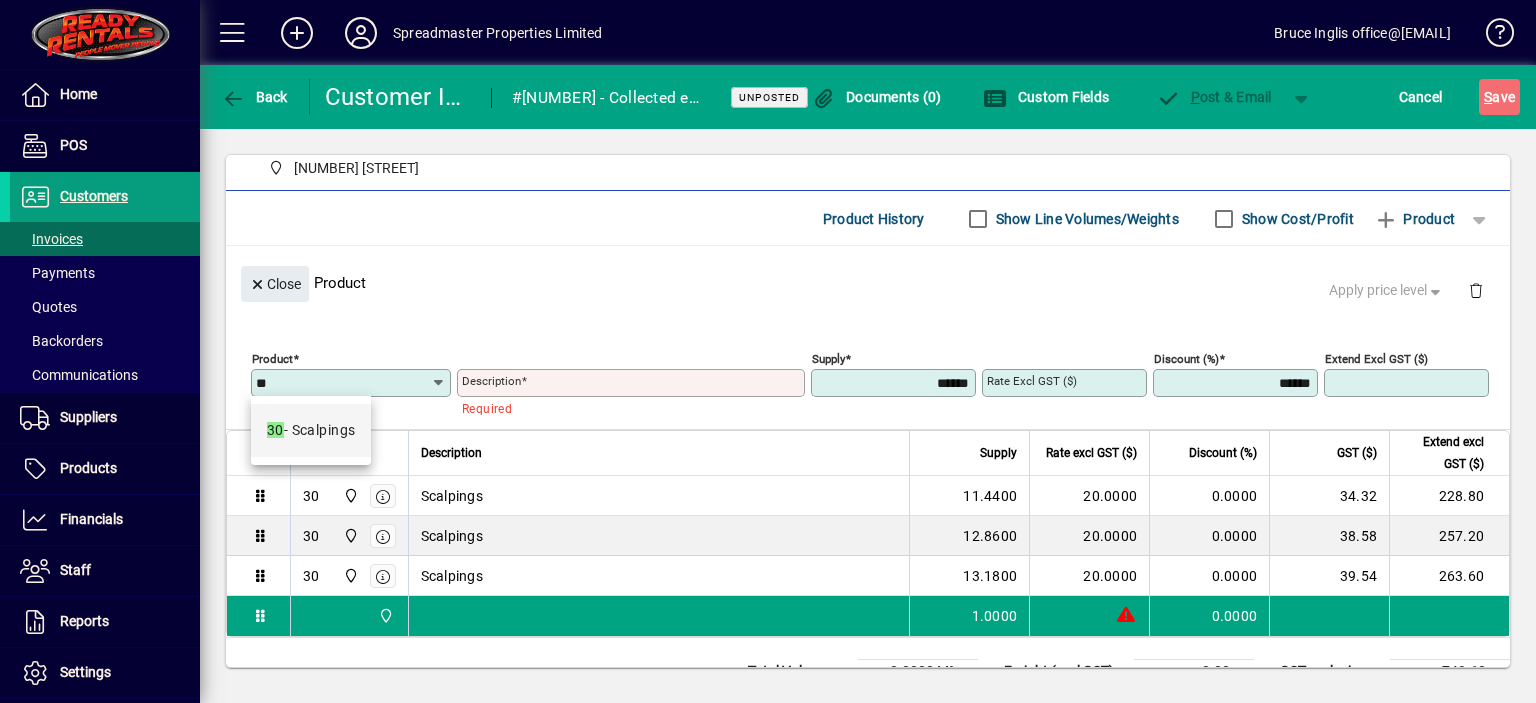 type on "**" 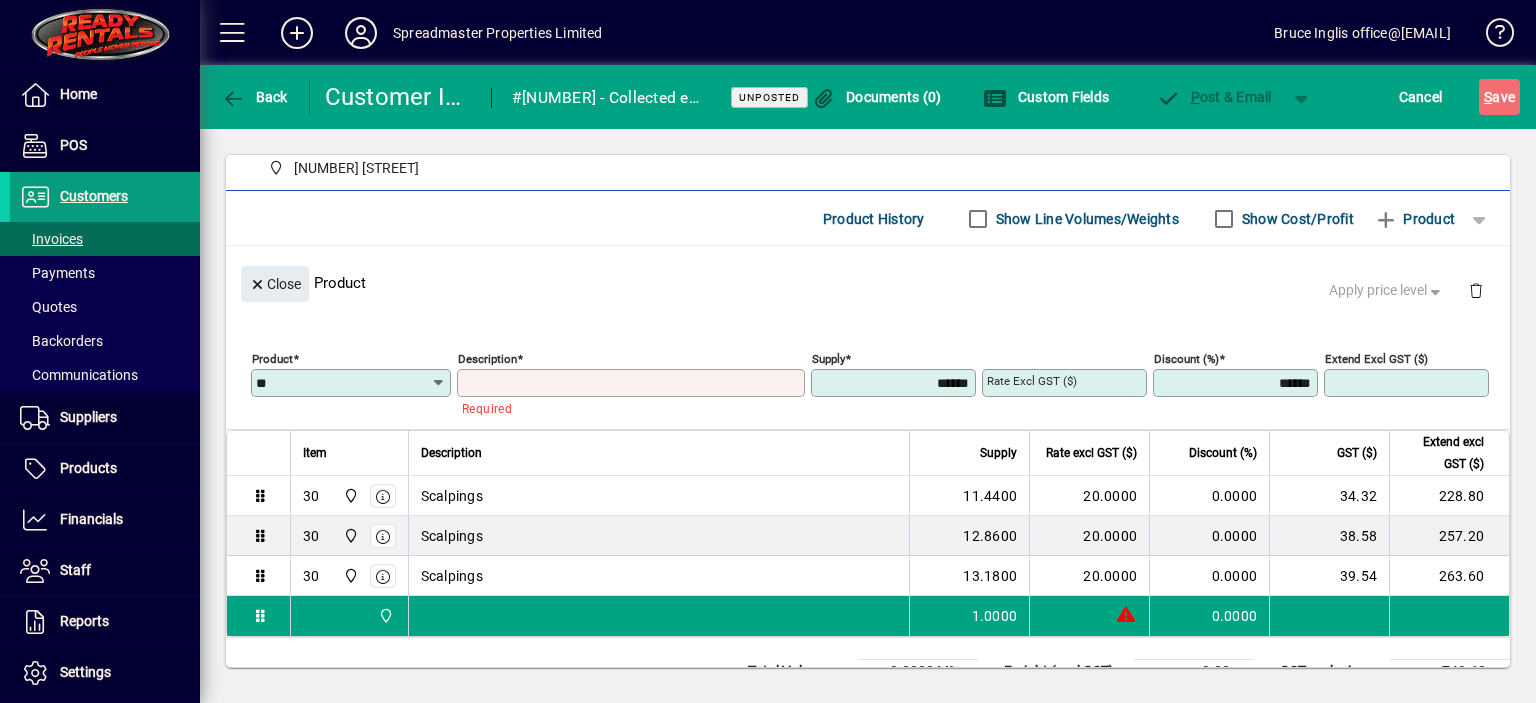 type on "*********" 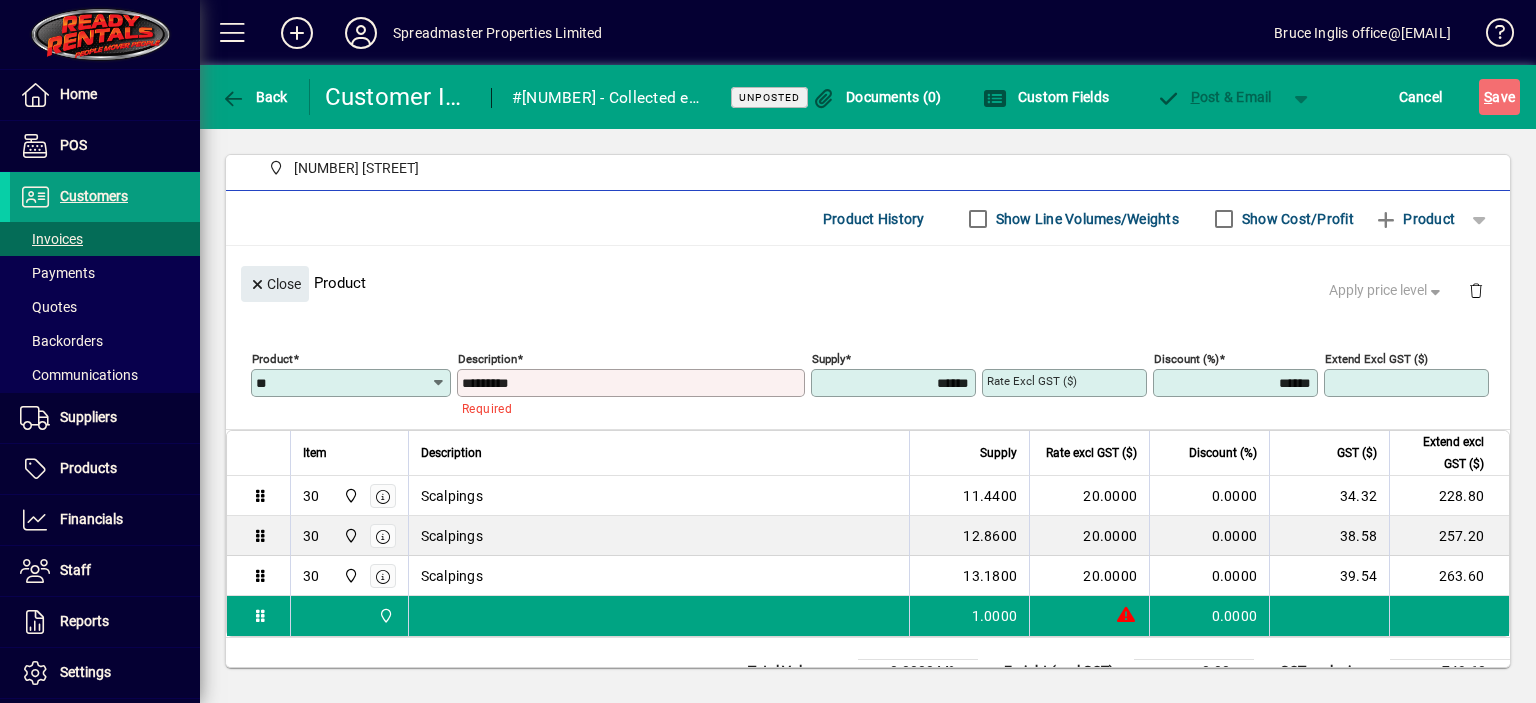 type on "****" 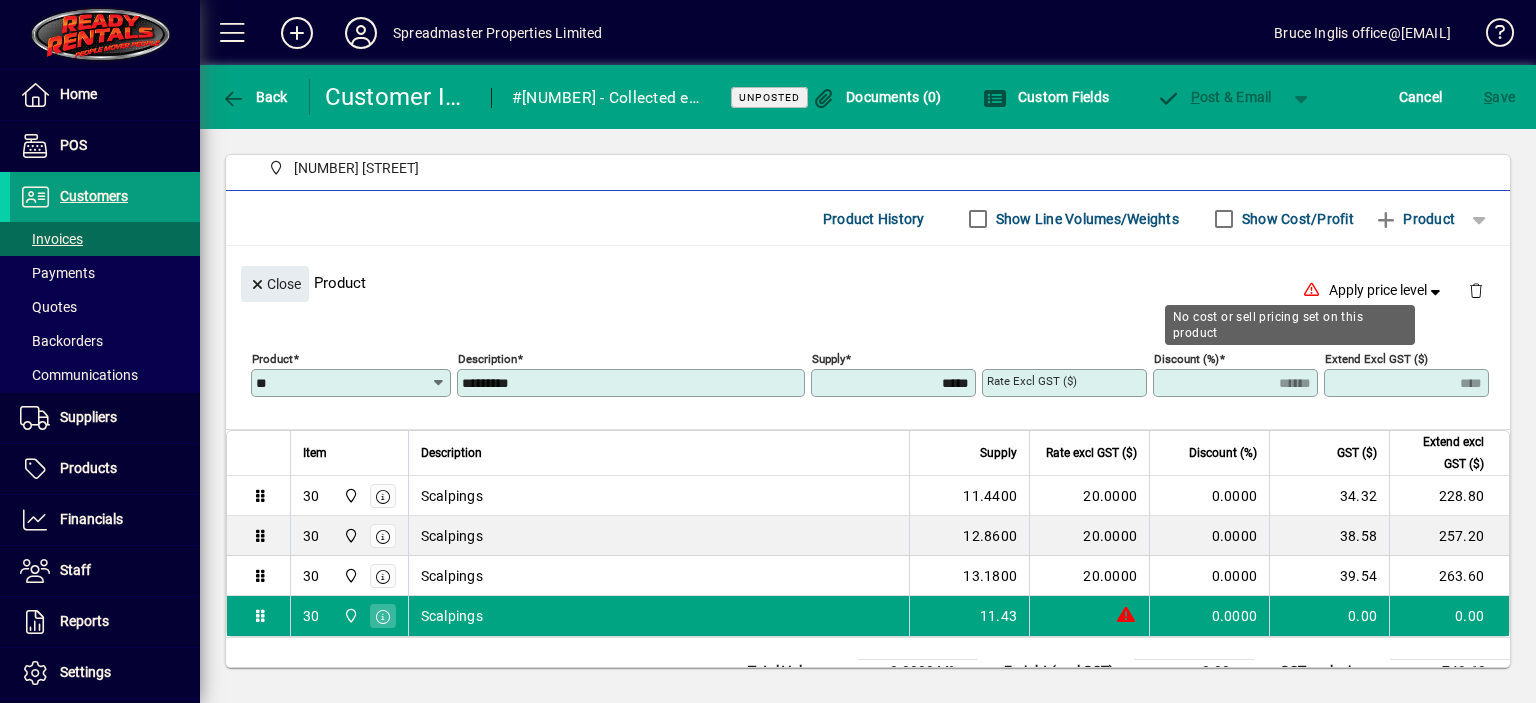 type on "*******" 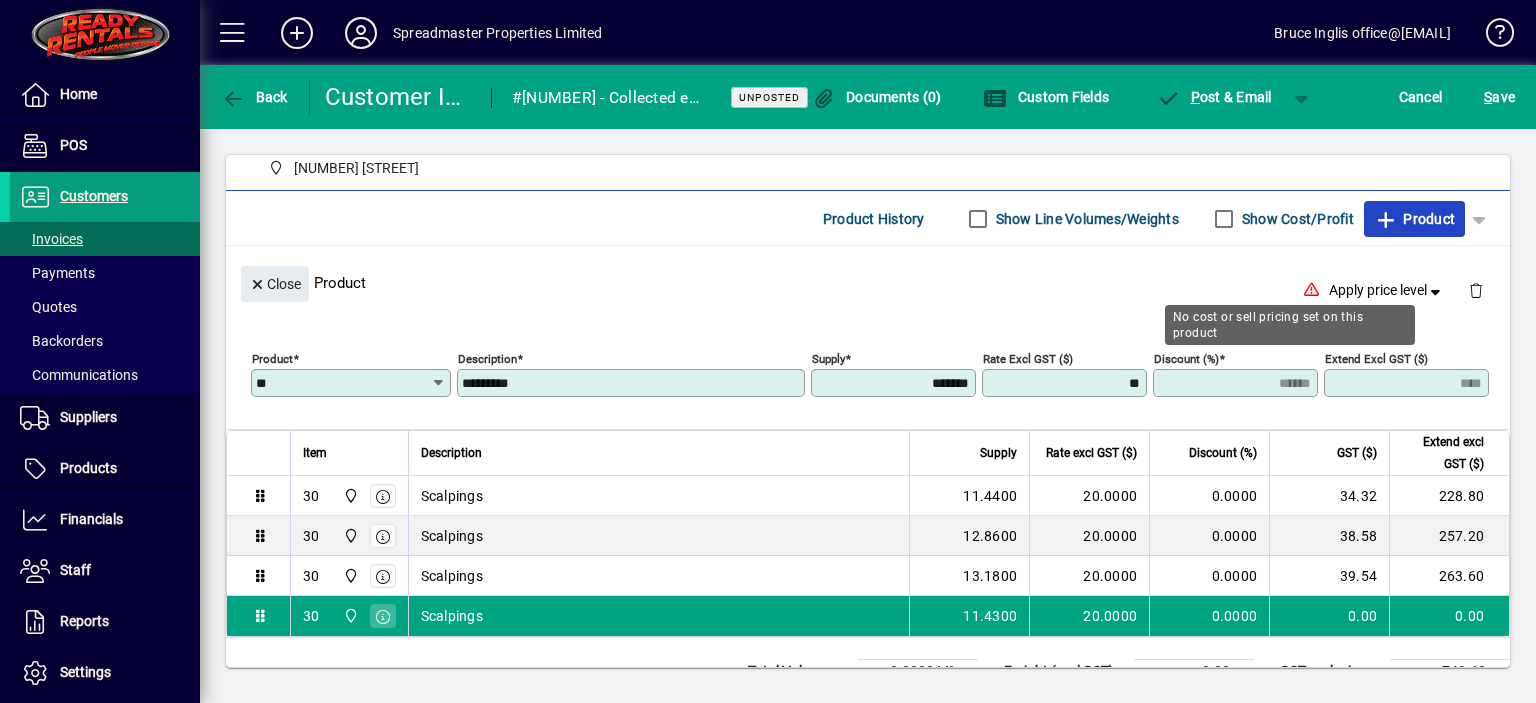type on "*******" 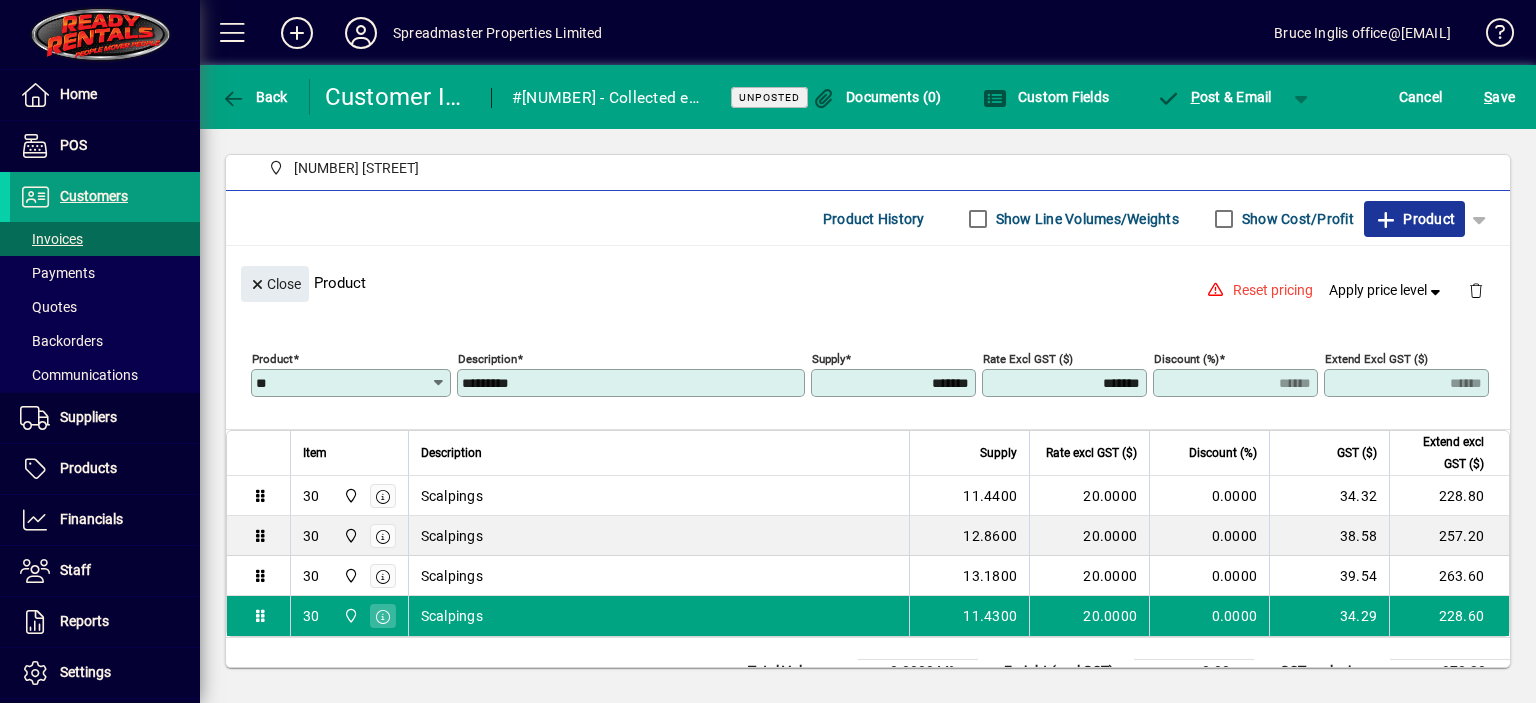 click on "Product" 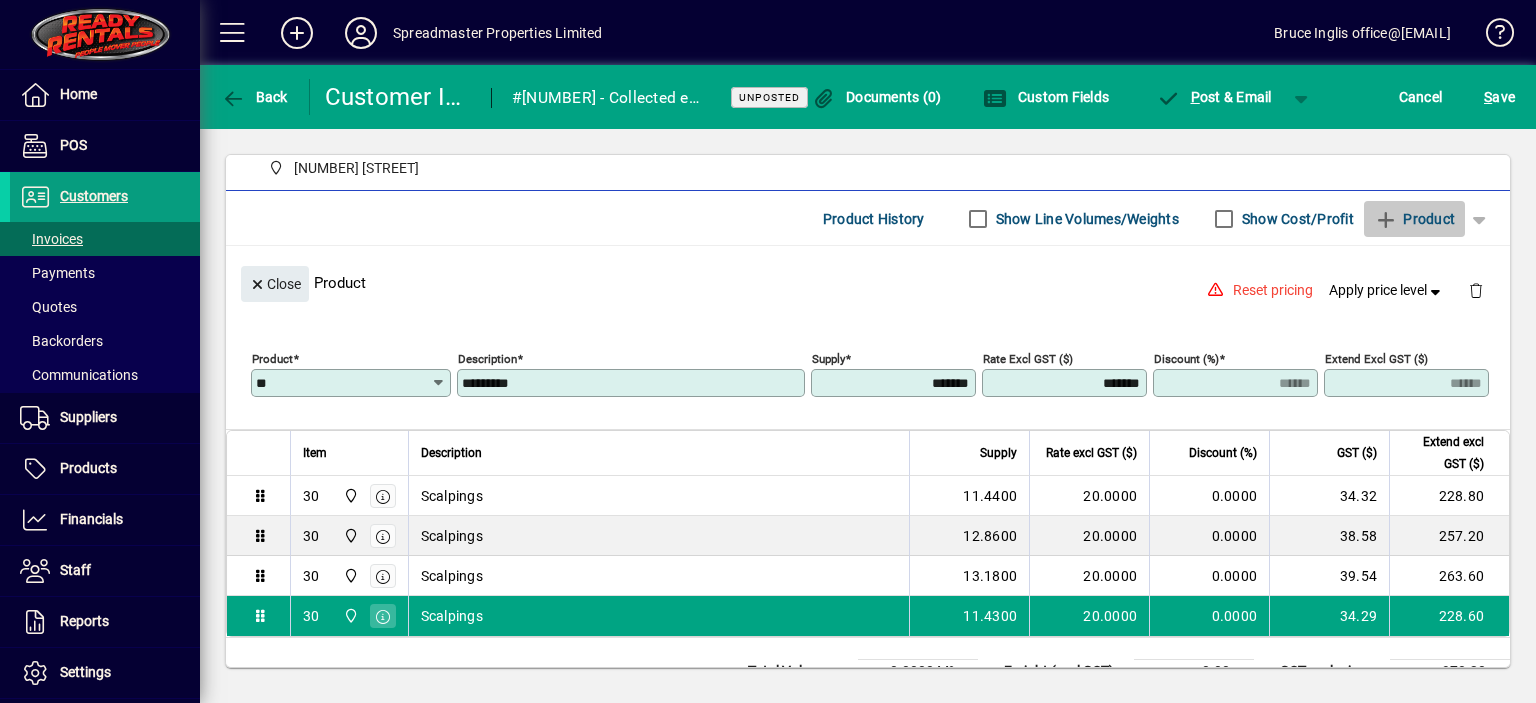 type 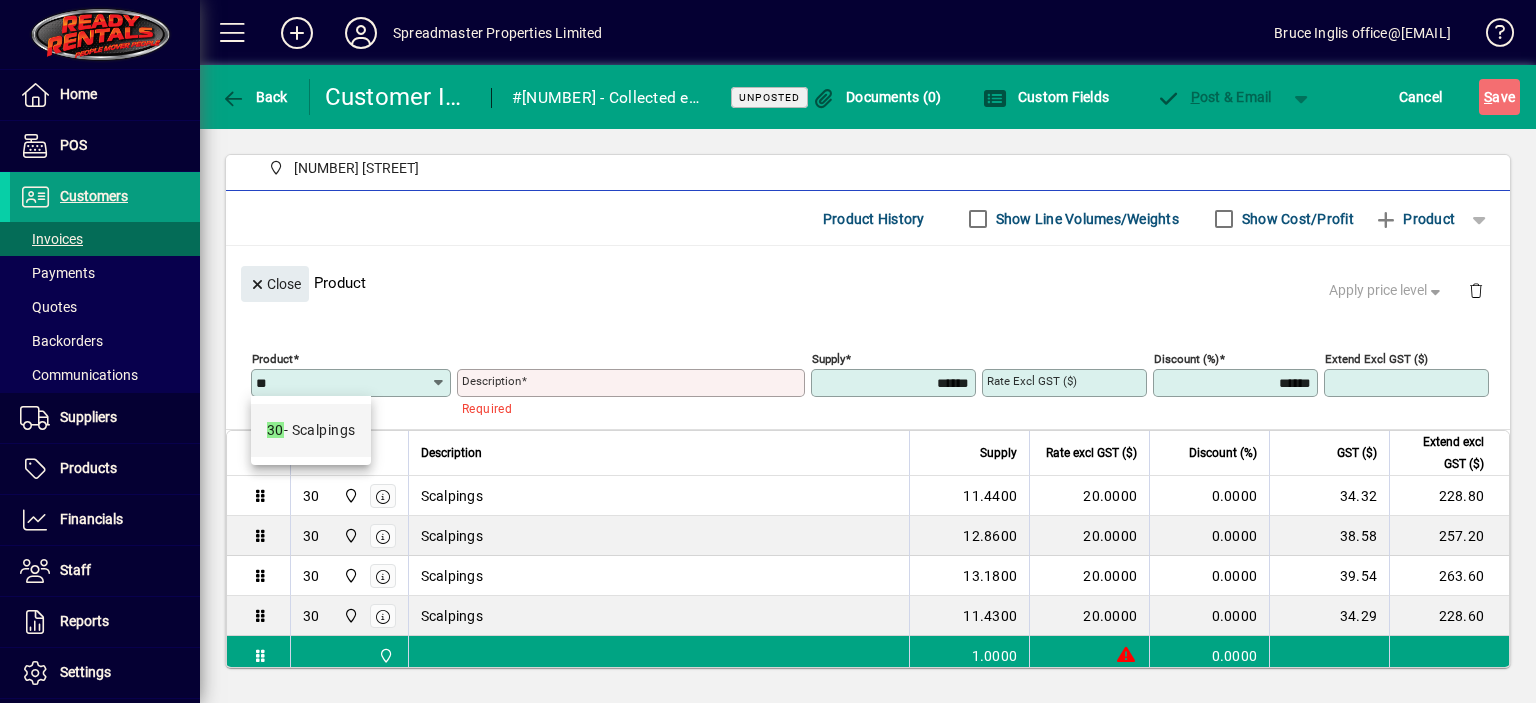 type on "**" 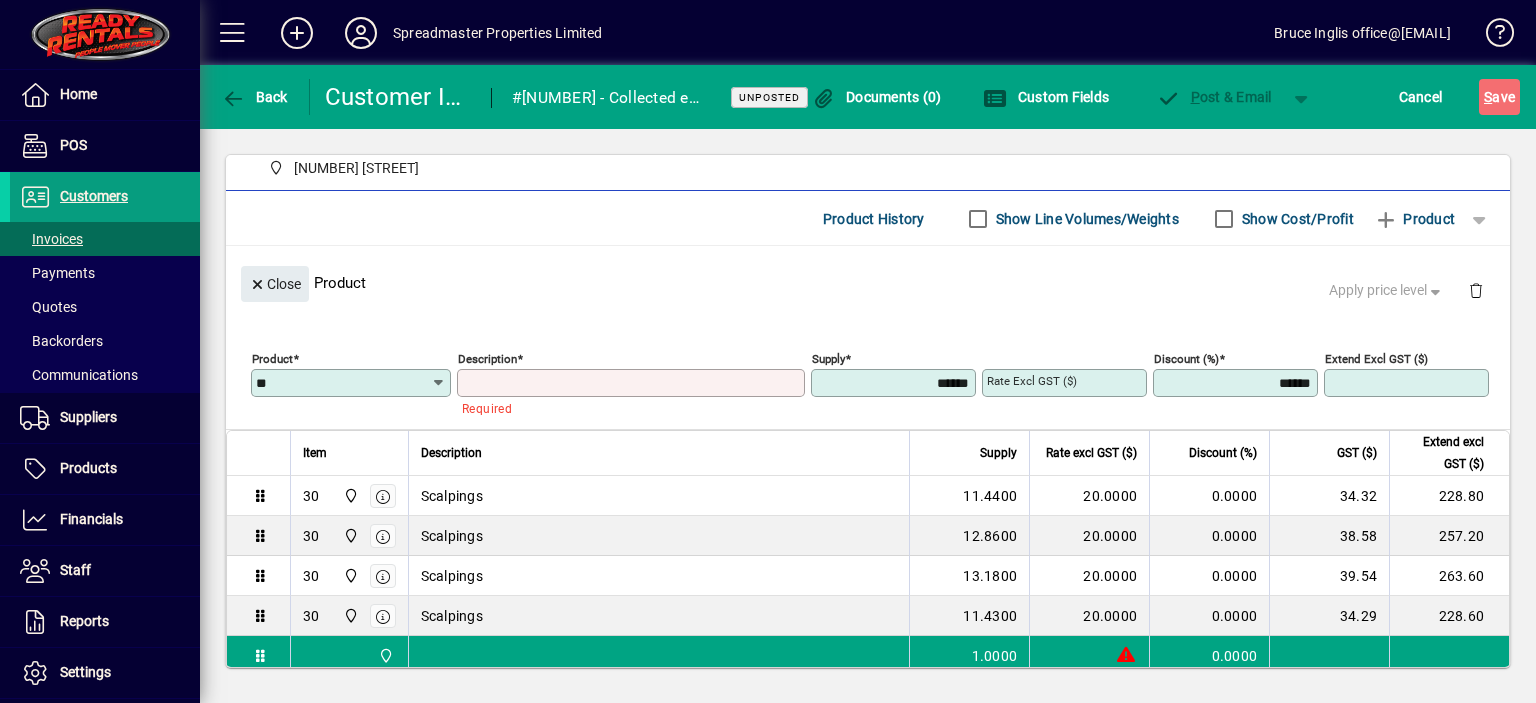 type on "*********" 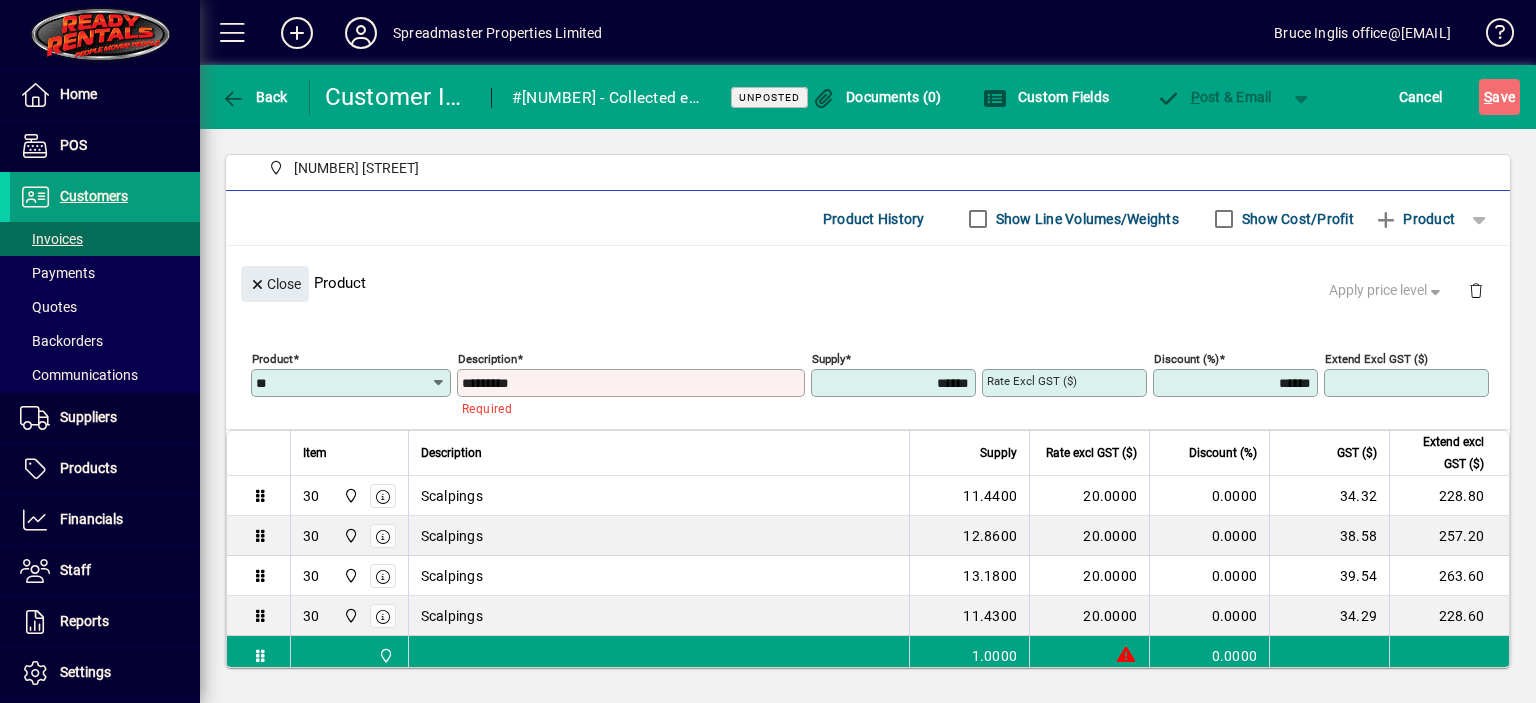 type on "****" 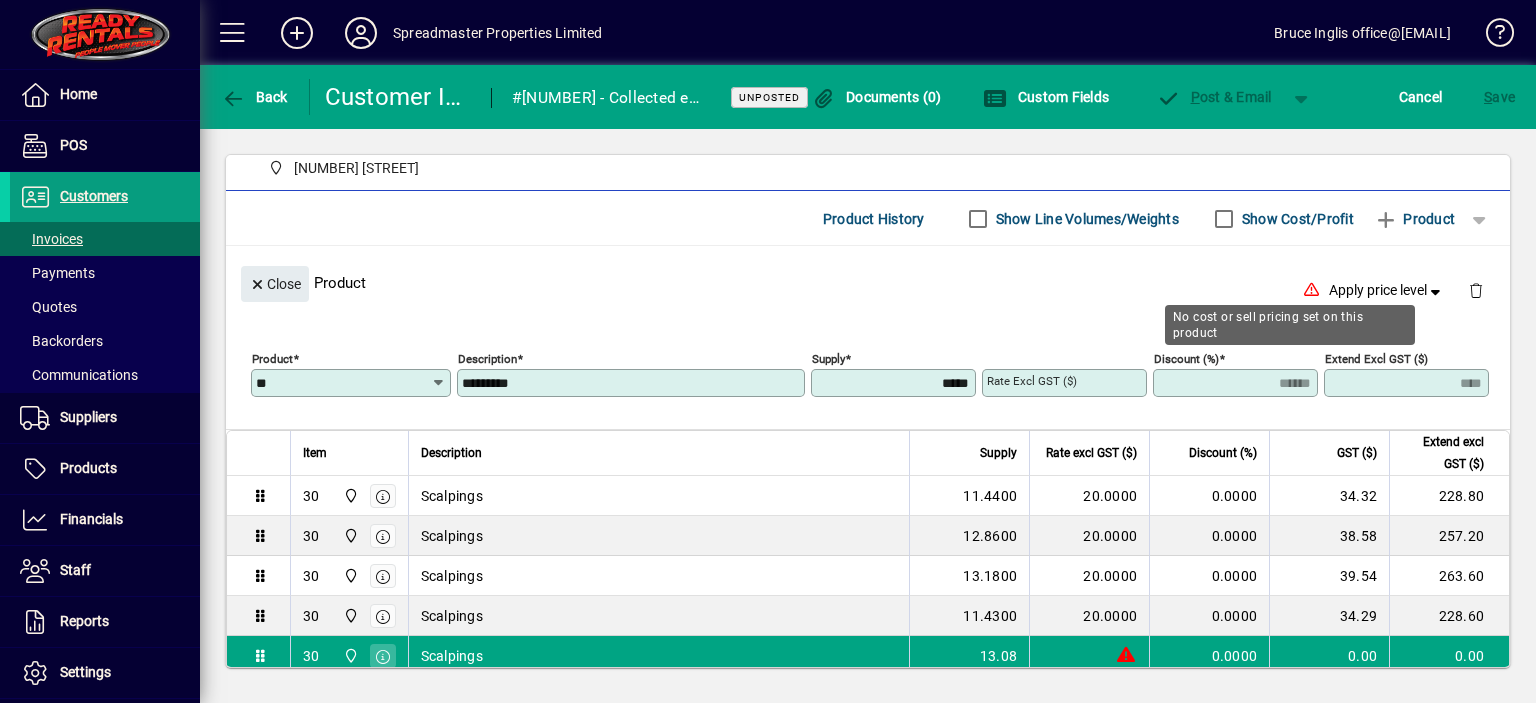 type on "*******" 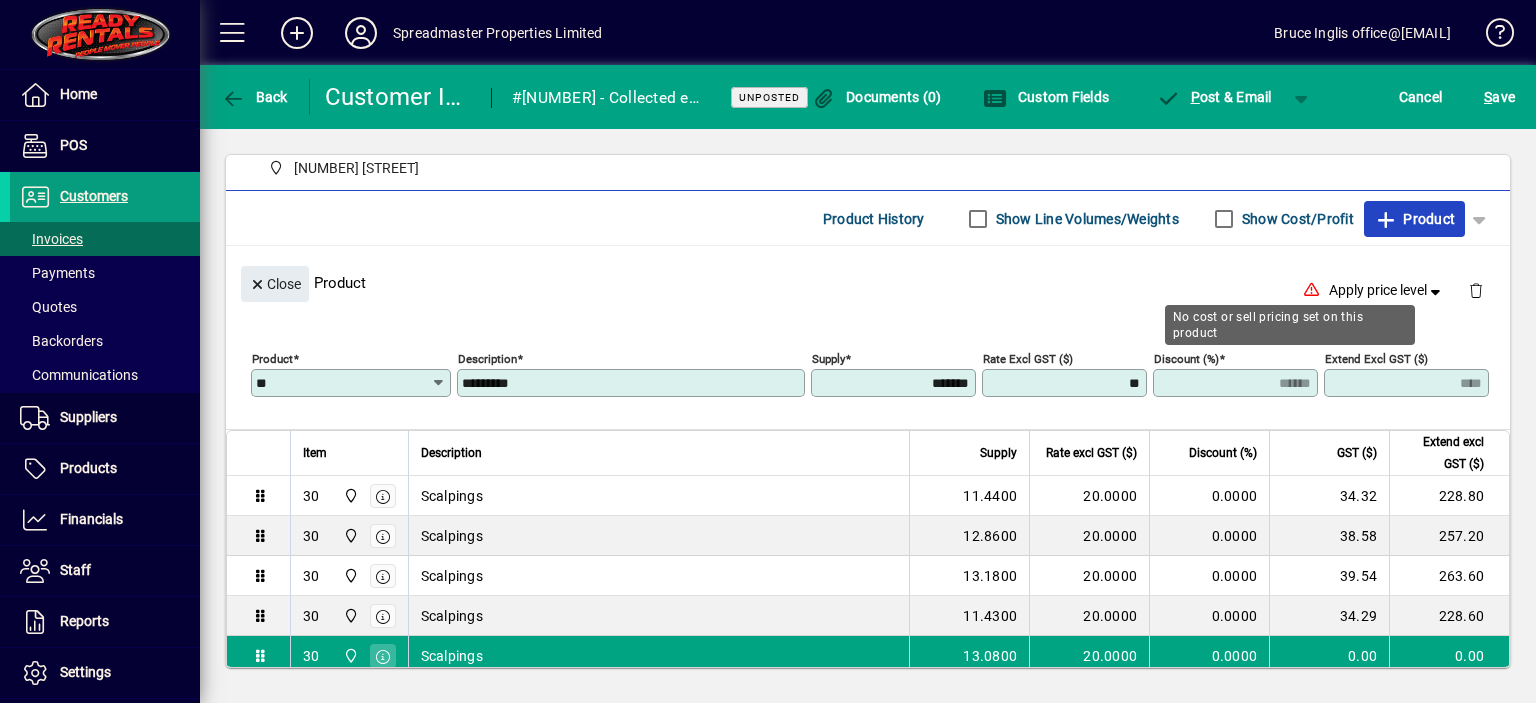 type on "*******" 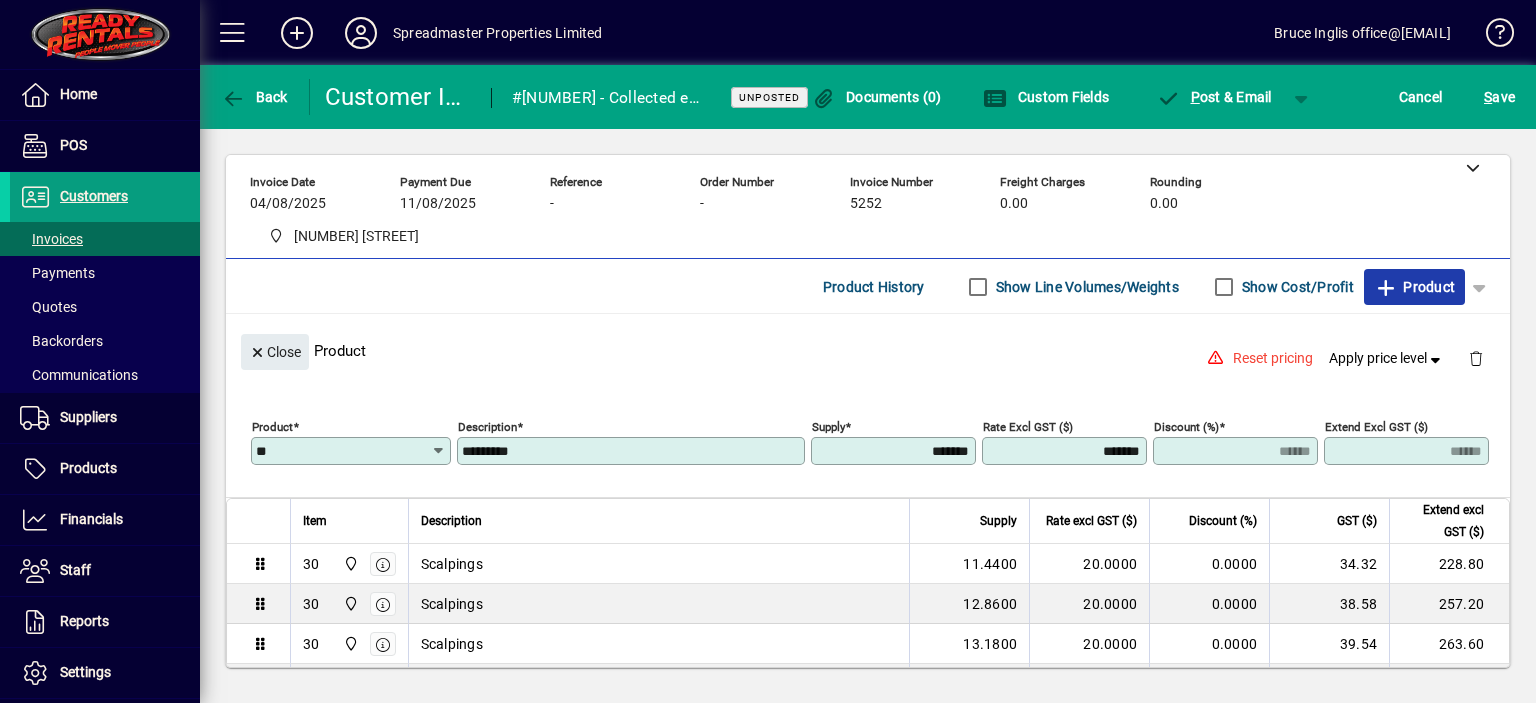 scroll, scrollTop: 83, scrollLeft: 0, axis: vertical 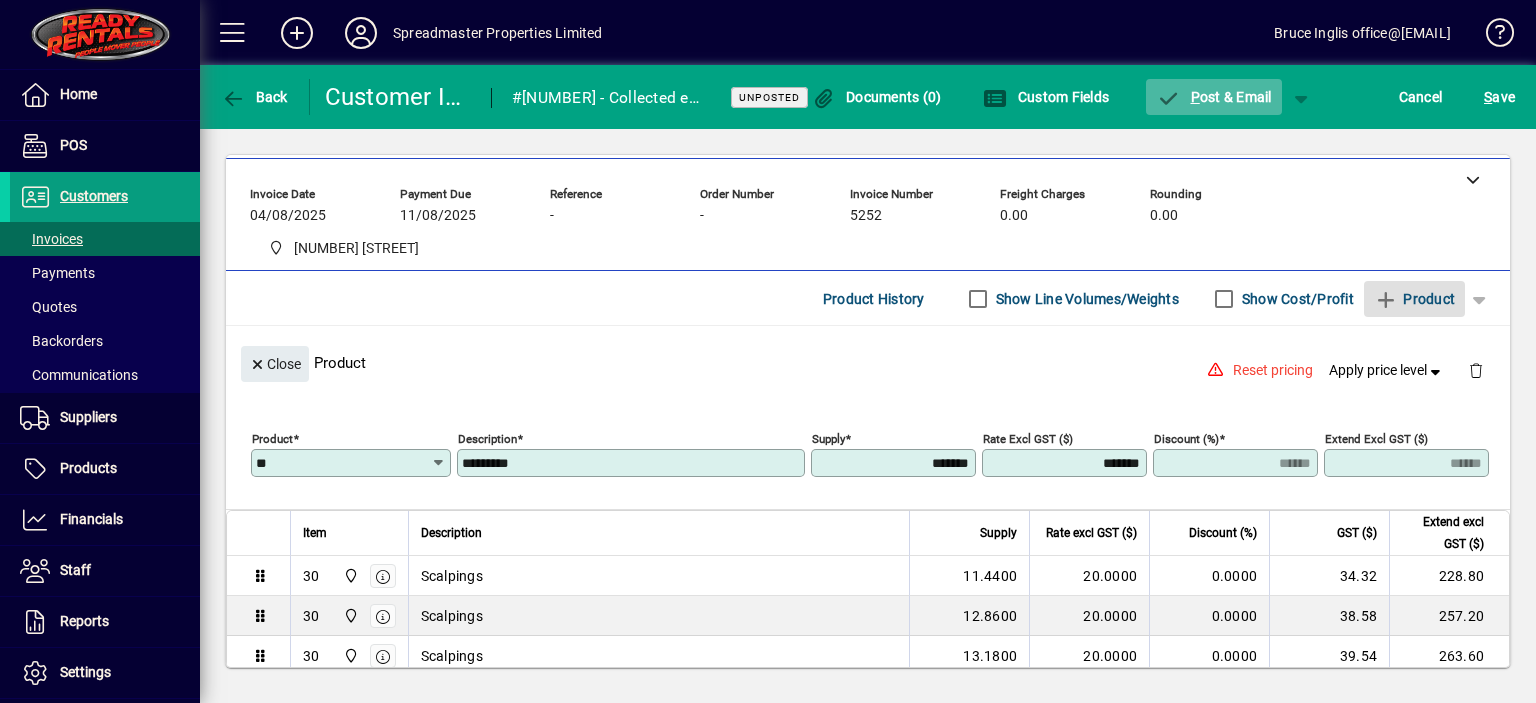click on "P ost & Email" 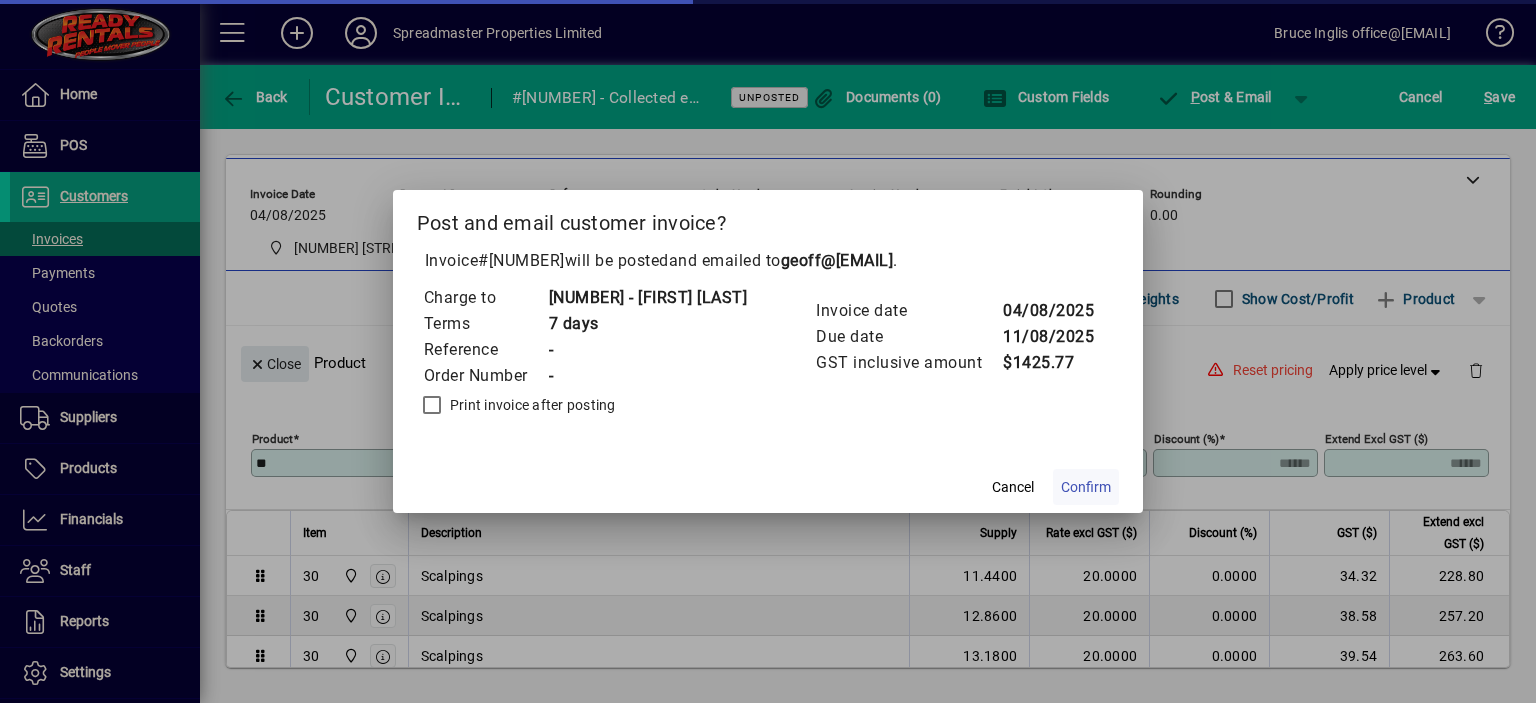 click on "Confirm" 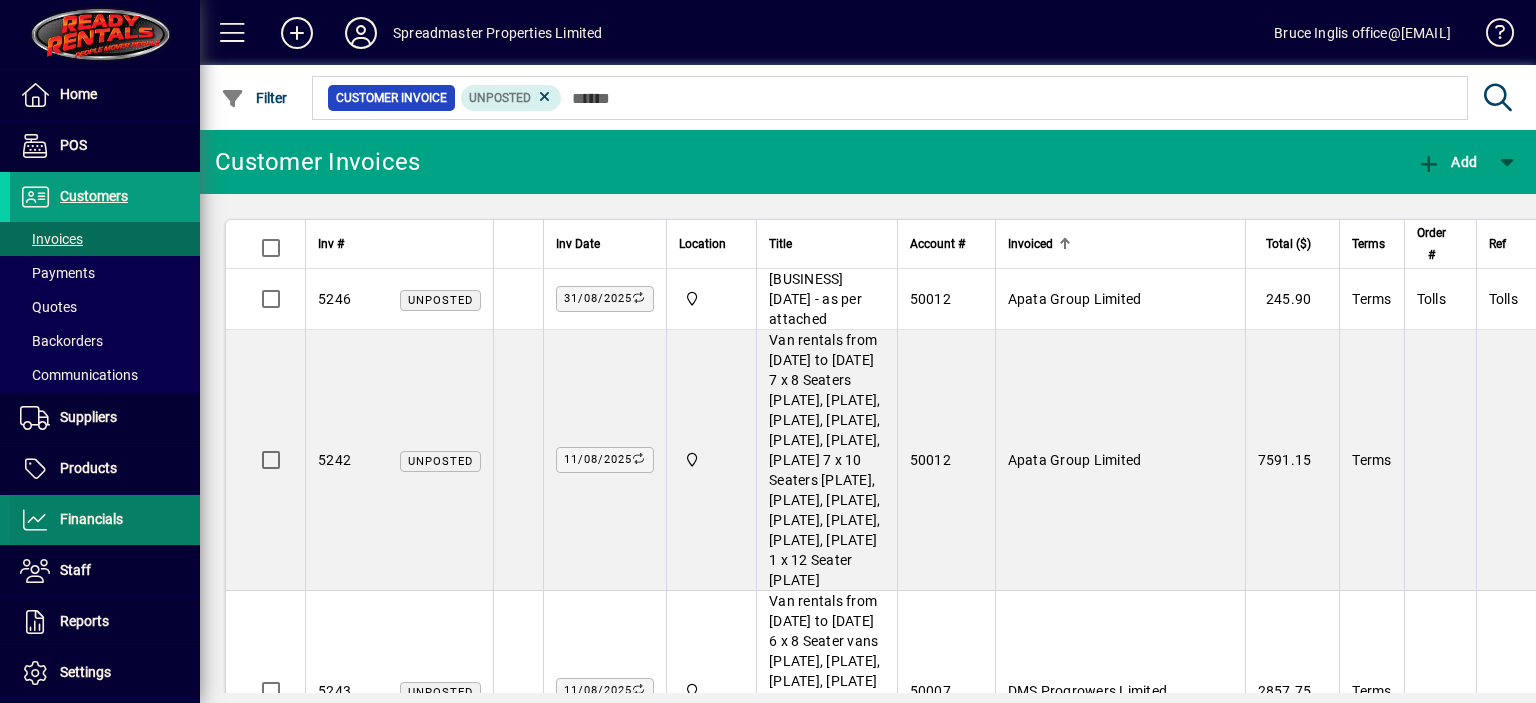 click on "Financials" at bounding box center [91, 519] 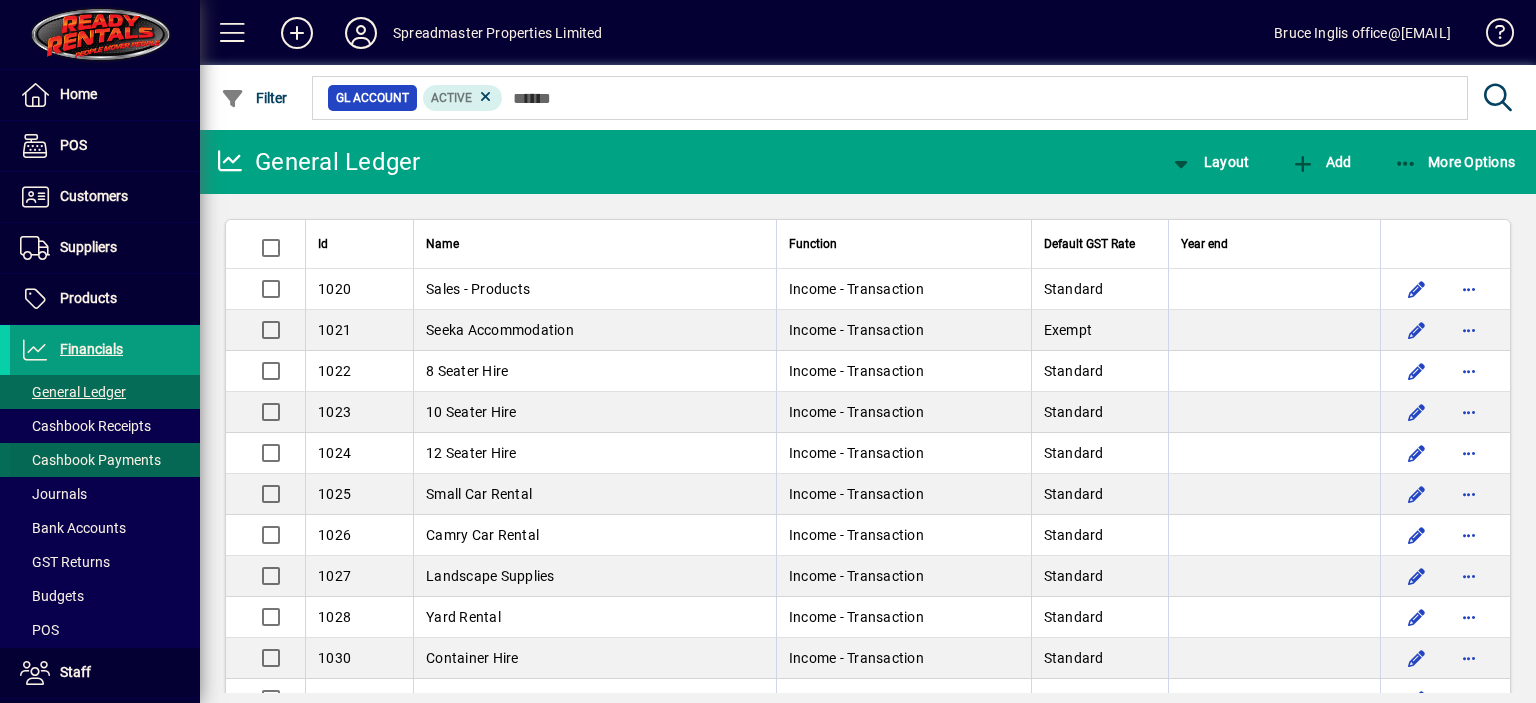 click on "Cashbook Payments" at bounding box center [90, 460] 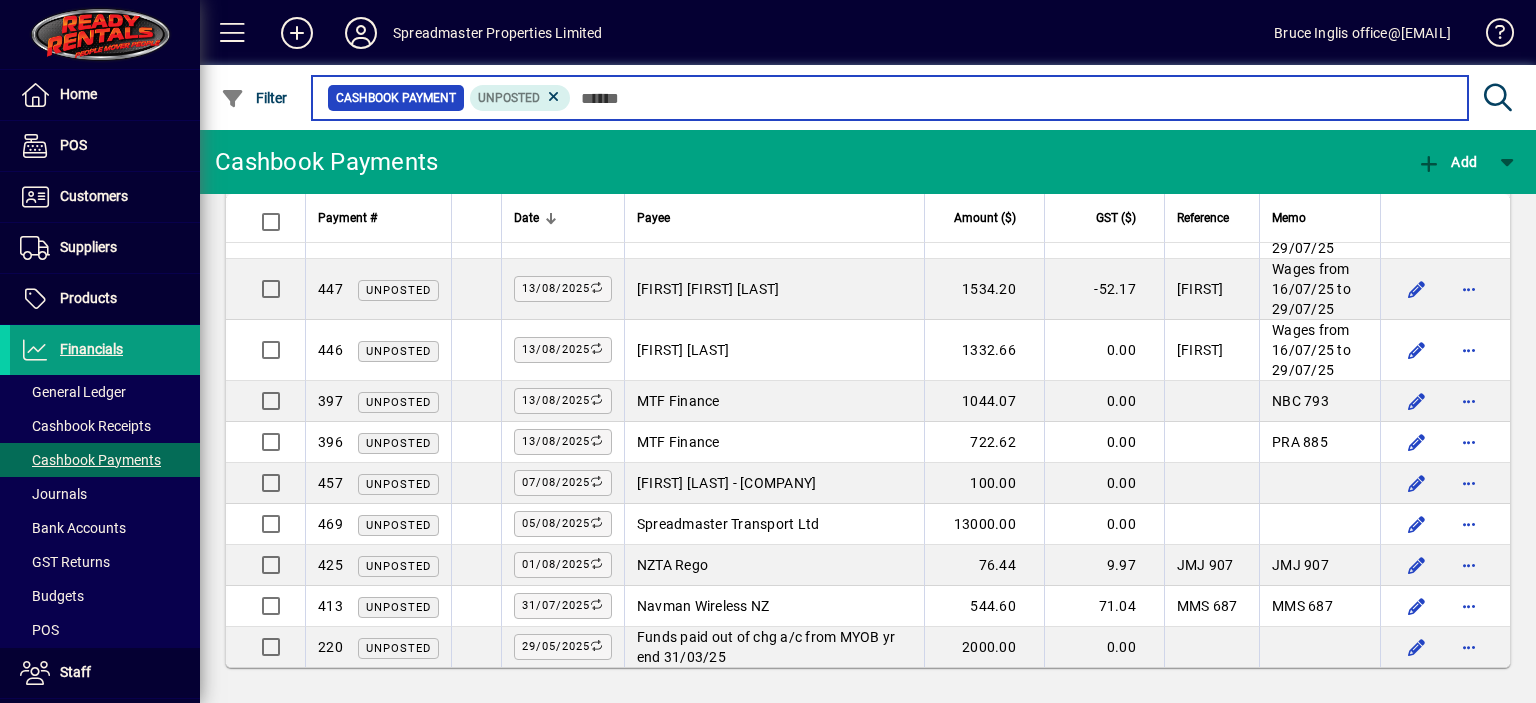 scroll, scrollTop: 1387, scrollLeft: 0, axis: vertical 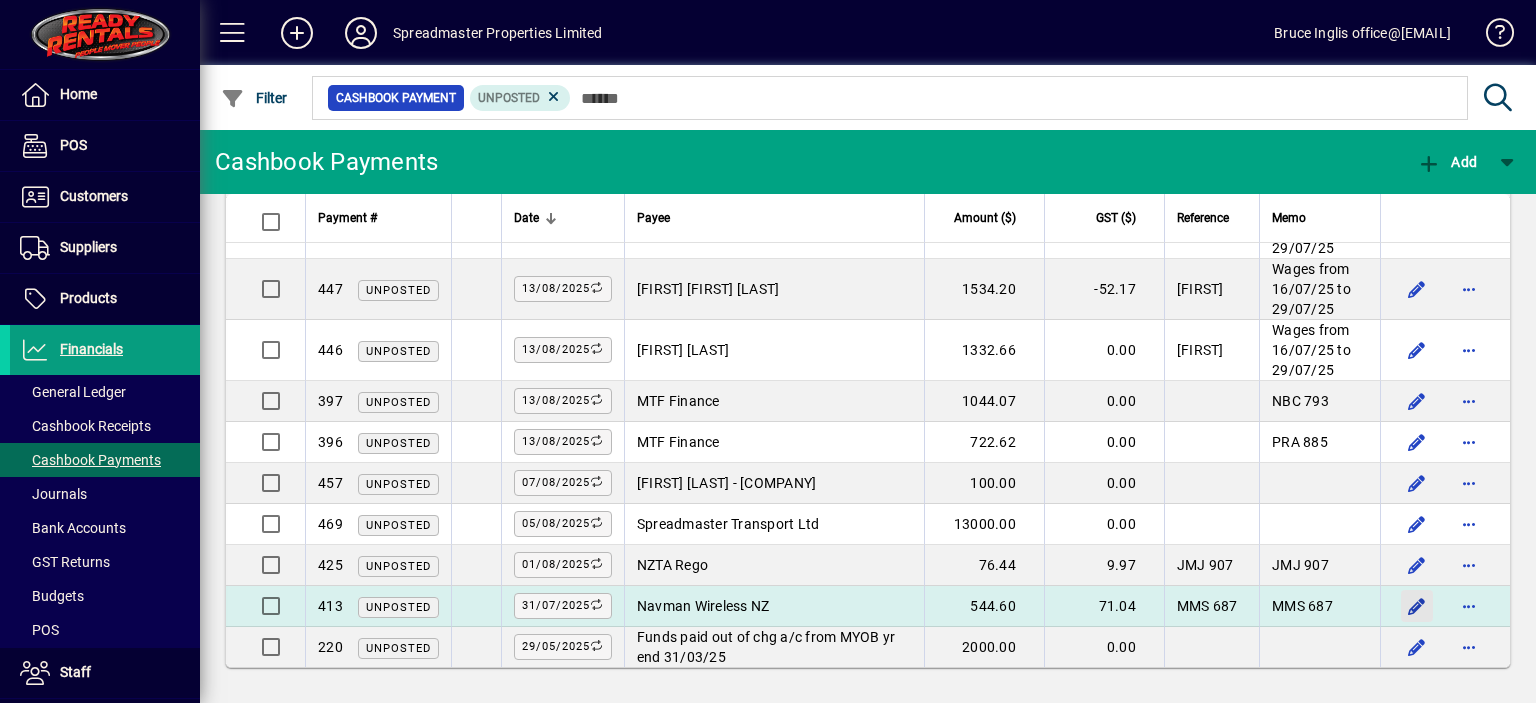 click at bounding box center [1417, 606] 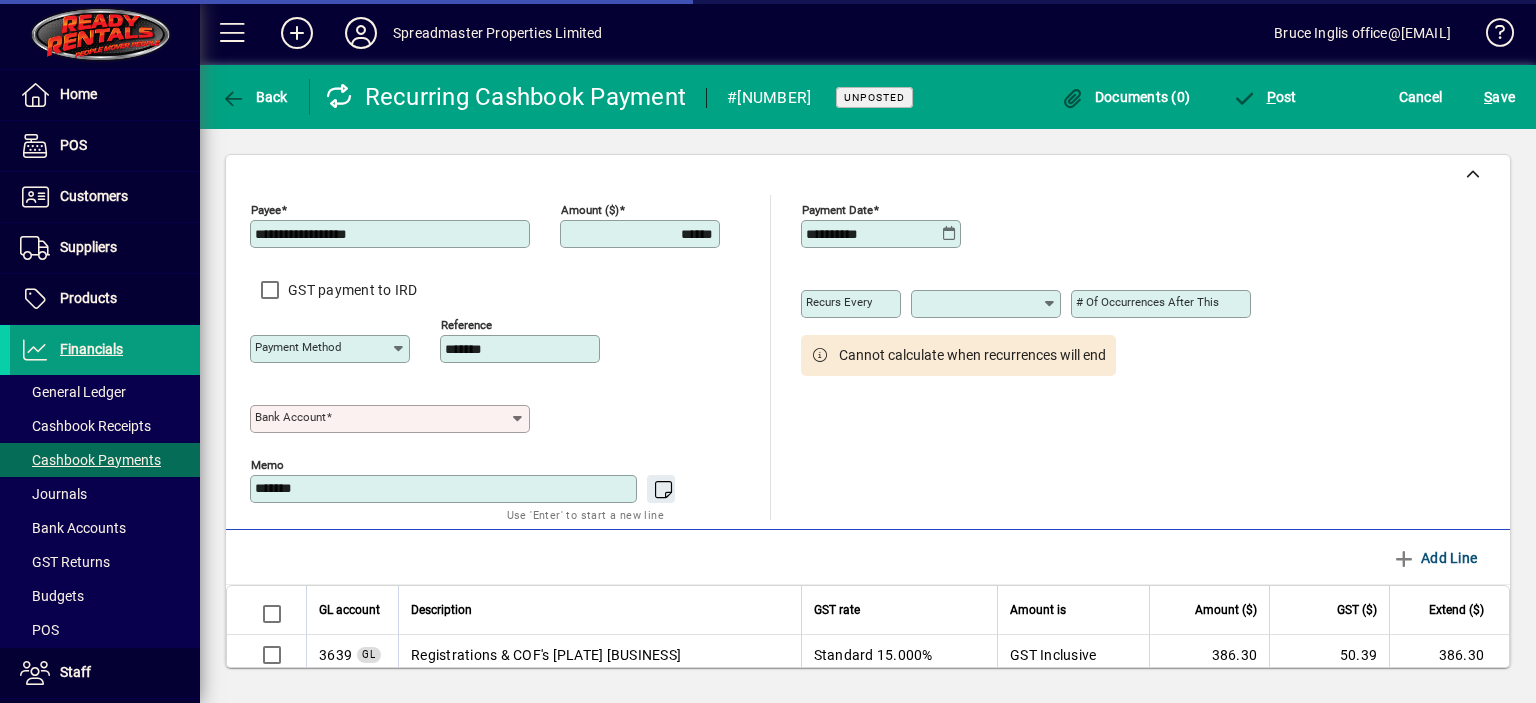 type on "**********" 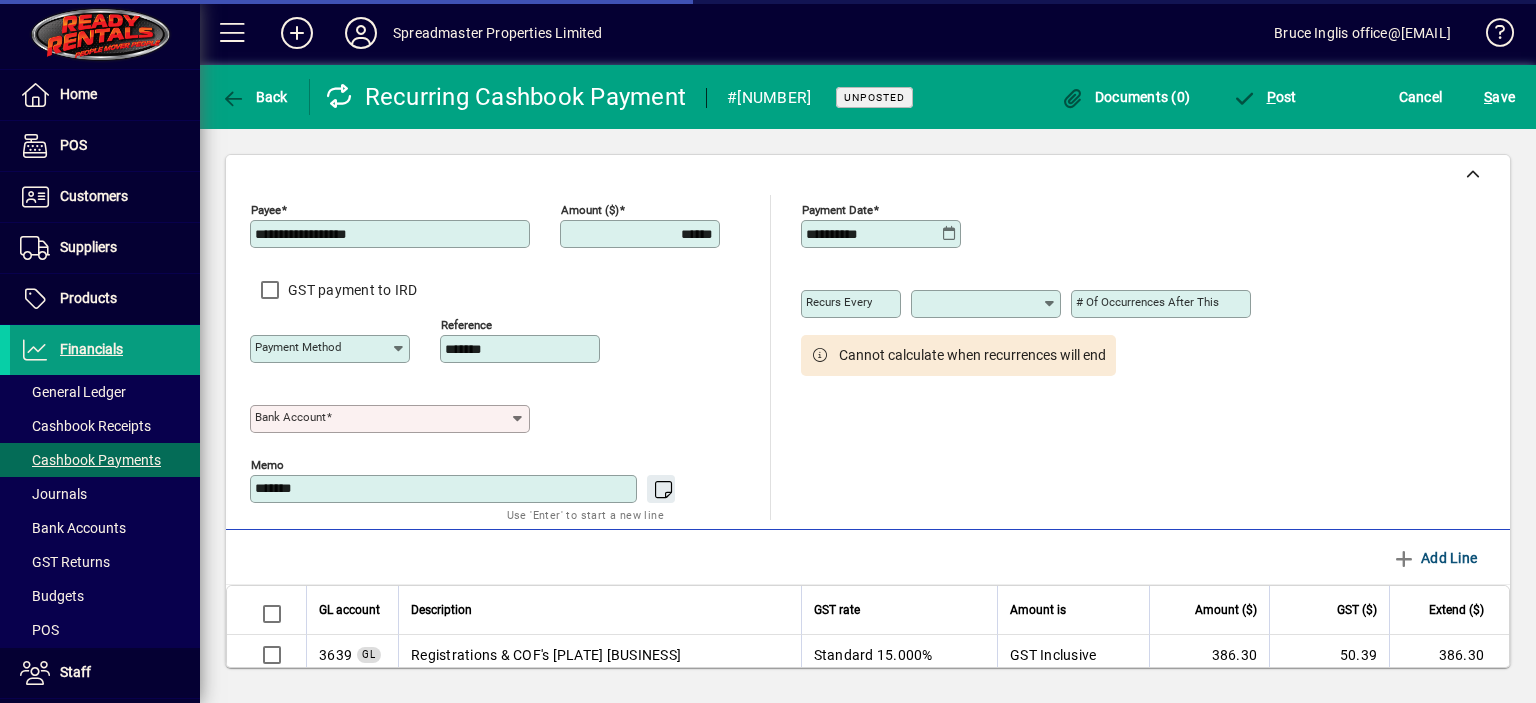 type on "**********" 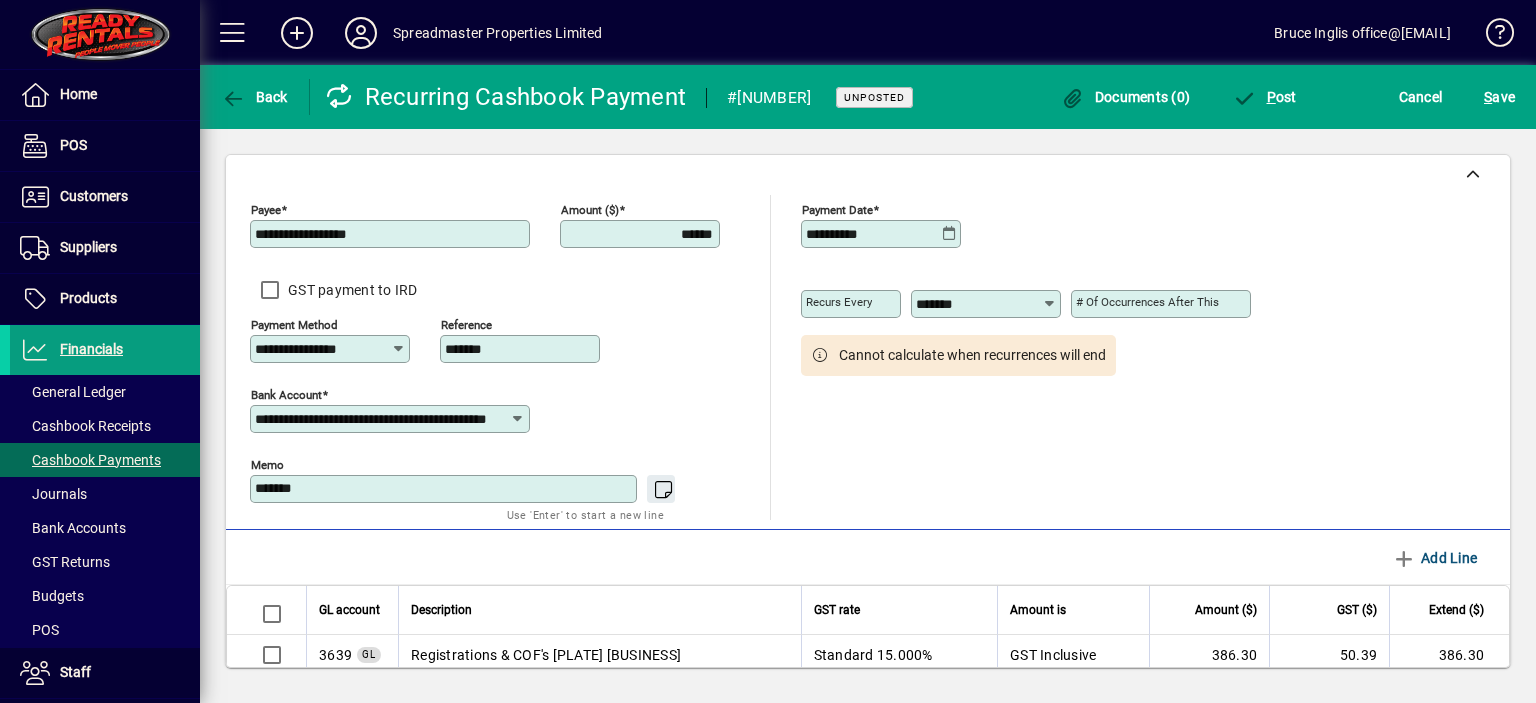 click on "******" at bounding box center (642, 234) 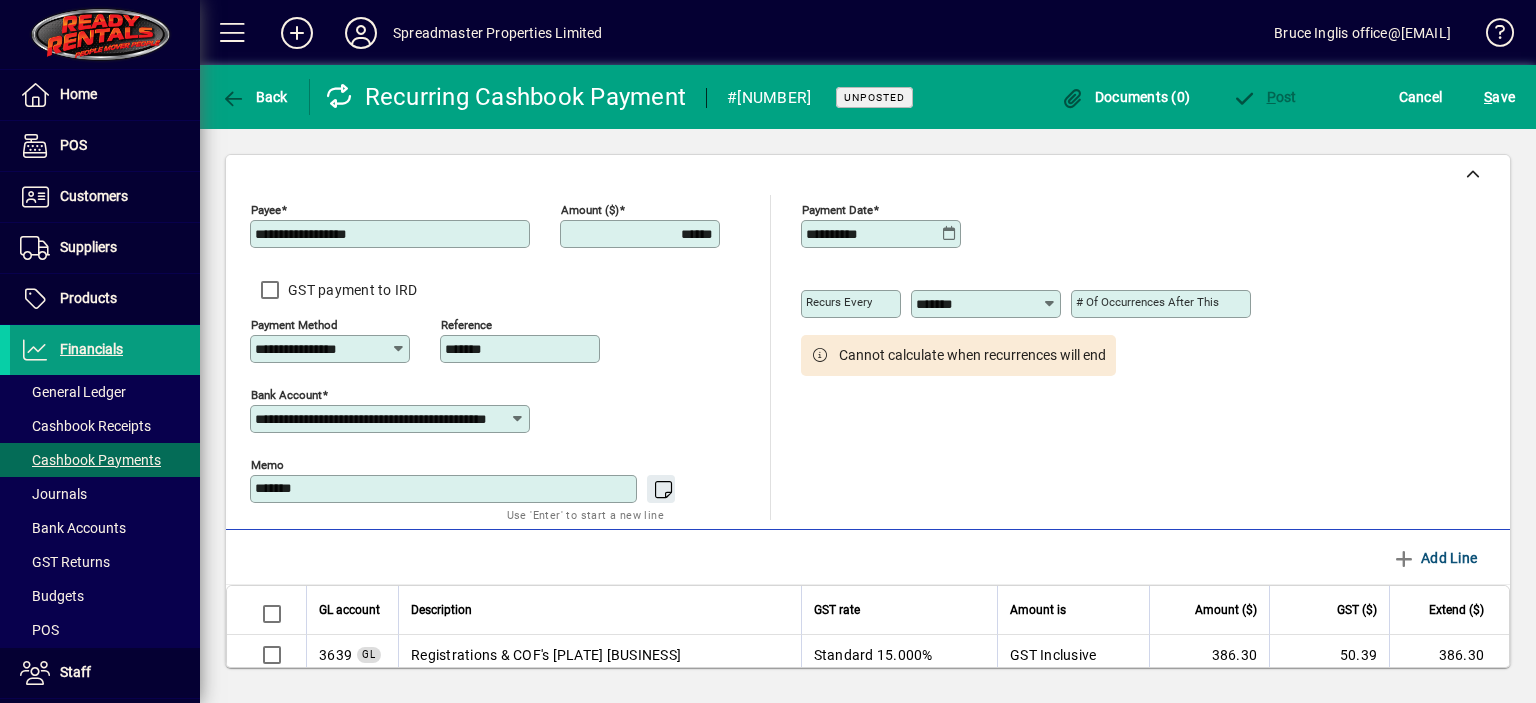 type on "******" 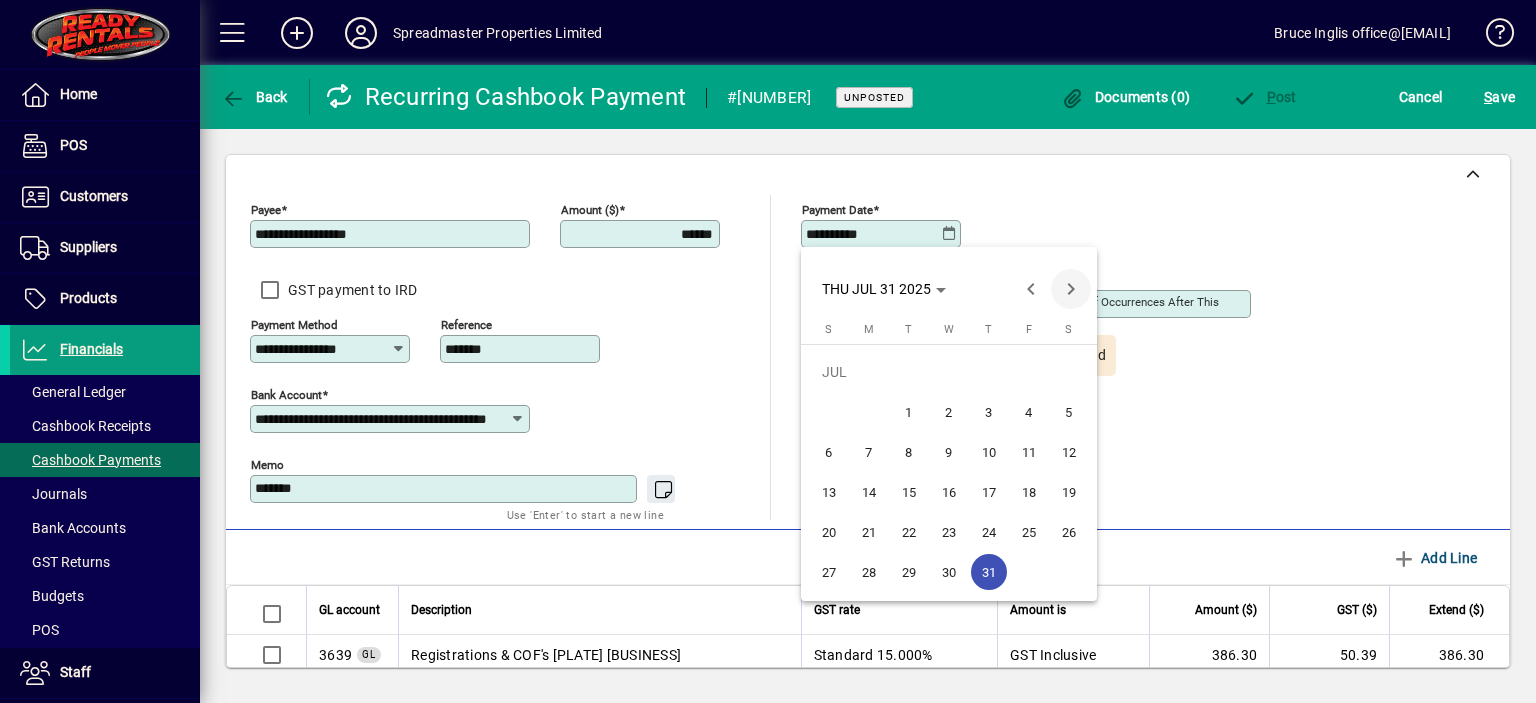 click at bounding box center [1071, 289] 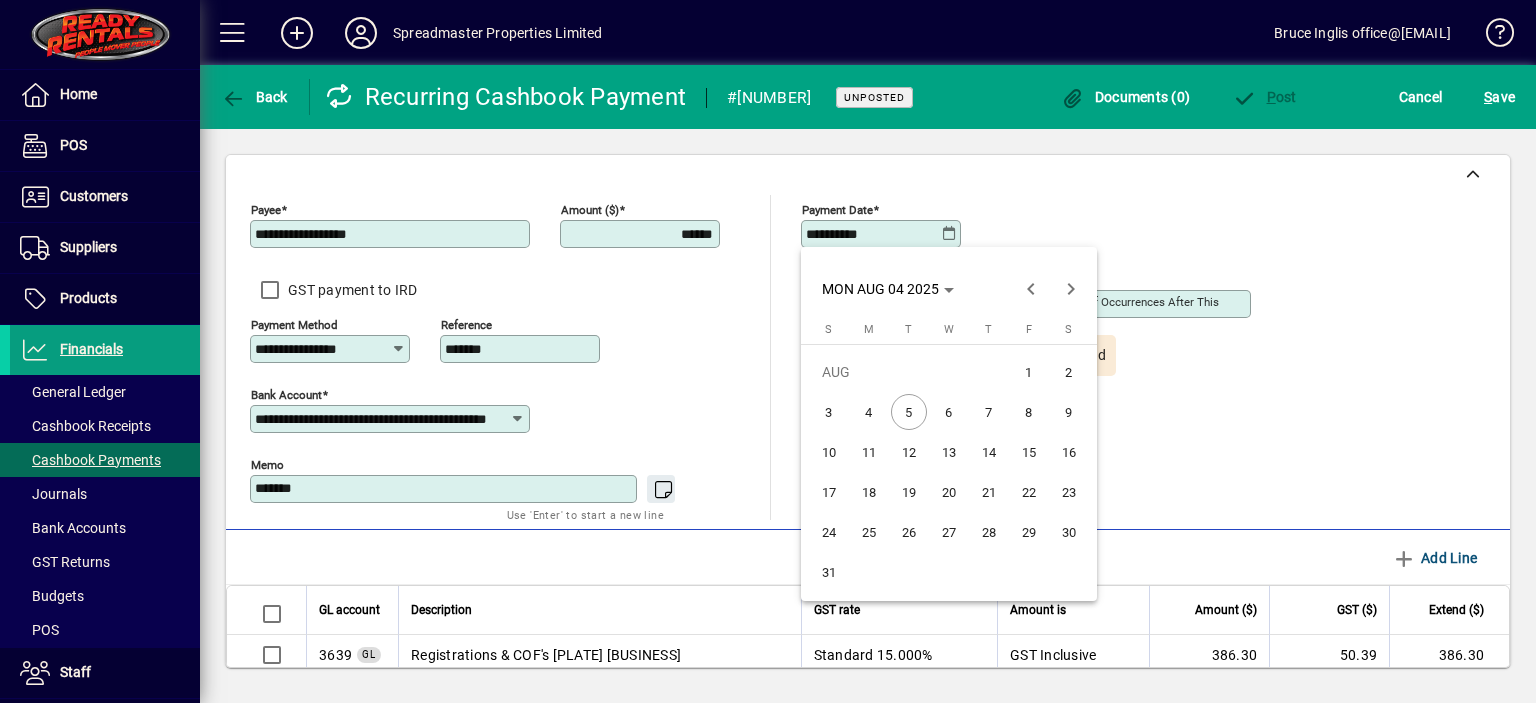 click on "4" at bounding box center (869, 412) 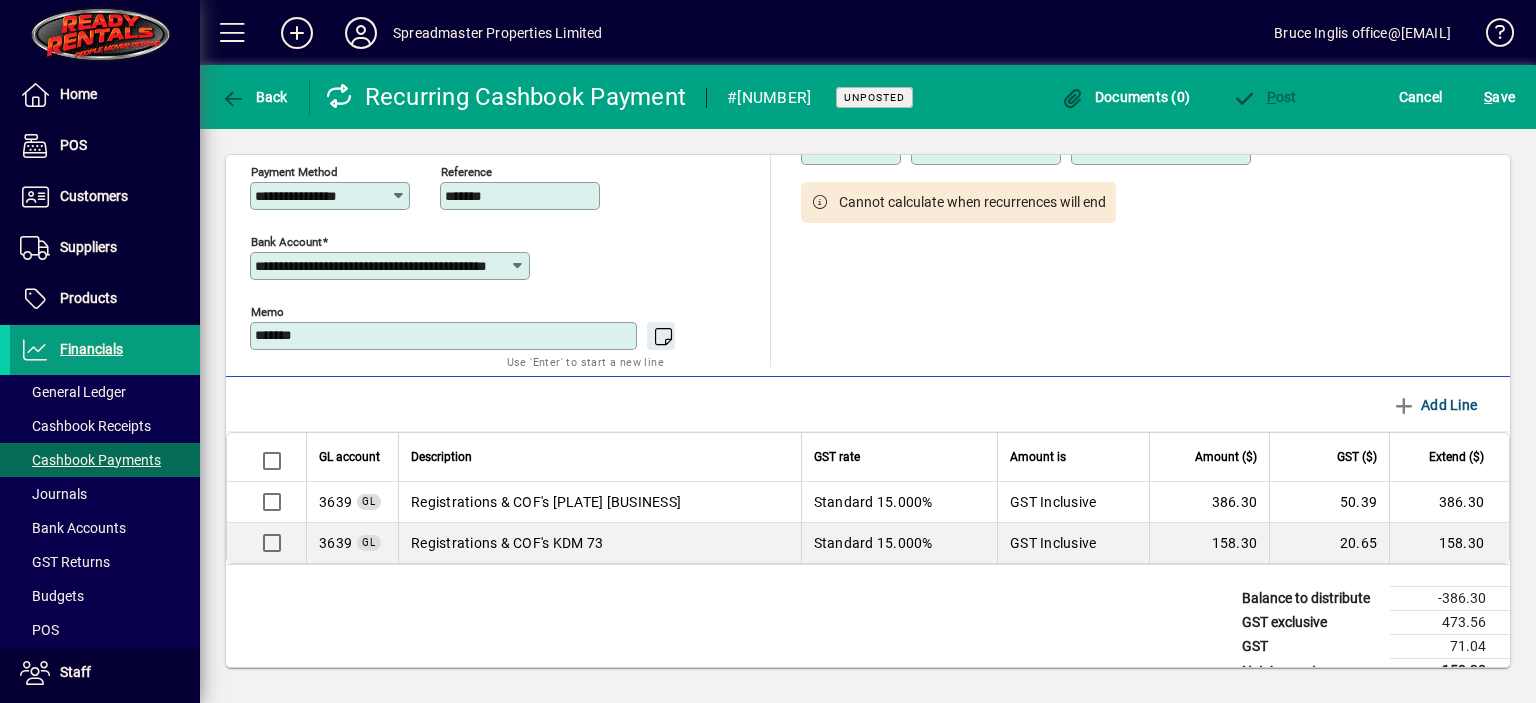 scroll, scrollTop: 184, scrollLeft: 0, axis: vertical 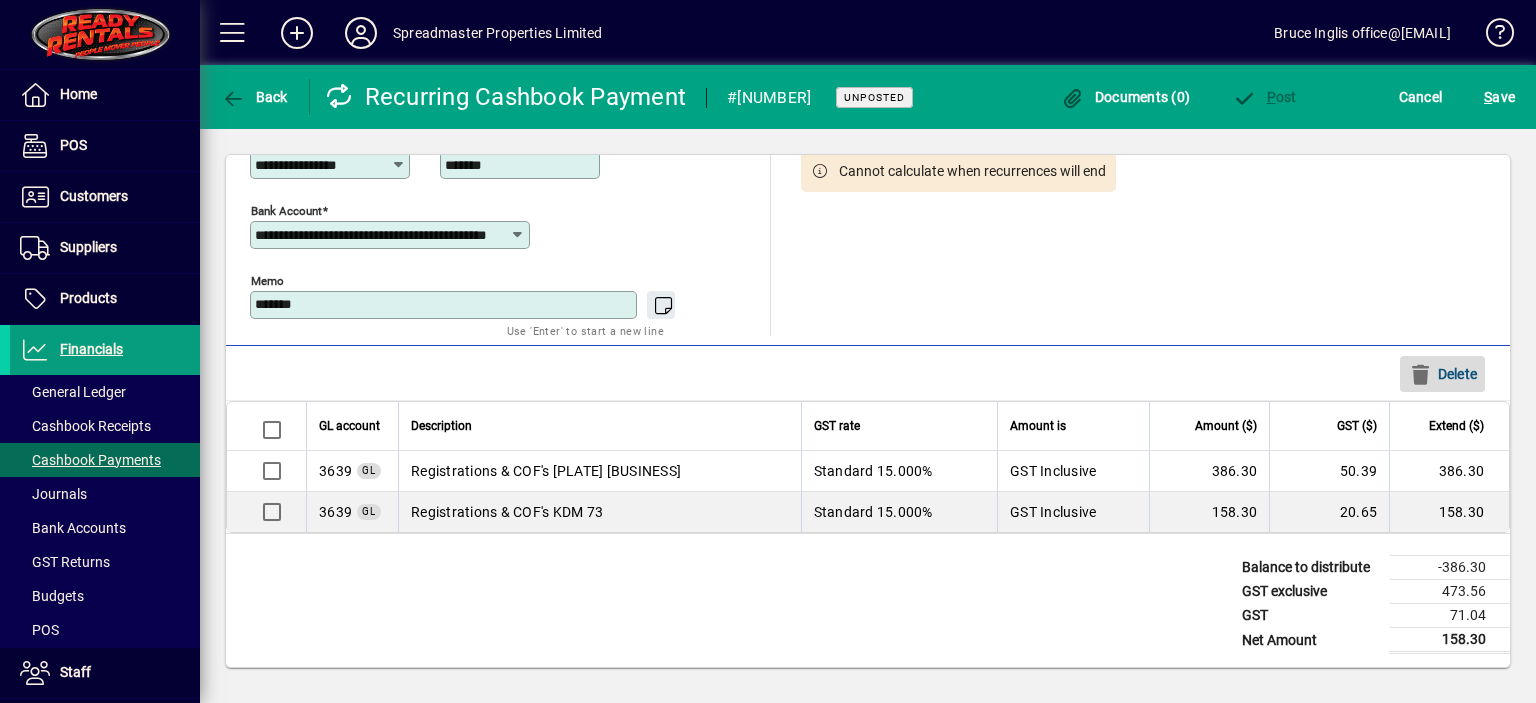 click on "Delete" 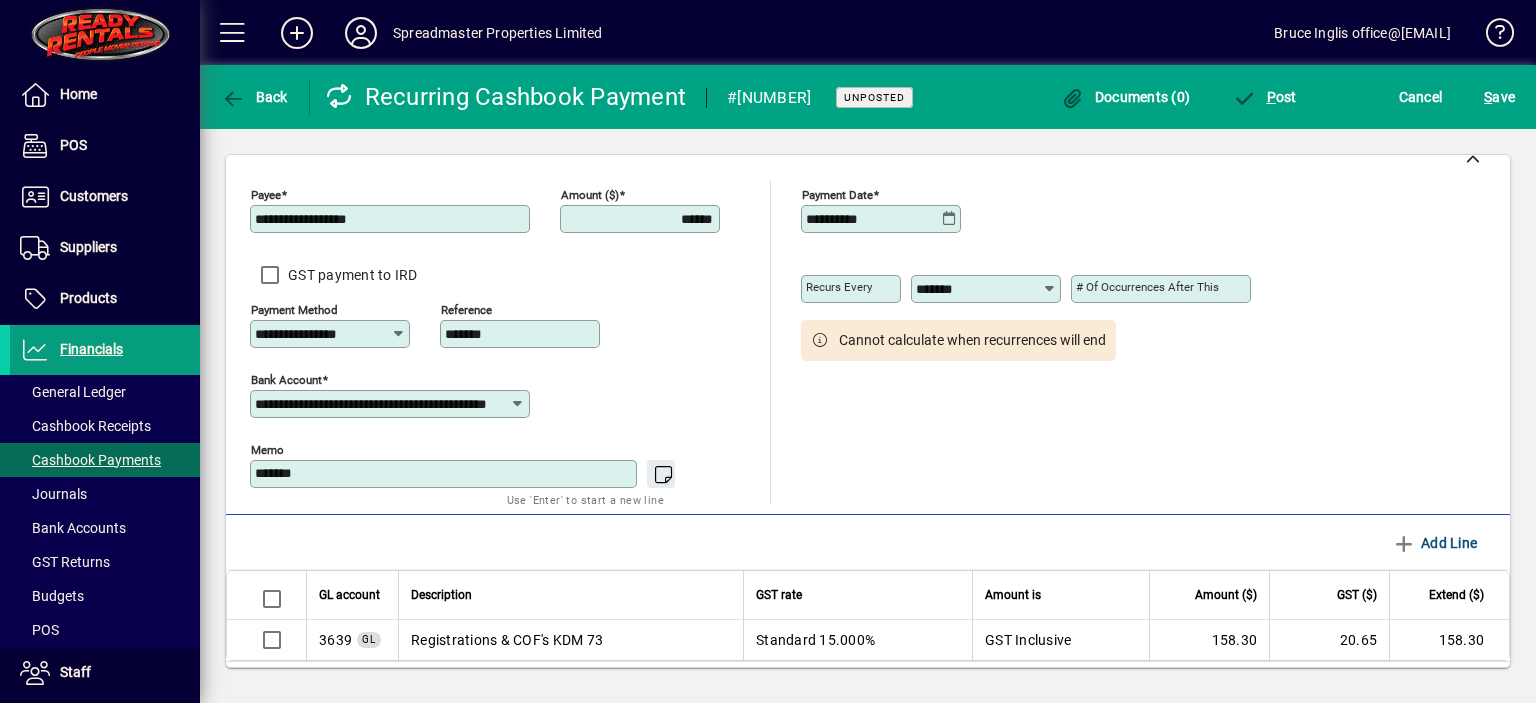 scroll, scrollTop: 0, scrollLeft: 0, axis: both 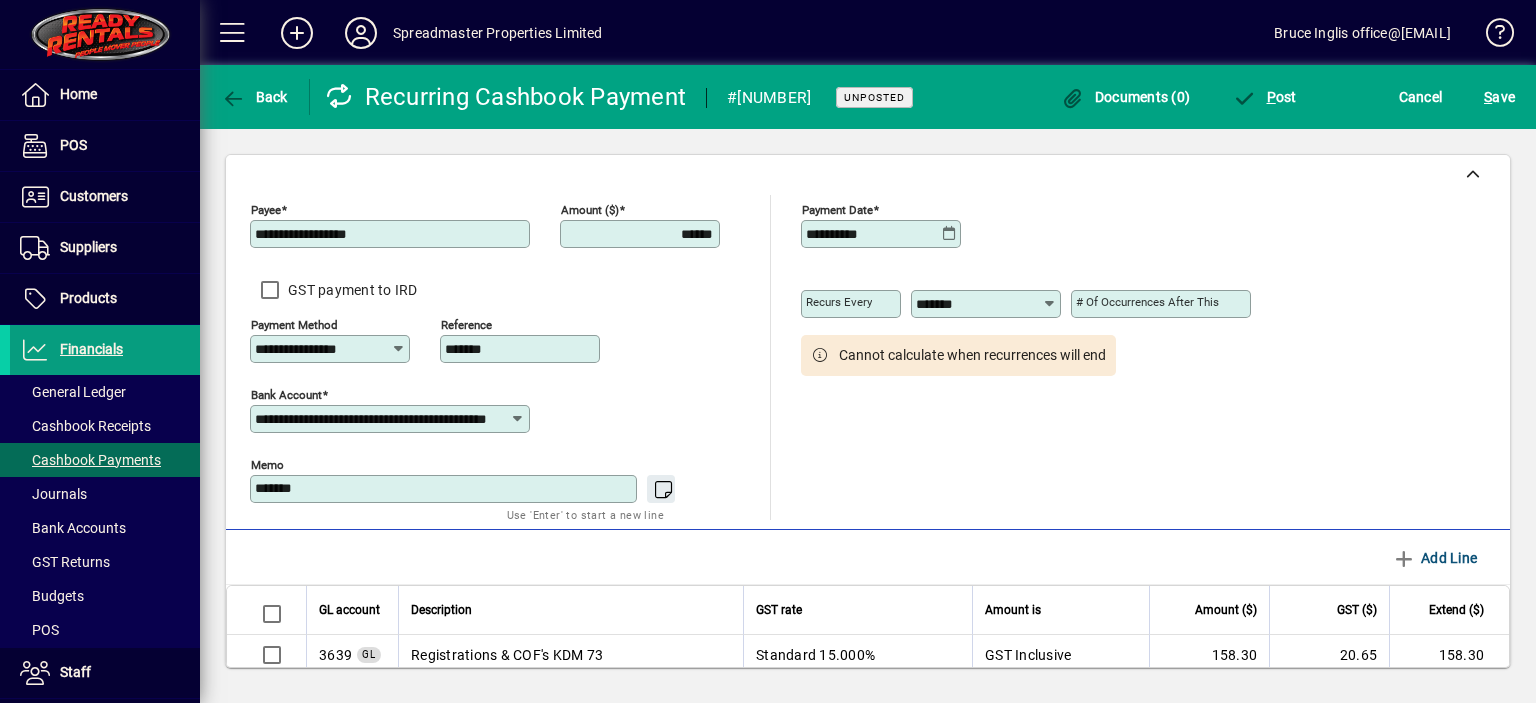click on "*******" at bounding box center (522, 349) 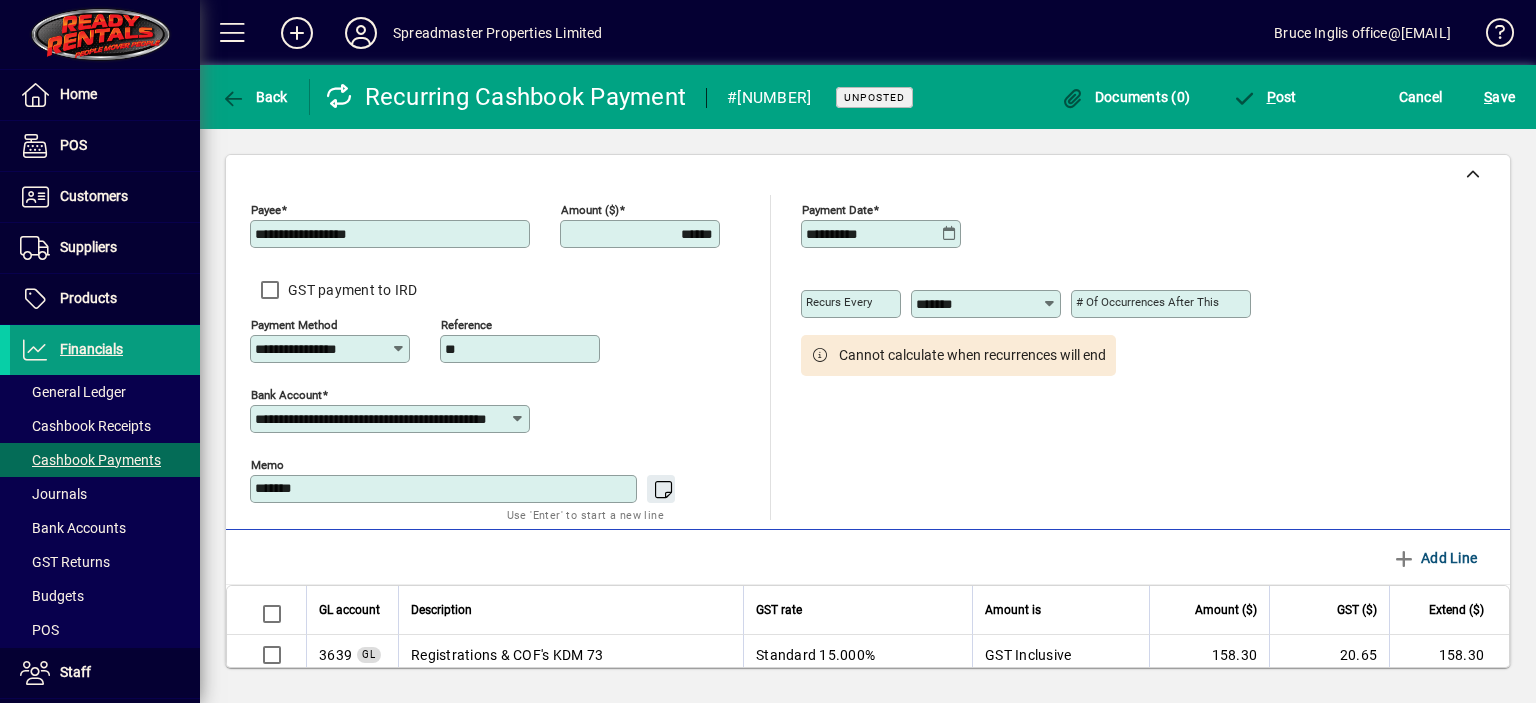 type on "*" 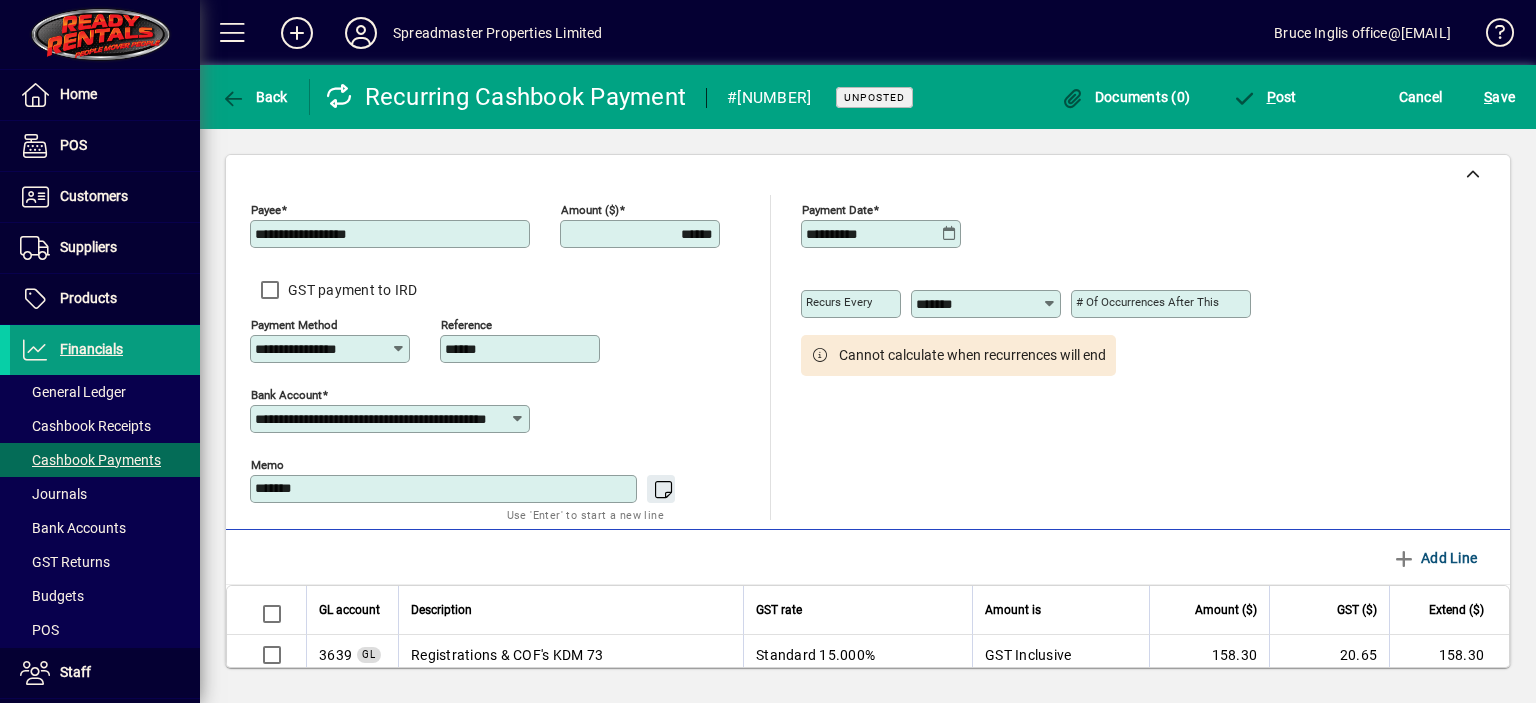 type on "******" 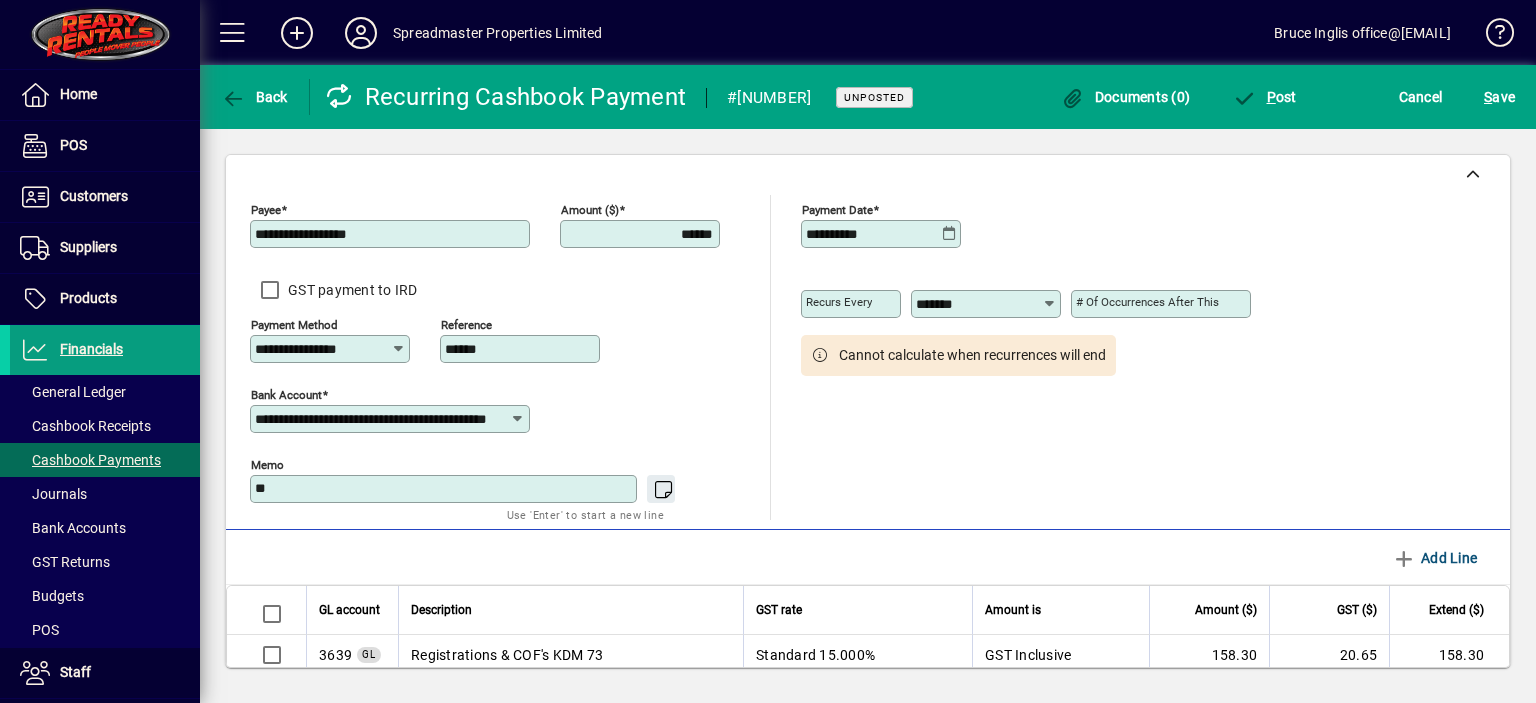 type on "*" 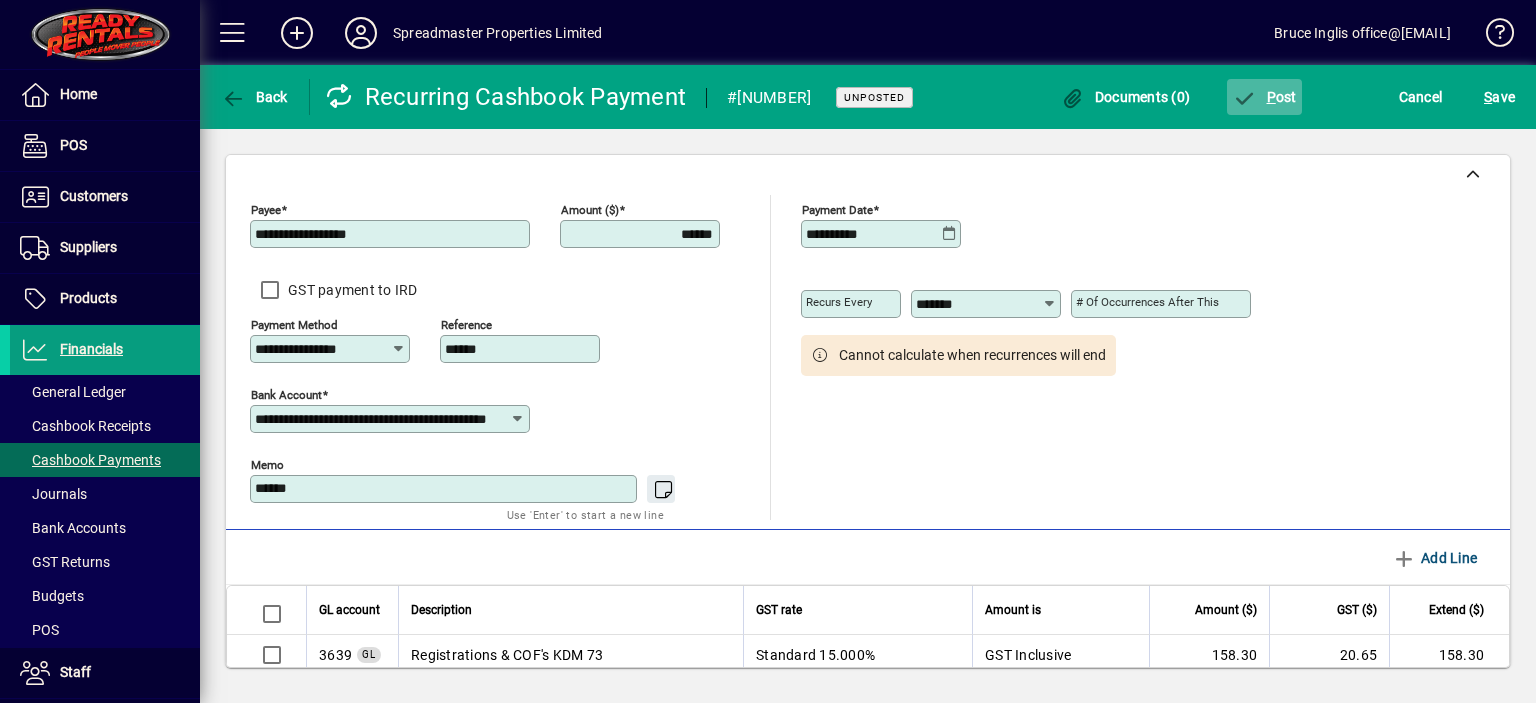 type on "******" 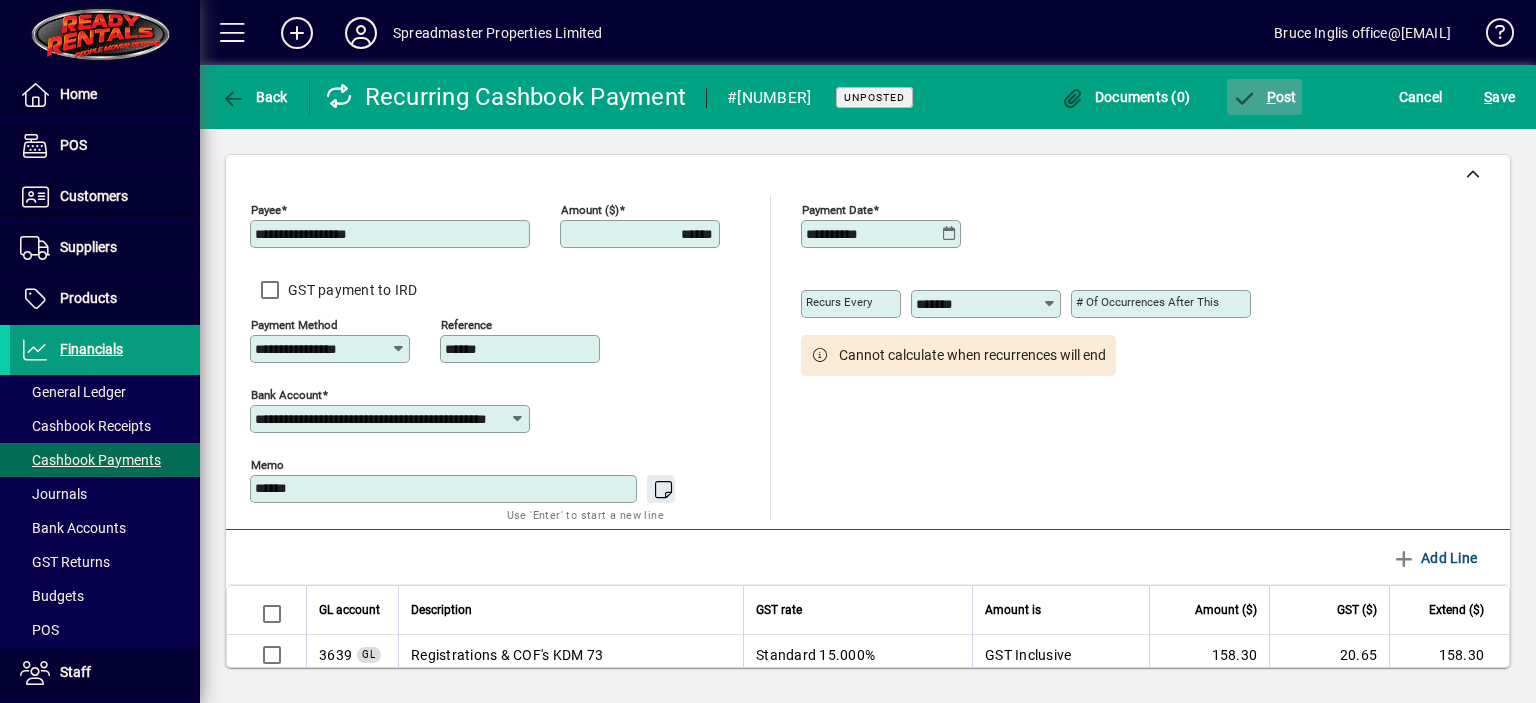 click on "P ost" 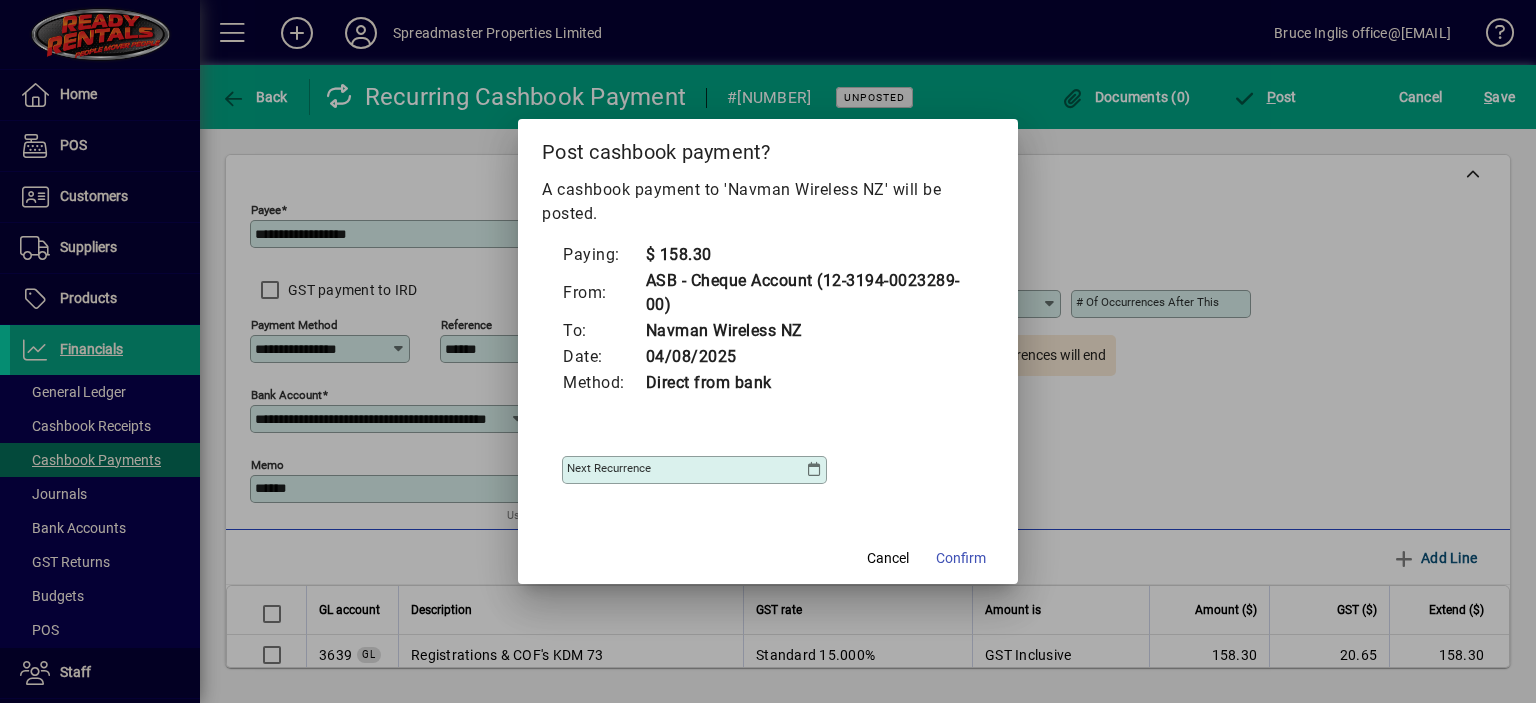 click at bounding box center (814, 470) 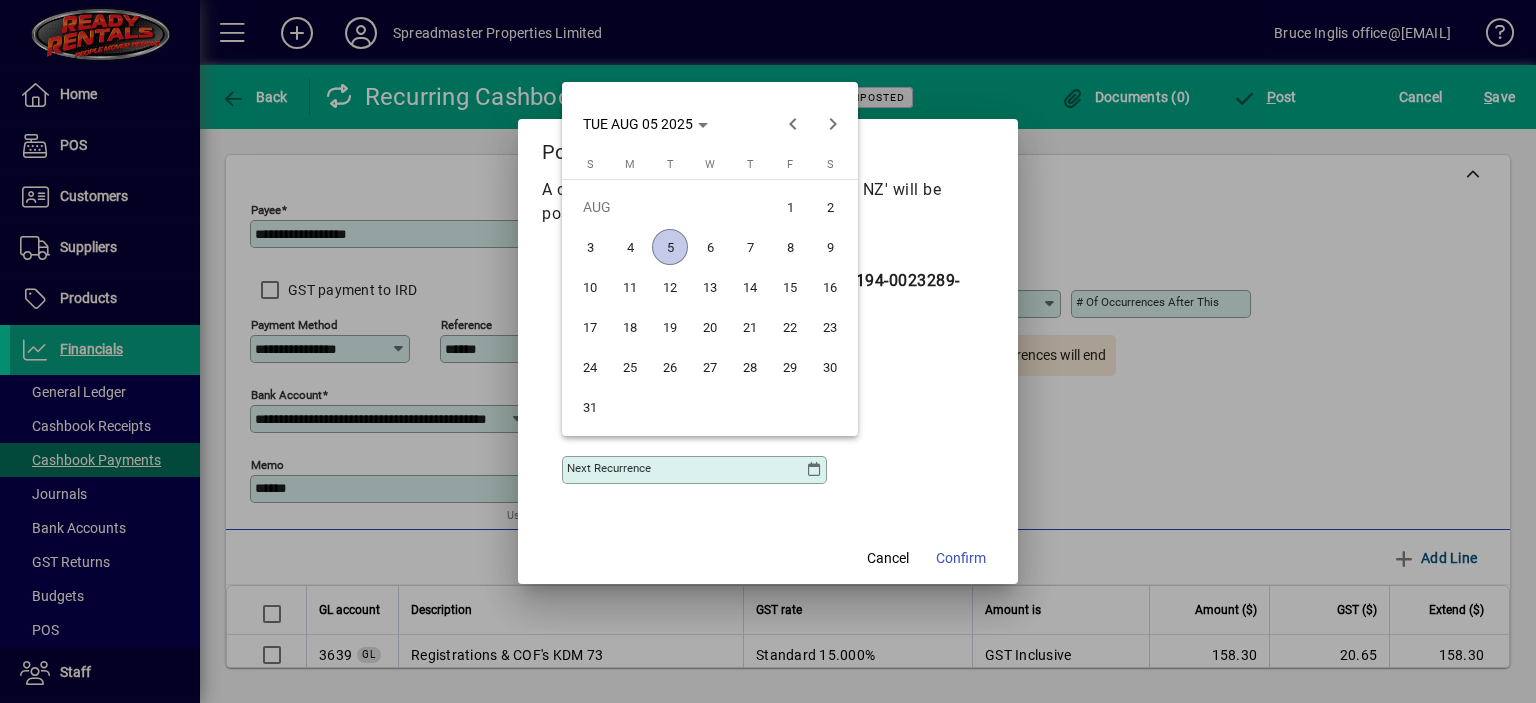 click on "11" at bounding box center [630, 287] 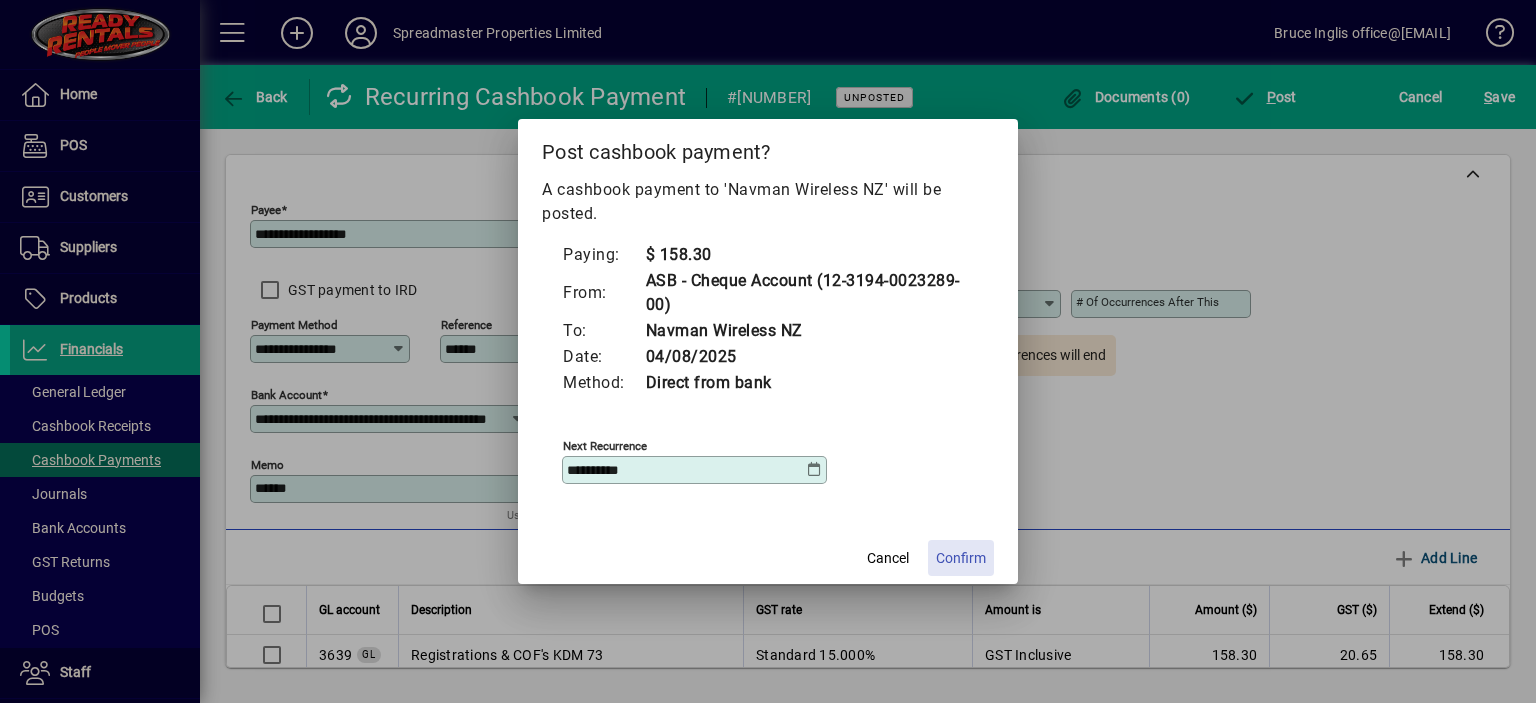 click on "Confirm" 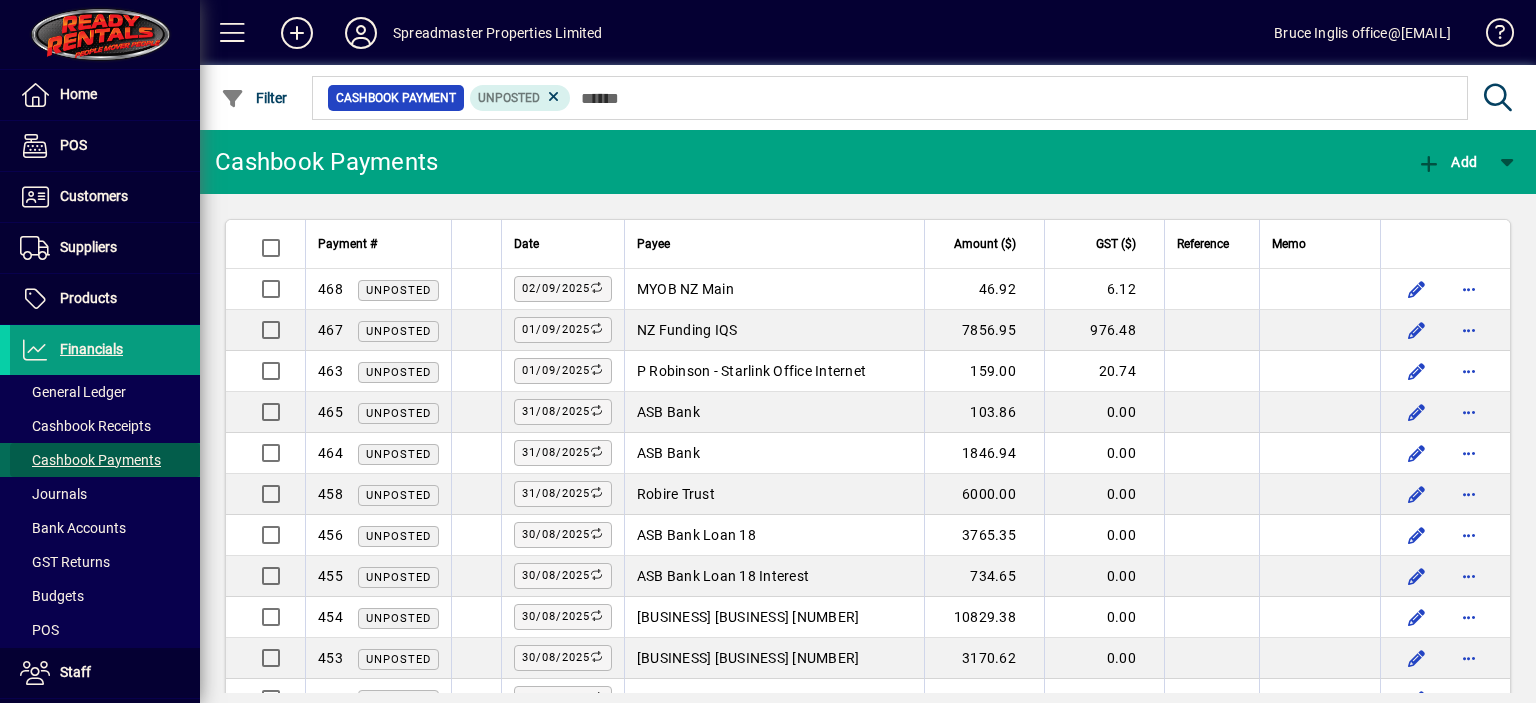 click on "Cashbook Payments" at bounding box center [90, 460] 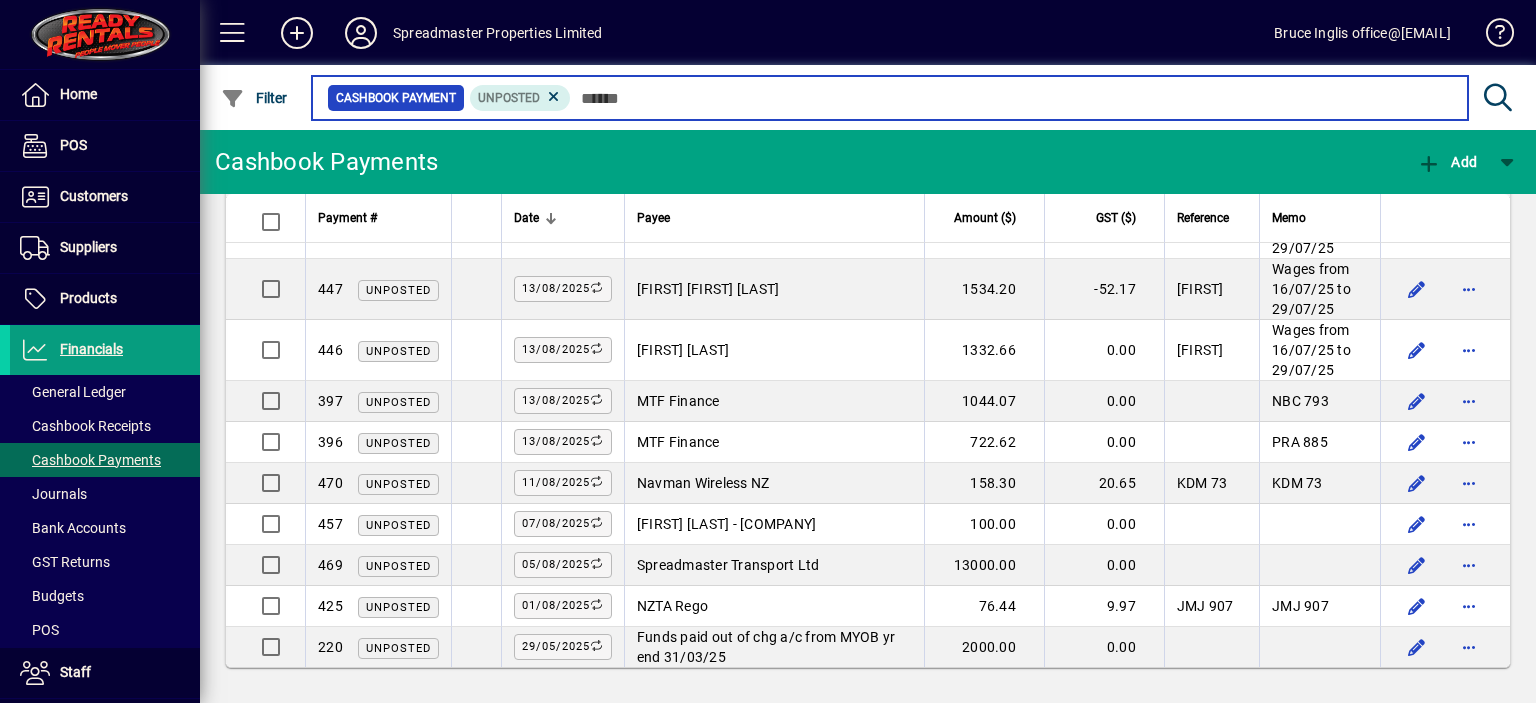 scroll, scrollTop: 1387, scrollLeft: 0, axis: vertical 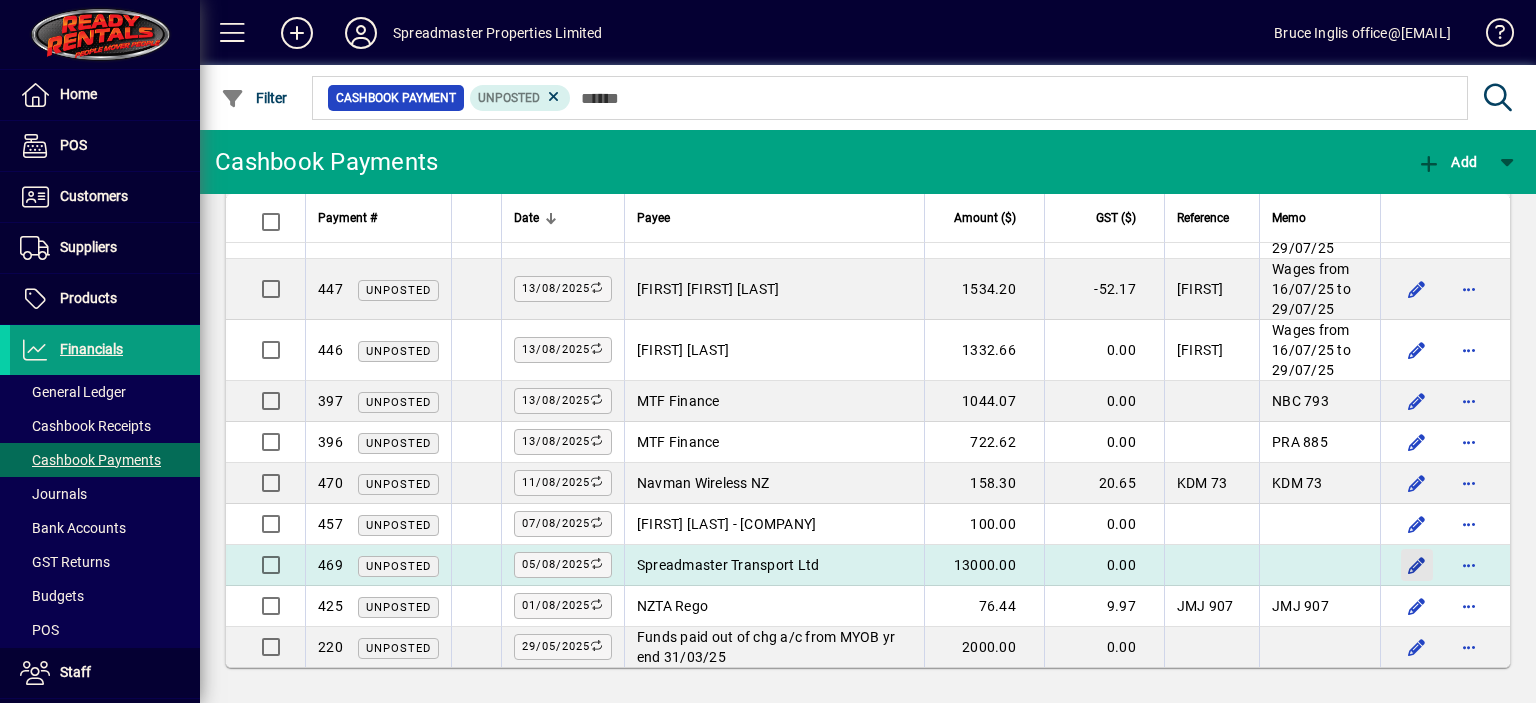 click at bounding box center [1417, 565] 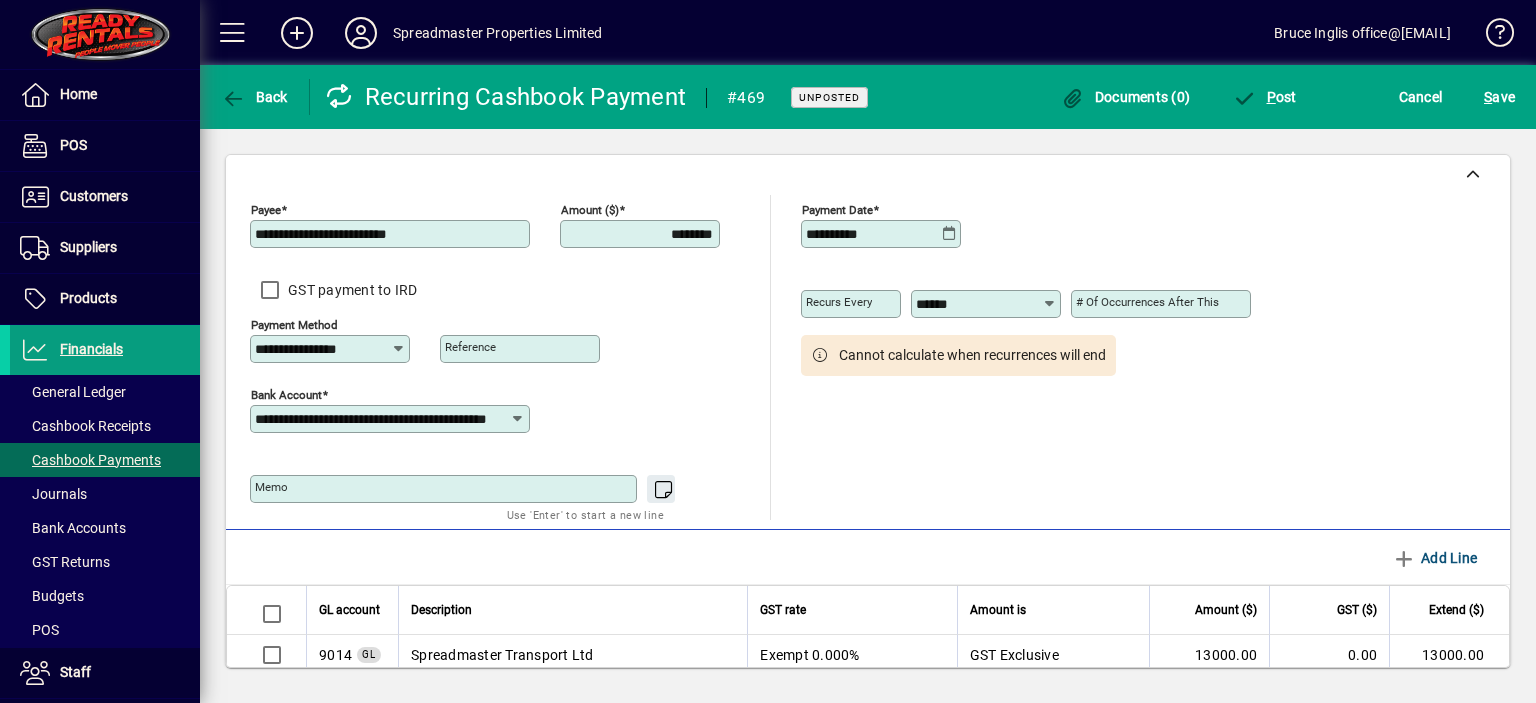 click on "********" at bounding box center [642, 234] 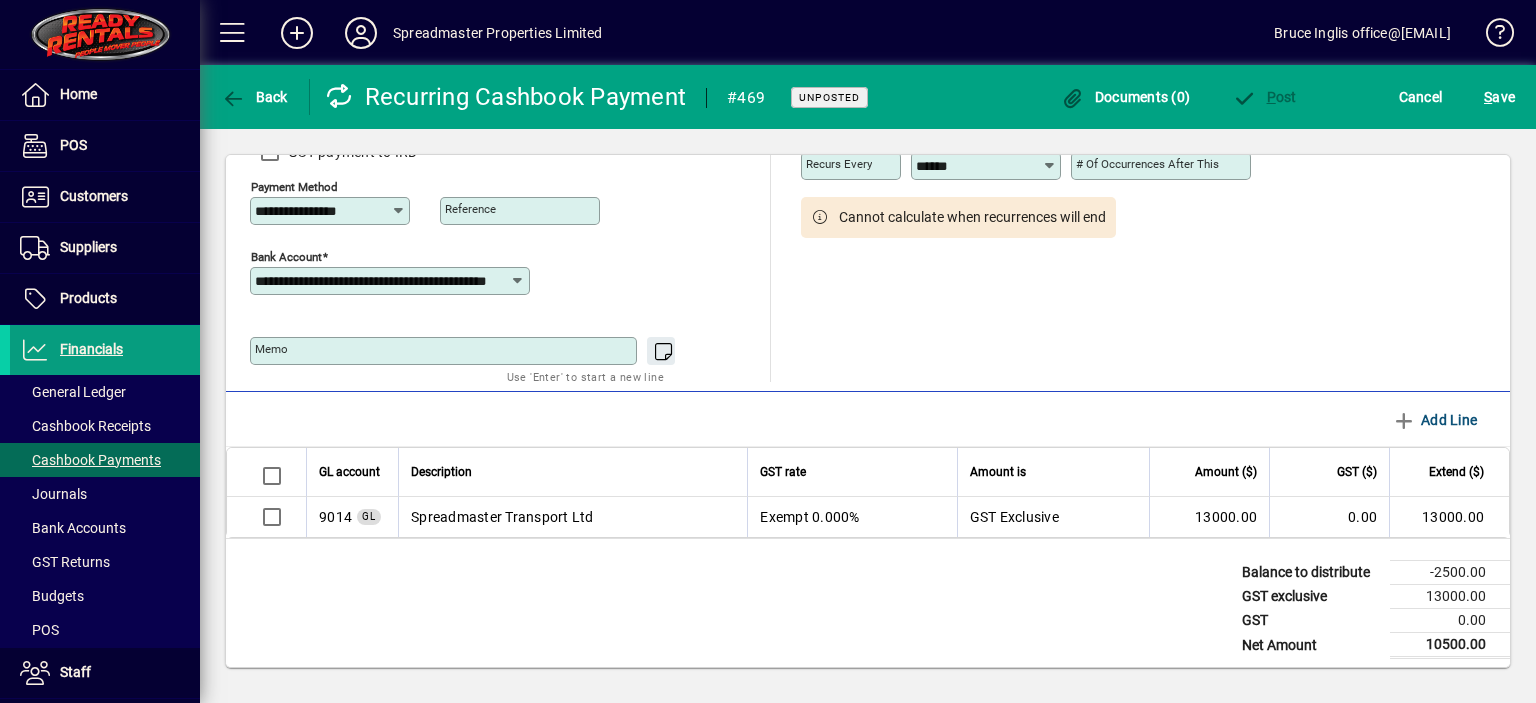 scroll, scrollTop: 143, scrollLeft: 0, axis: vertical 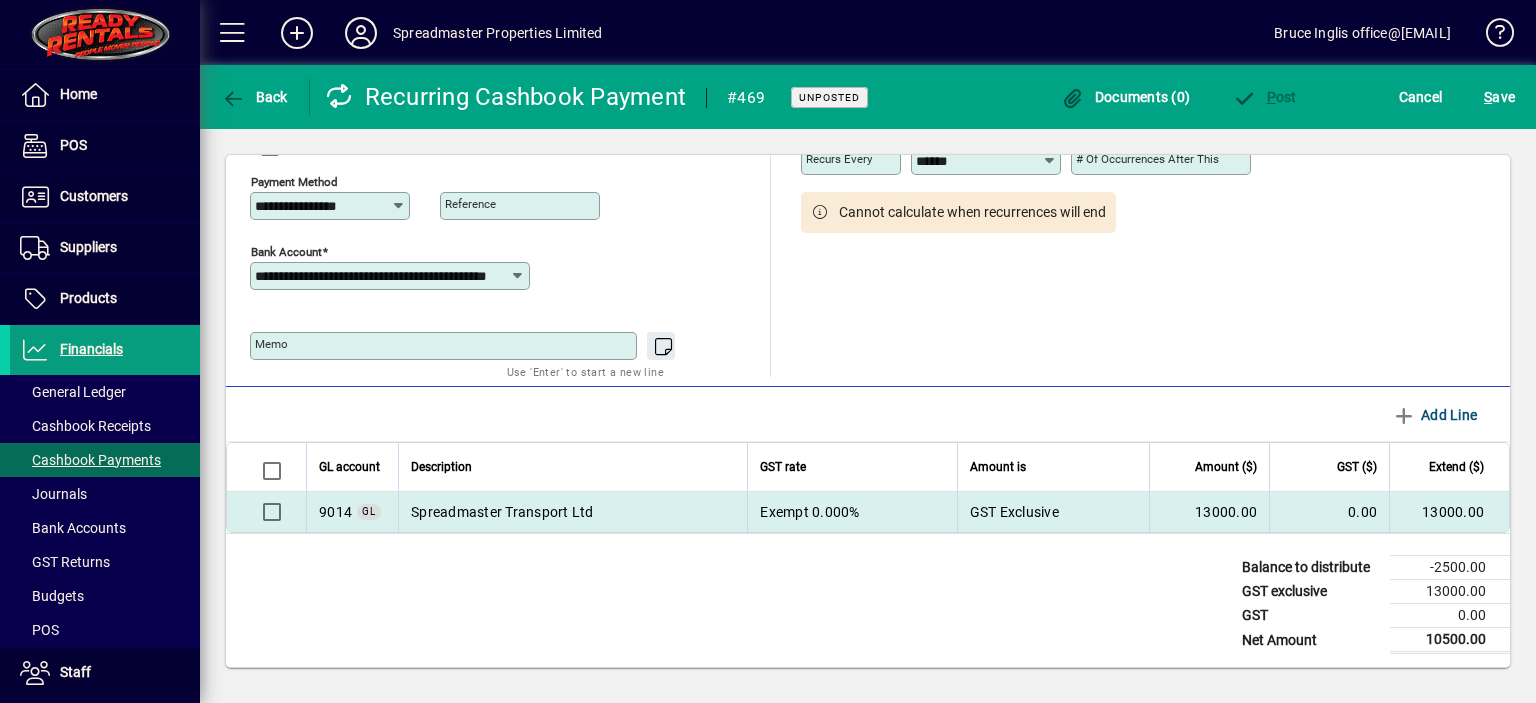 type on "********" 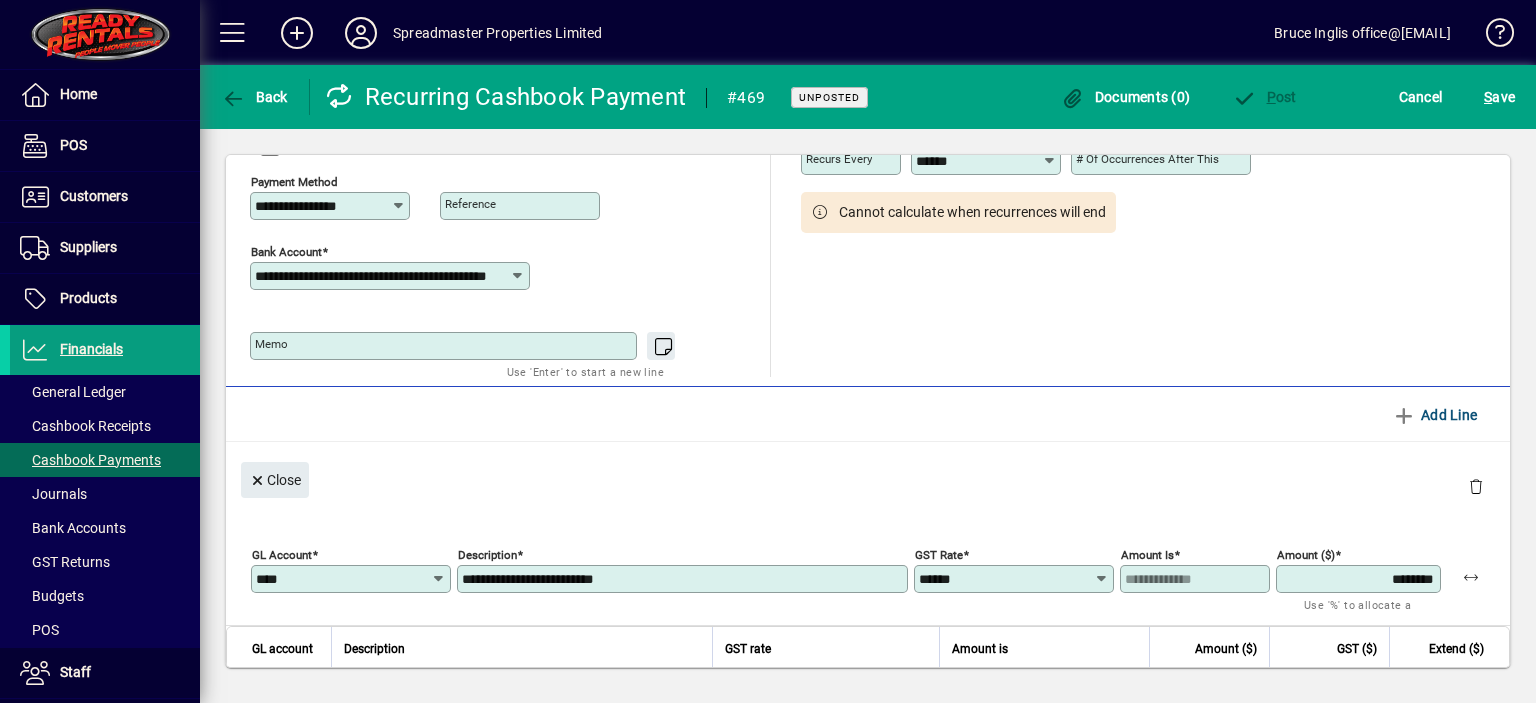 click on "********" at bounding box center (1360, 579) 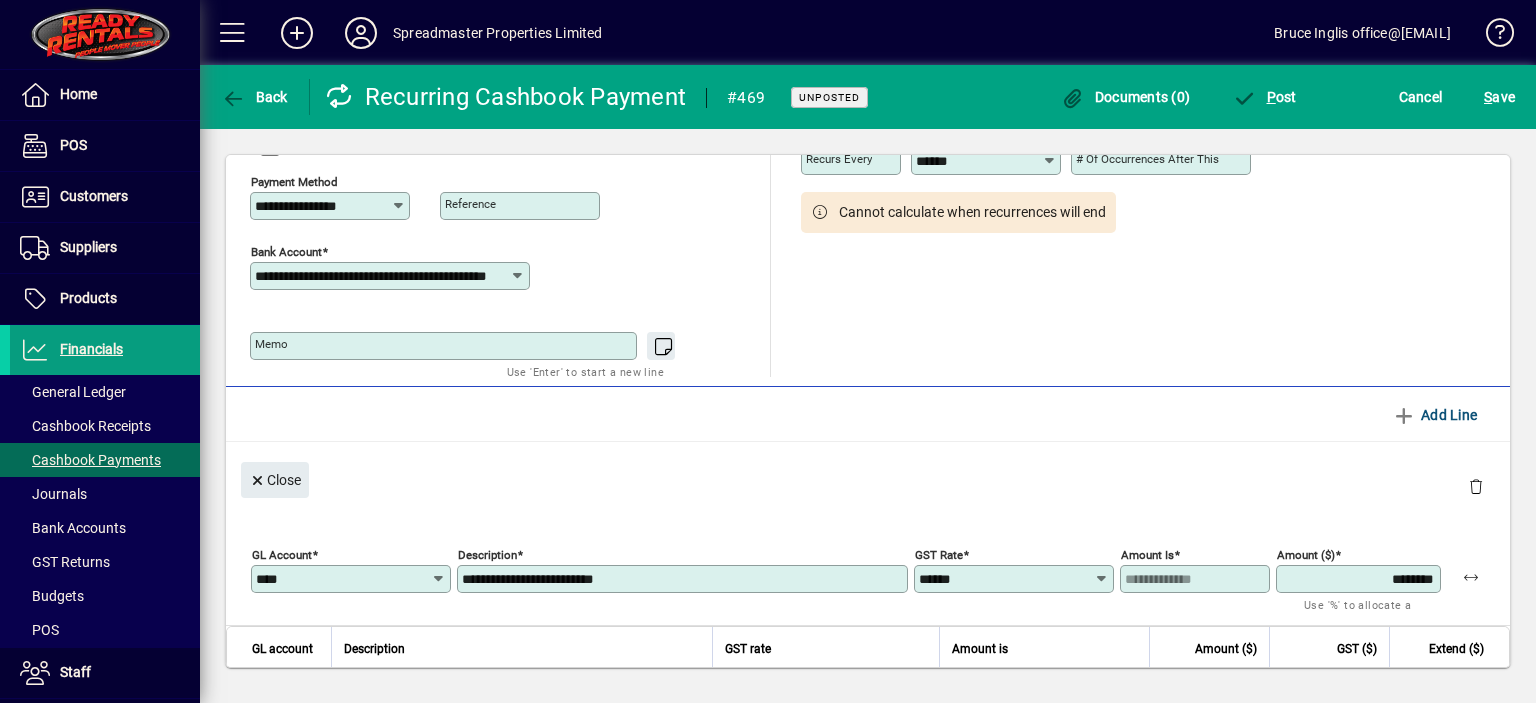 type on "********" 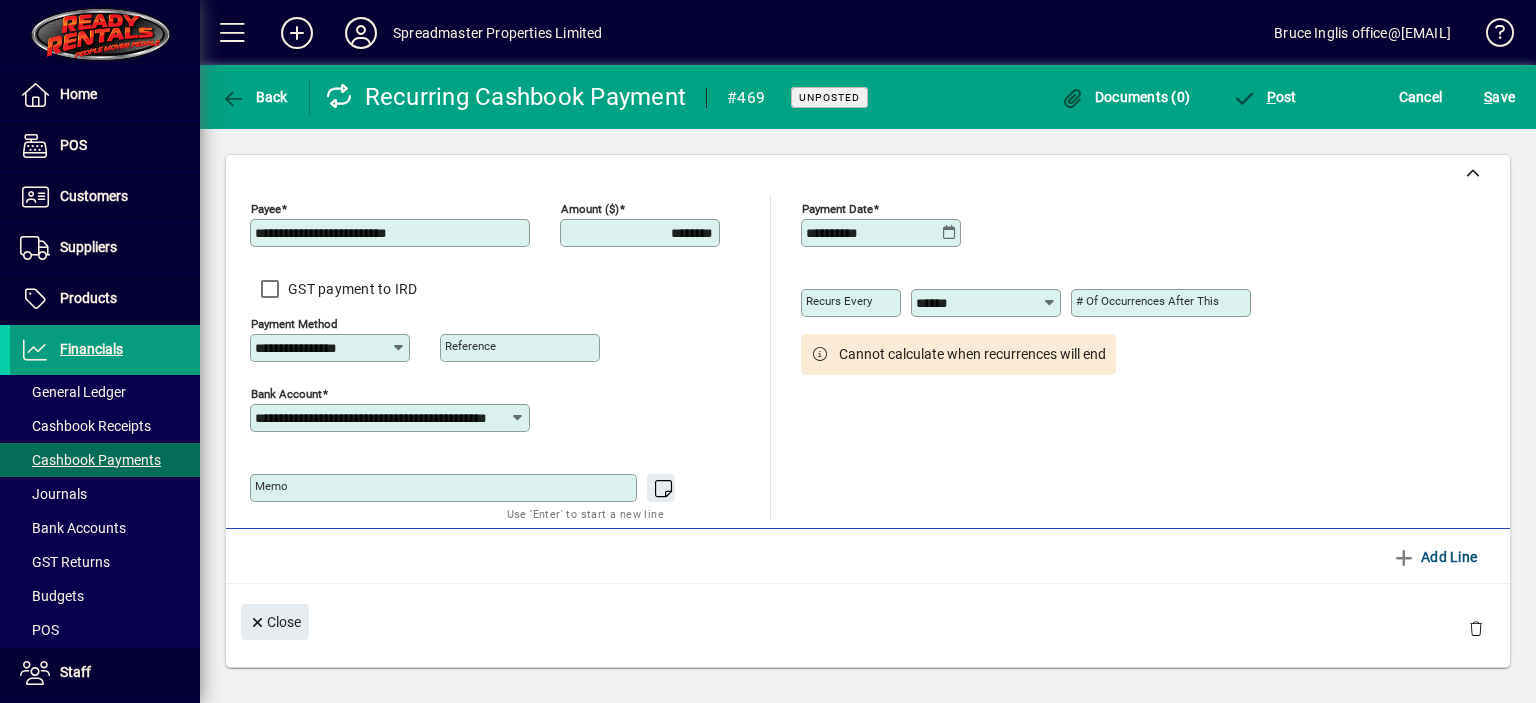 scroll, scrollTop: 0, scrollLeft: 0, axis: both 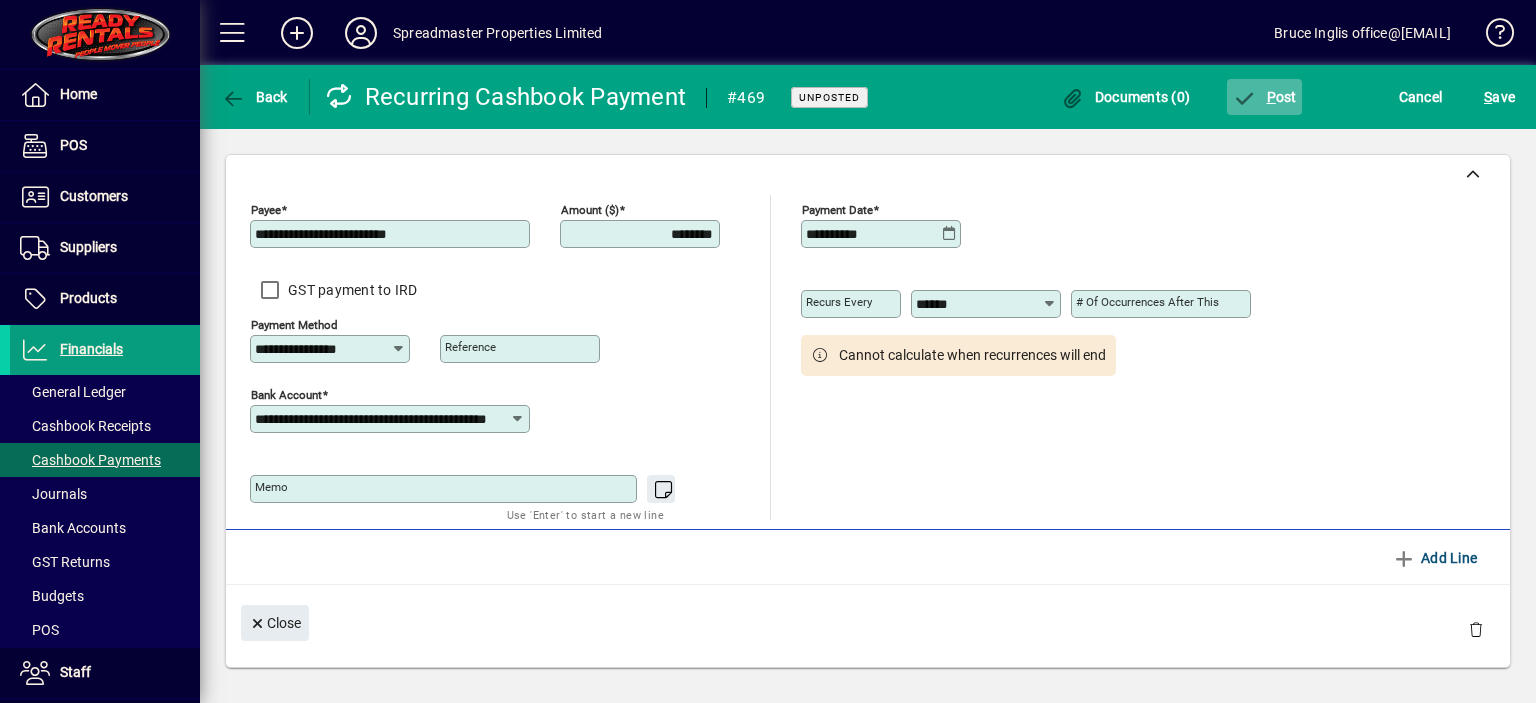 click on "P ost" 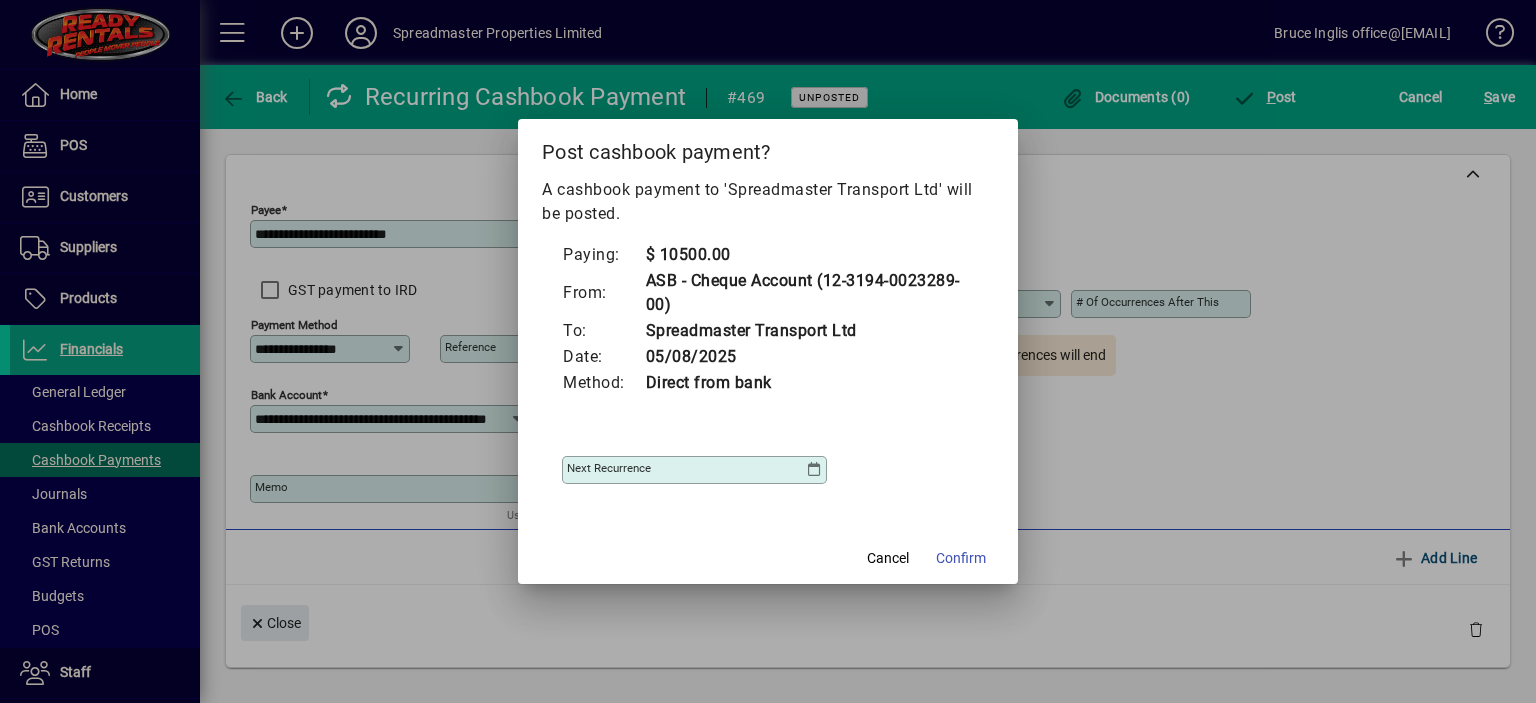 click at bounding box center (814, 470) 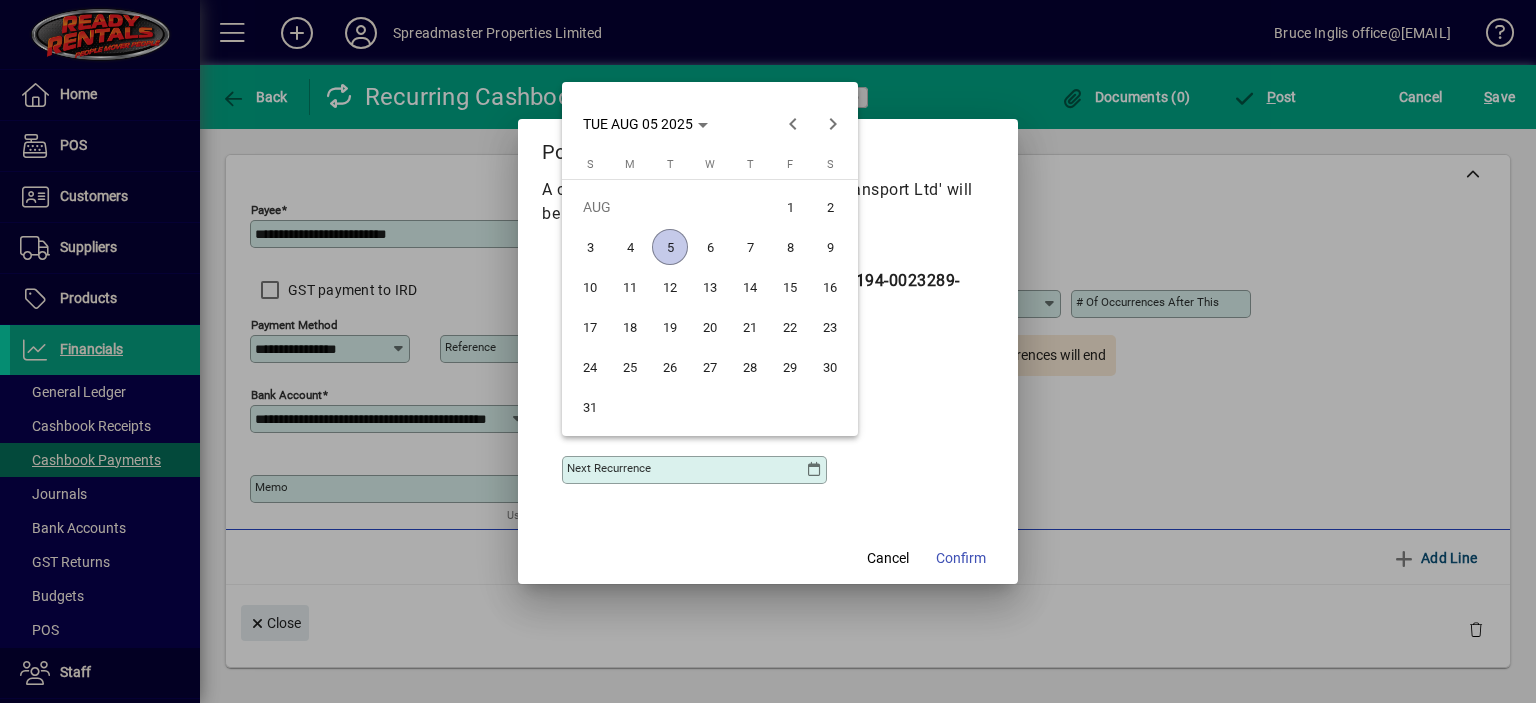 click on "6" at bounding box center (710, 247) 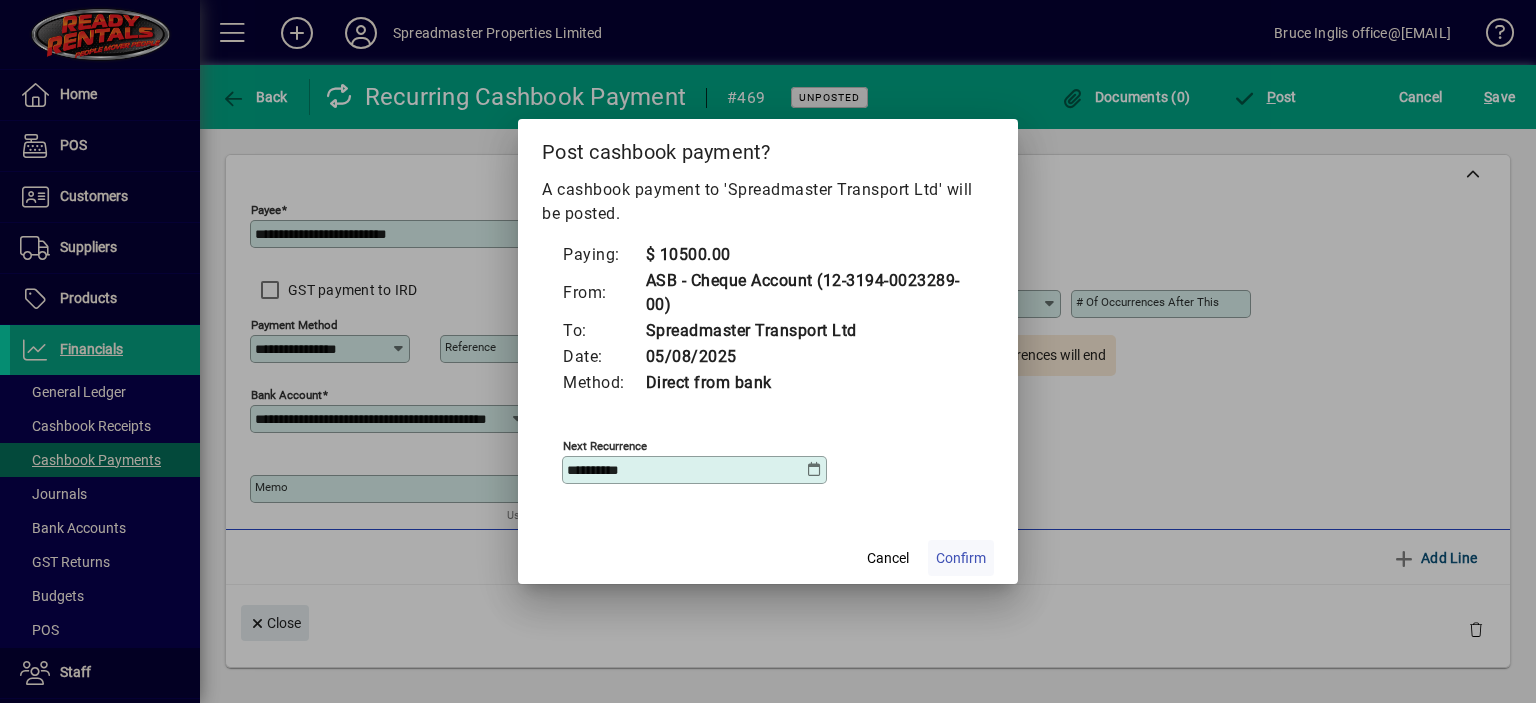 click on "Confirm" 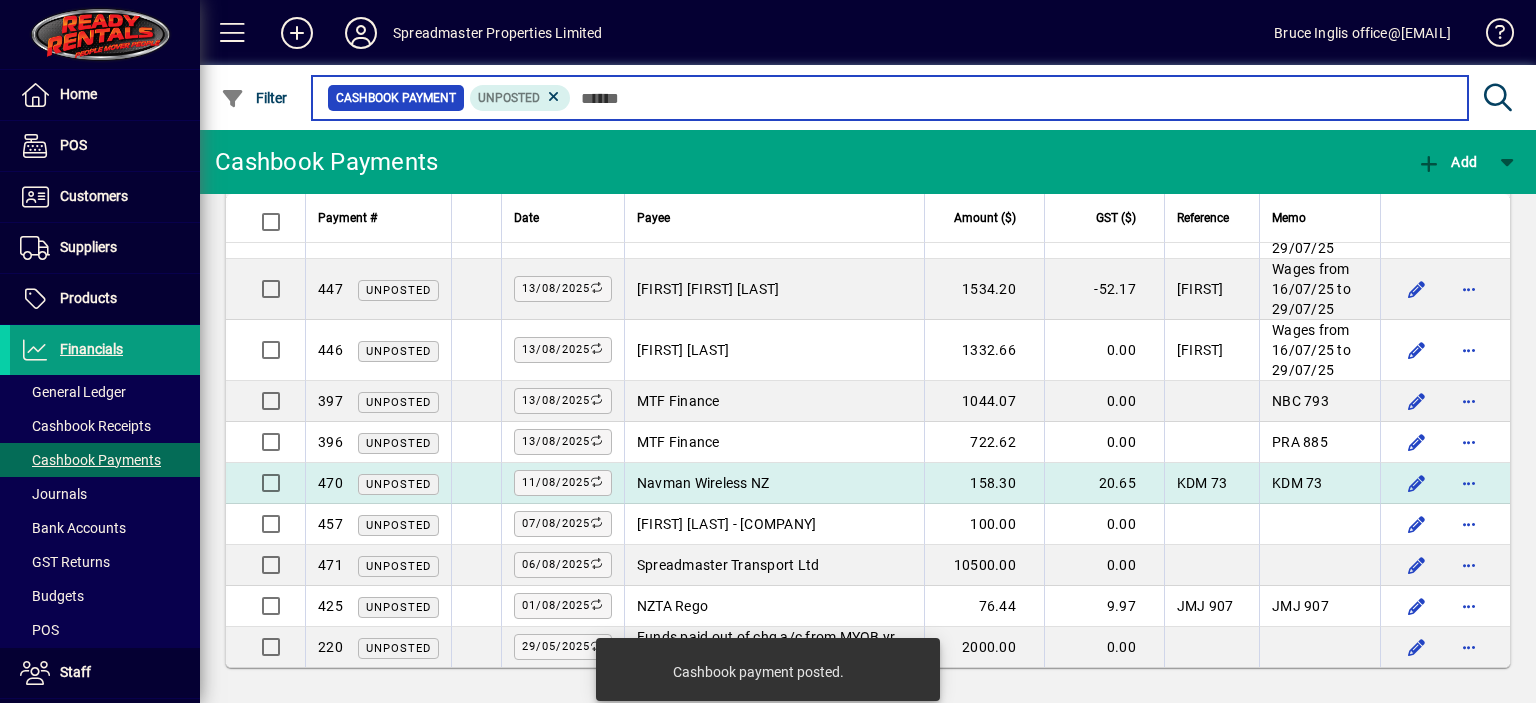 scroll, scrollTop: 1387, scrollLeft: 0, axis: vertical 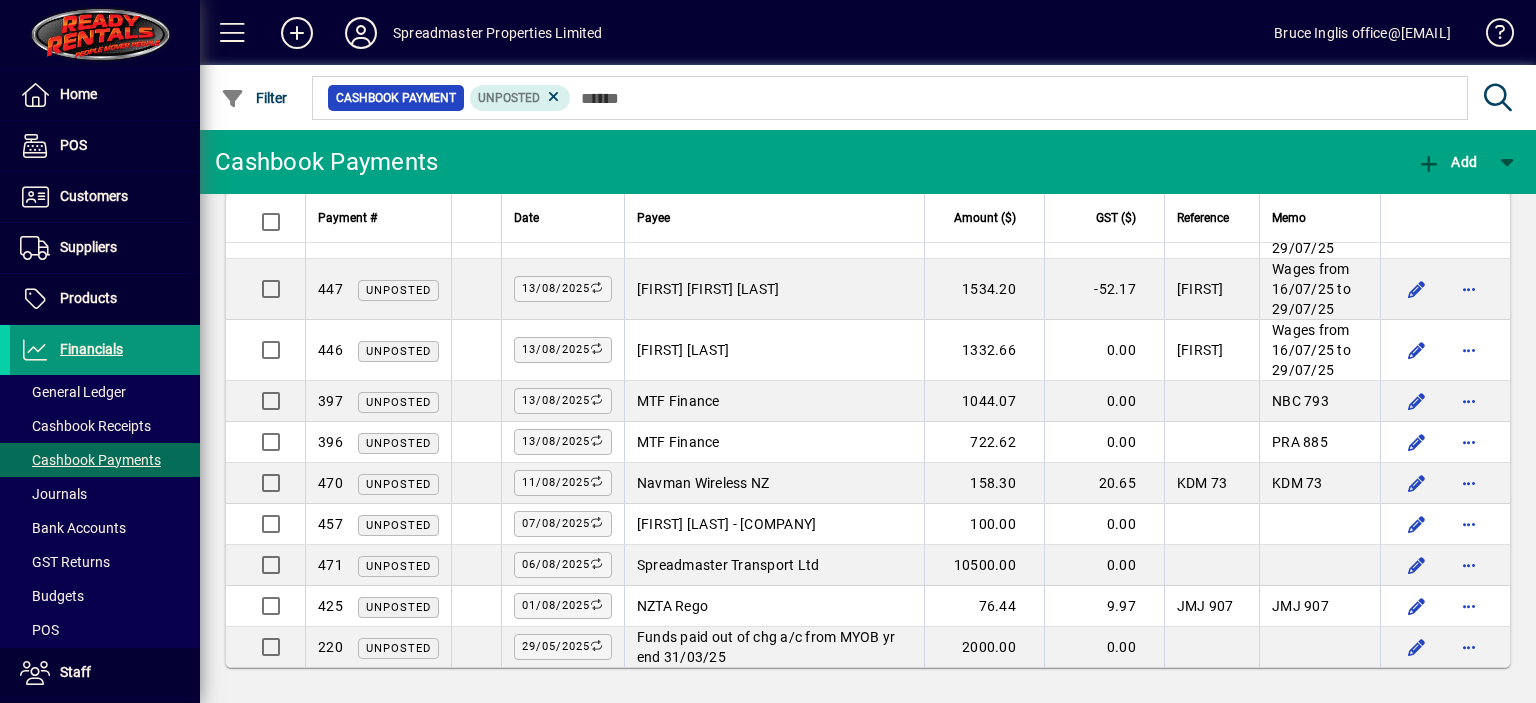 click on "Financials" at bounding box center (91, 349) 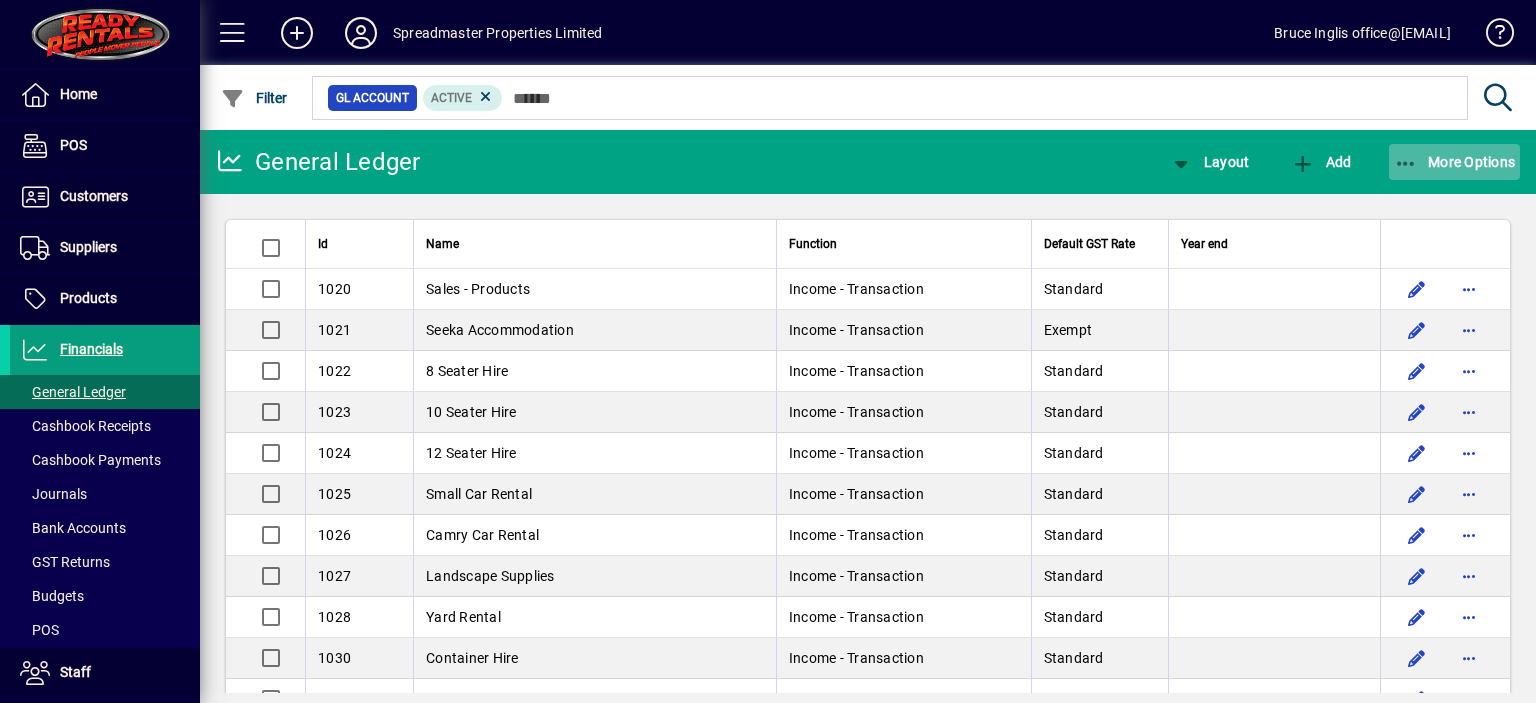 click on "More Options" 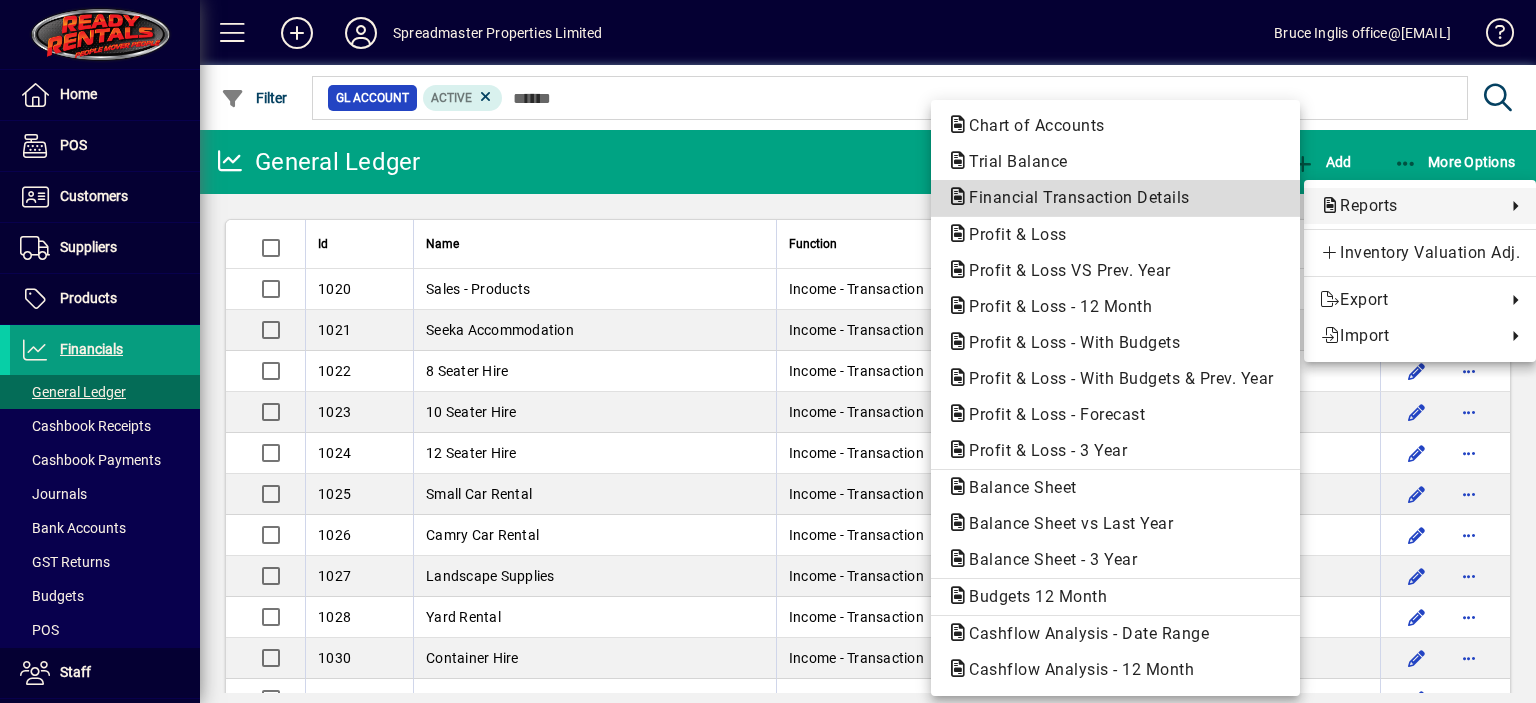 click on "Financial Transaction Details" at bounding box center (1073, 197) 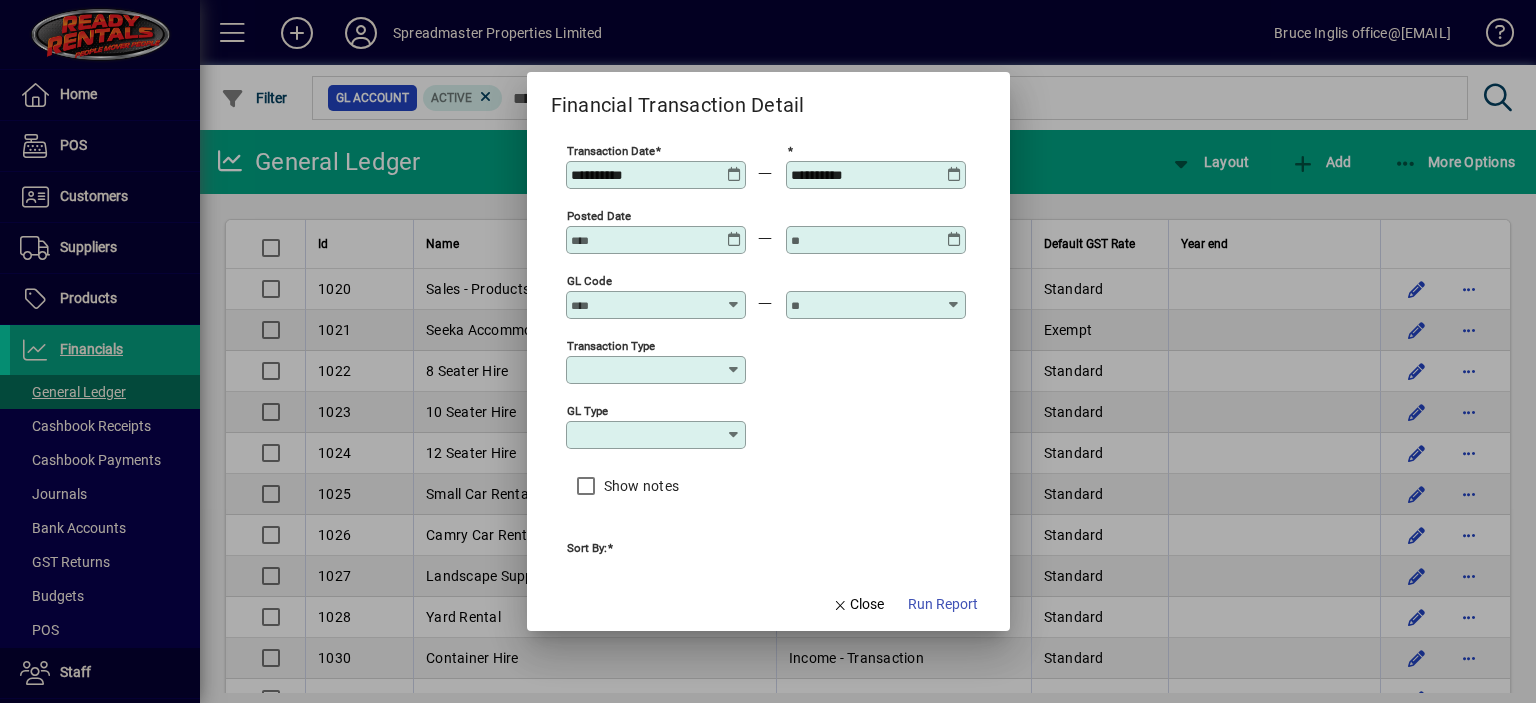 click on "GL code" at bounding box center [644, 305] 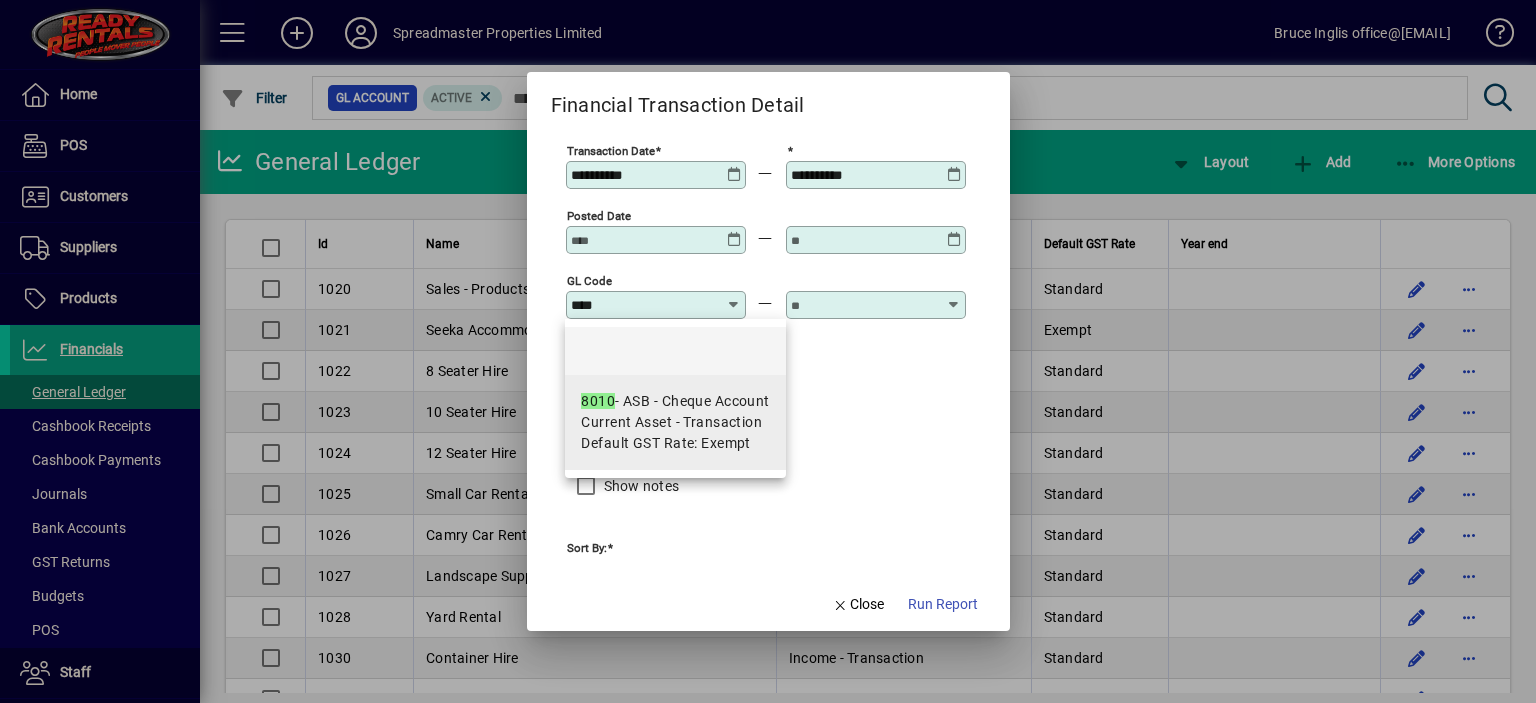 click on "8010 - ASB - Cheque Account" at bounding box center (675, 401) 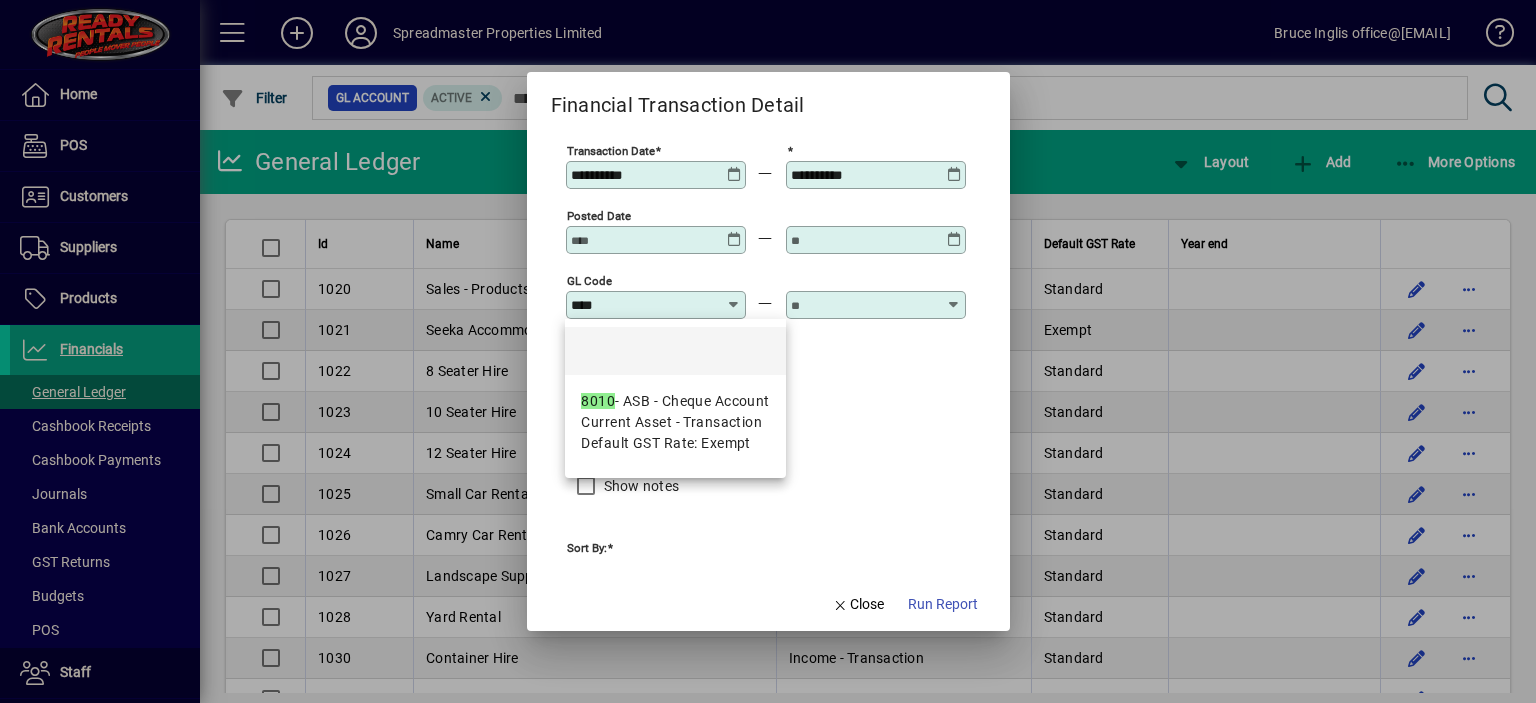 type on "**********" 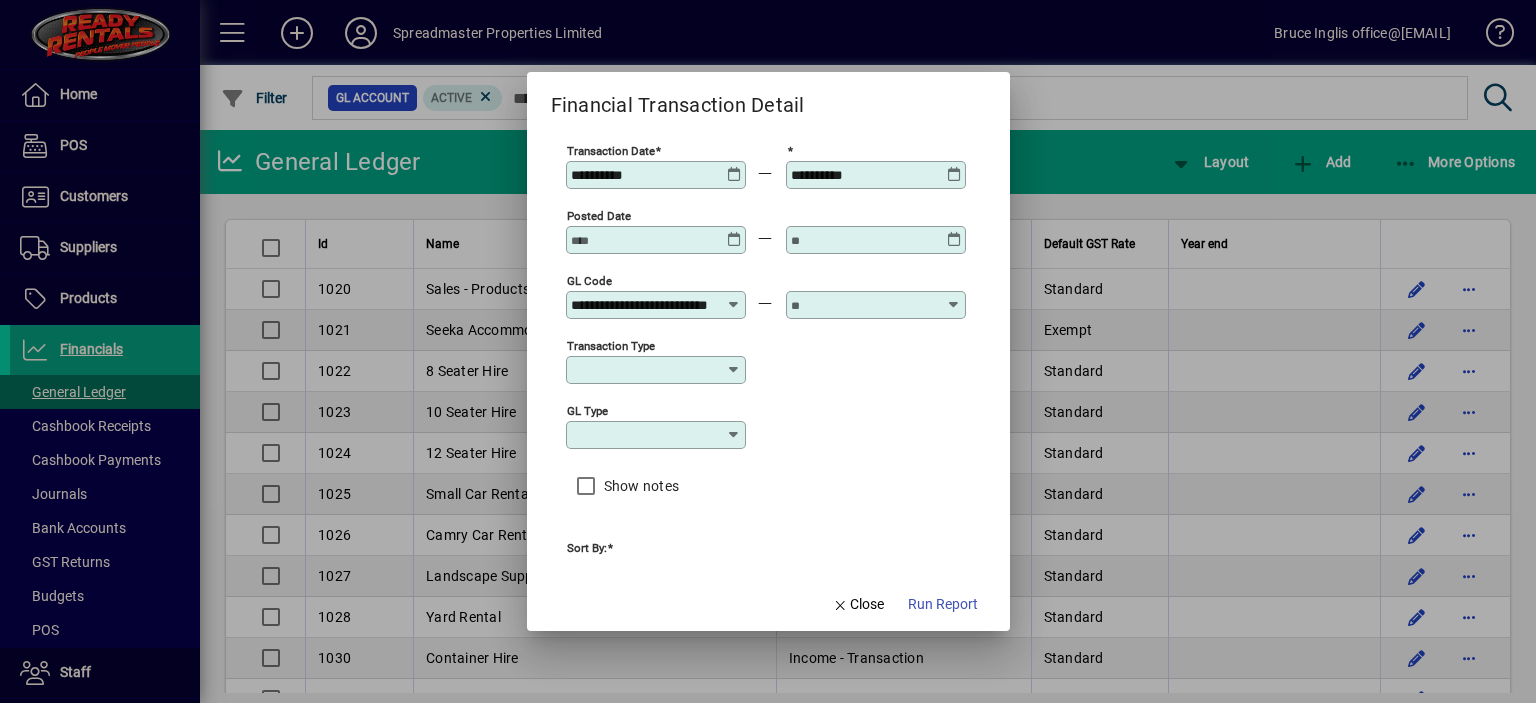scroll, scrollTop: 0, scrollLeft: 44, axis: horizontal 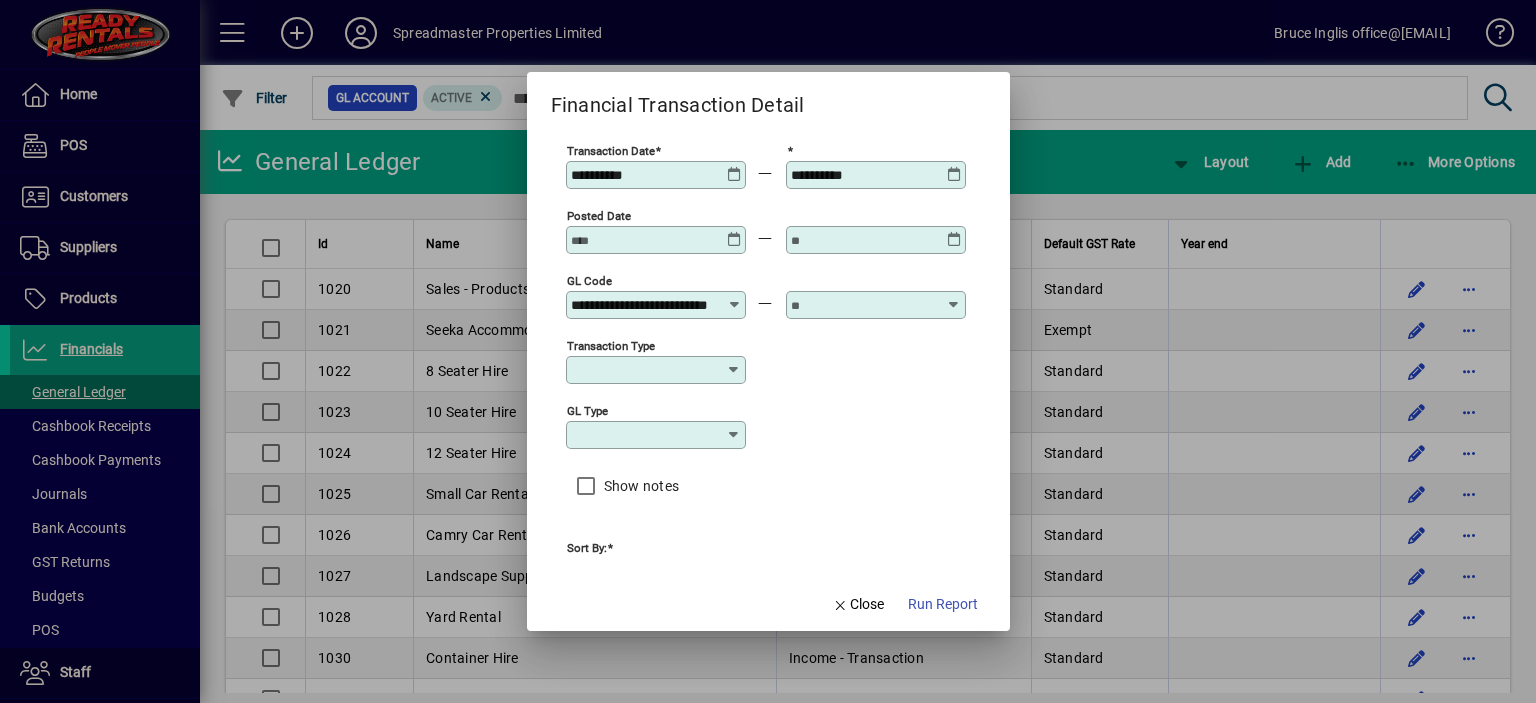 click at bounding box center [864, 305] 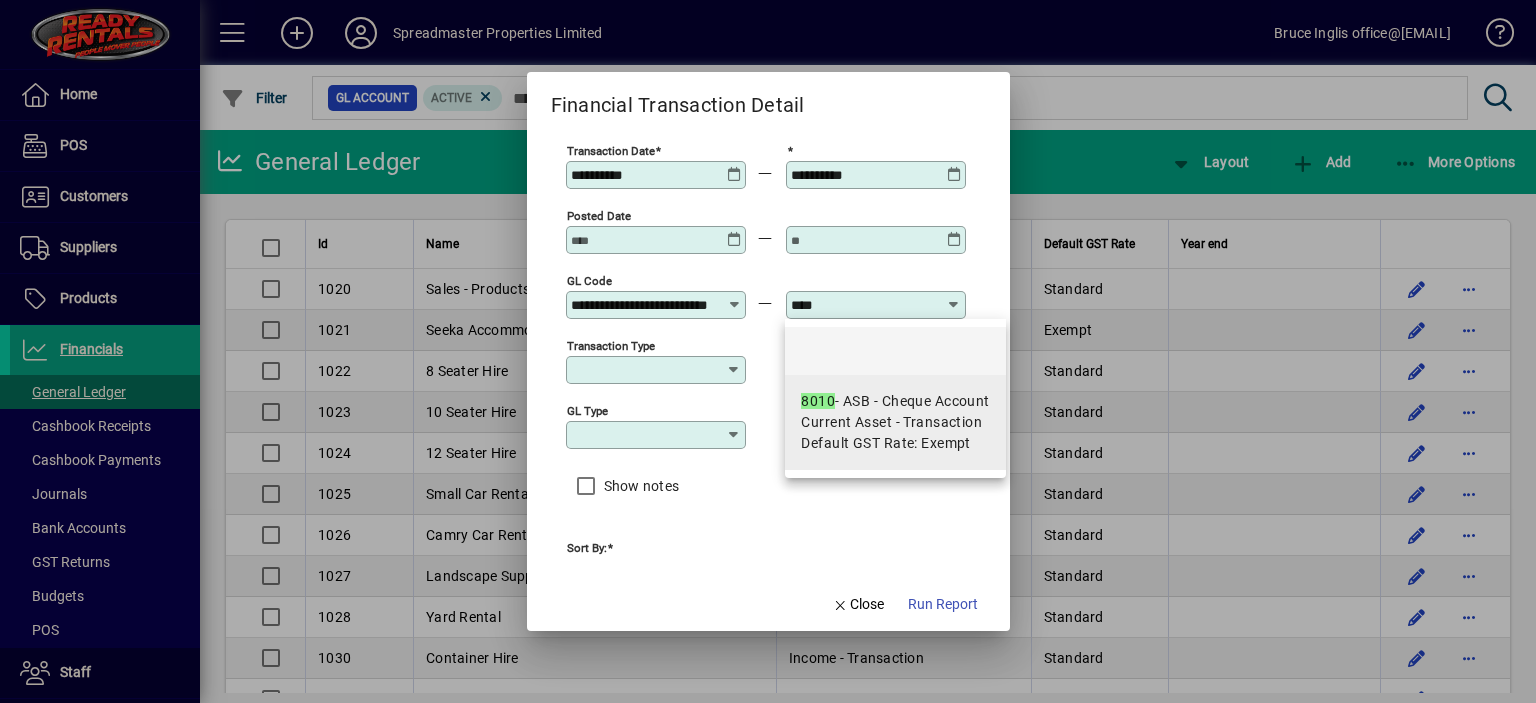 click on "8010 - ASB - Cheque Account" at bounding box center (895, 401) 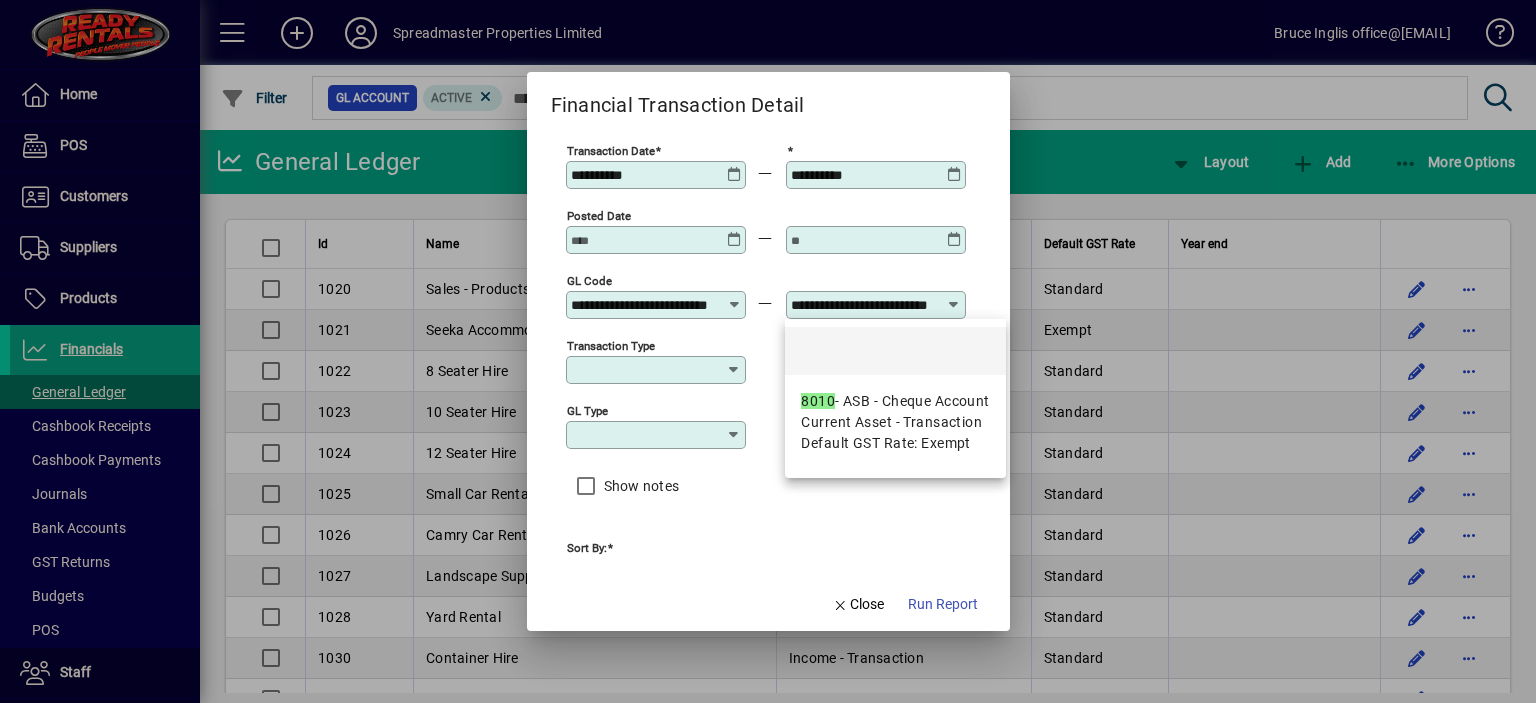 scroll, scrollTop: 0, scrollLeft: 44, axis: horizontal 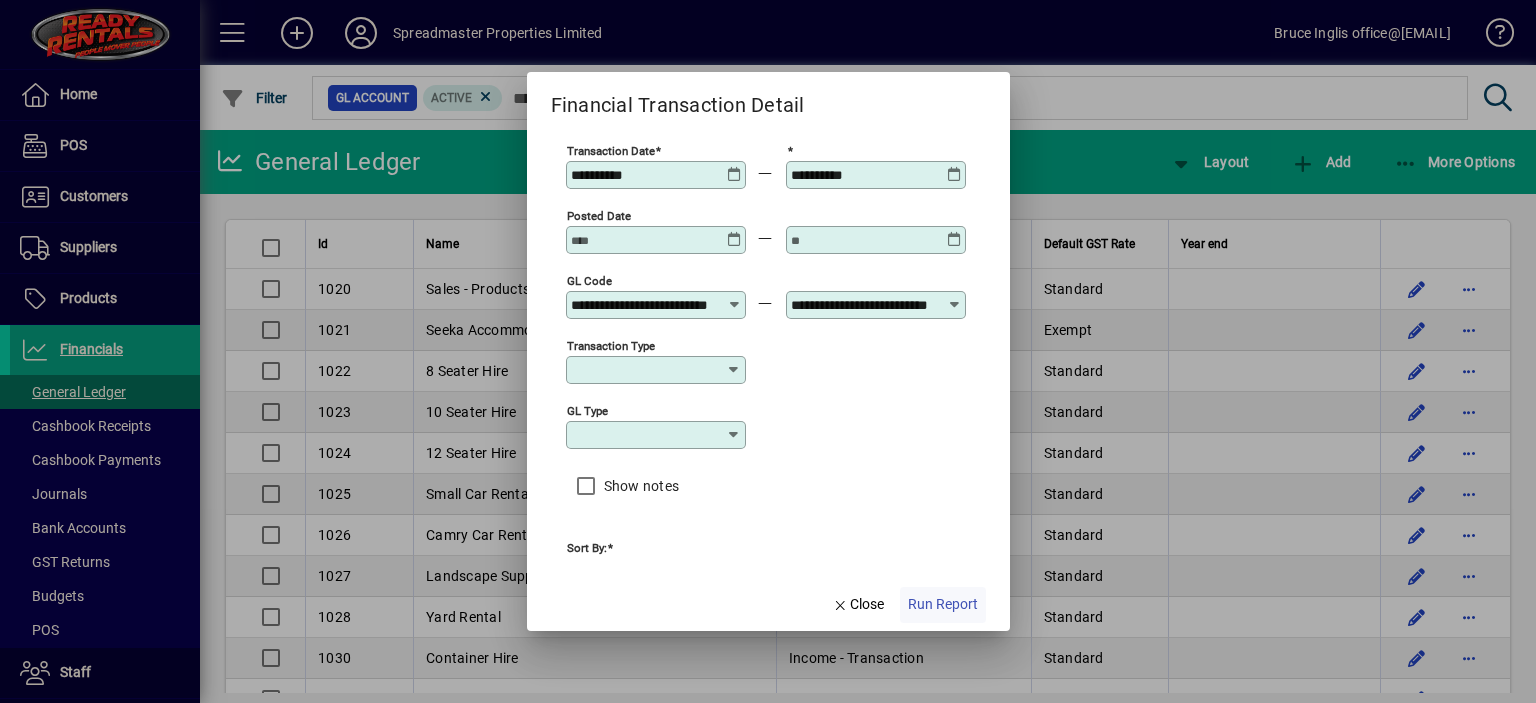 click on "Run Report" 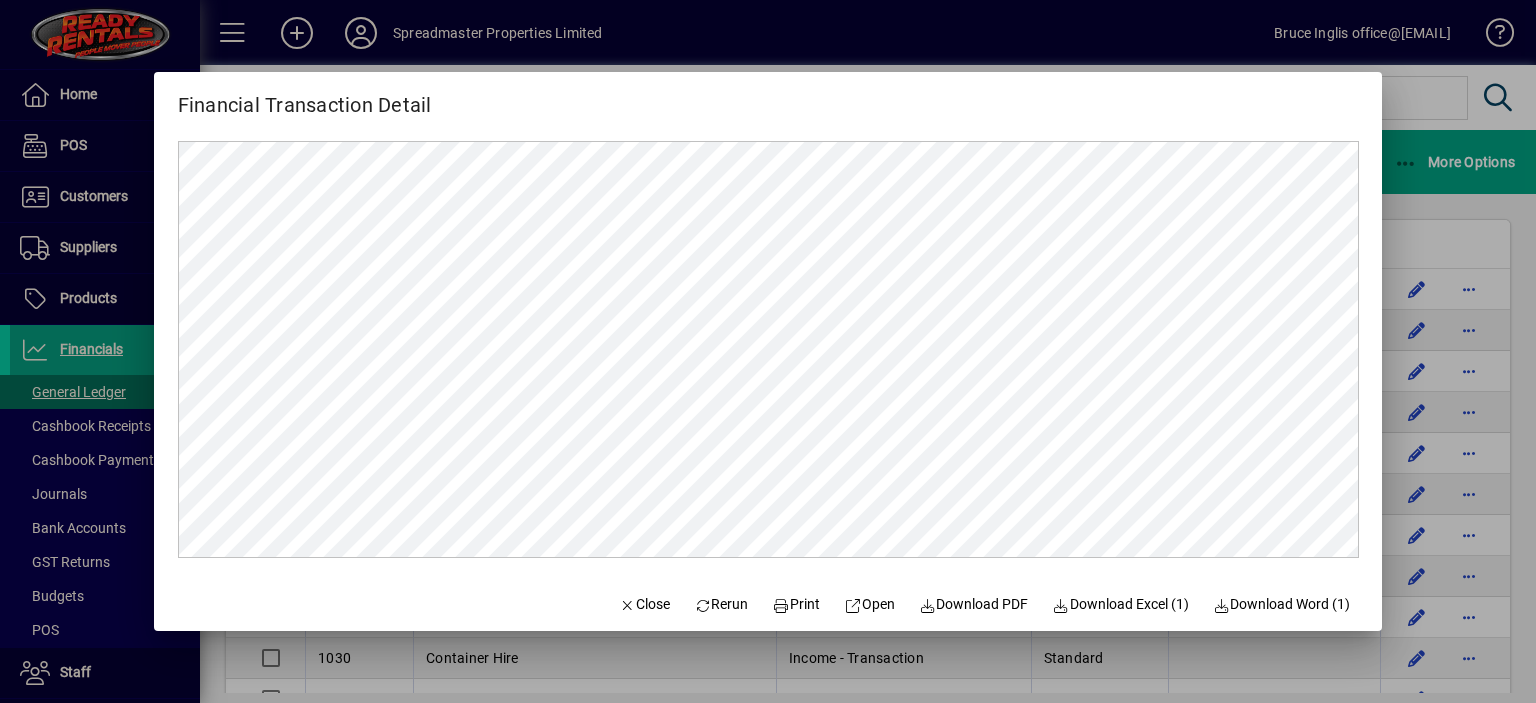 scroll, scrollTop: 0, scrollLeft: 0, axis: both 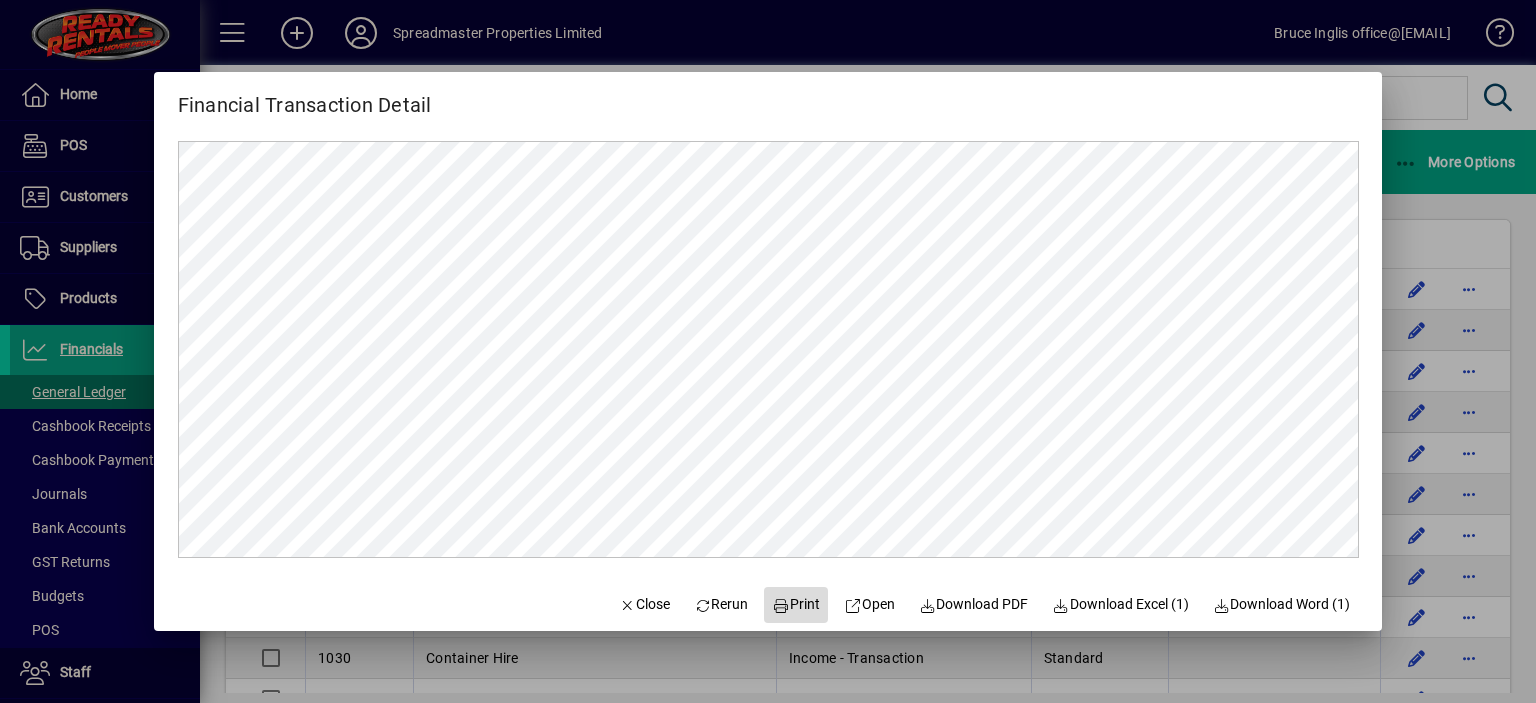click on "Print" 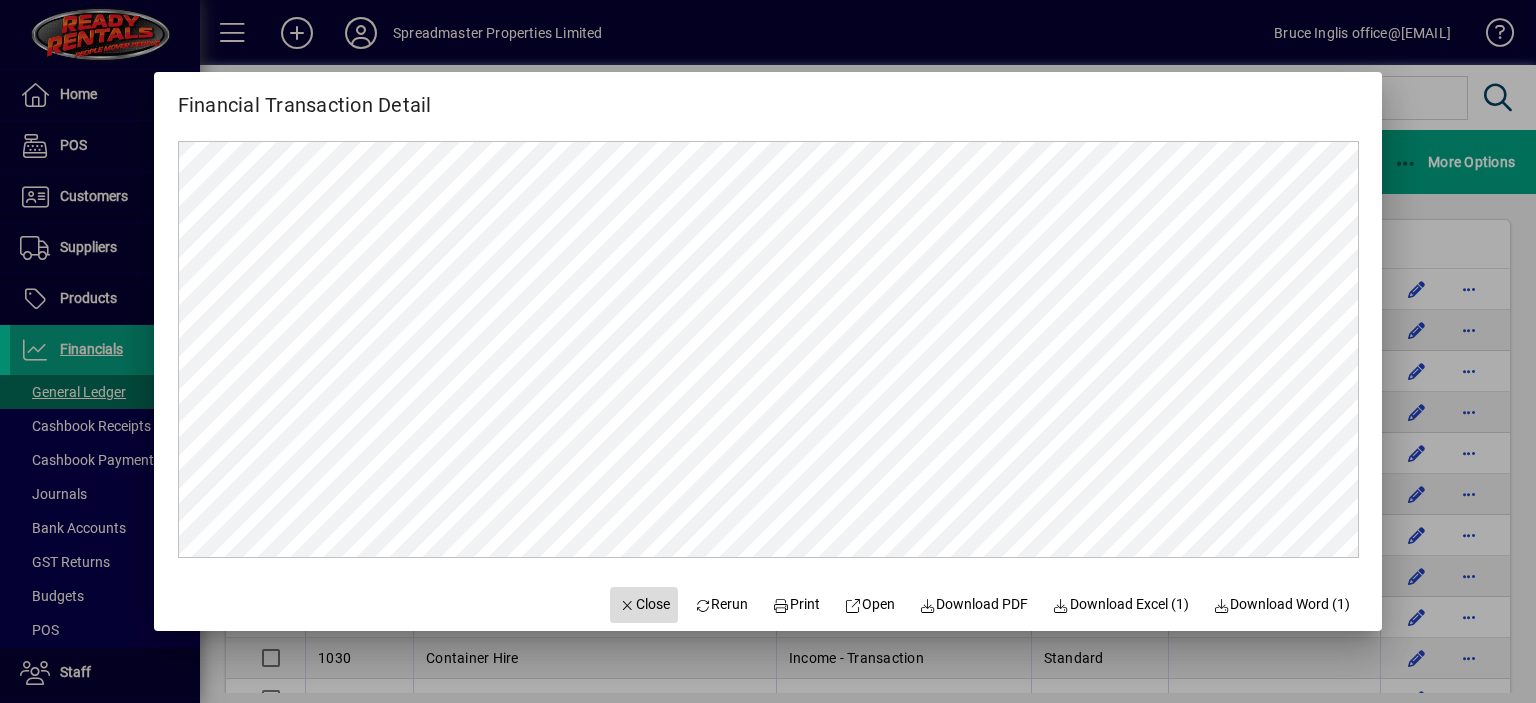 click on "Close" 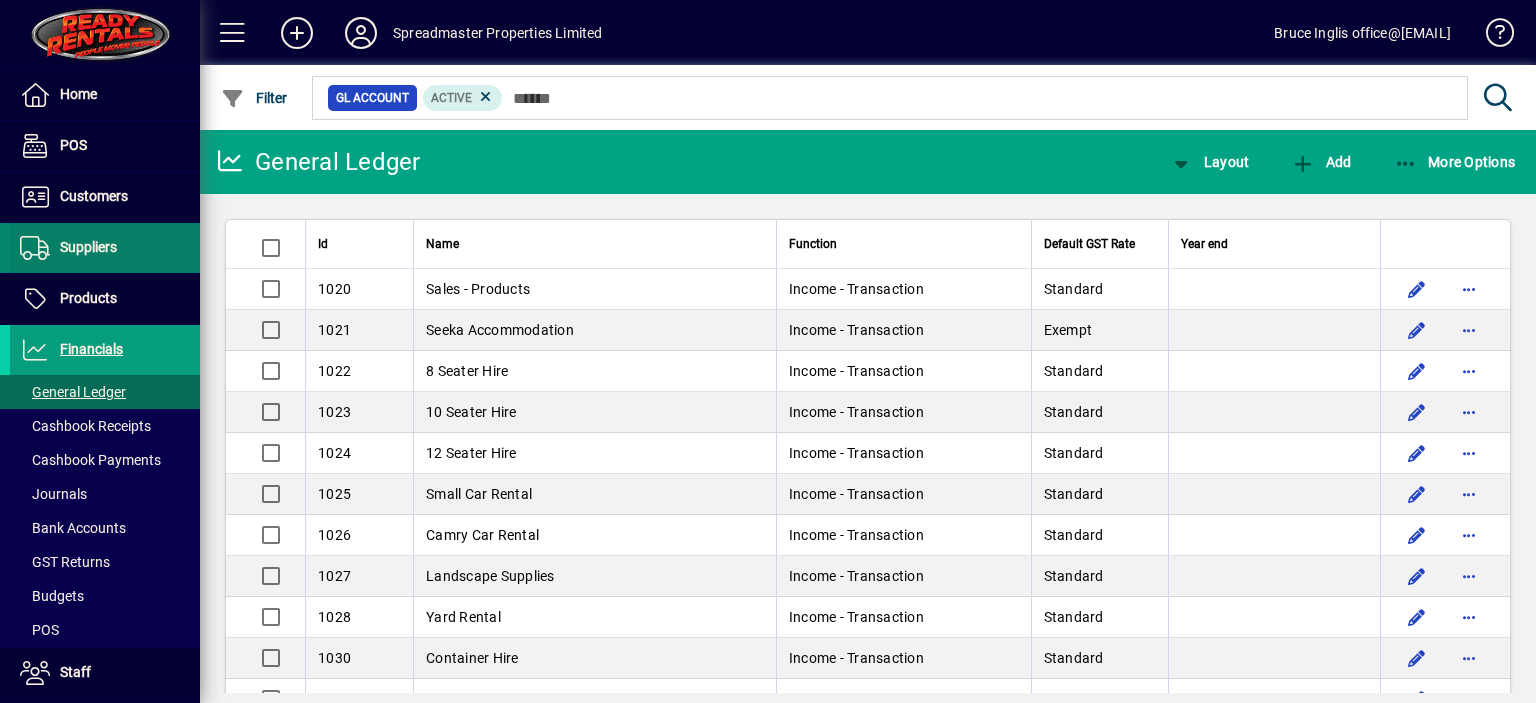 click on "Suppliers" at bounding box center (88, 247) 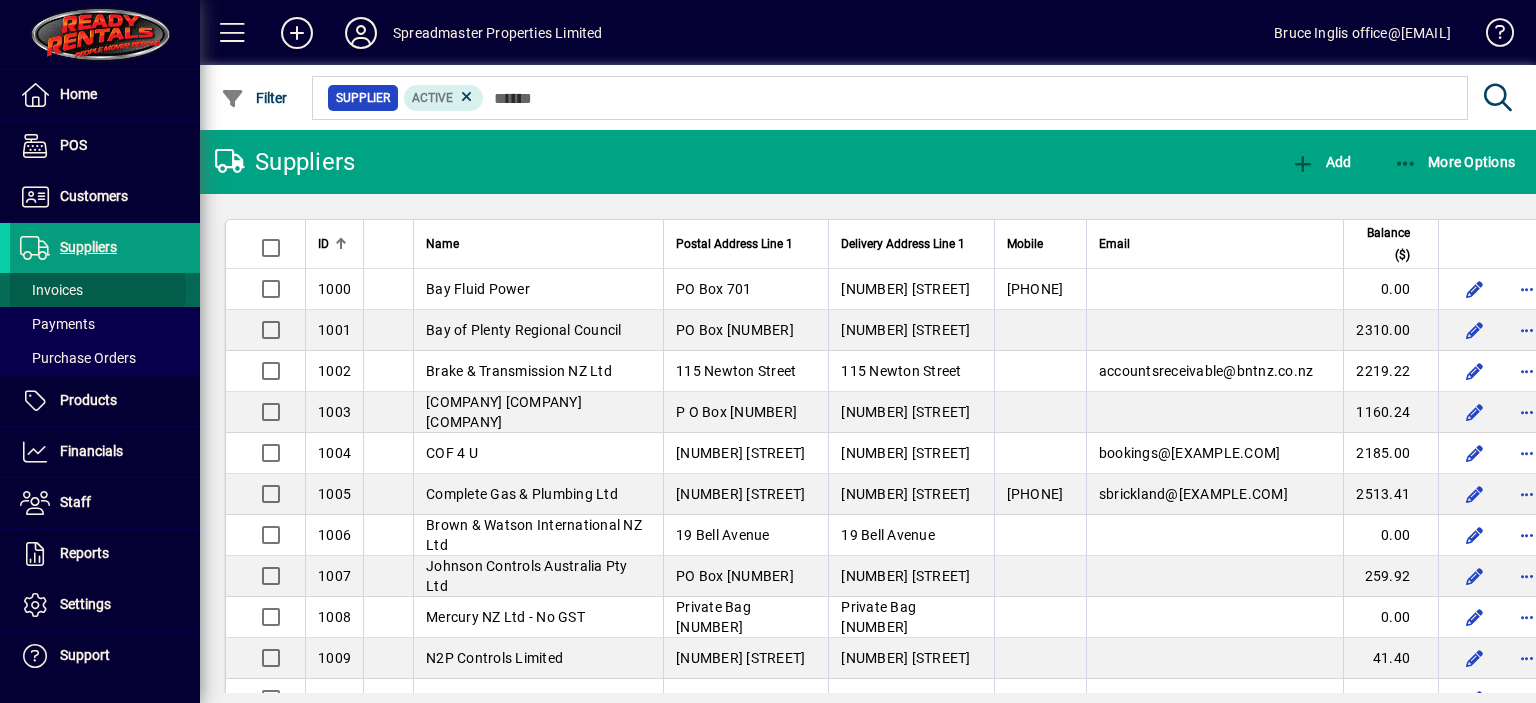 click on "Invoices" at bounding box center (51, 290) 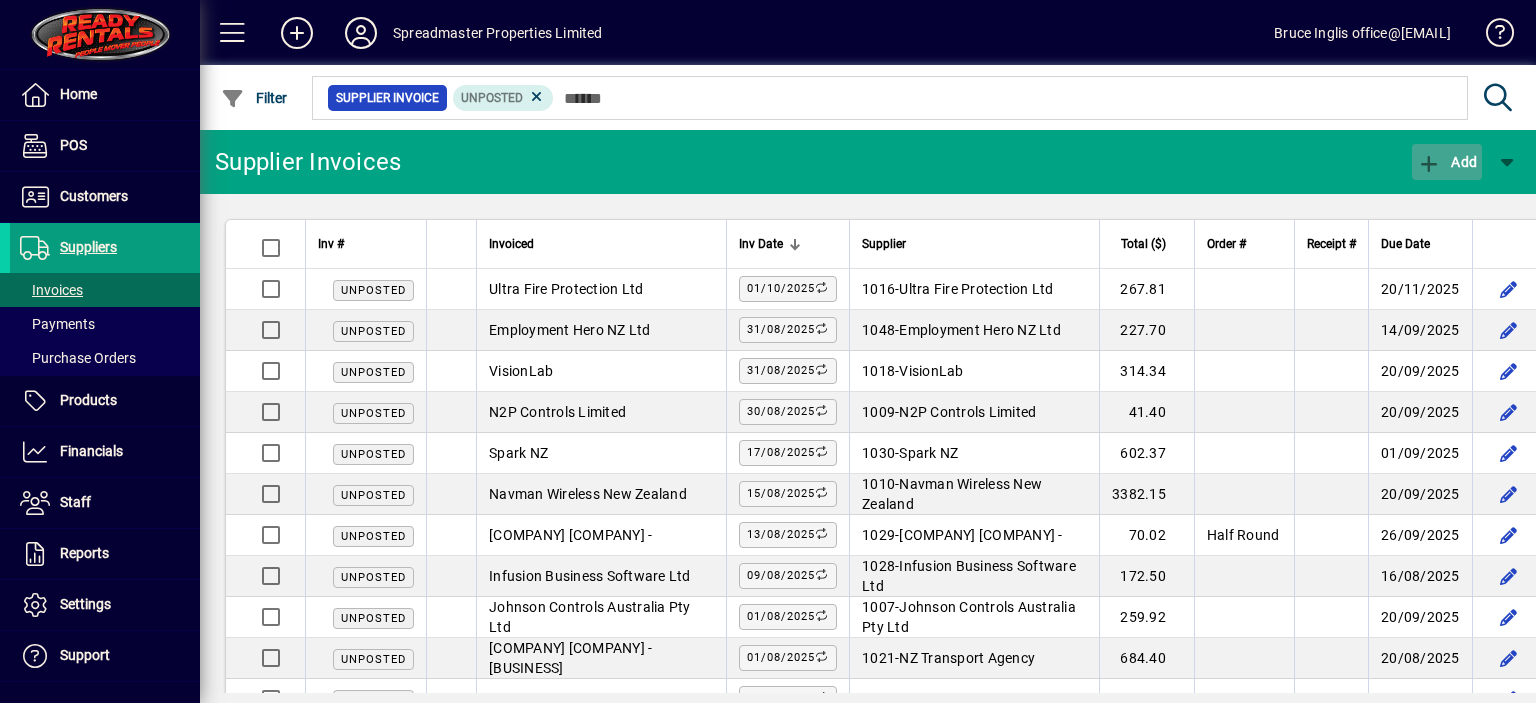 click on "Add" 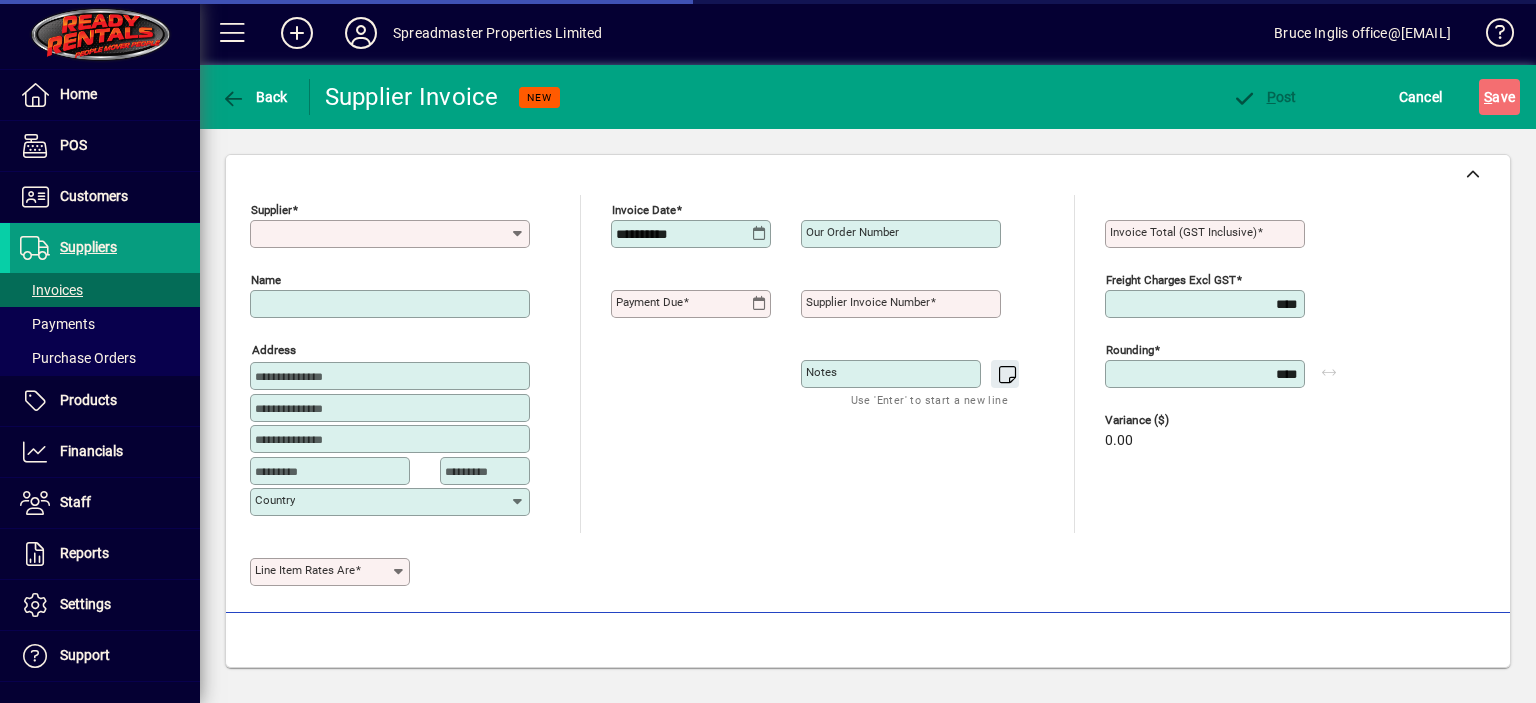 type on "**********" 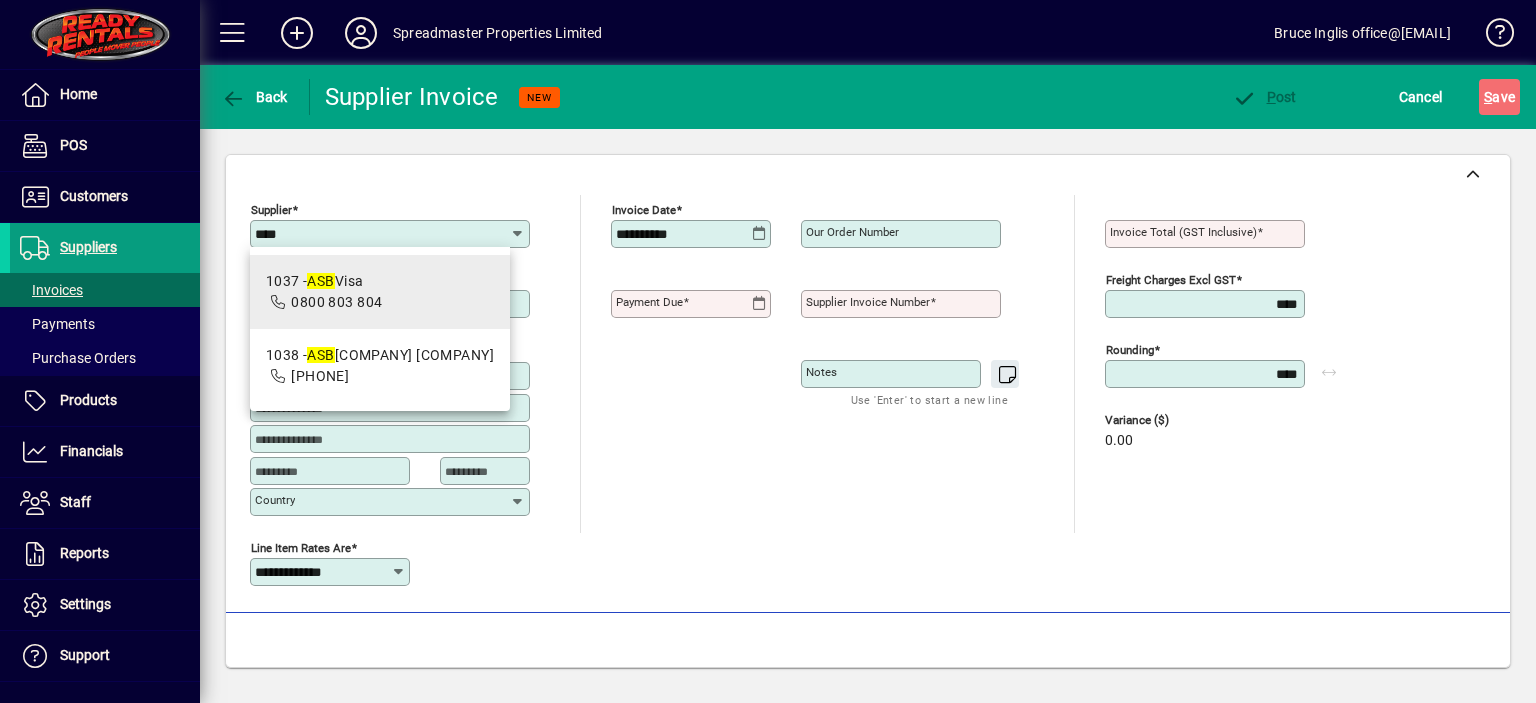 click on "0800 803 804" at bounding box center [336, 302] 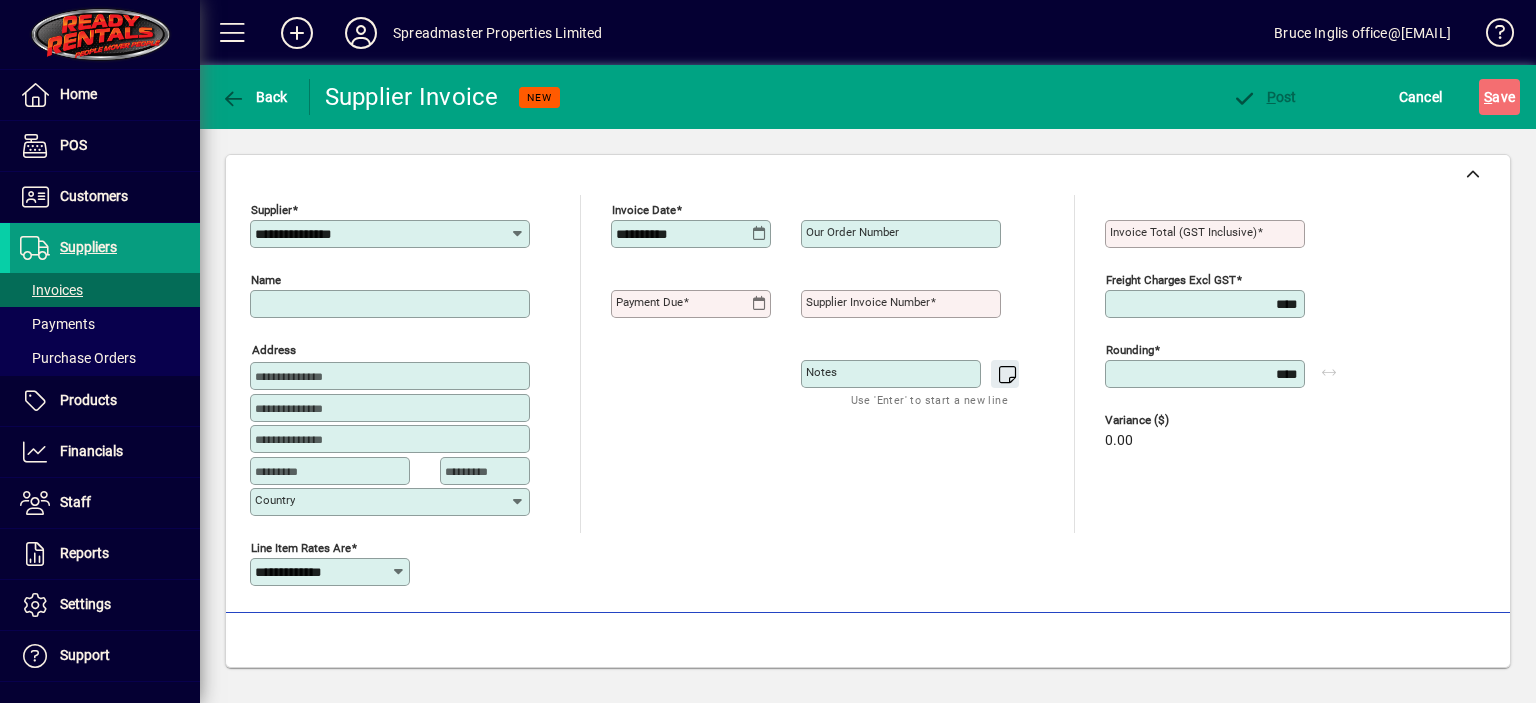 type on "**********" 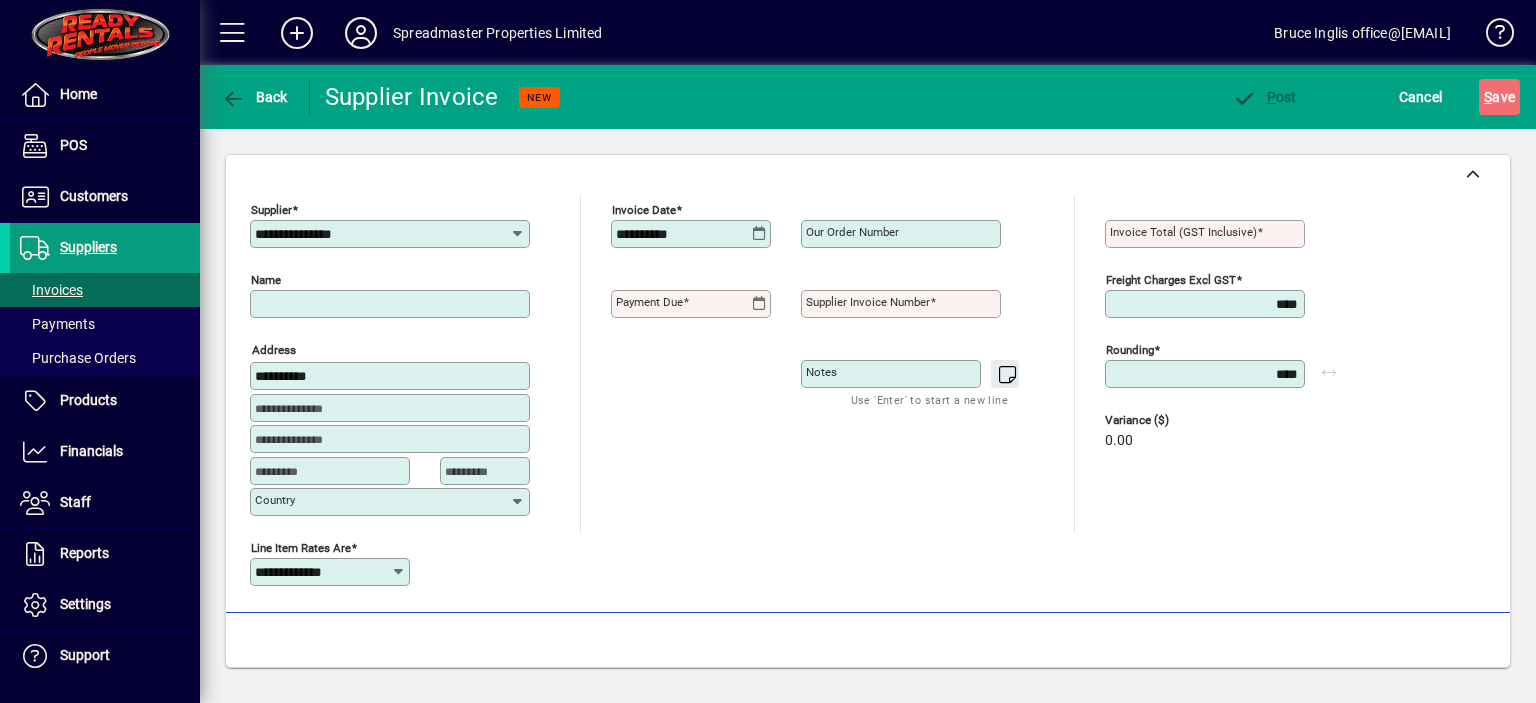 type on "**********" 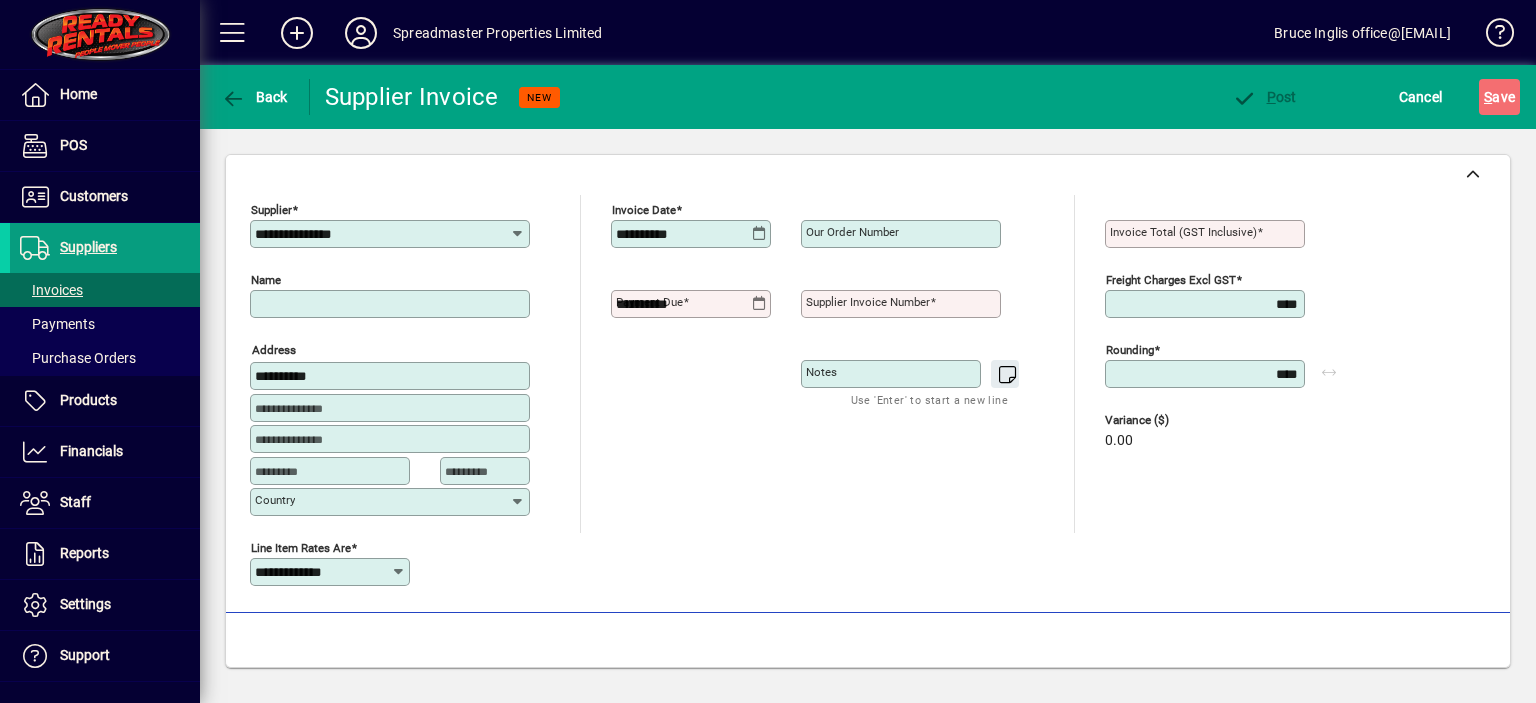 type on "**********" 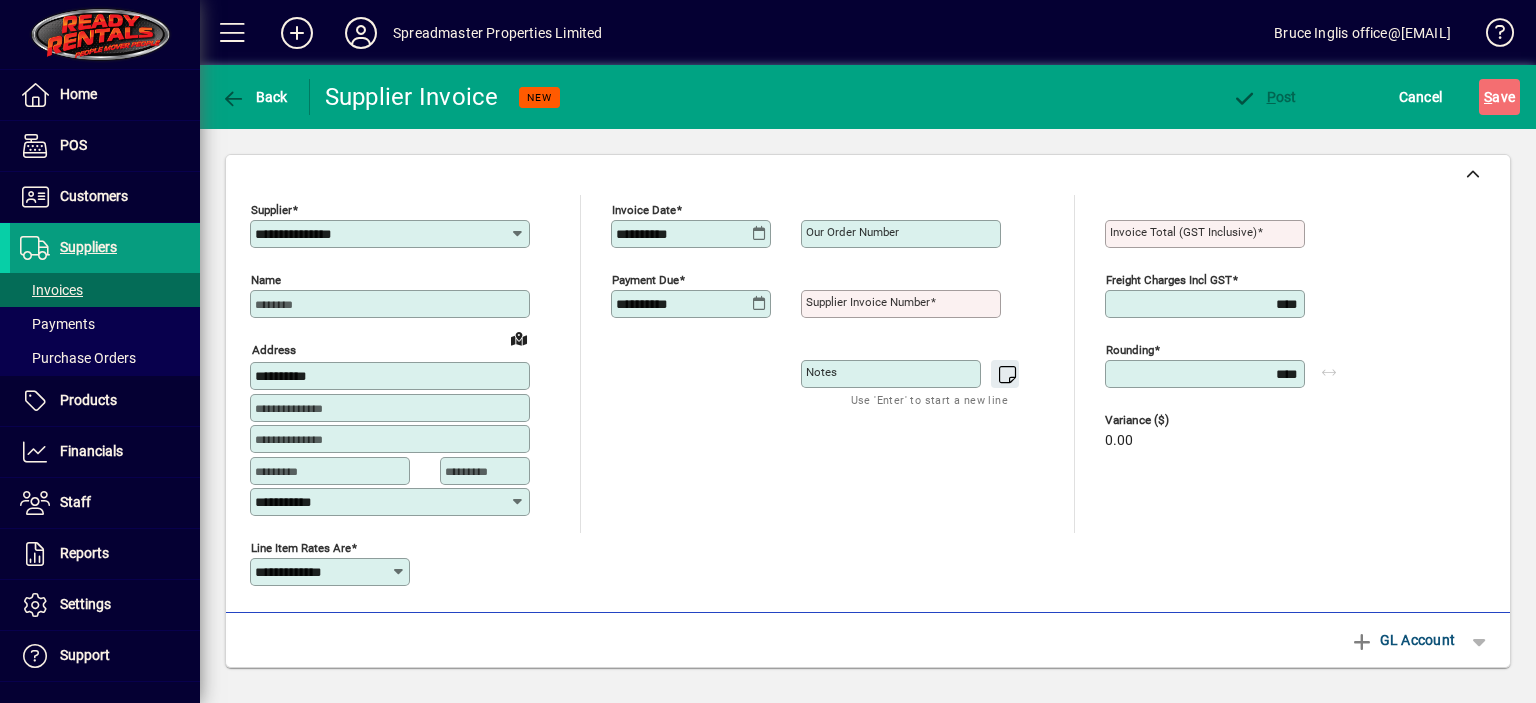 type on "**********" 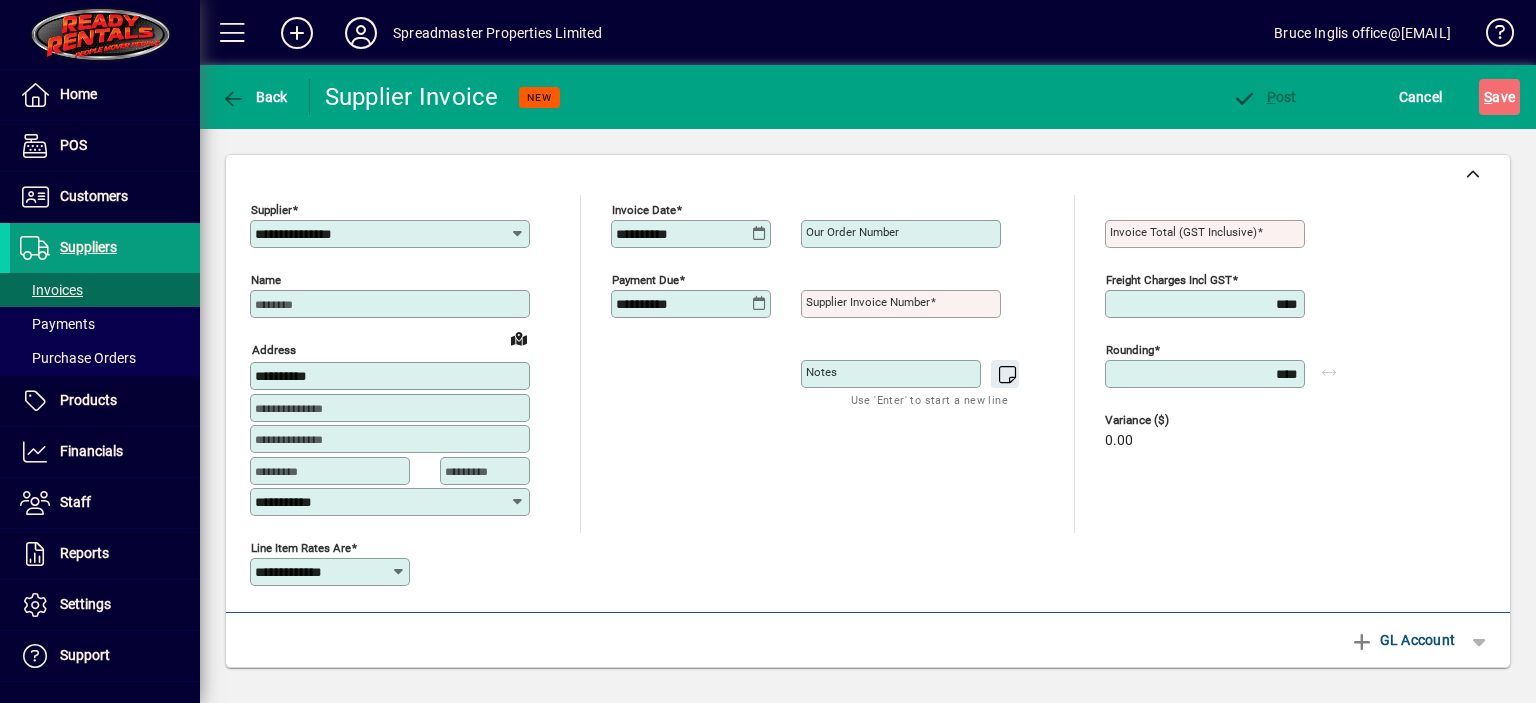 click 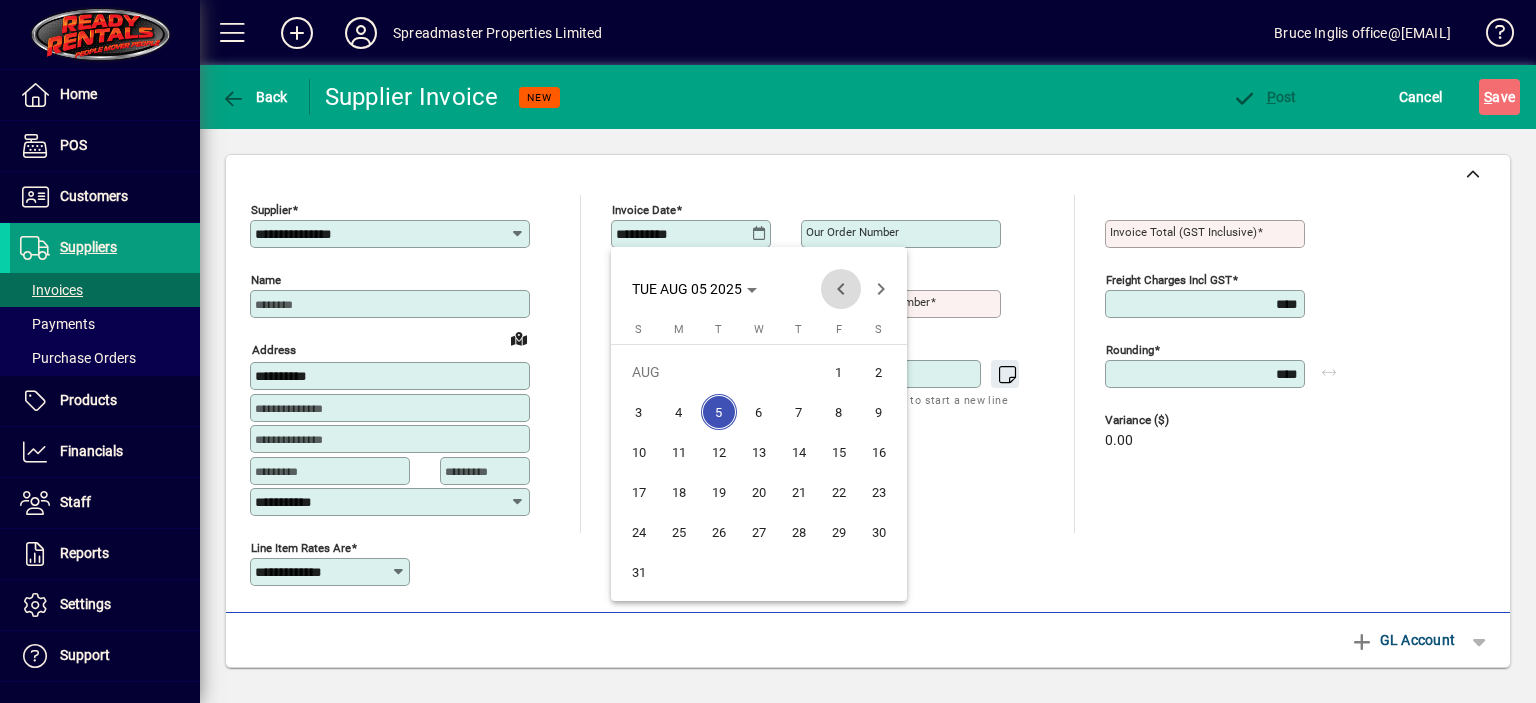 click at bounding box center (841, 289) 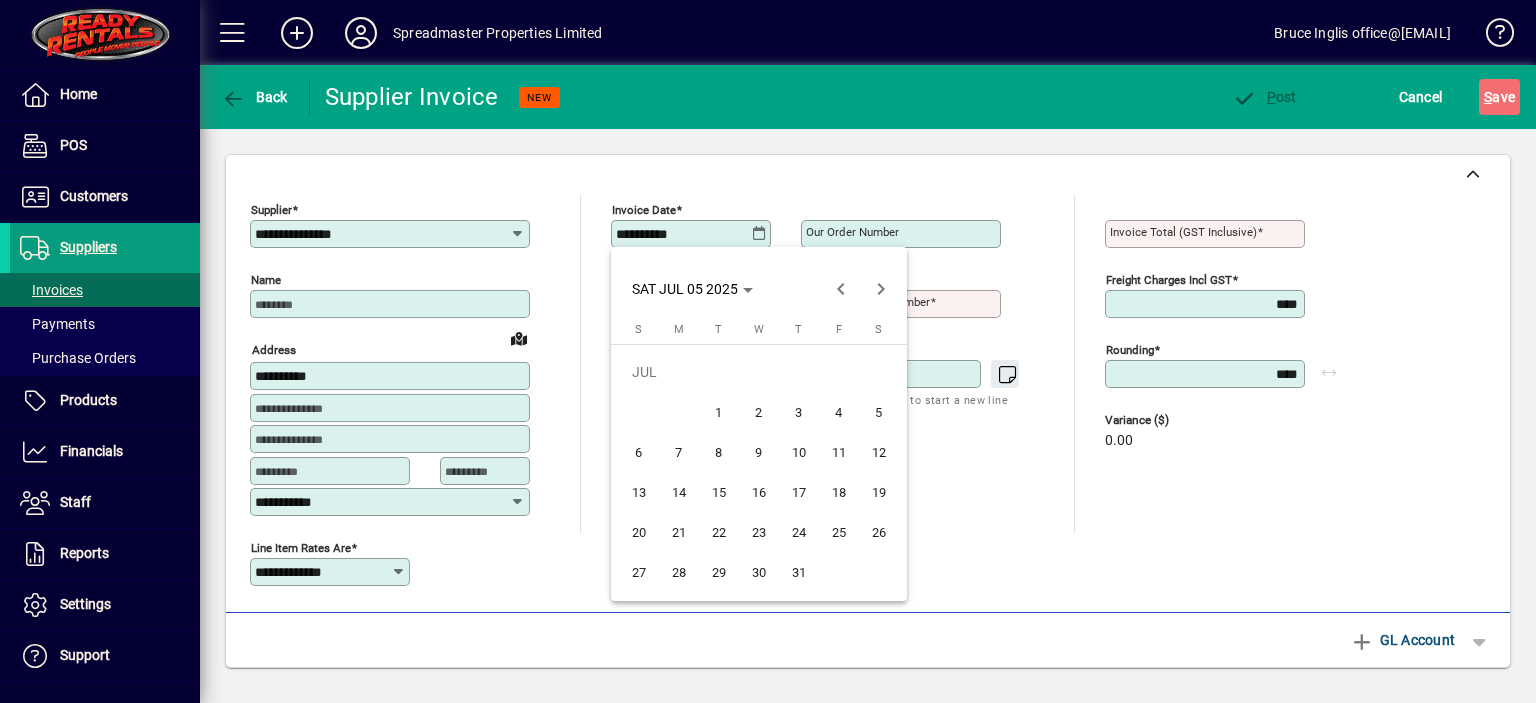 click on "1" at bounding box center (719, 412) 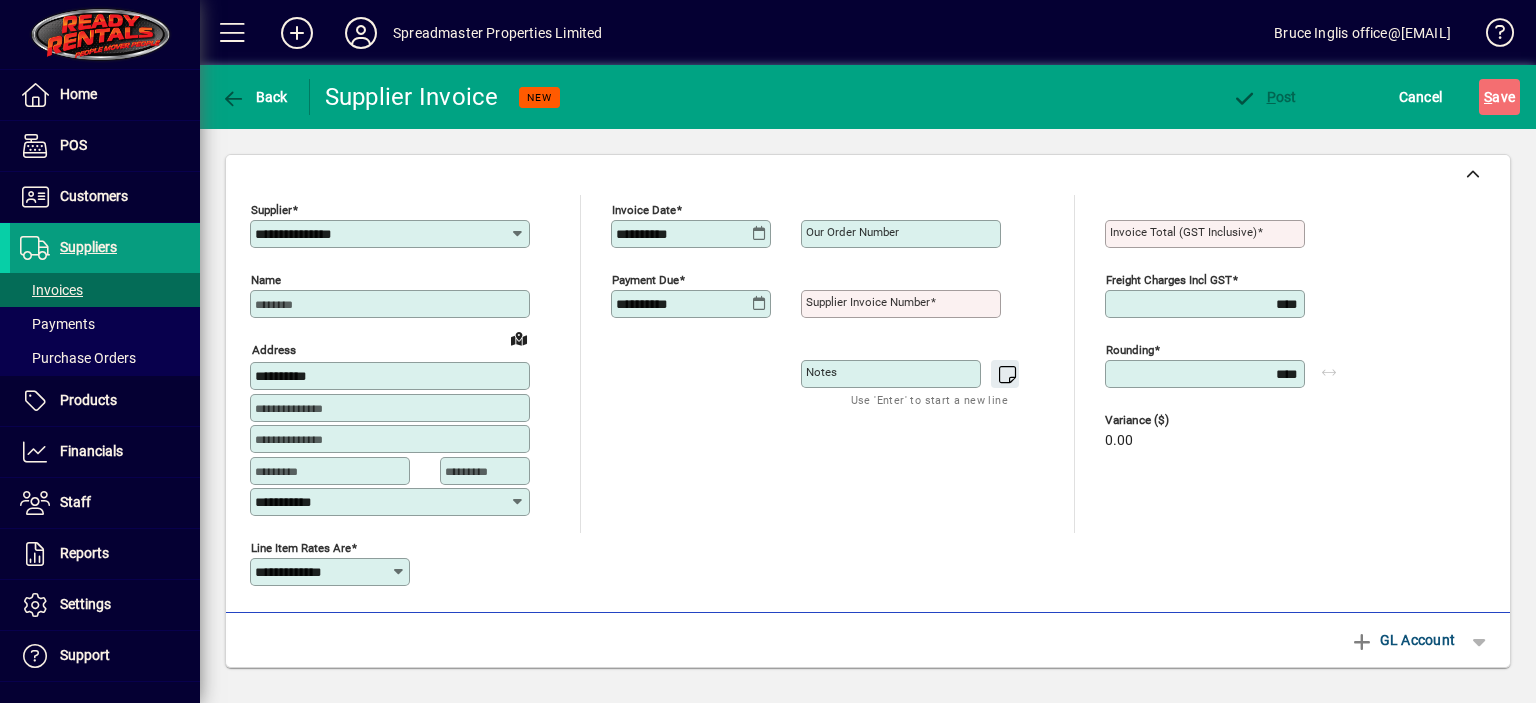 click on "Supplier invoice number" at bounding box center (868, 302) 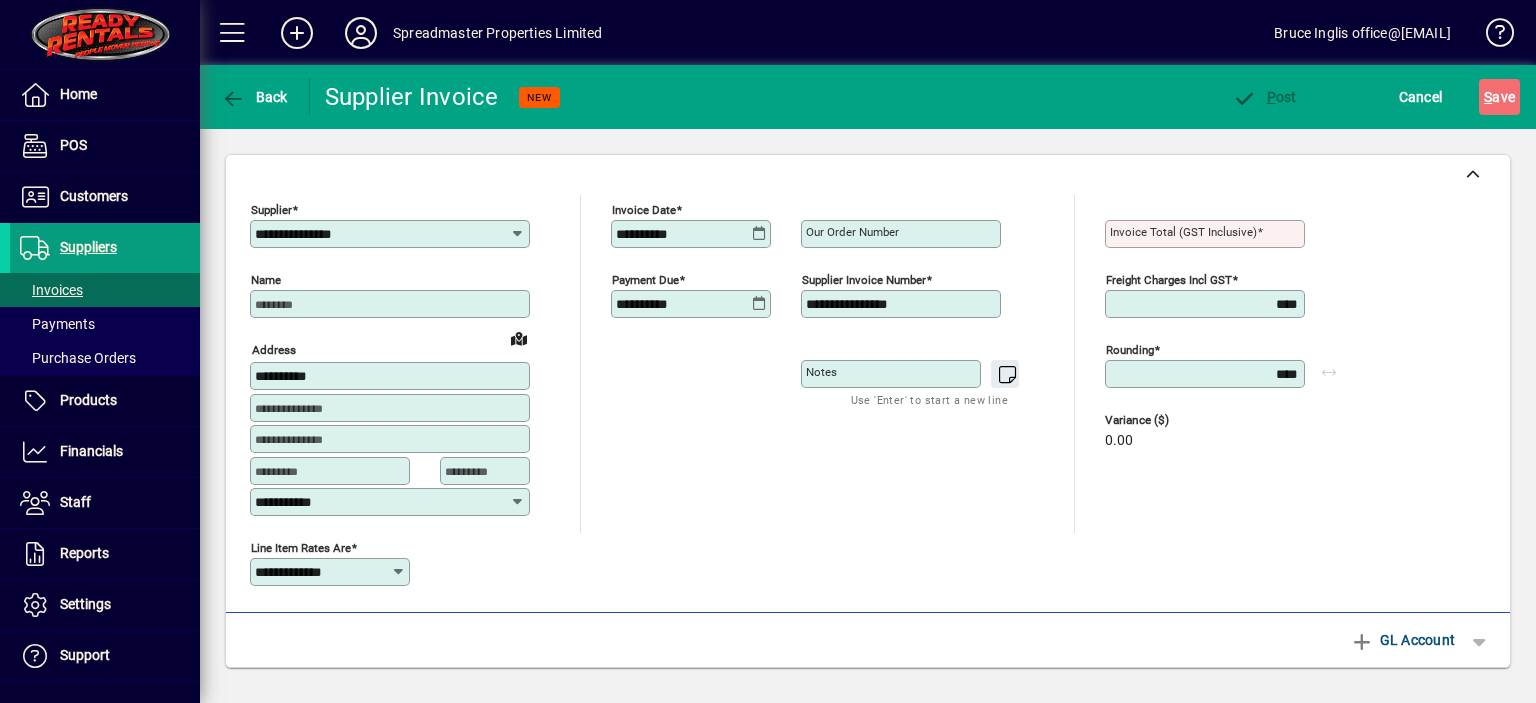 type on "**********" 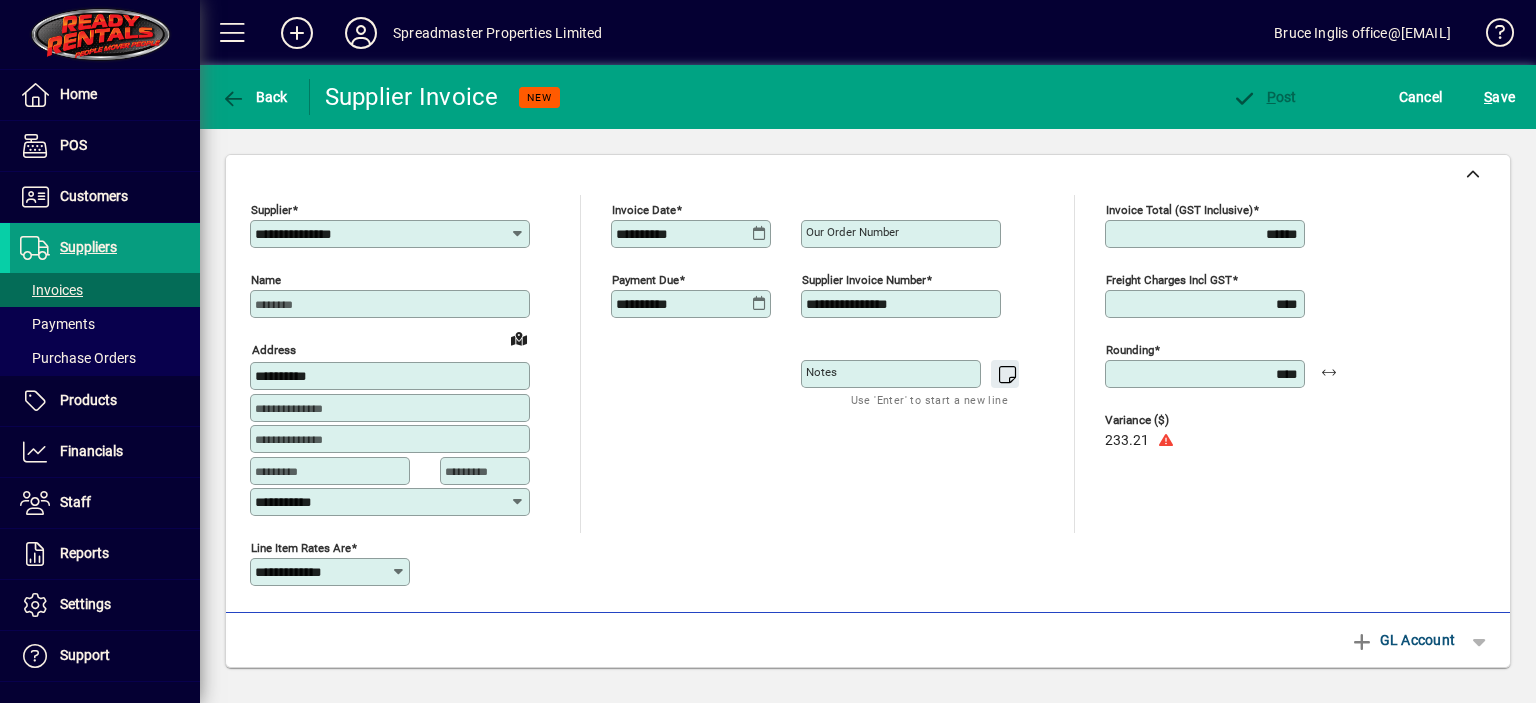 type on "******" 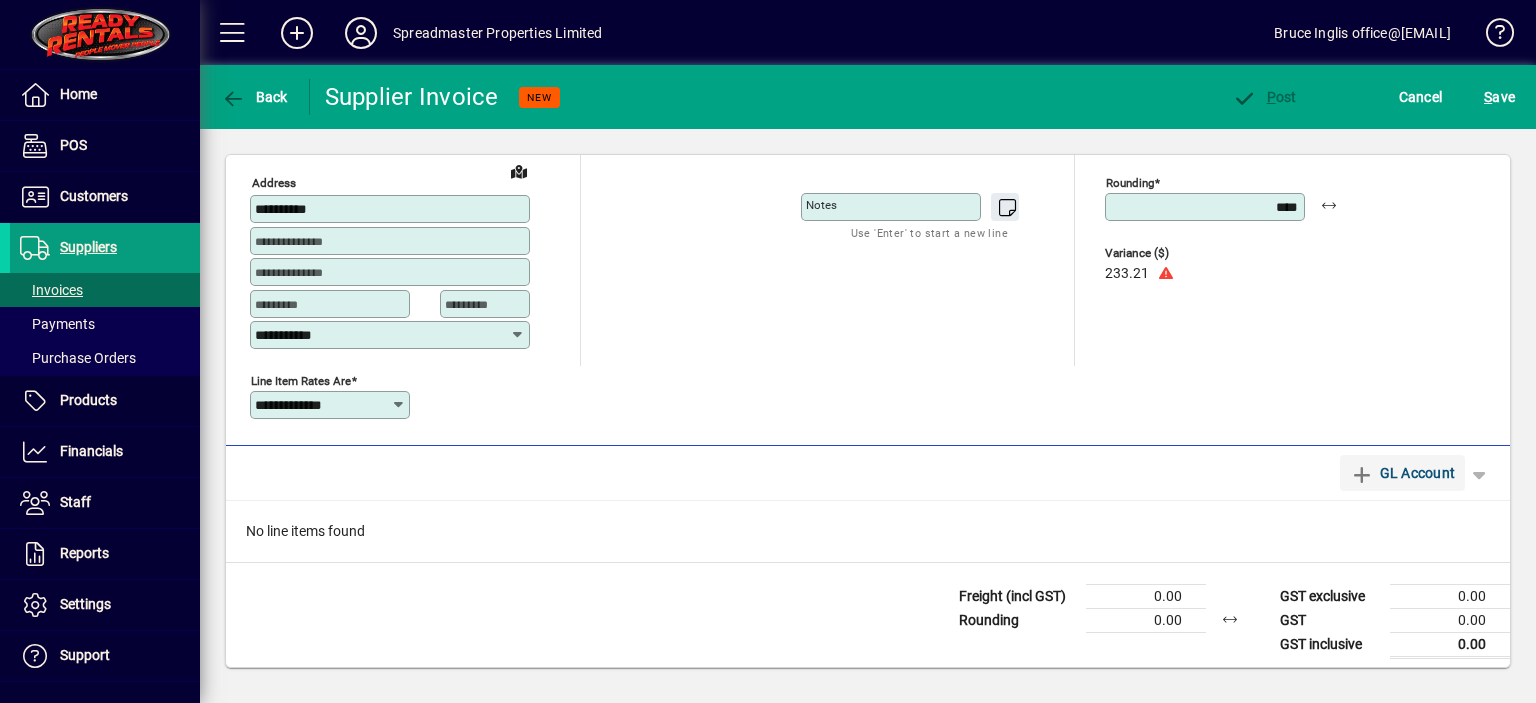 scroll, scrollTop: 170, scrollLeft: 0, axis: vertical 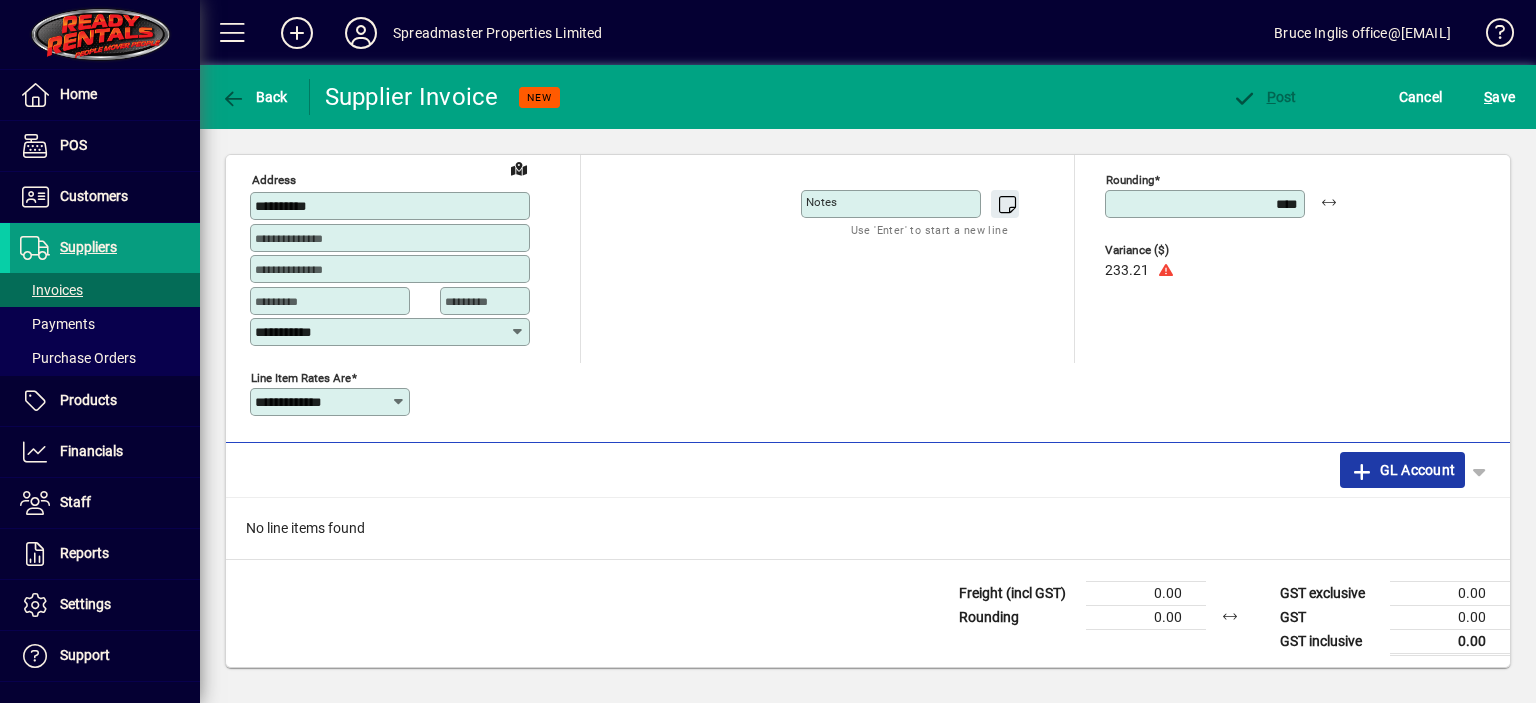 click on "GL Account" 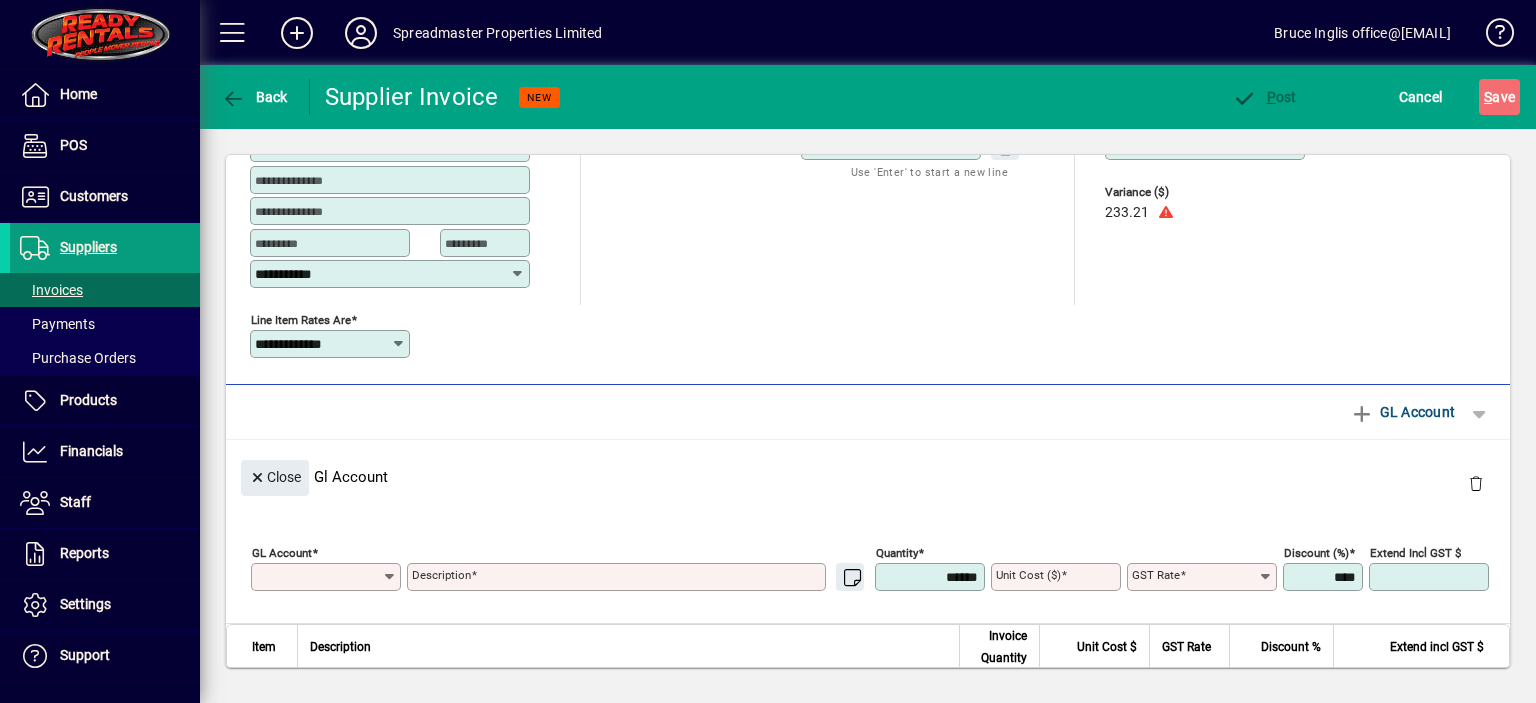 scroll, scrollTop: 11, scrollLeft: 0, axis: vertical 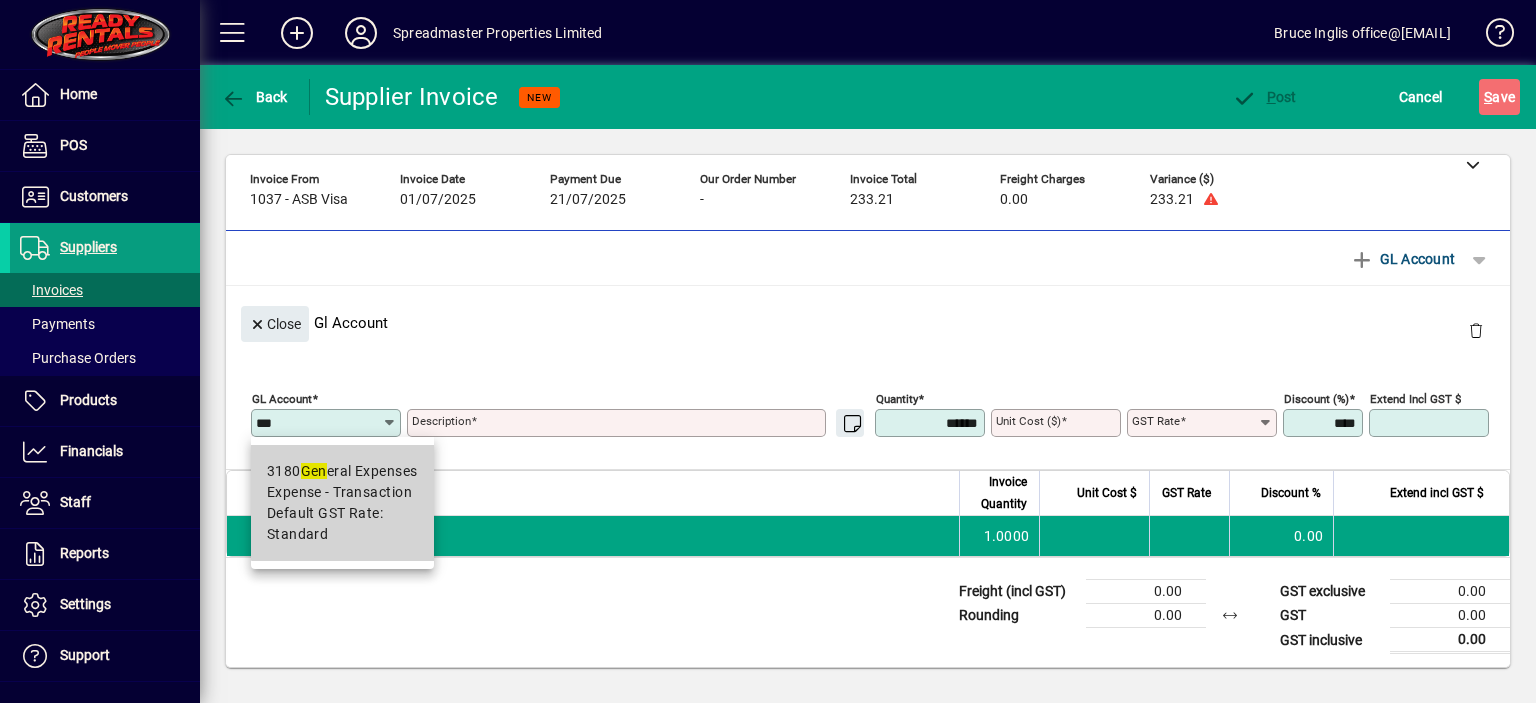 click on "3180 Gen eral Expenses" at bounding box center [342, 471] 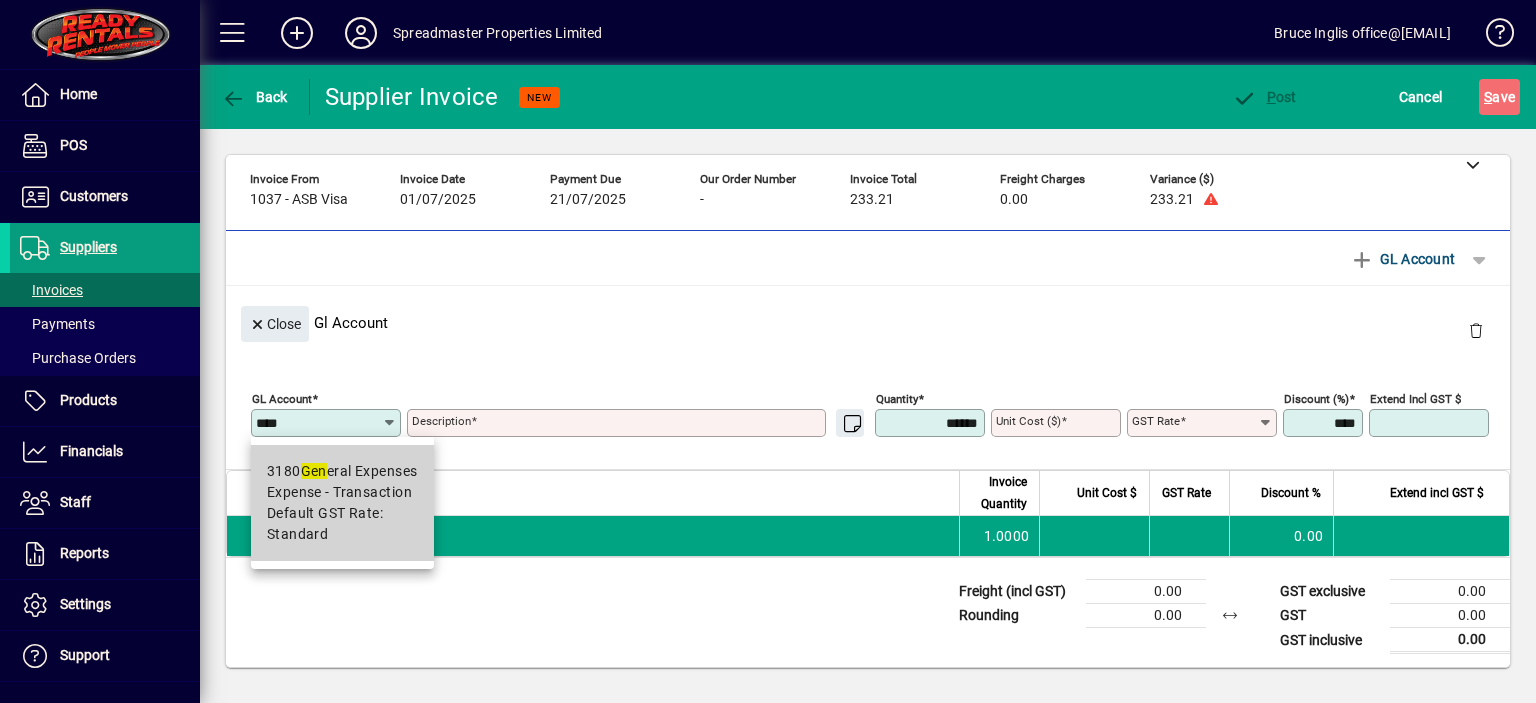 type on "**********" 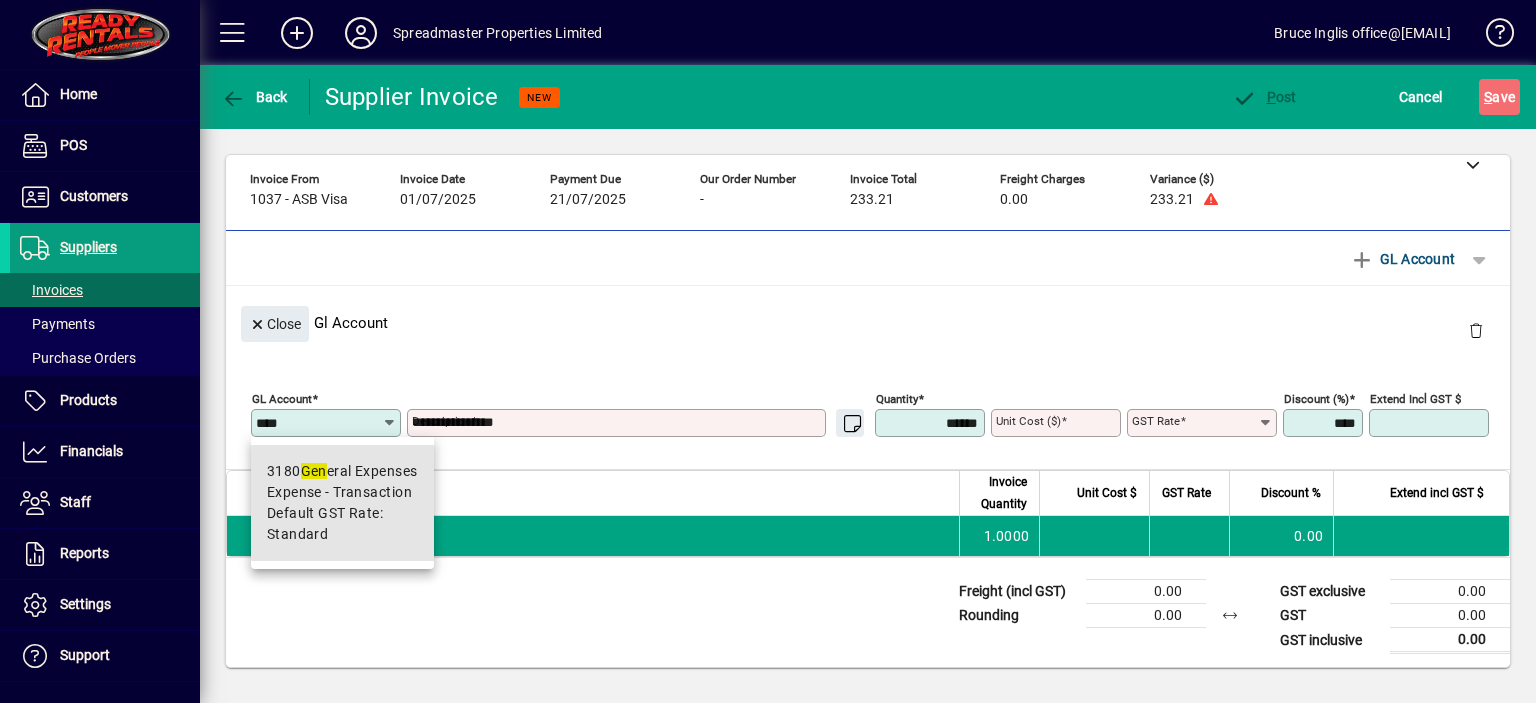type on "****" 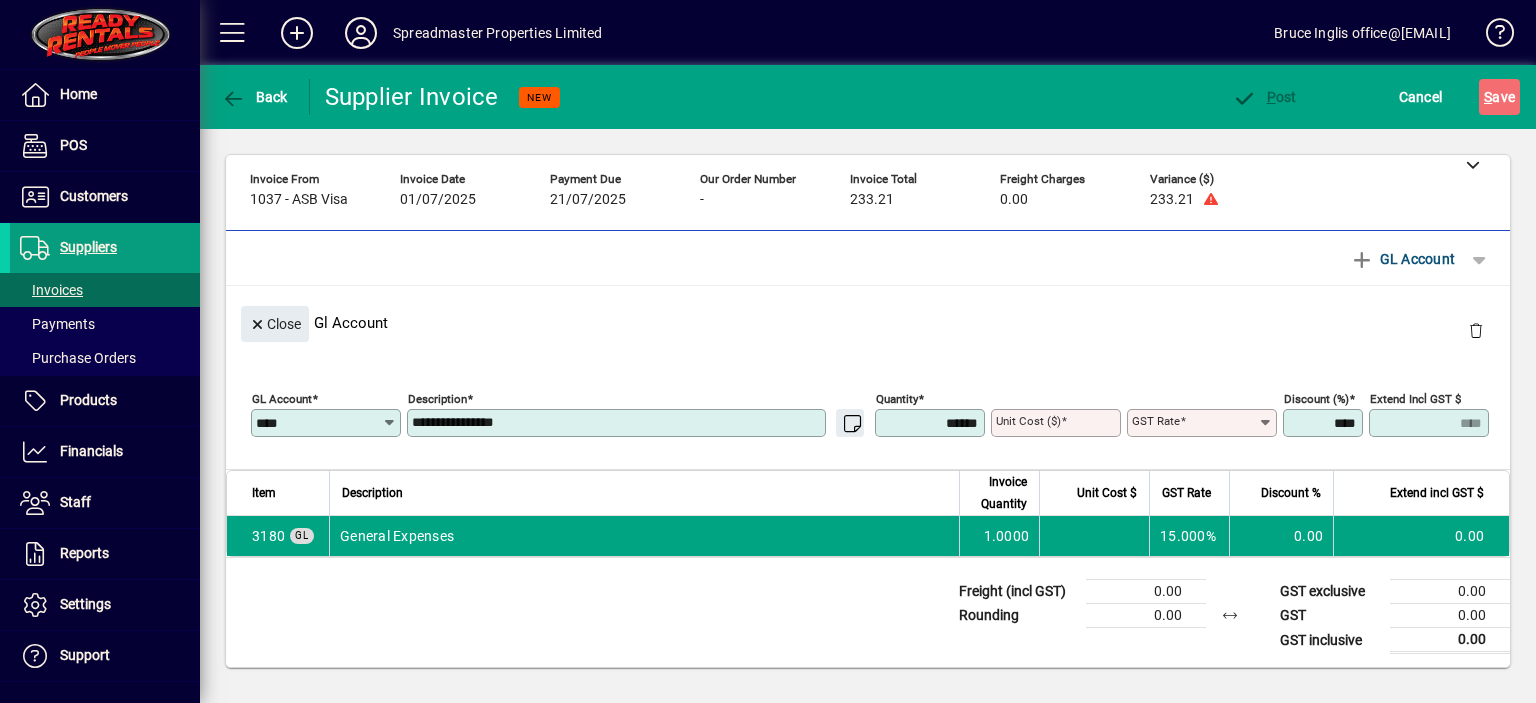 type on "********" 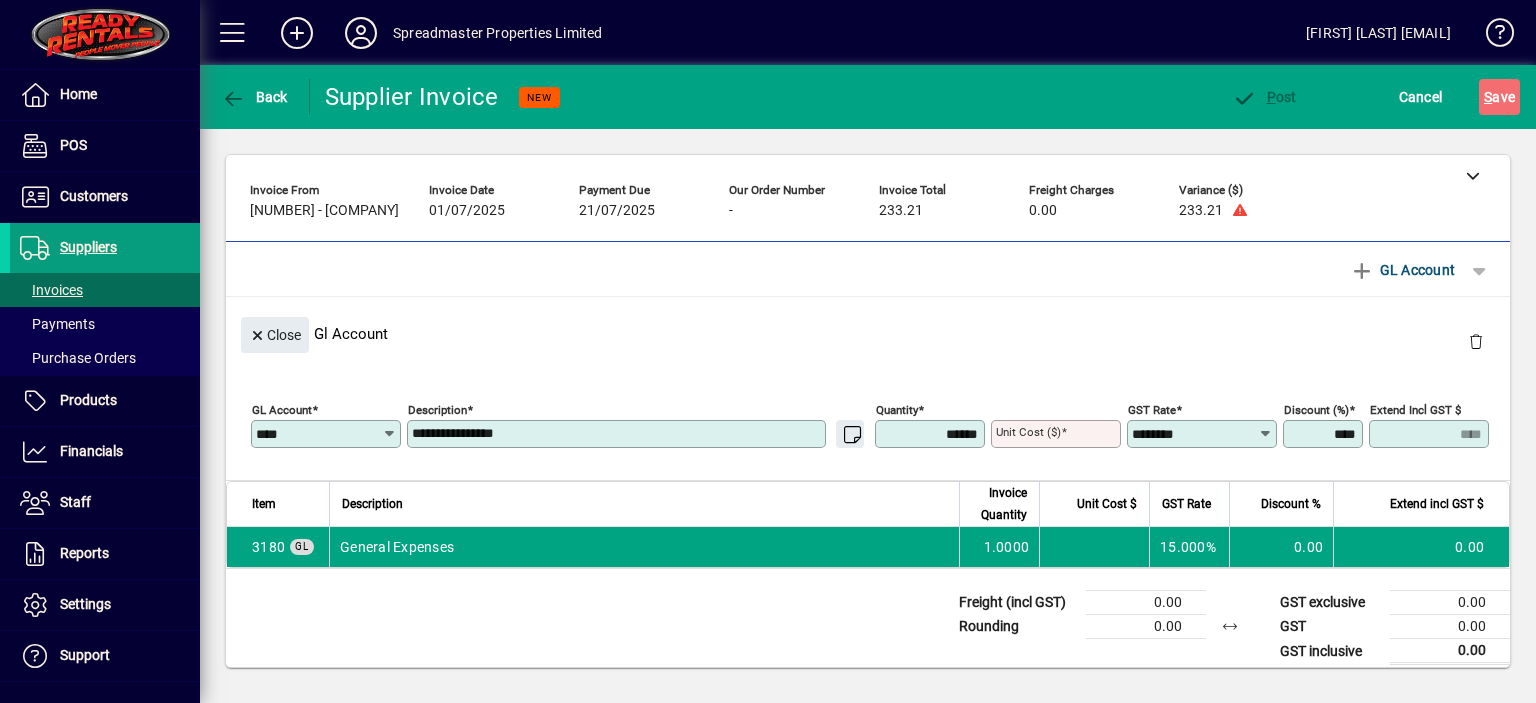 scroll, scrollTop: 0, scrollLeft: 0, axis: both 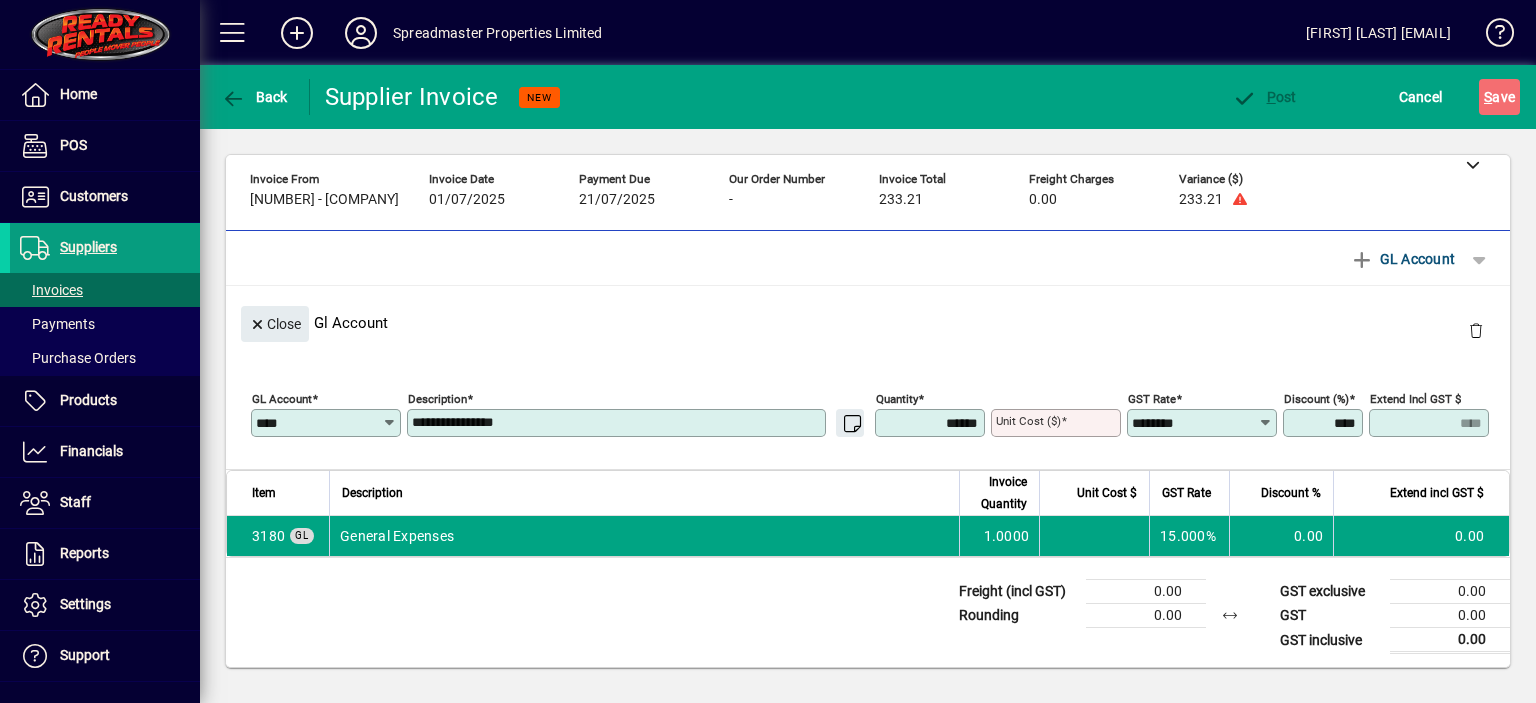 click on "Unit Cost ($)" at bounding box center [1058, 423] 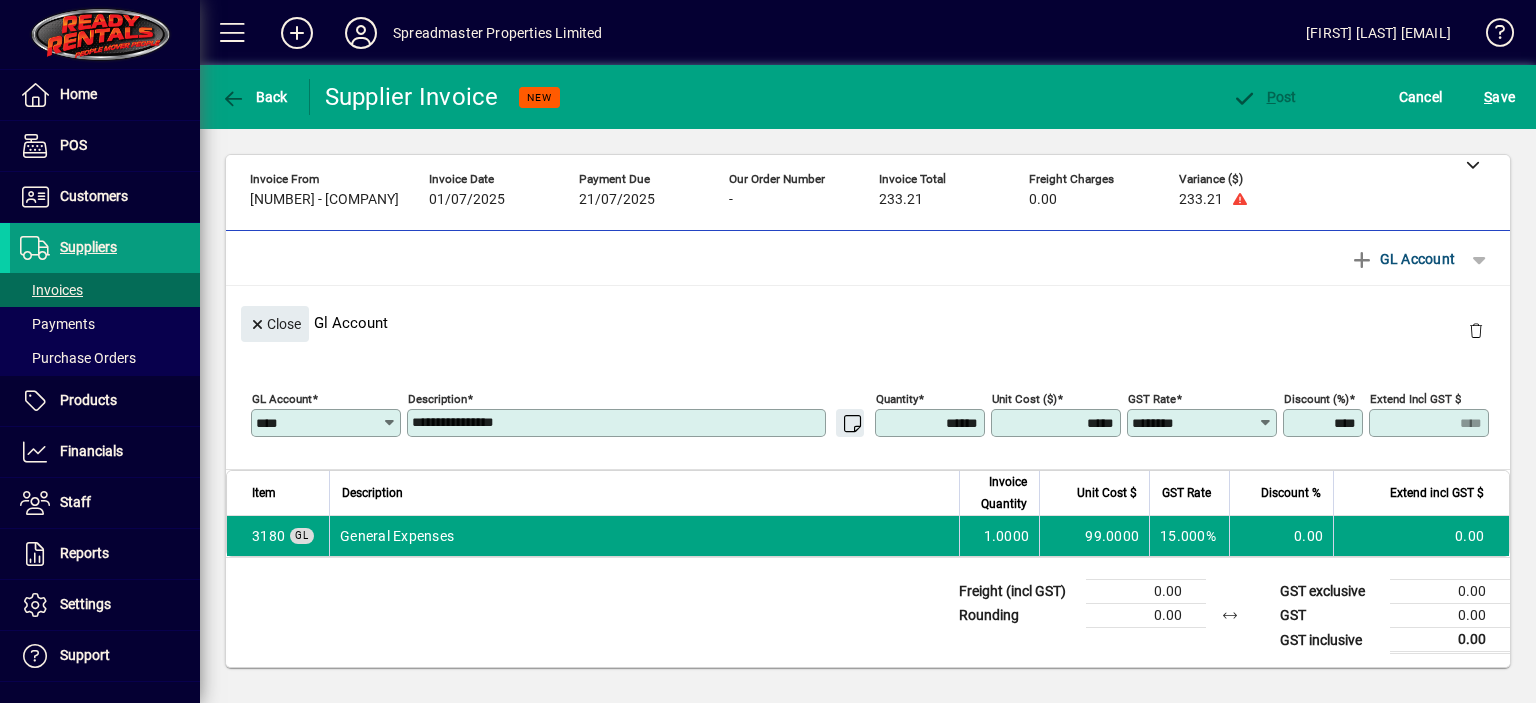 type on "*******" 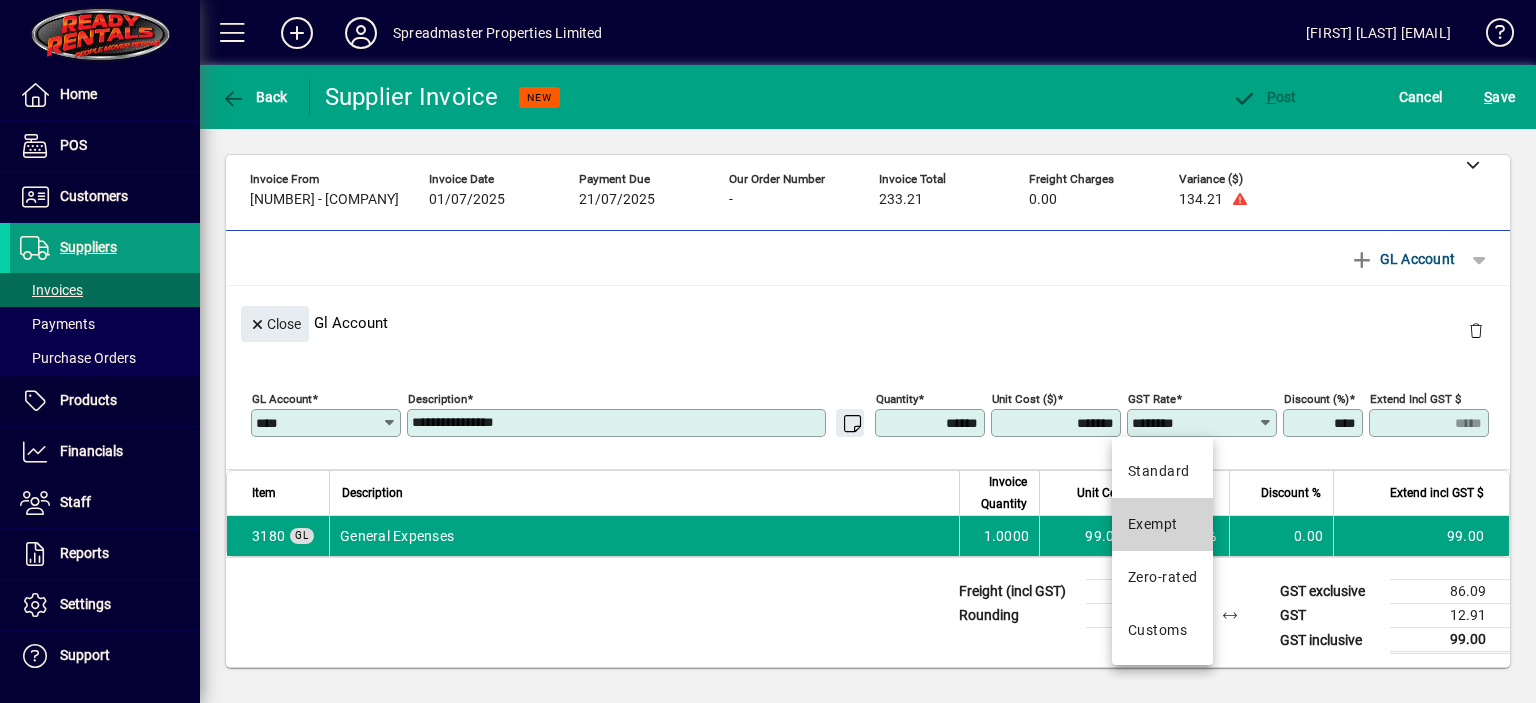 click on "Exempt" at bounding box center [1153, 524] 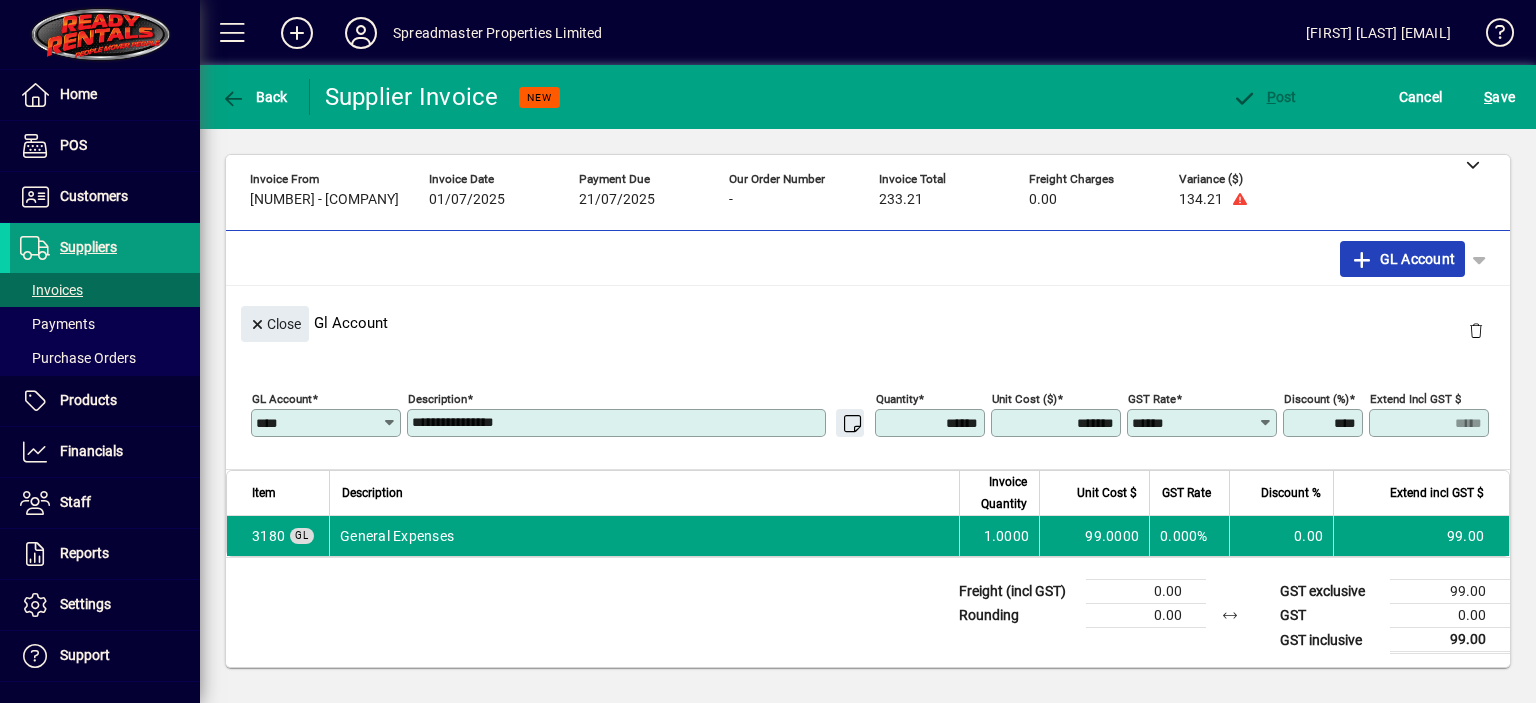 click on "GL Account" 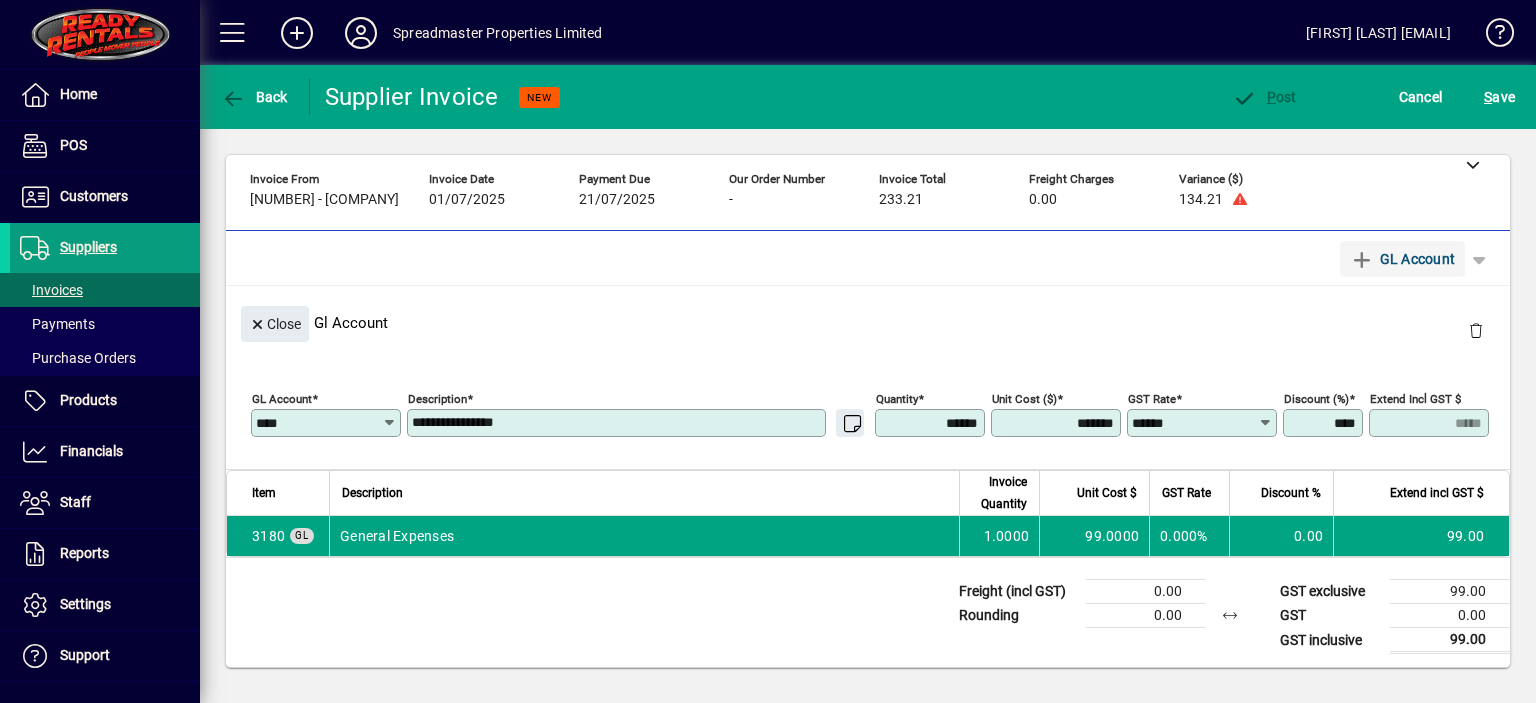 type 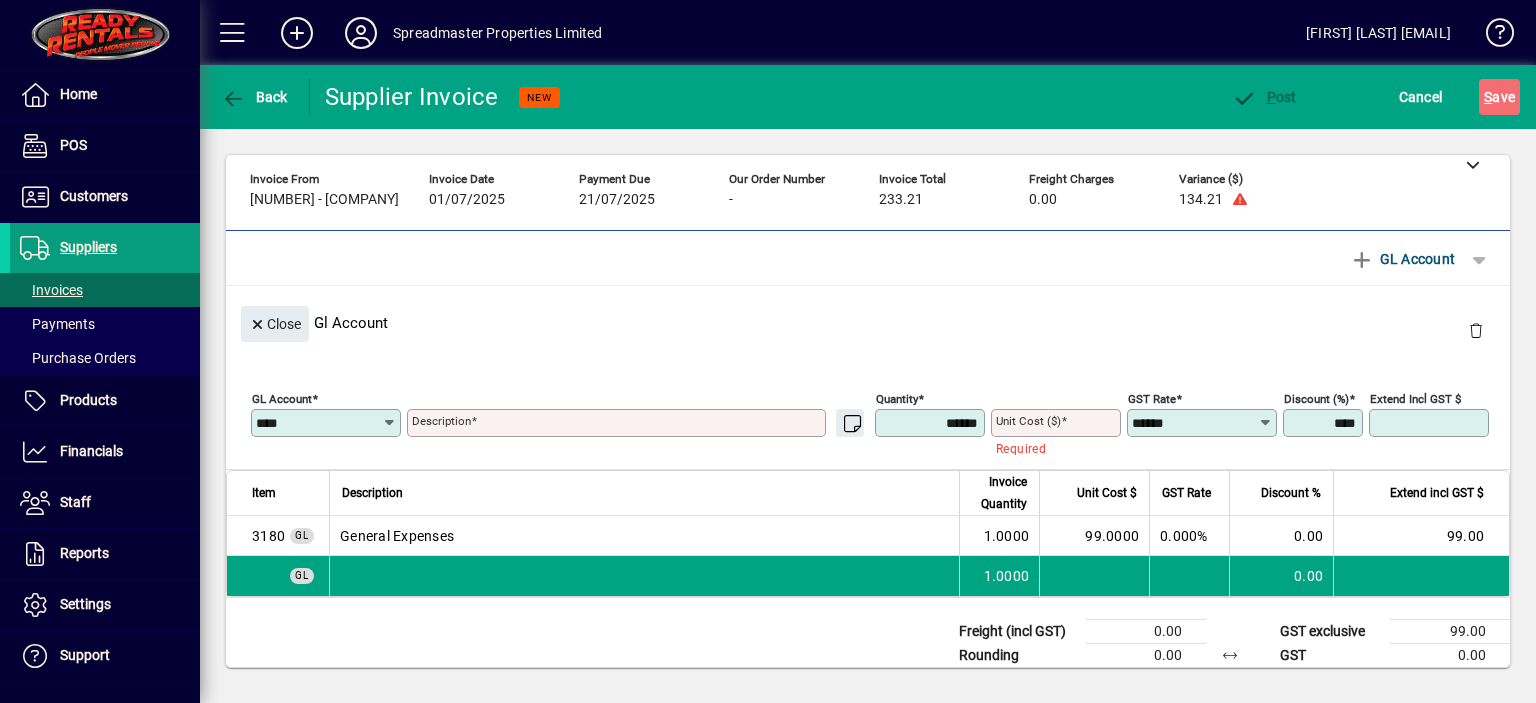 type 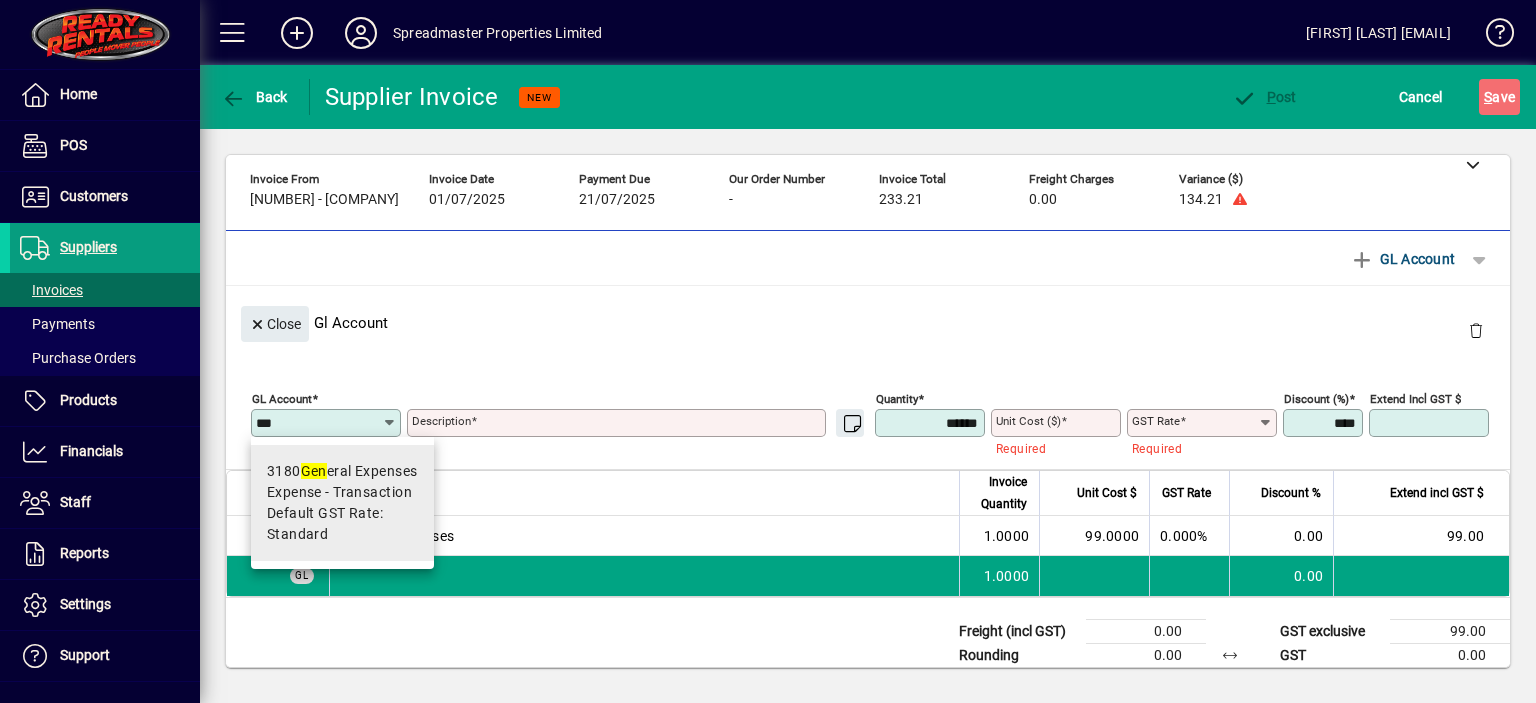 click on "3180 Gen eral Expenses" at bounding box center [342, 471] 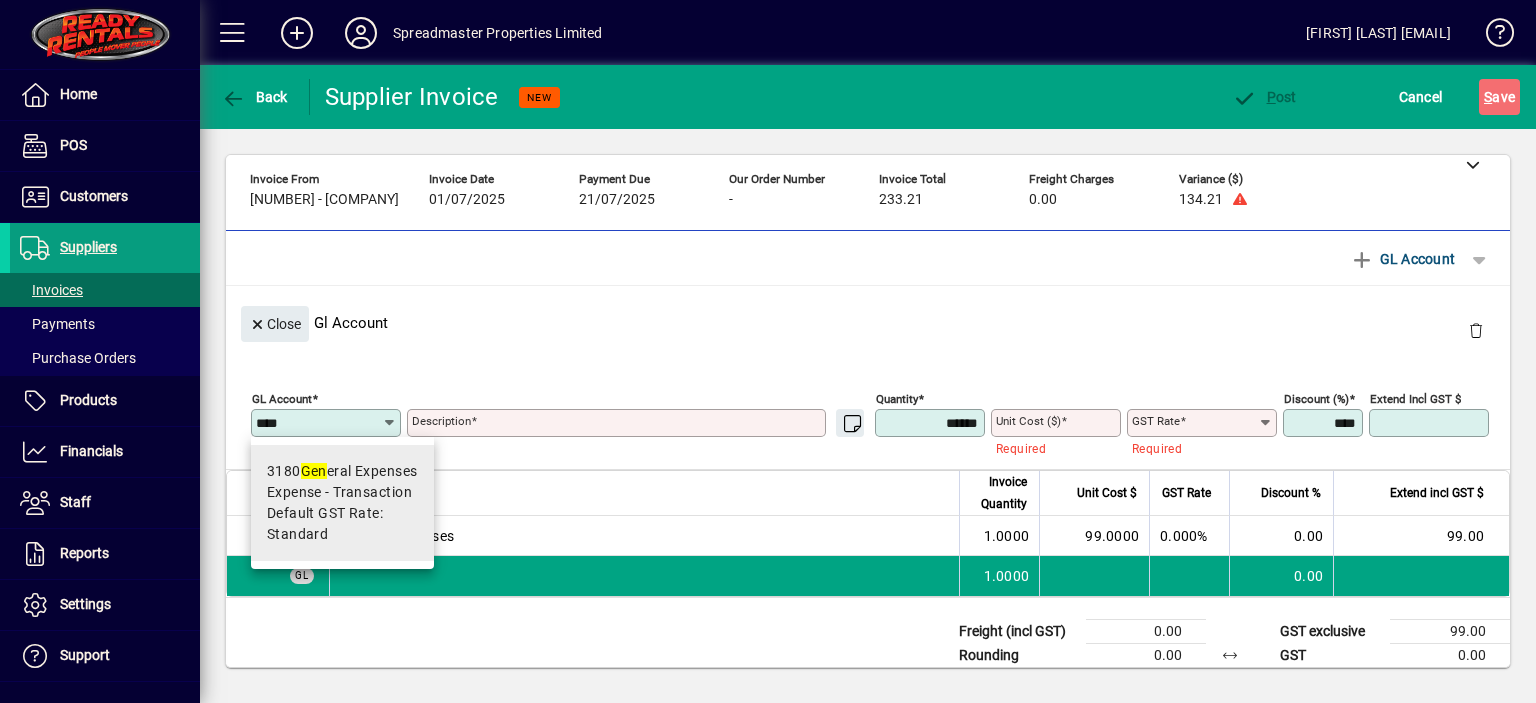 type on "**********" 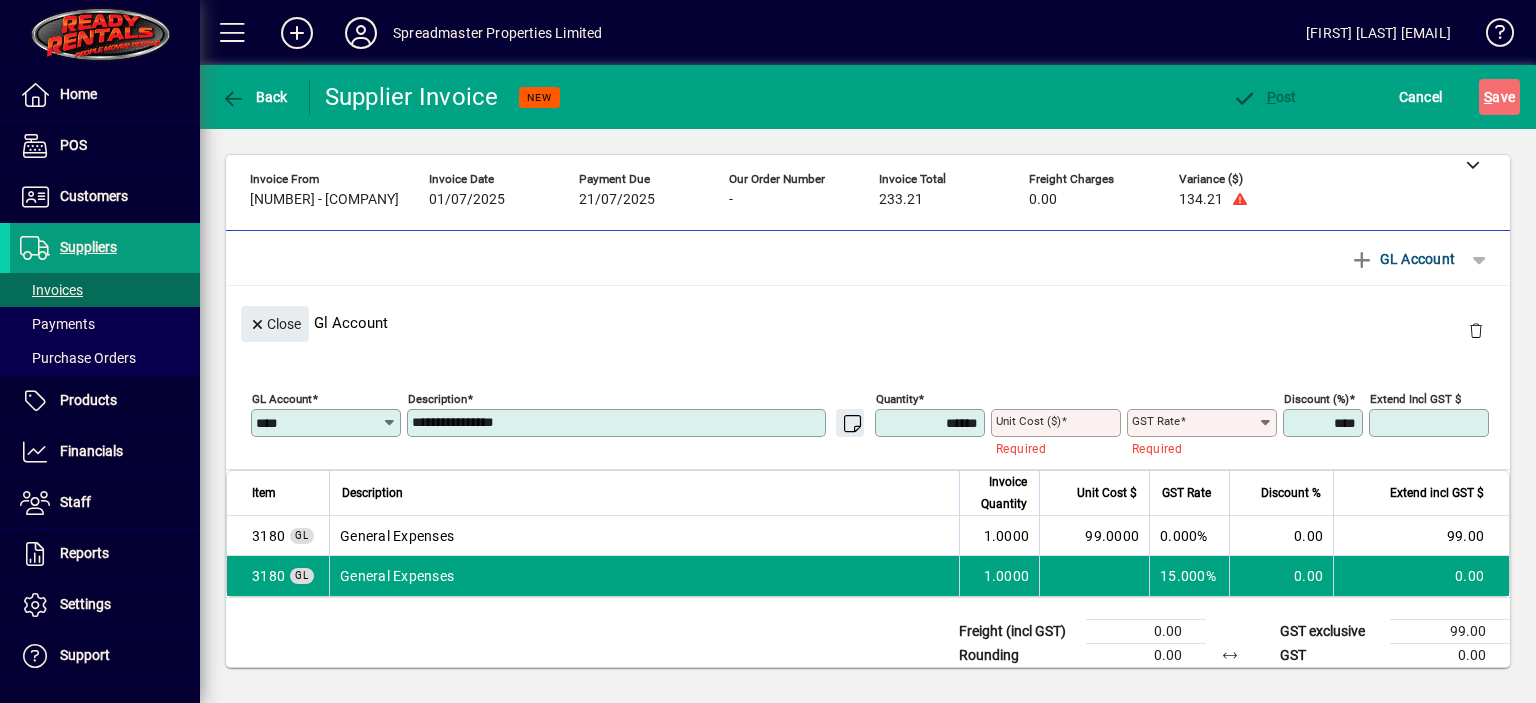type on "****" 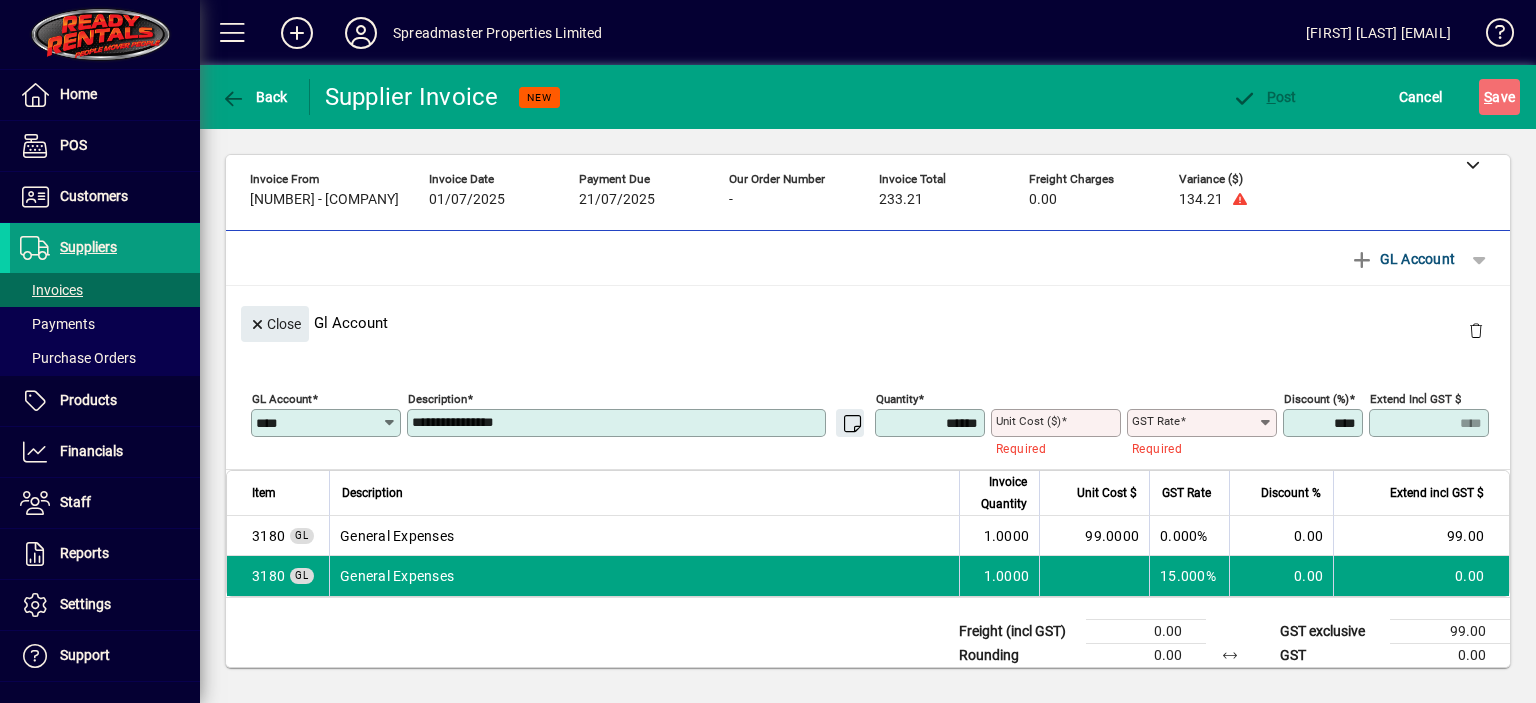 type on "********" 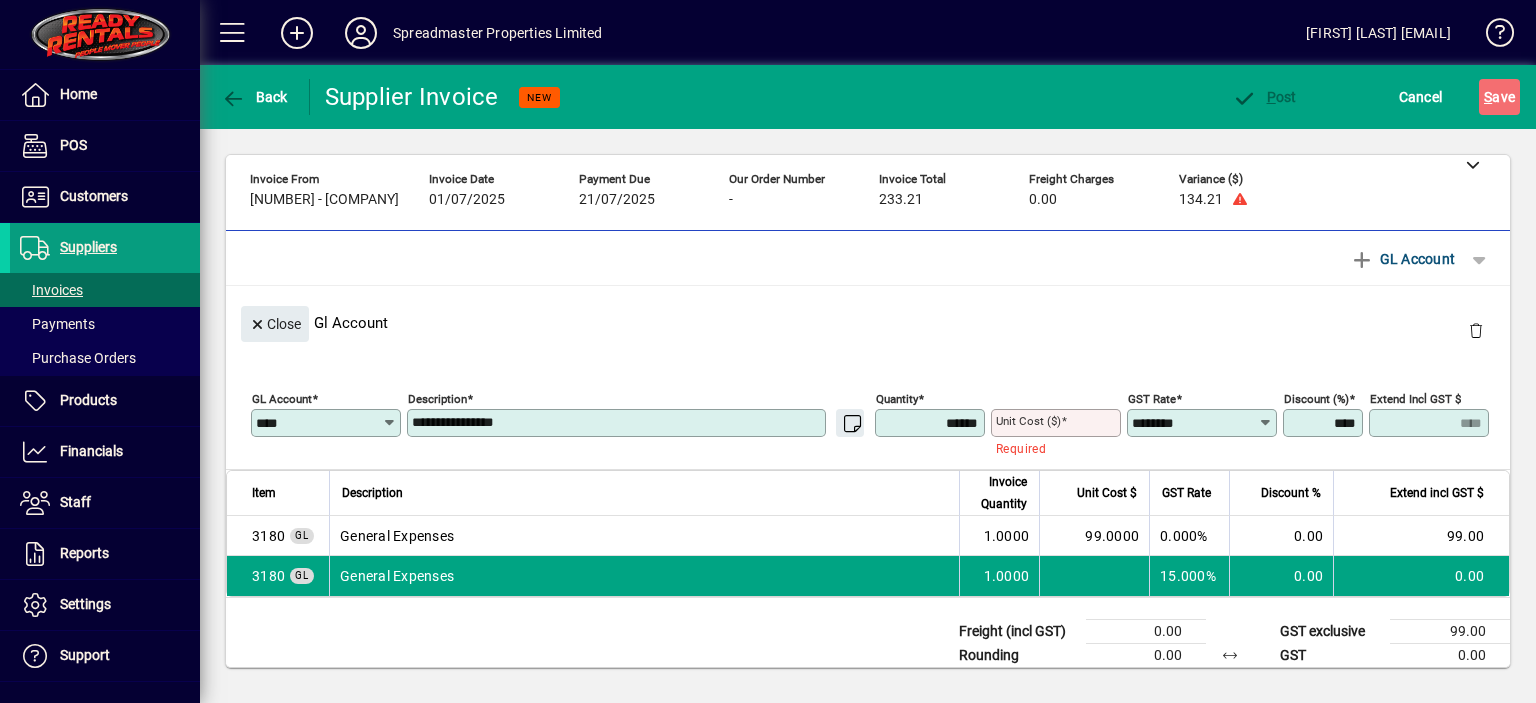 click on "Unit Cost ($)" at bounding box center [1058, 423] 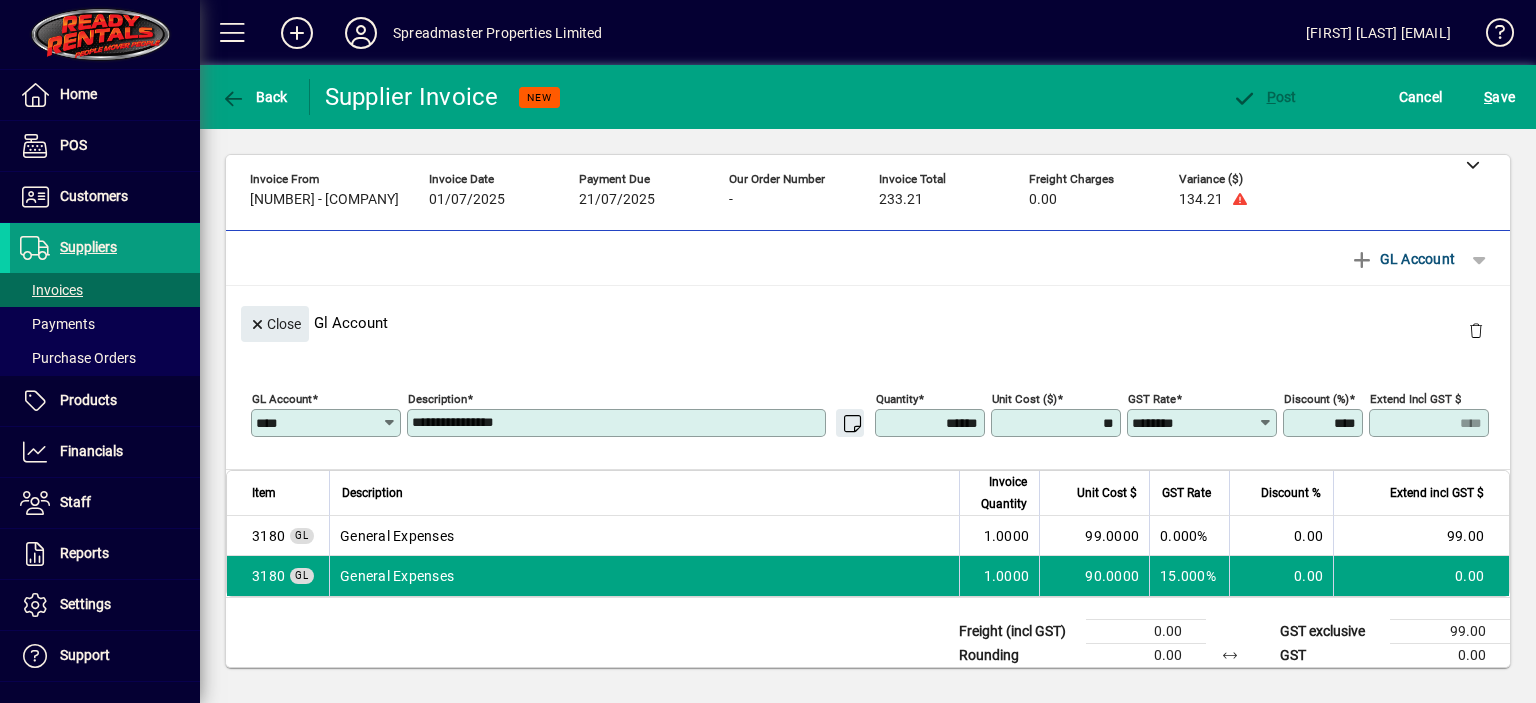 type on "*******" 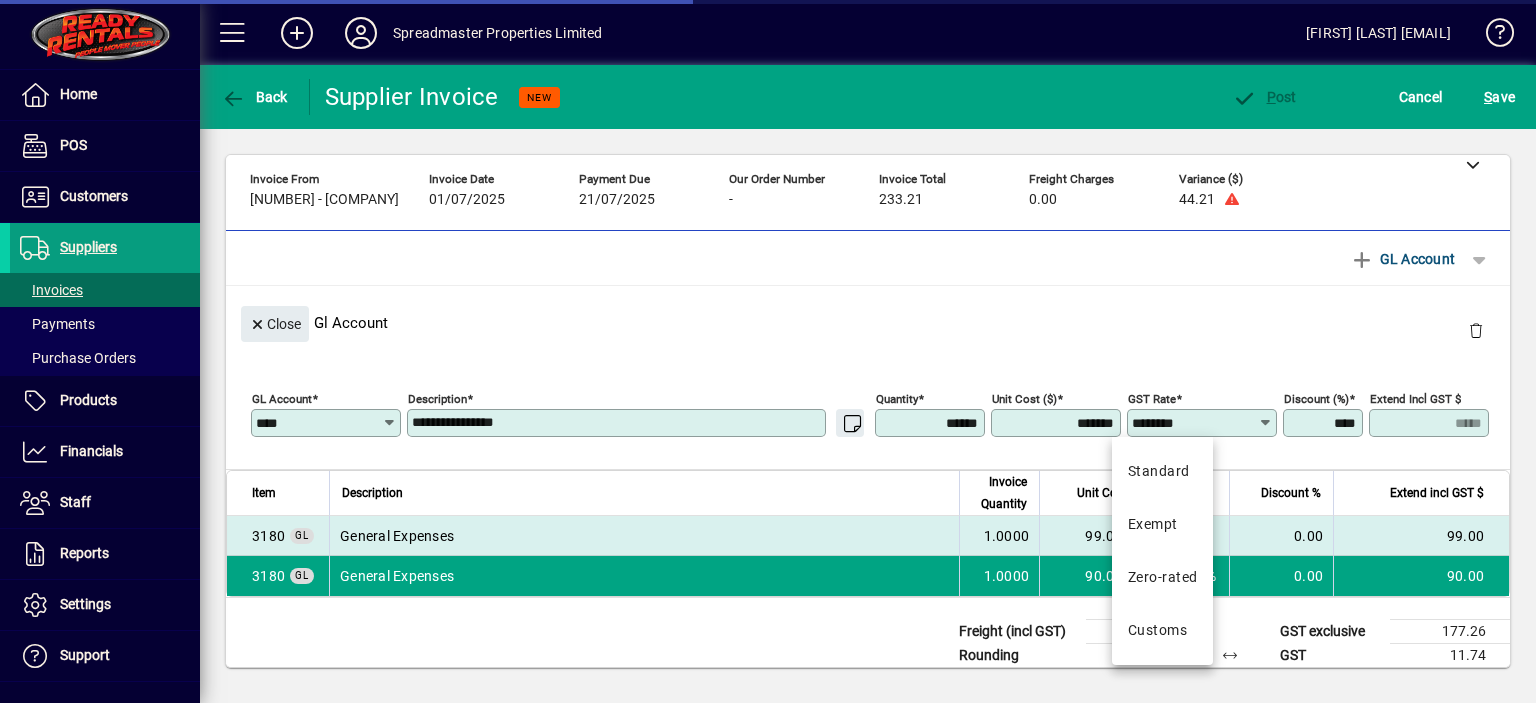 click on "Exempt" at bounding box center [1153, 524] 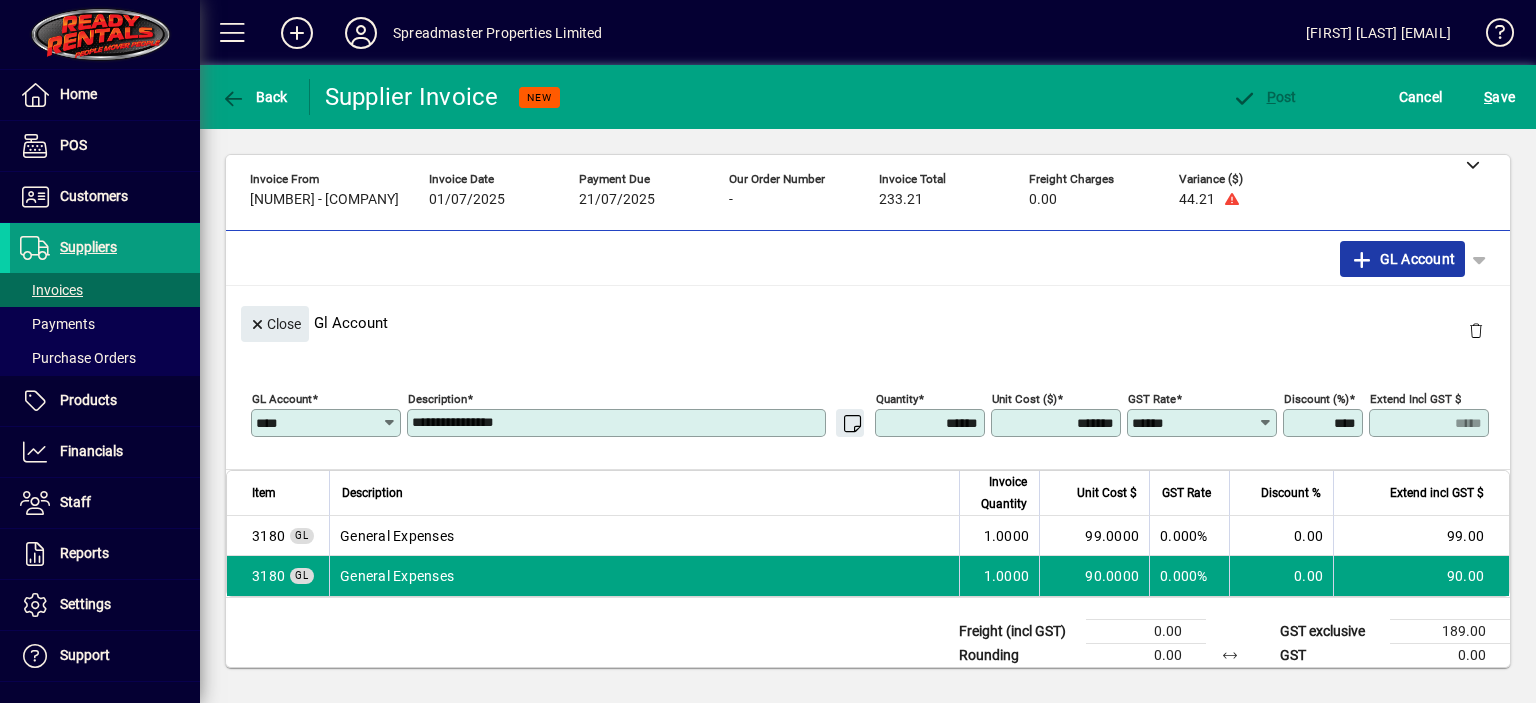 click on "GL Account" 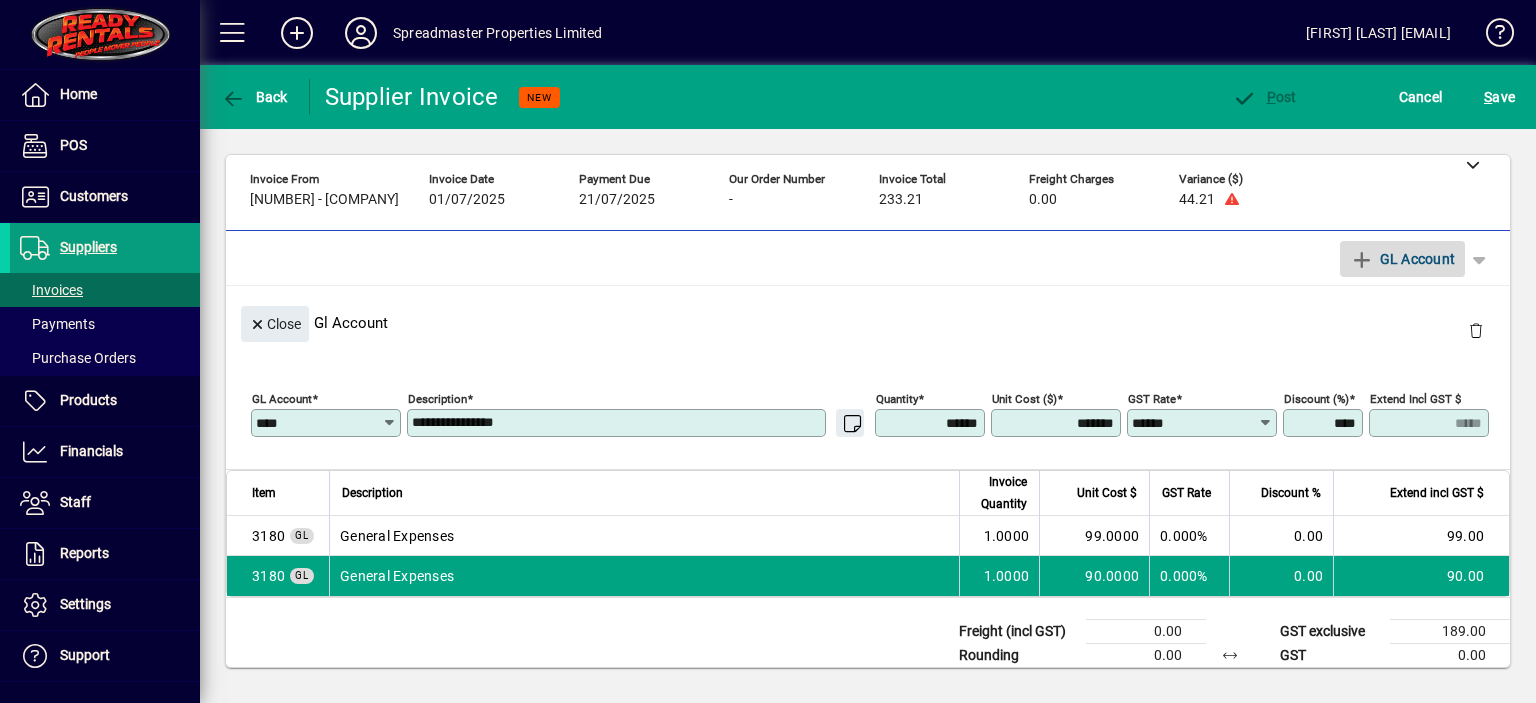 type 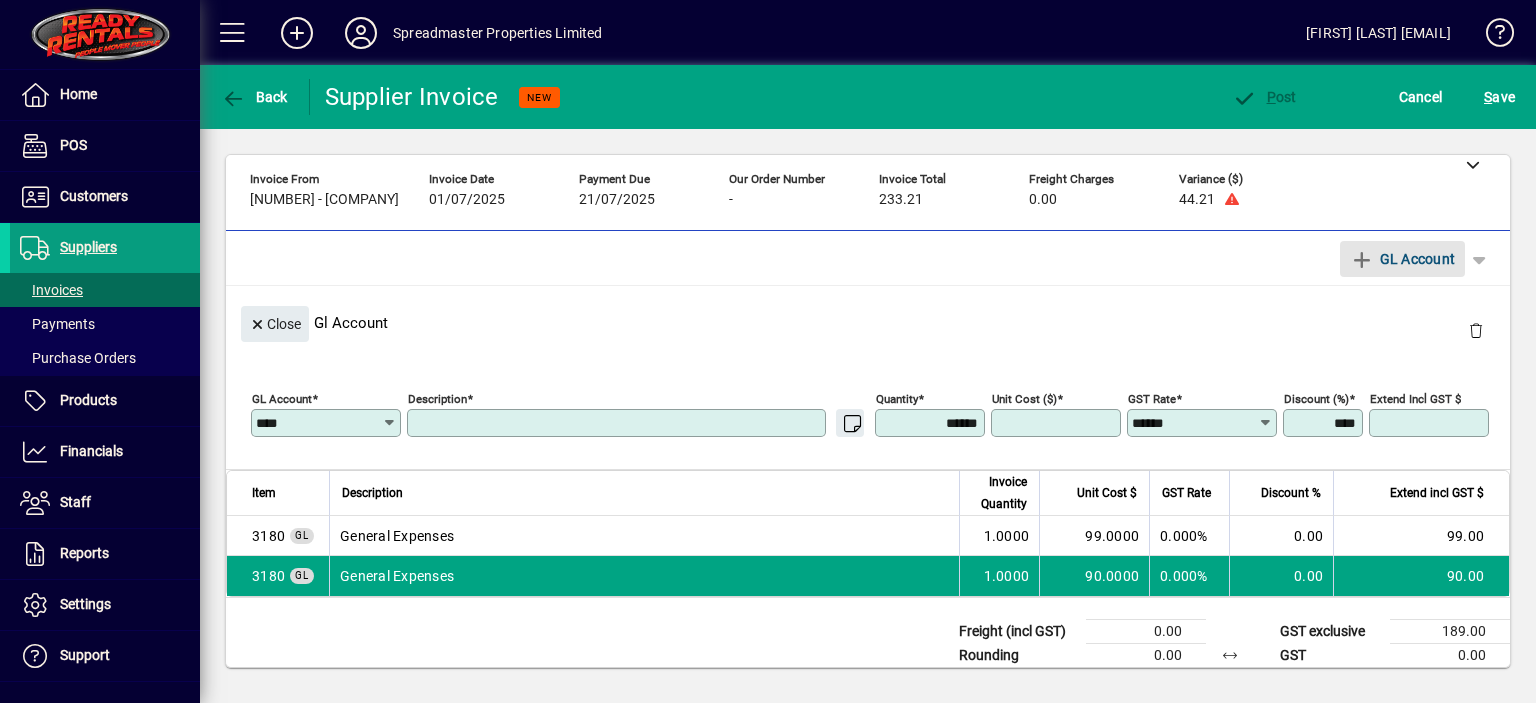 type 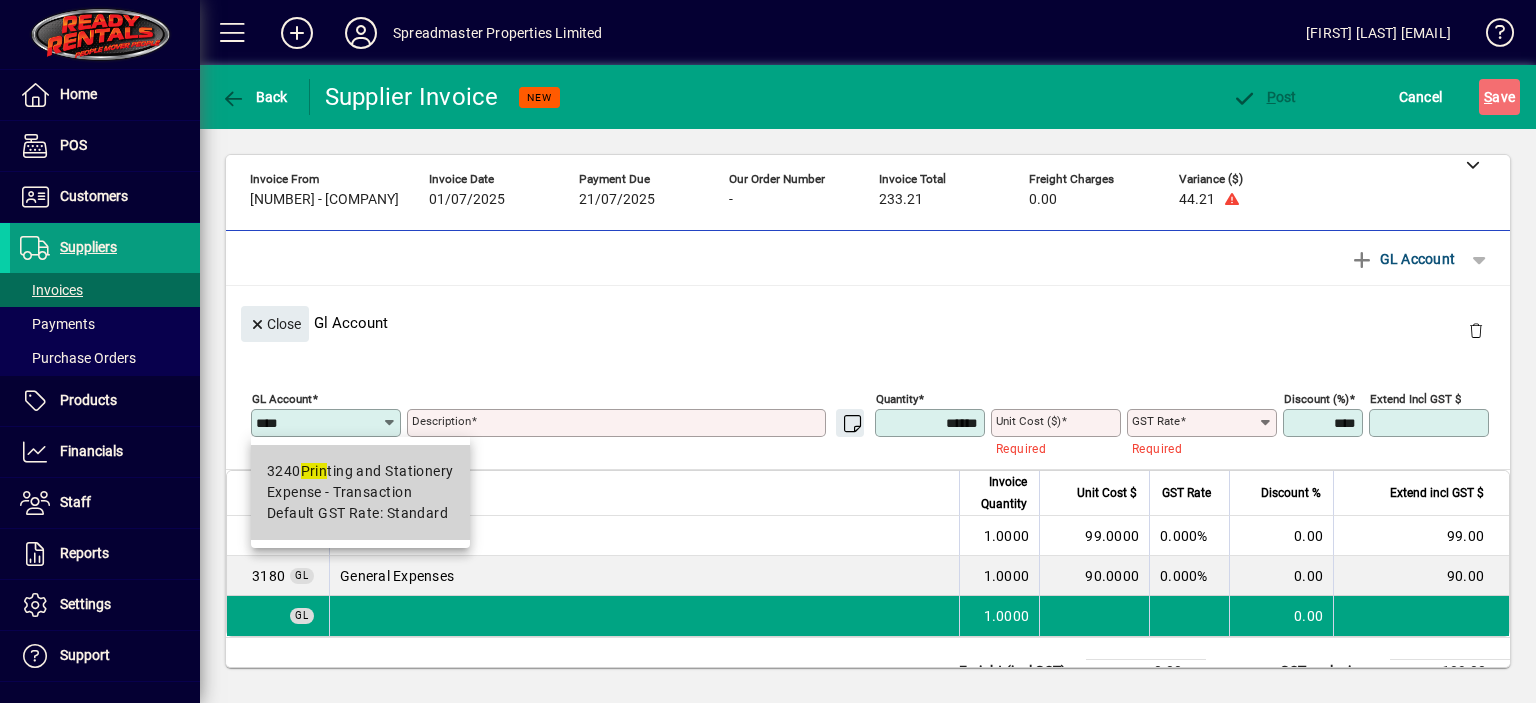 click on "3240  Prin ting and Stationery" at bounding box center (360, 471) 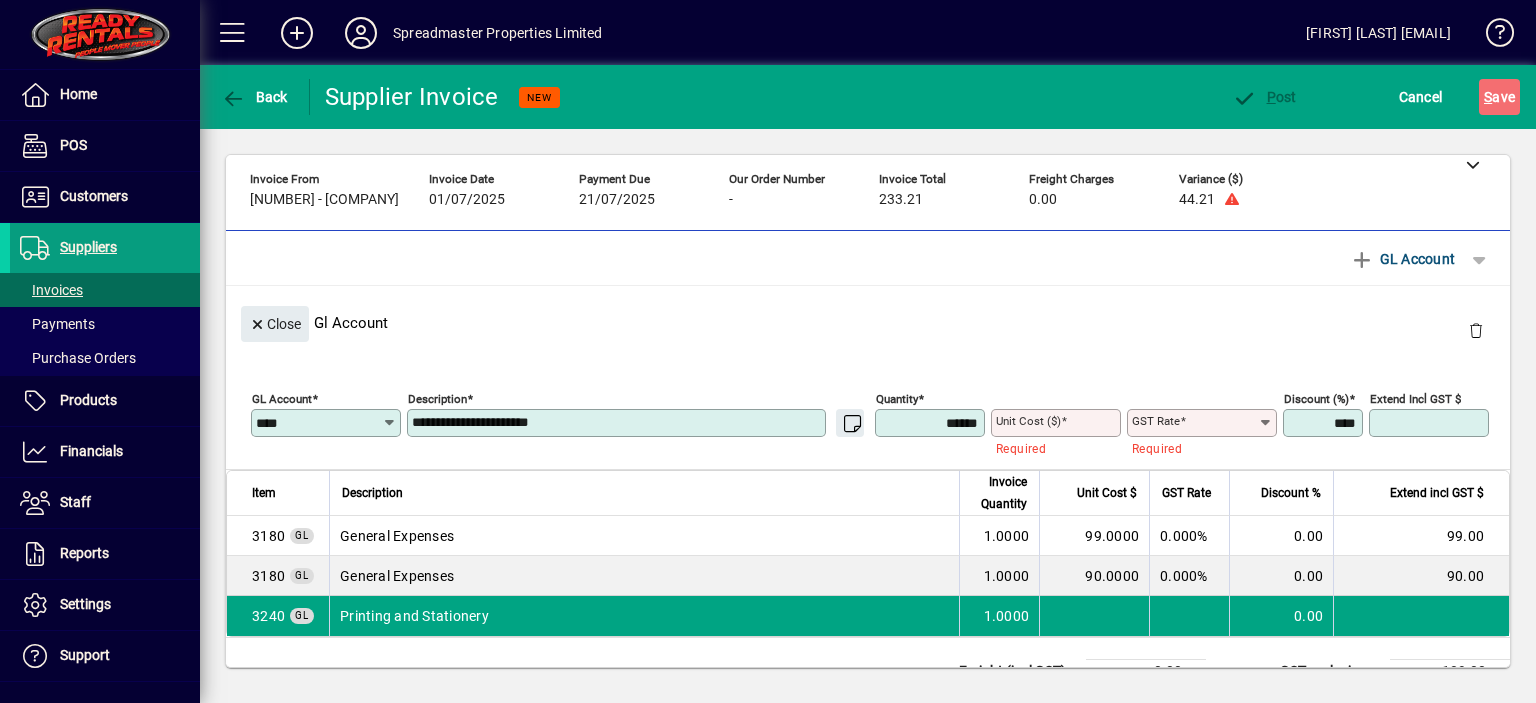 type on "****" 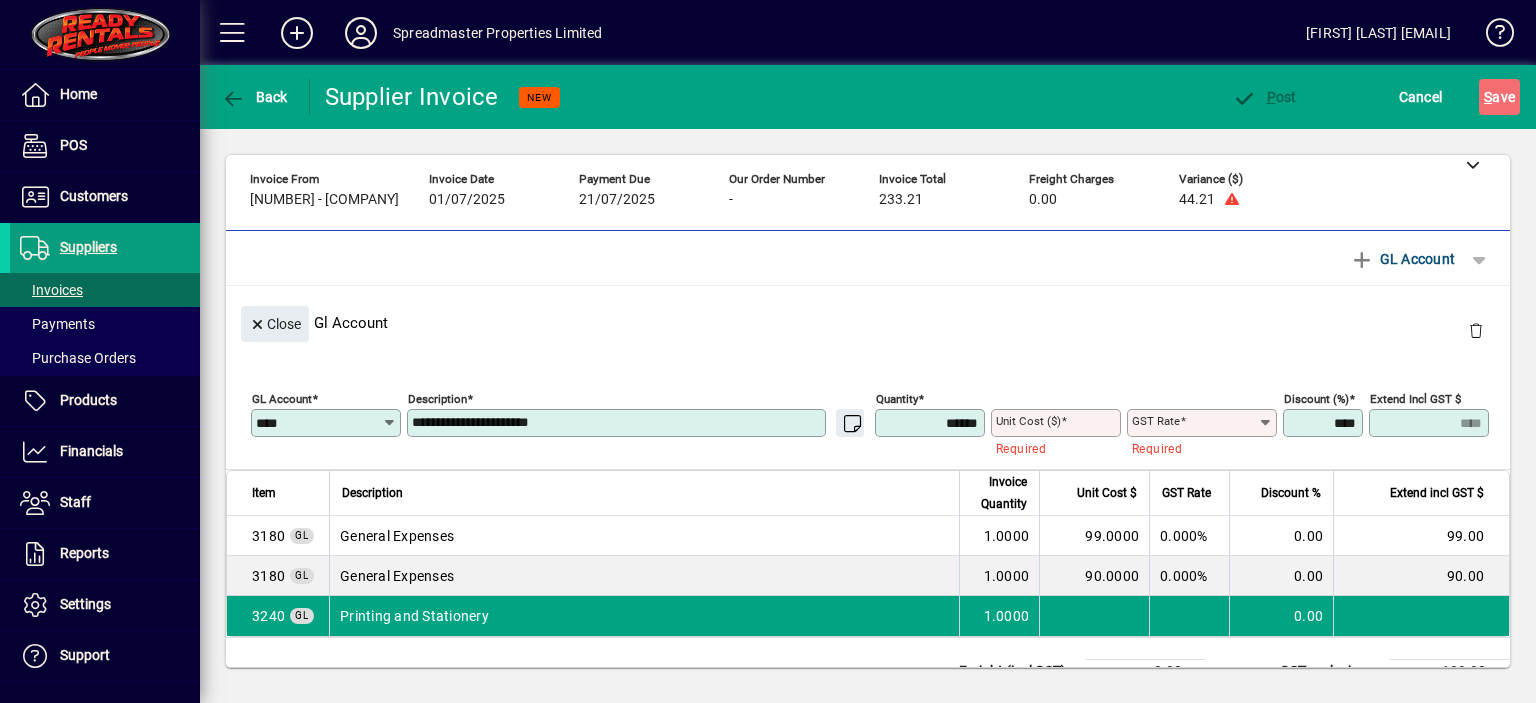 type on "********" 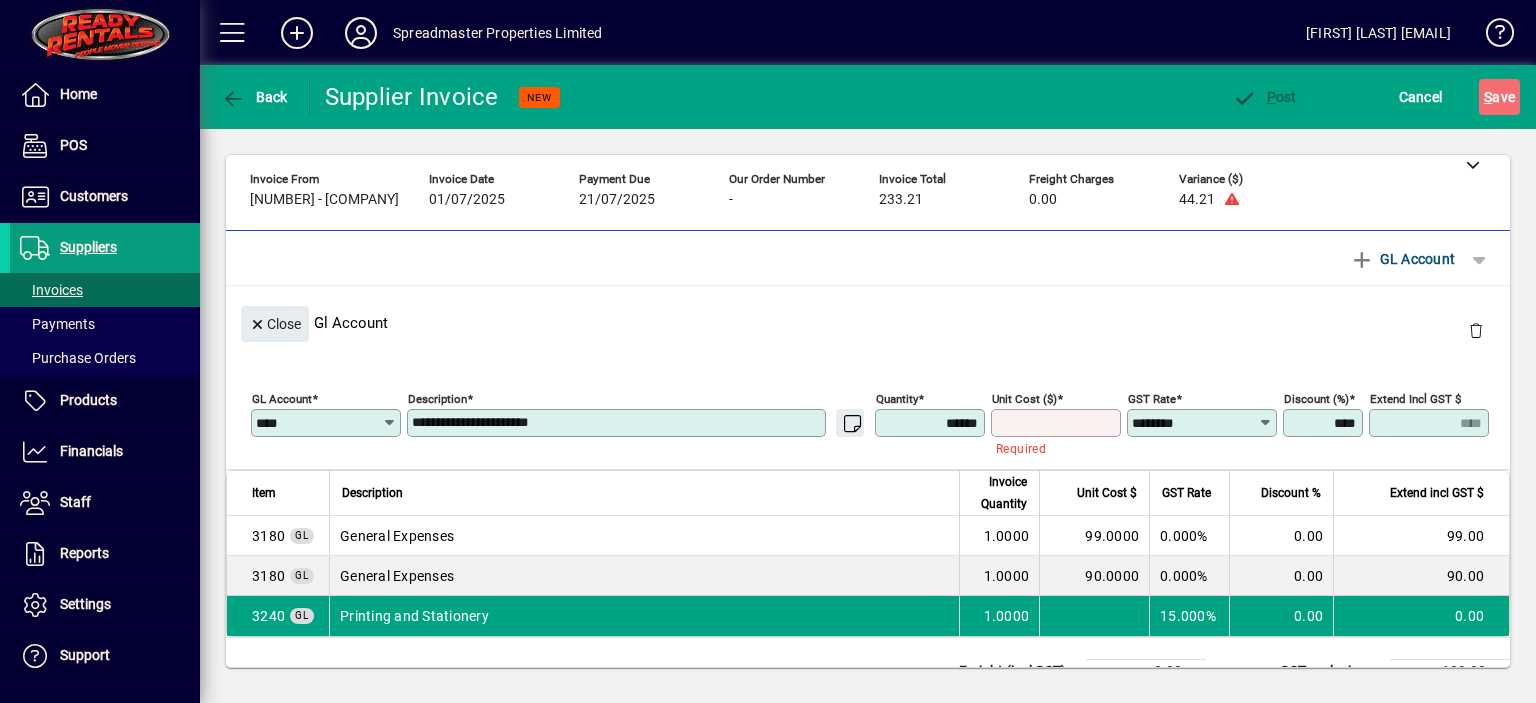 click on "Unit Cost ($)" at bounding box center [1058, 423] 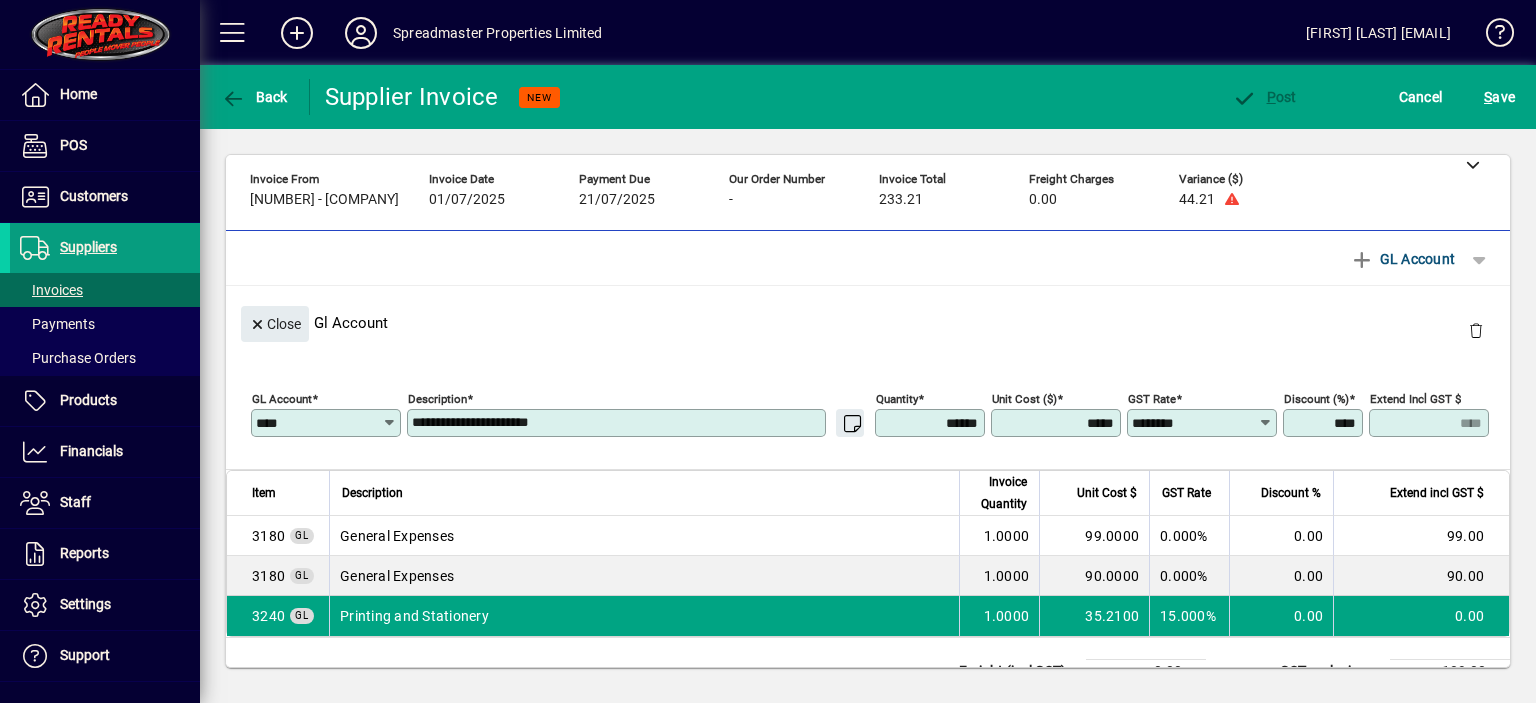 type on "*******" 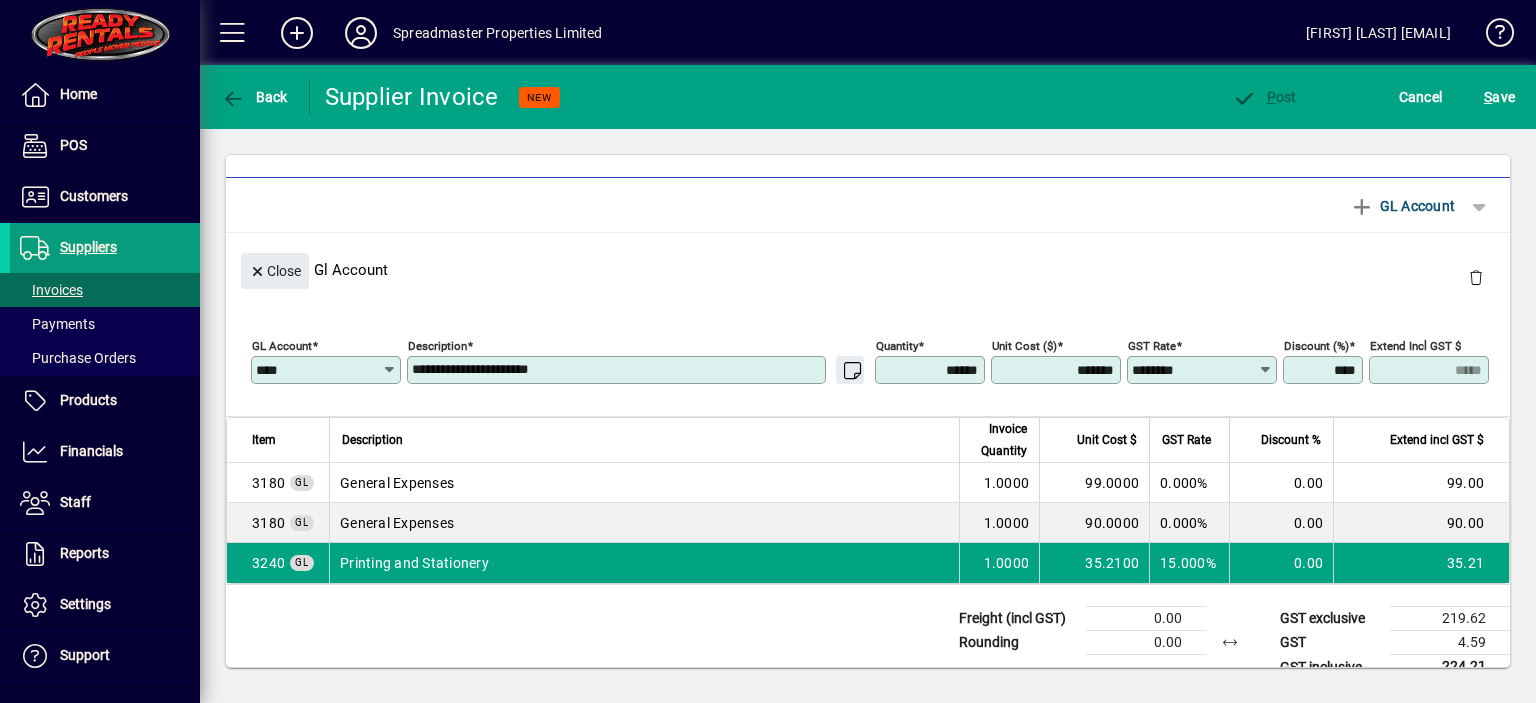 scroll, scrollTop: 91, scrollLeft: 0, axis: vertical 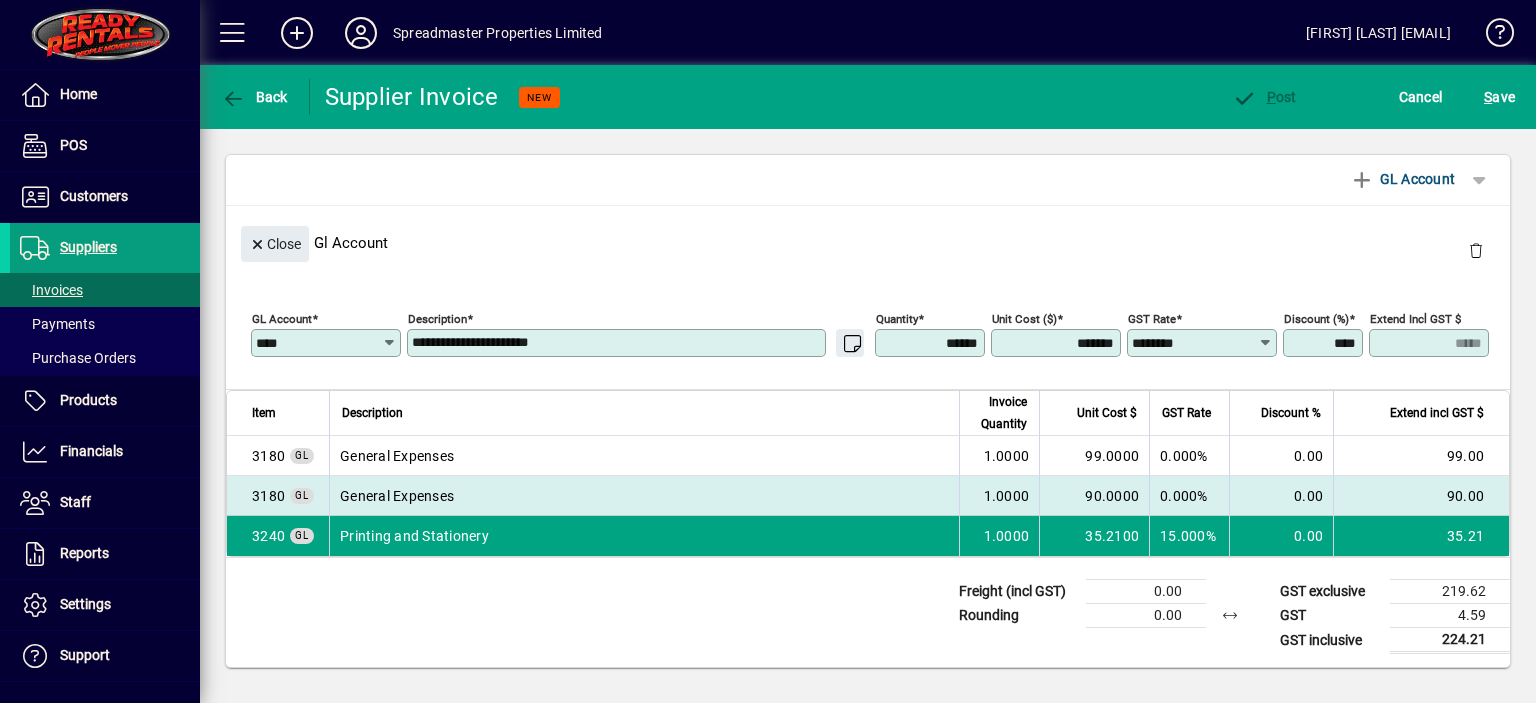 click on "90.0000" at bounding box center [1094, 496] 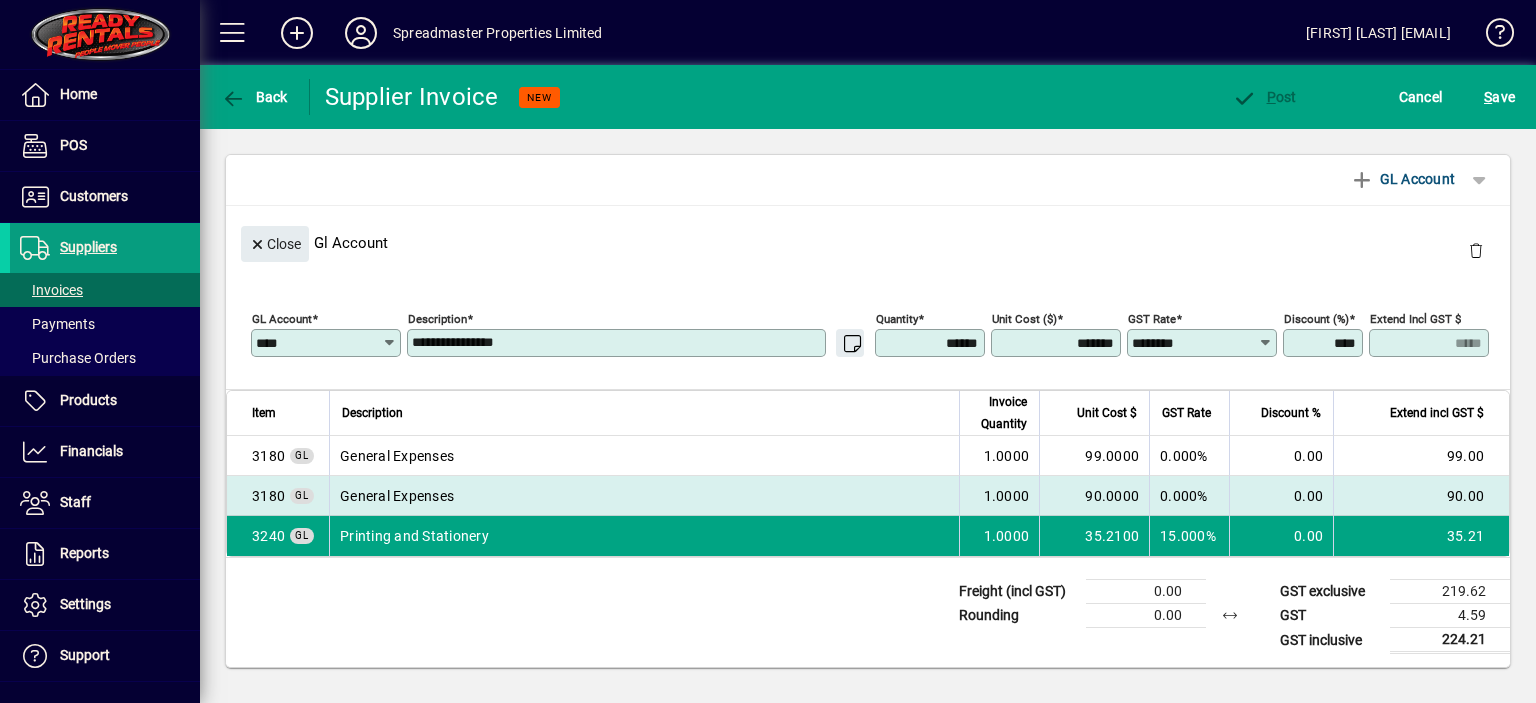 type on "****" 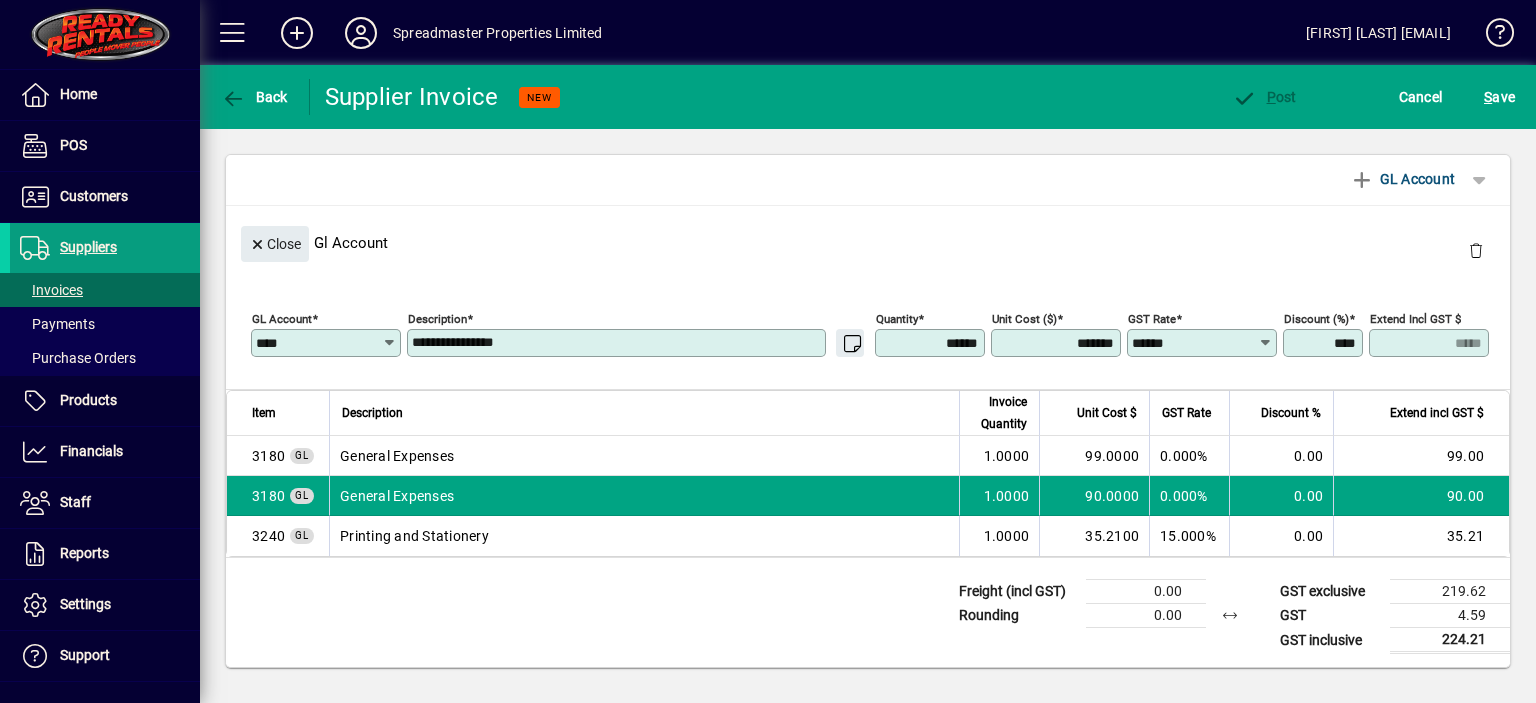 click on "*******" at bounding box center [1058, 343] 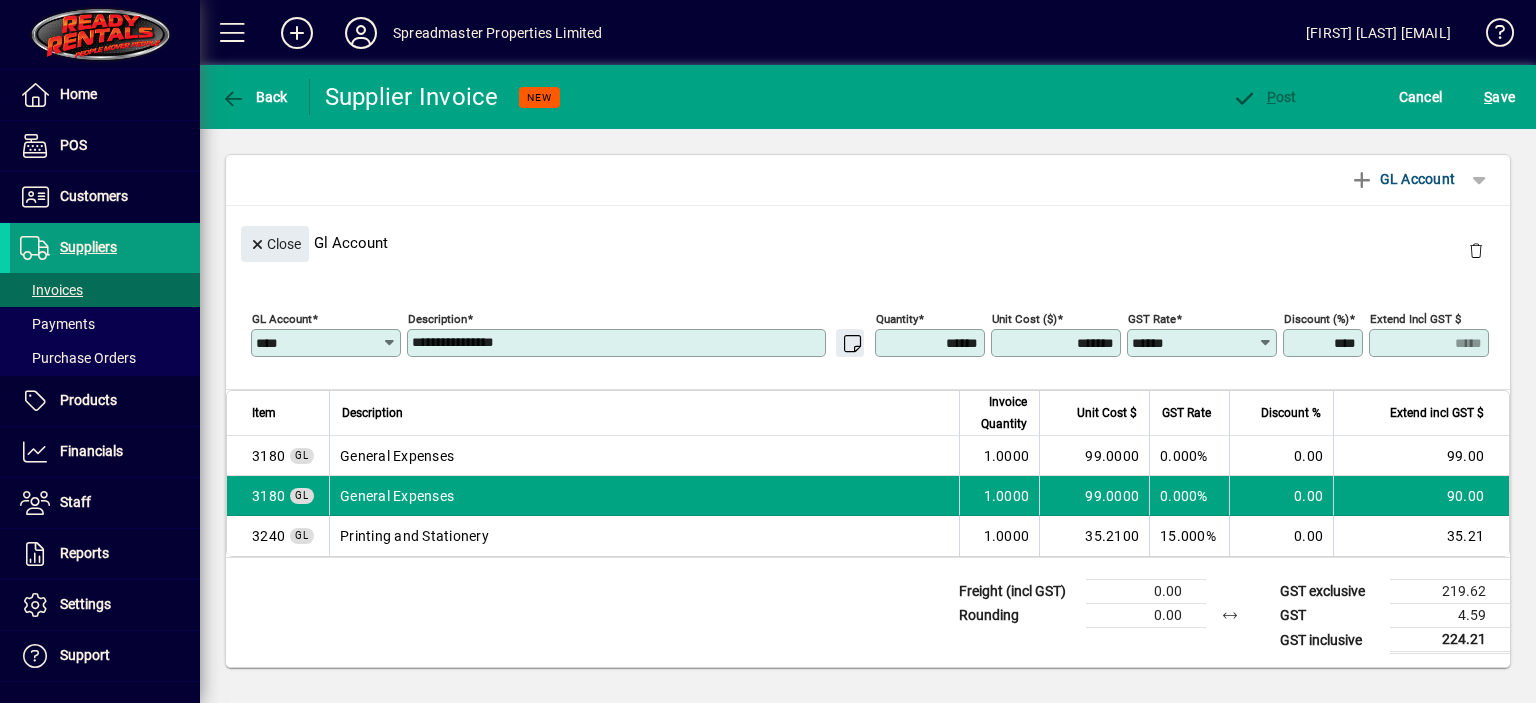 type on "*******" 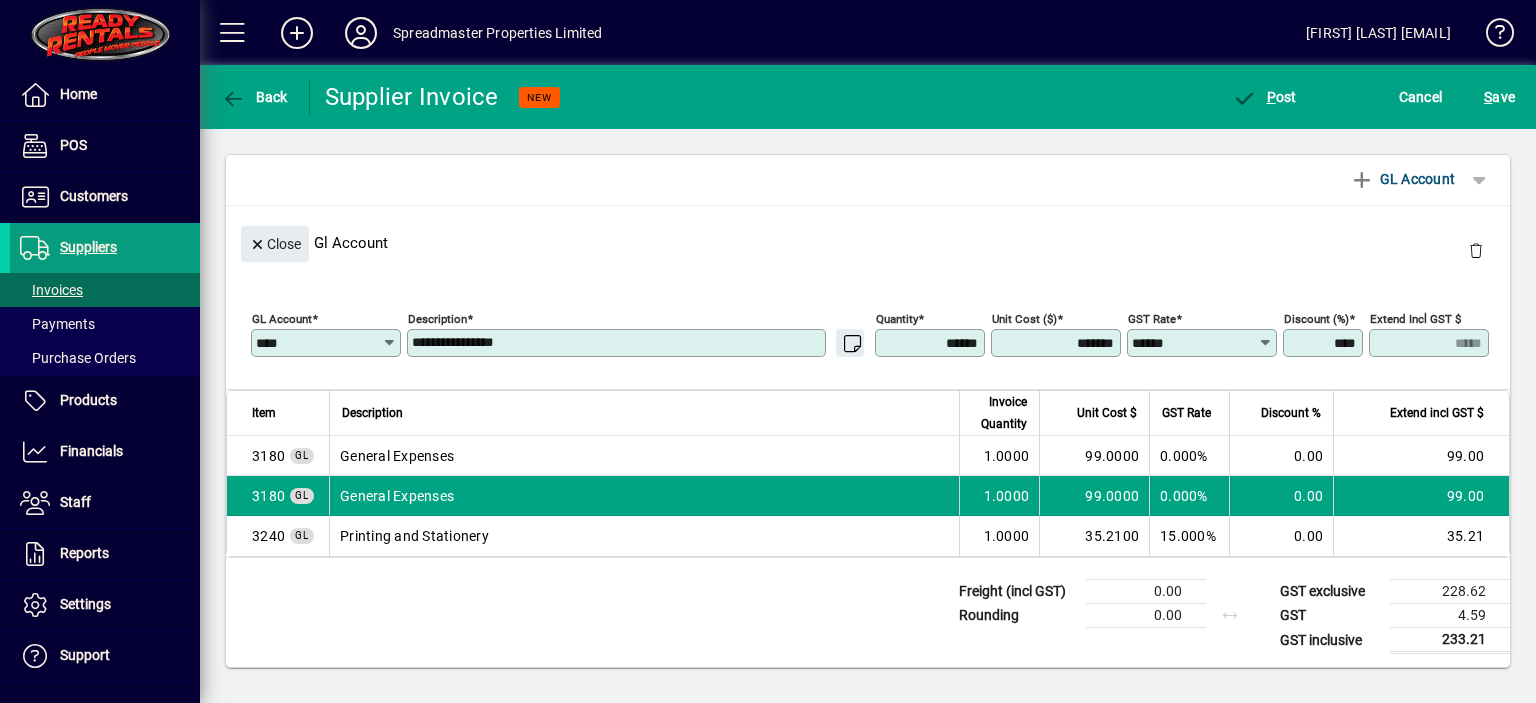 scroll, scrollTop: 0, scrollLeft: 0, axis: both 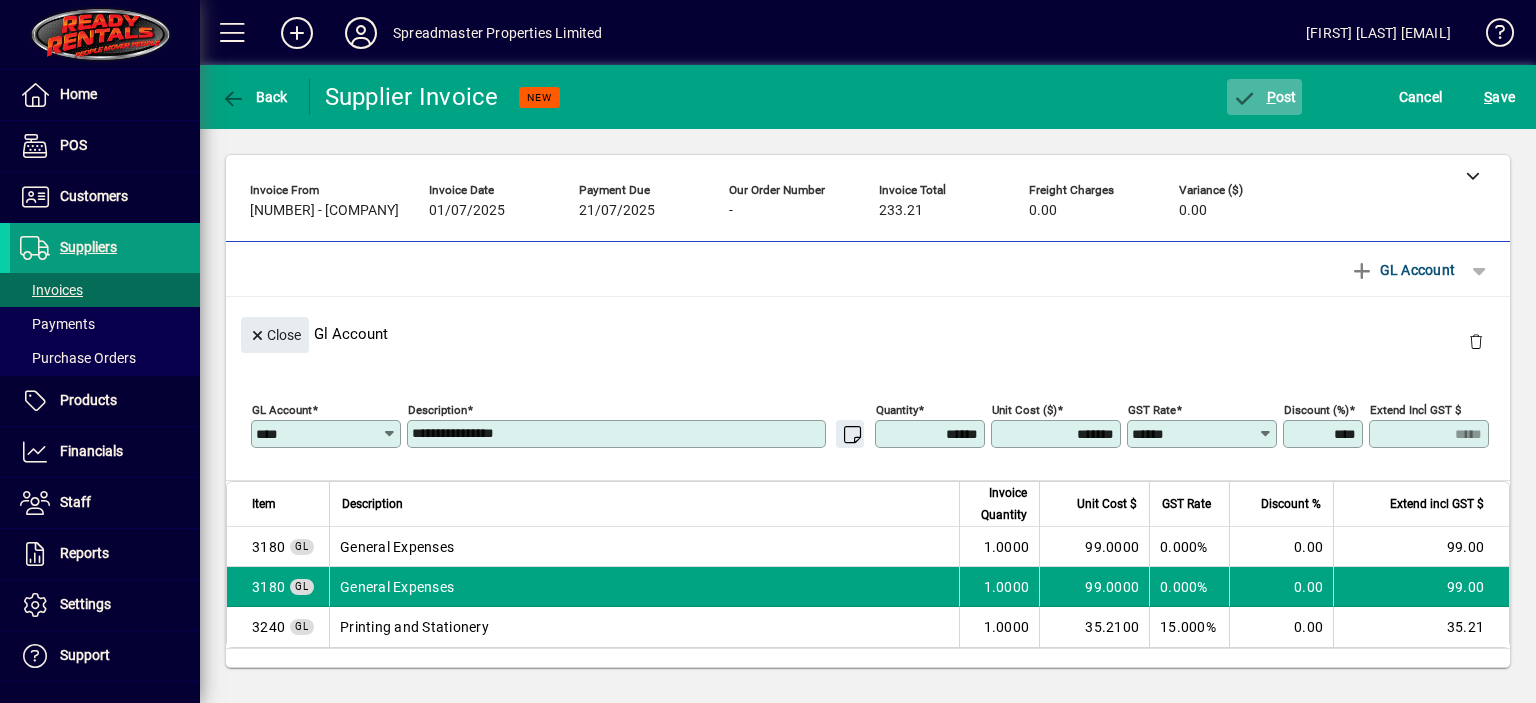 click on "P ost" 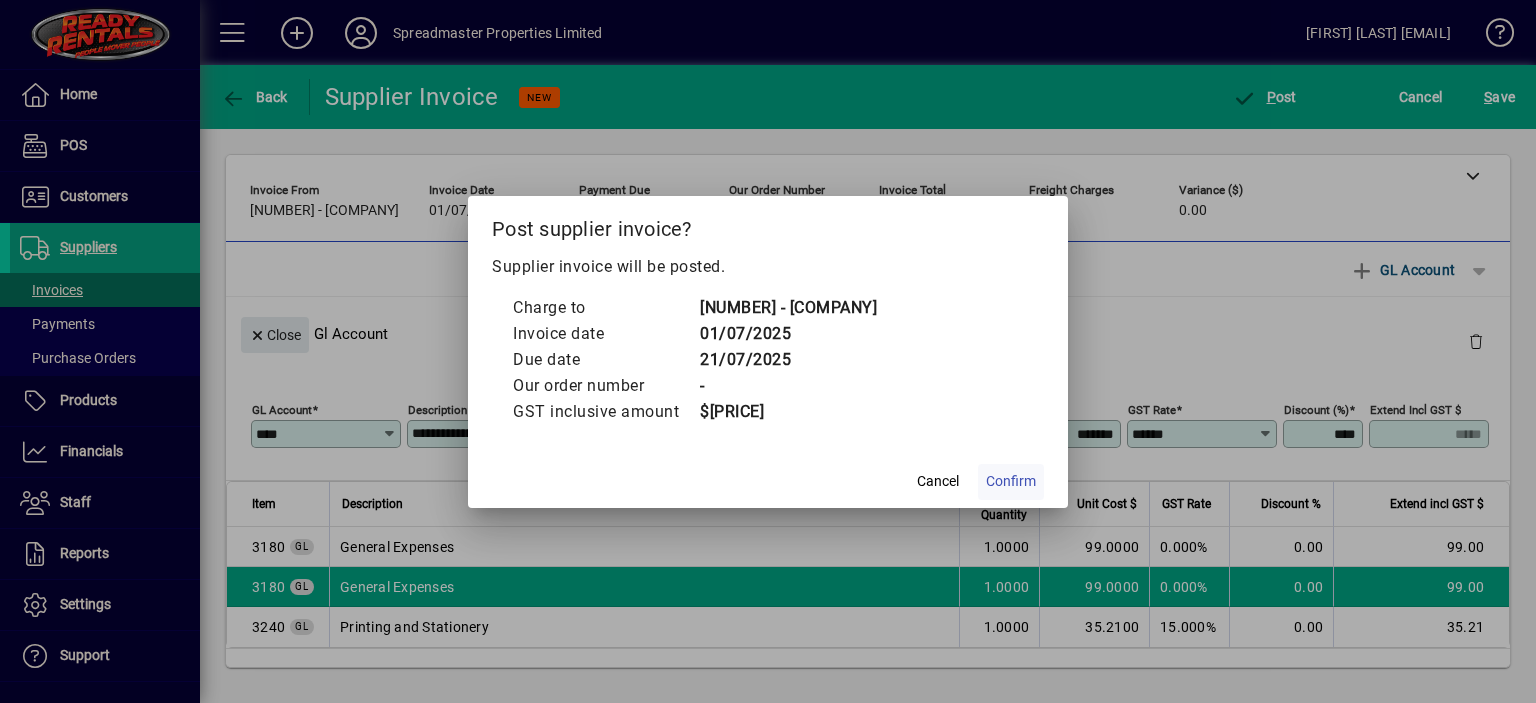 click on "Confirm" 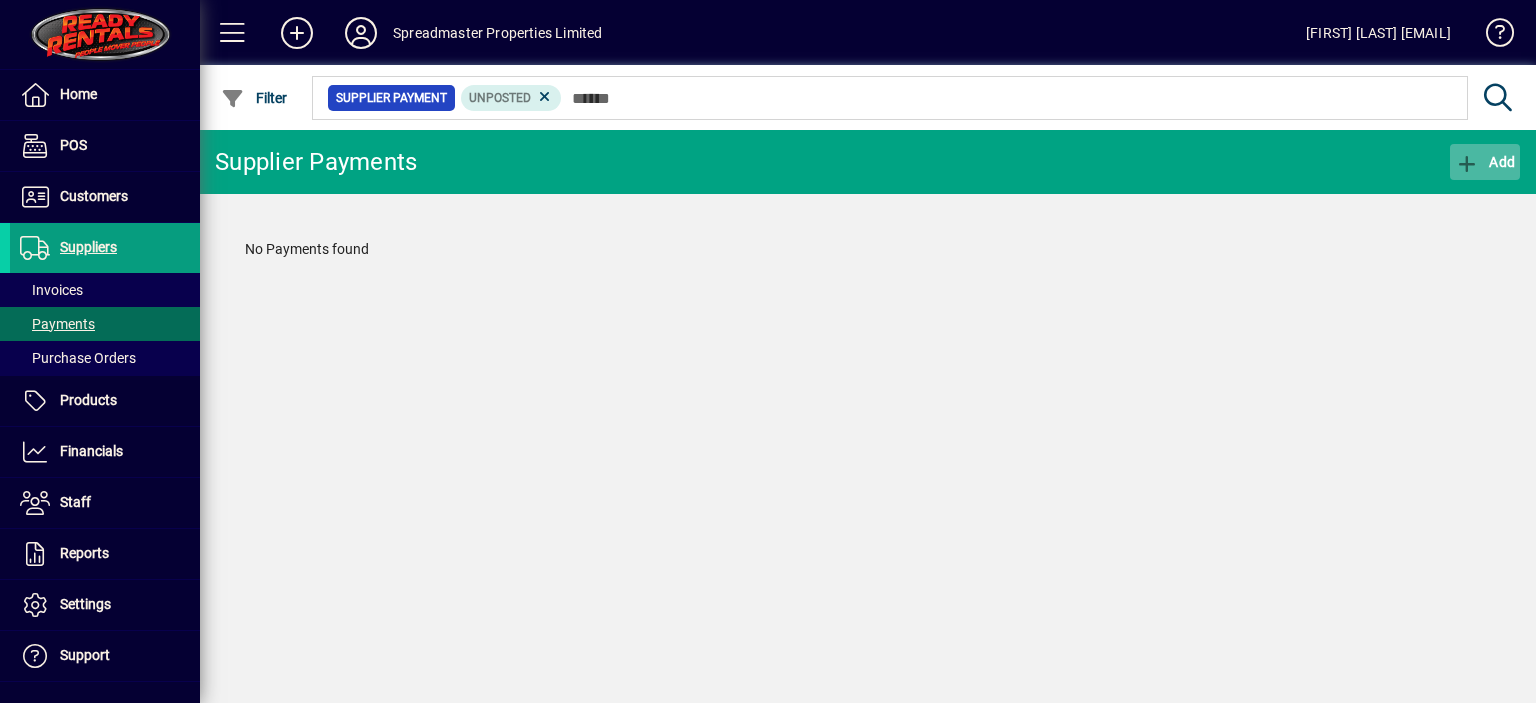 click on "Add" 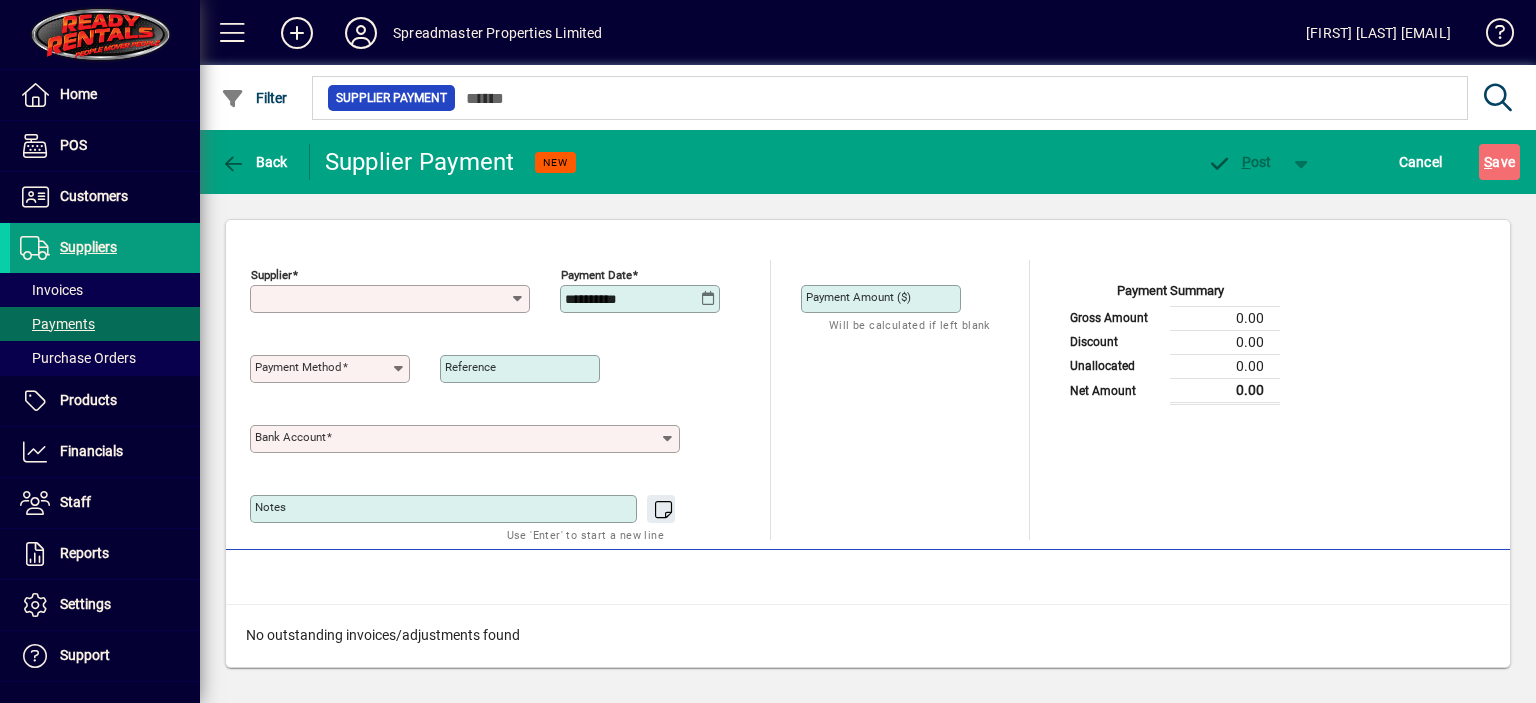 type on "**********" 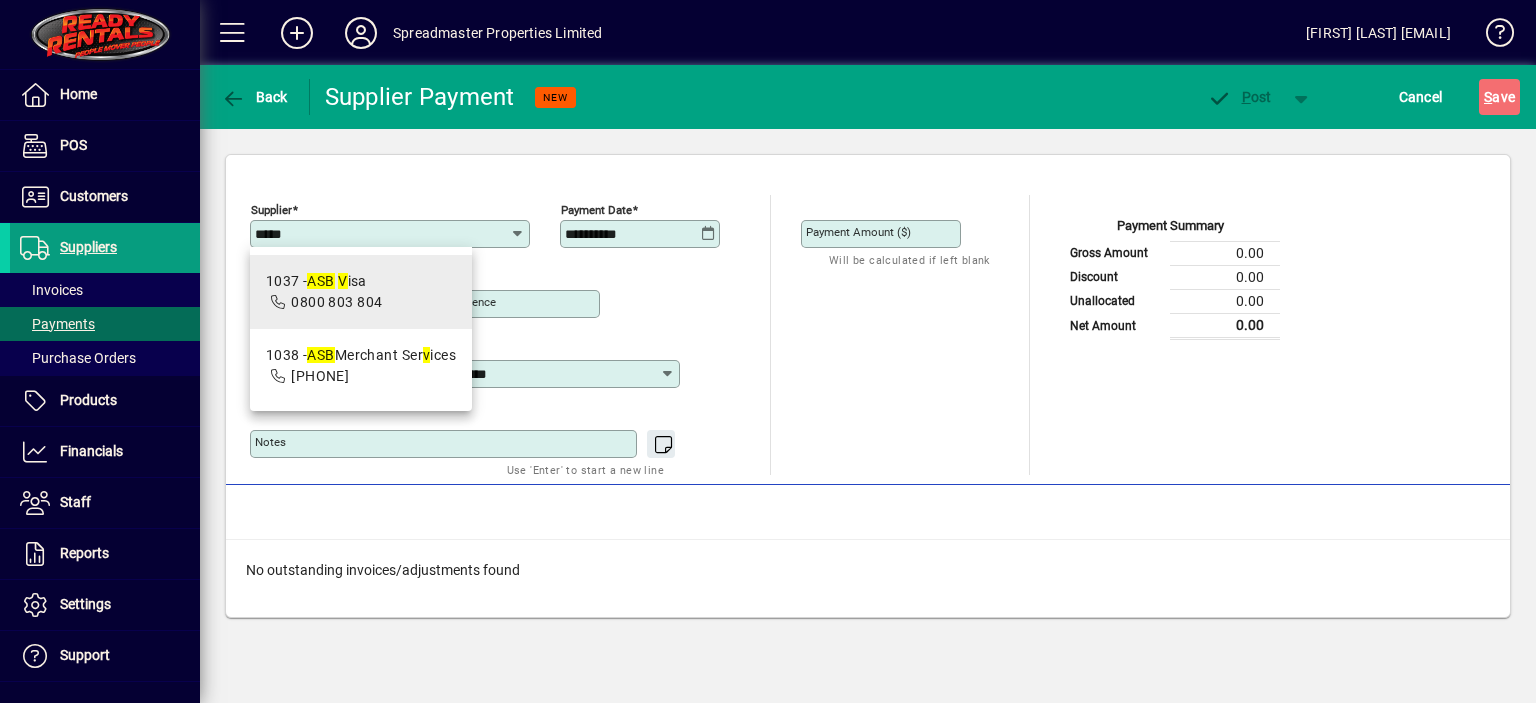 click on "ASB" at bounding box center [320, 281] 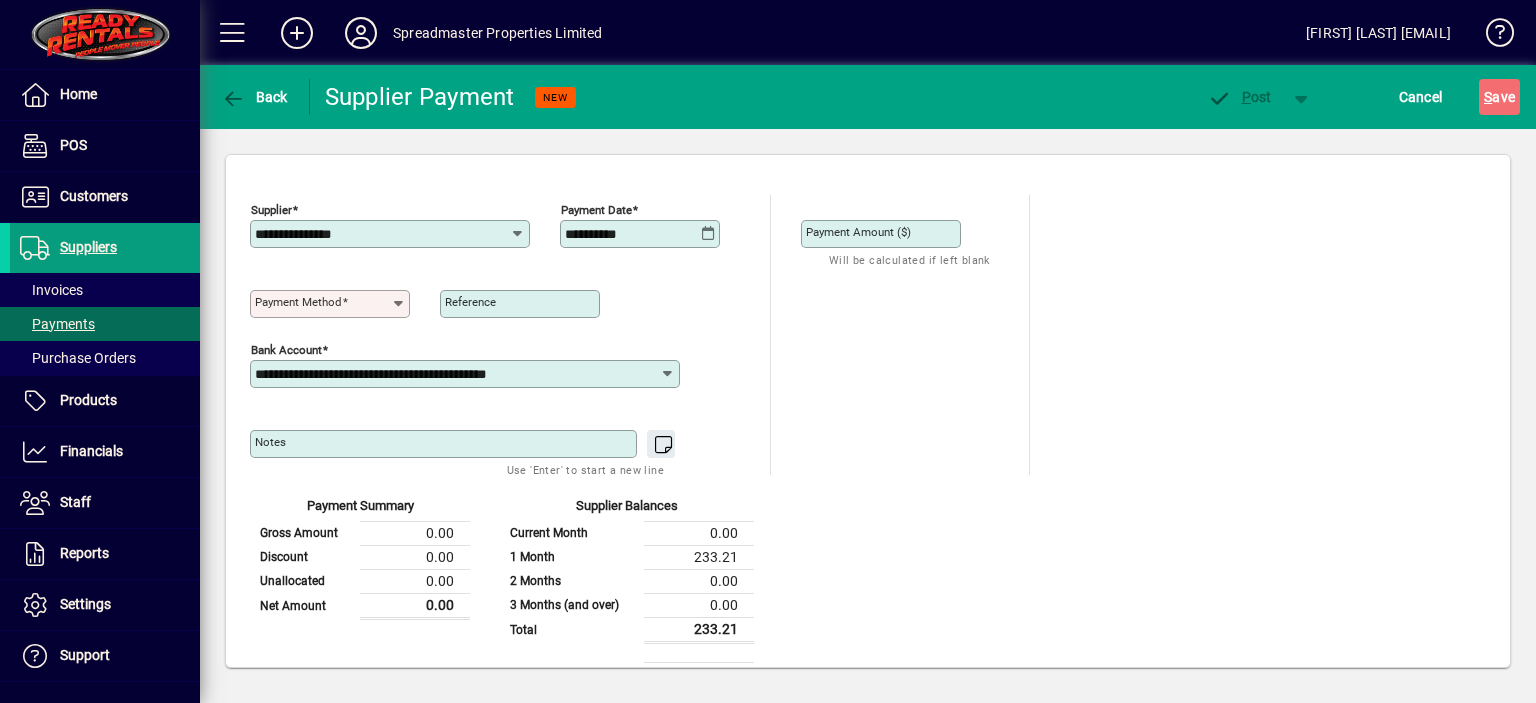 type on "**********" 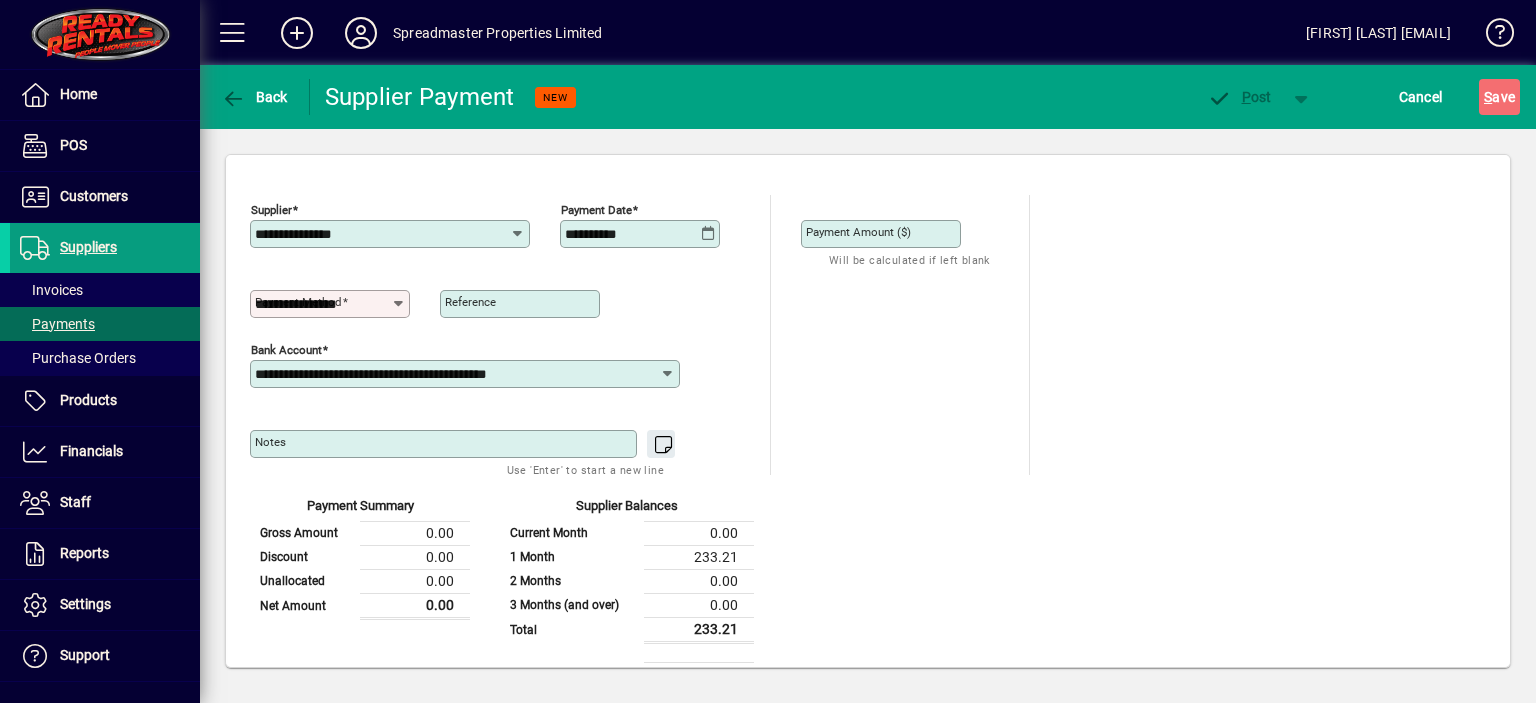 type 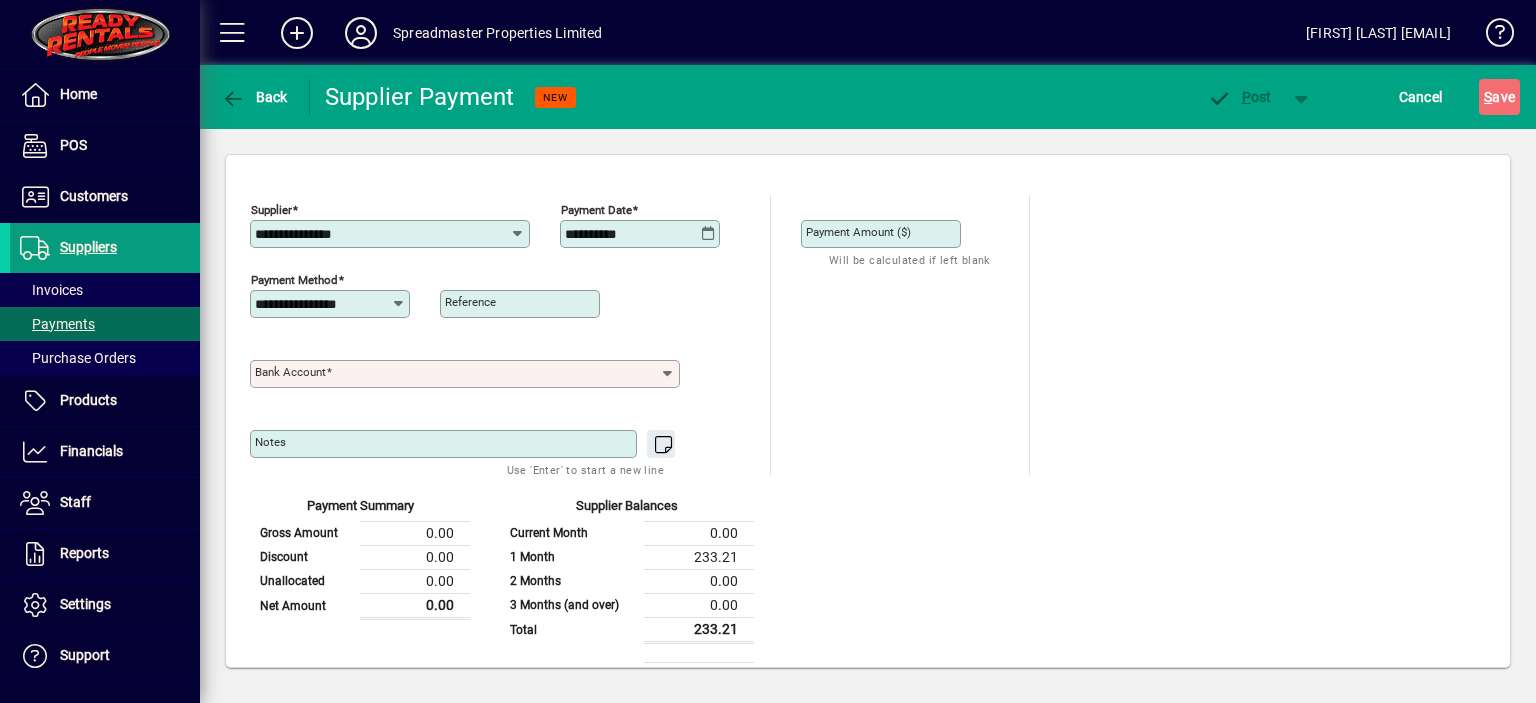 click 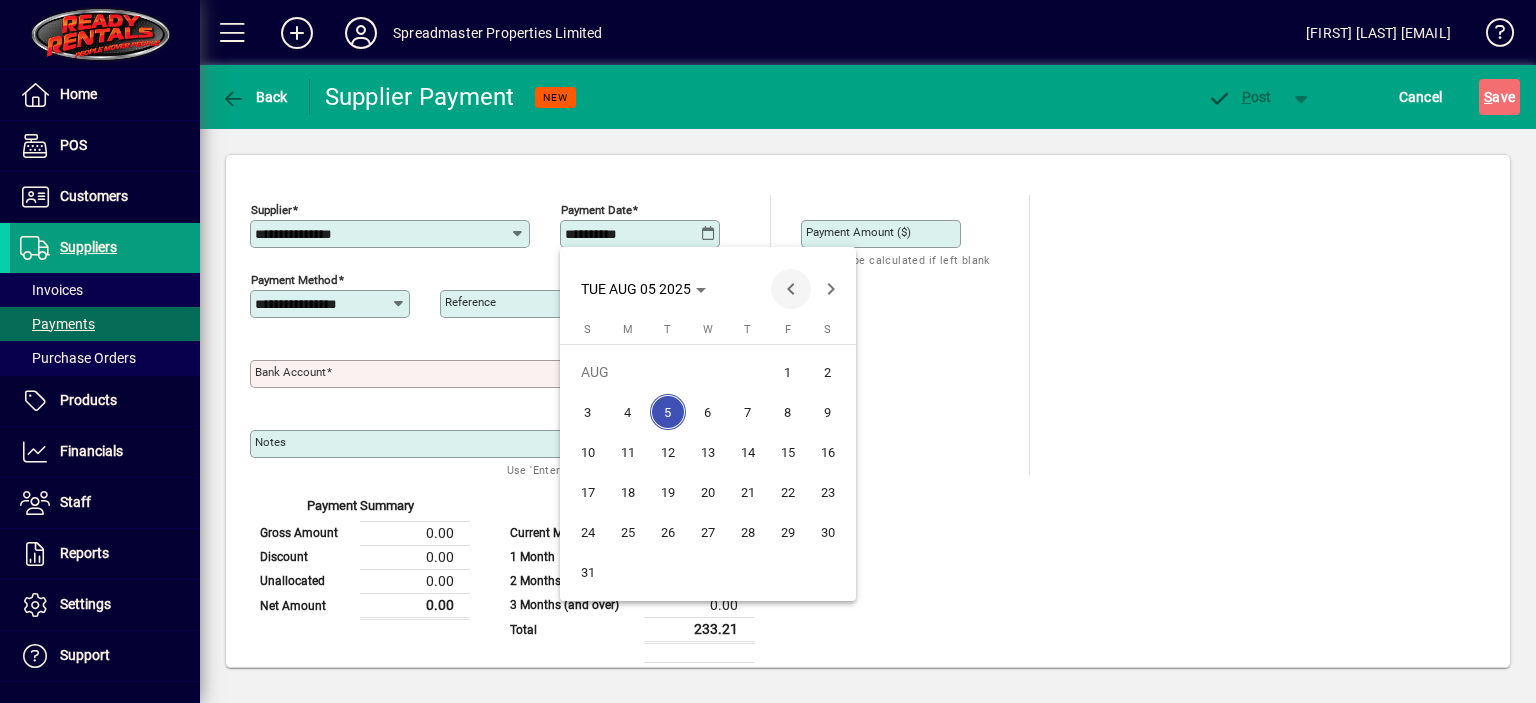 click at bounding box center [791, 289] 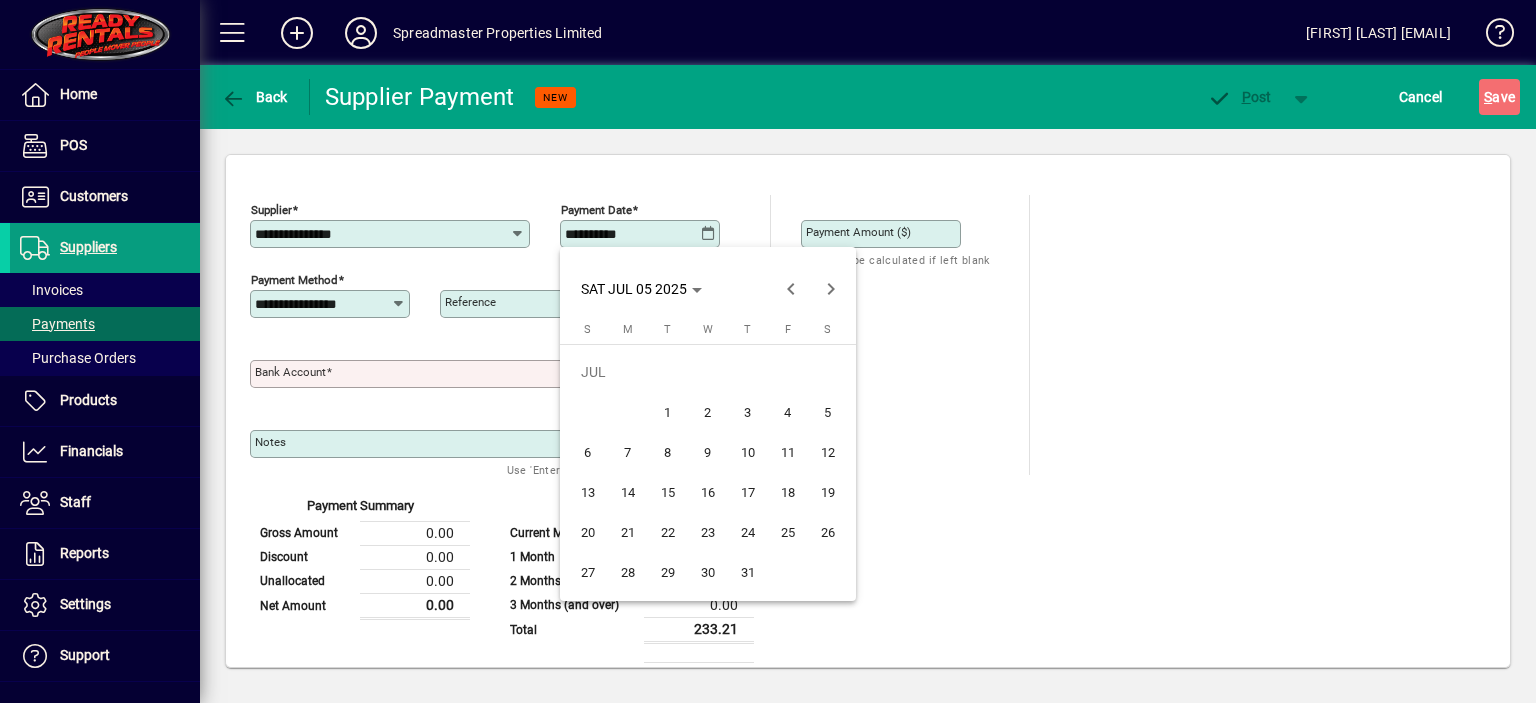 click on "21" at bounding box center (628, 532) 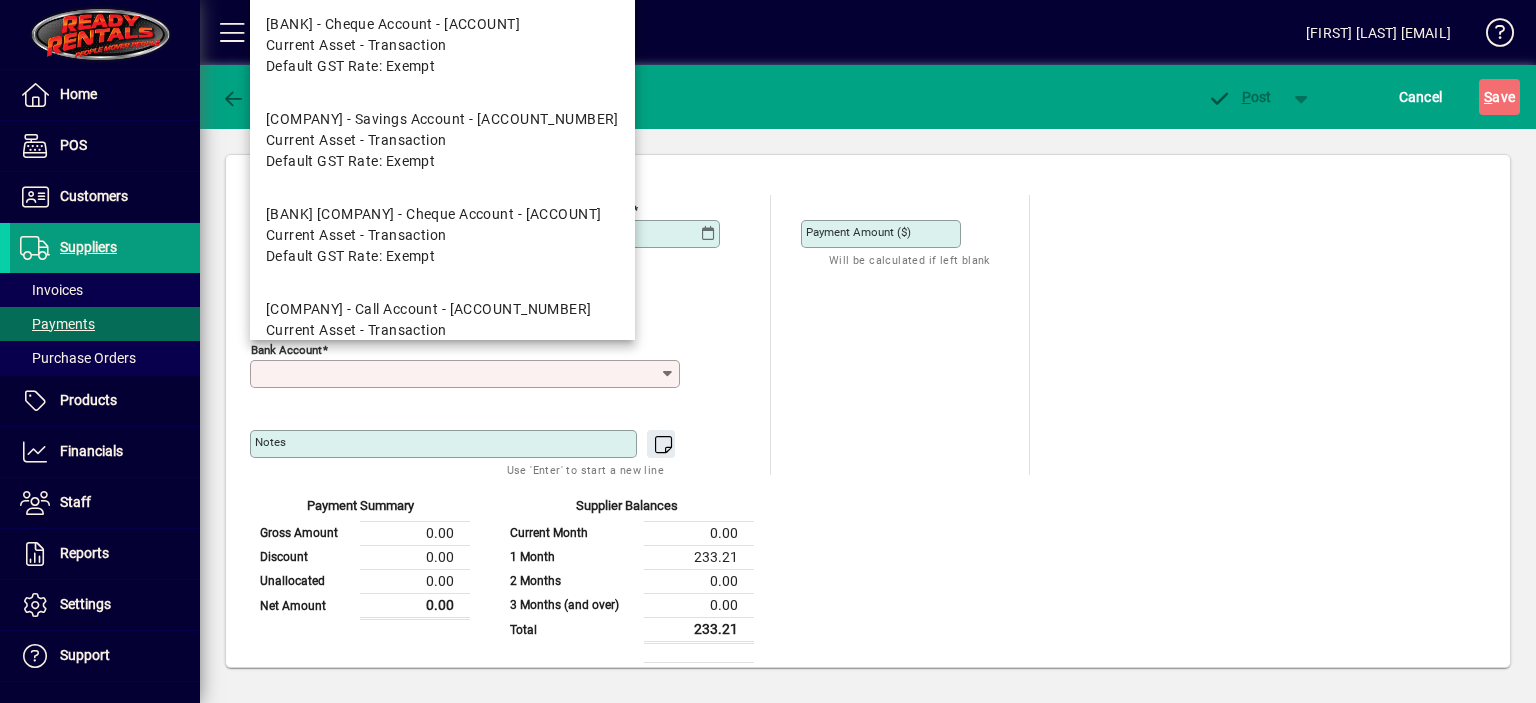 click on "Bank Account" at bounding box center (457, 374) 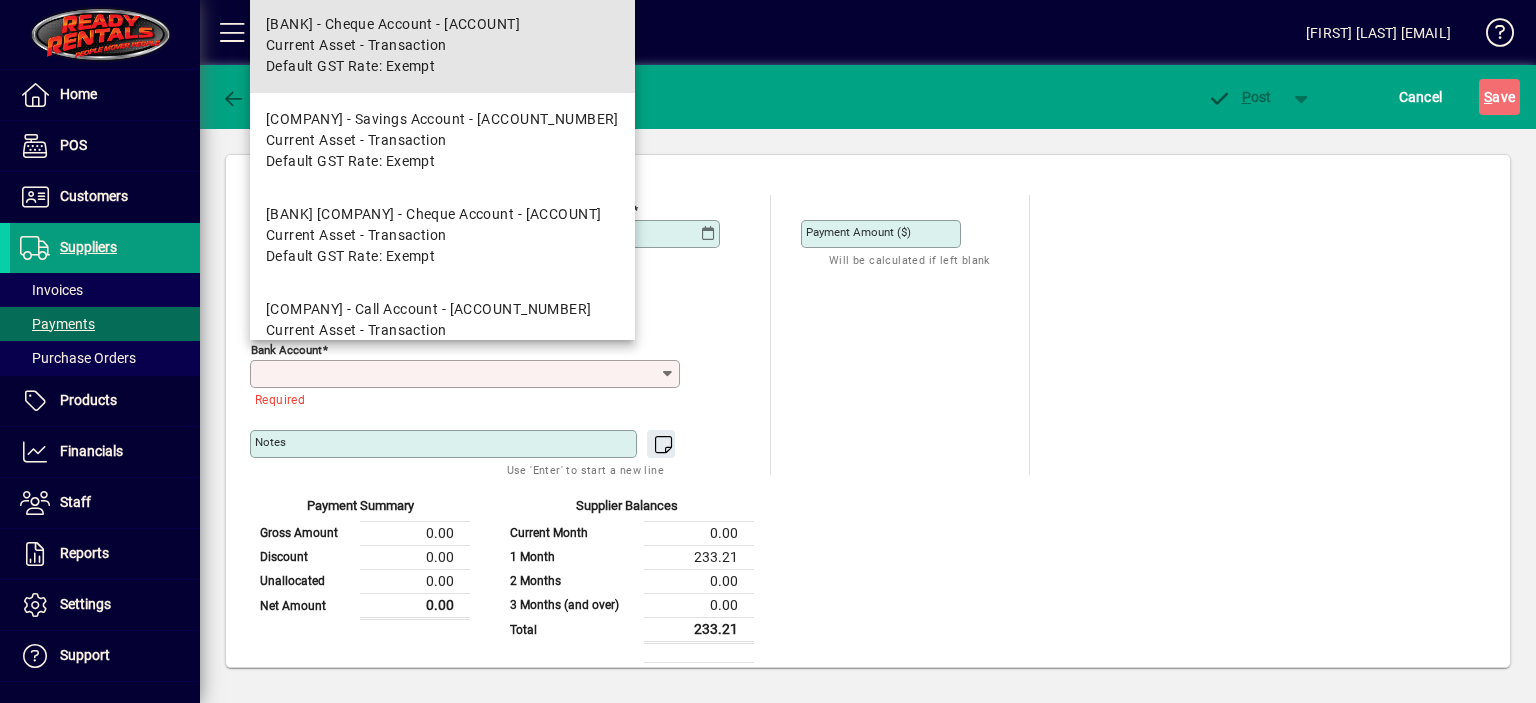 click on "Current Asset - Transaction" at bounding box center (393, 45) 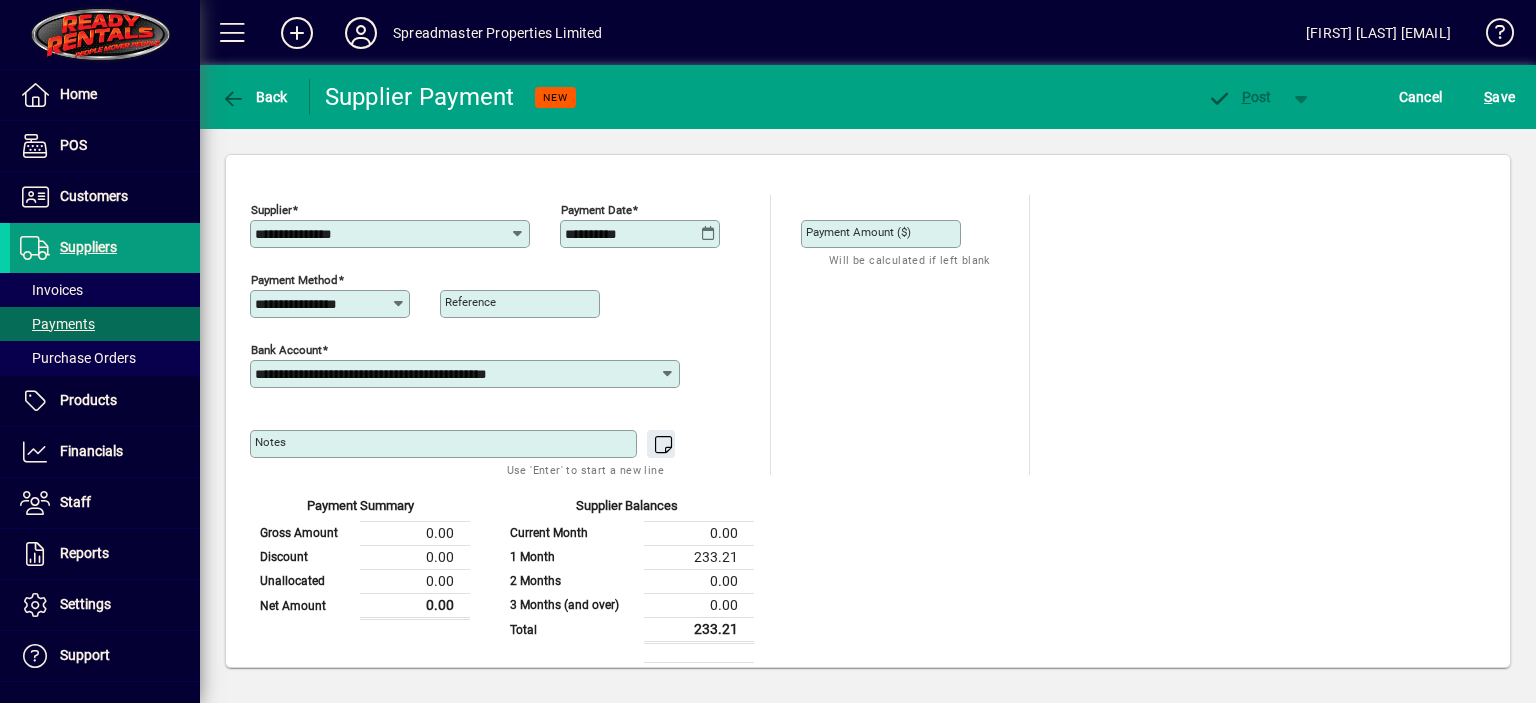 click on "Payment Amount ($)" at bounding box center [883, 234] 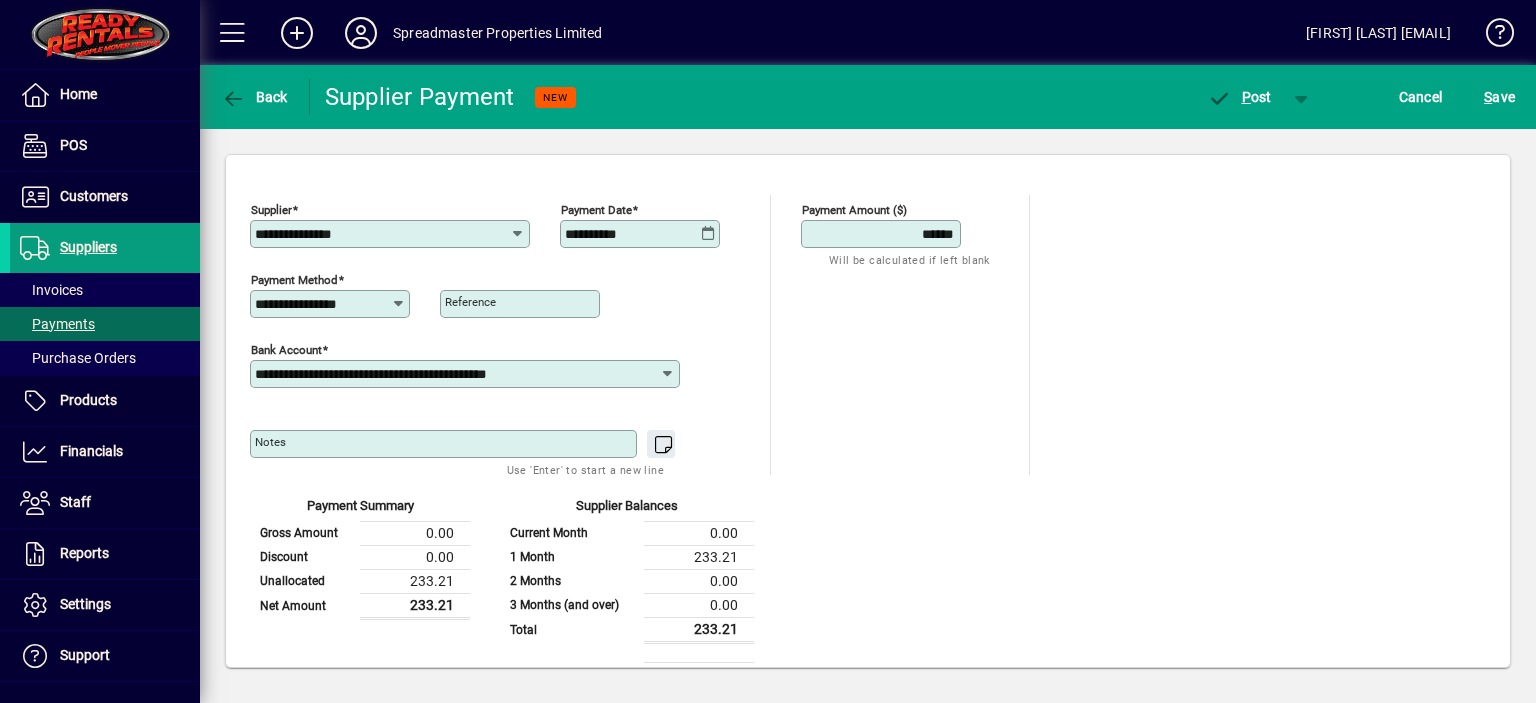 type on "******" 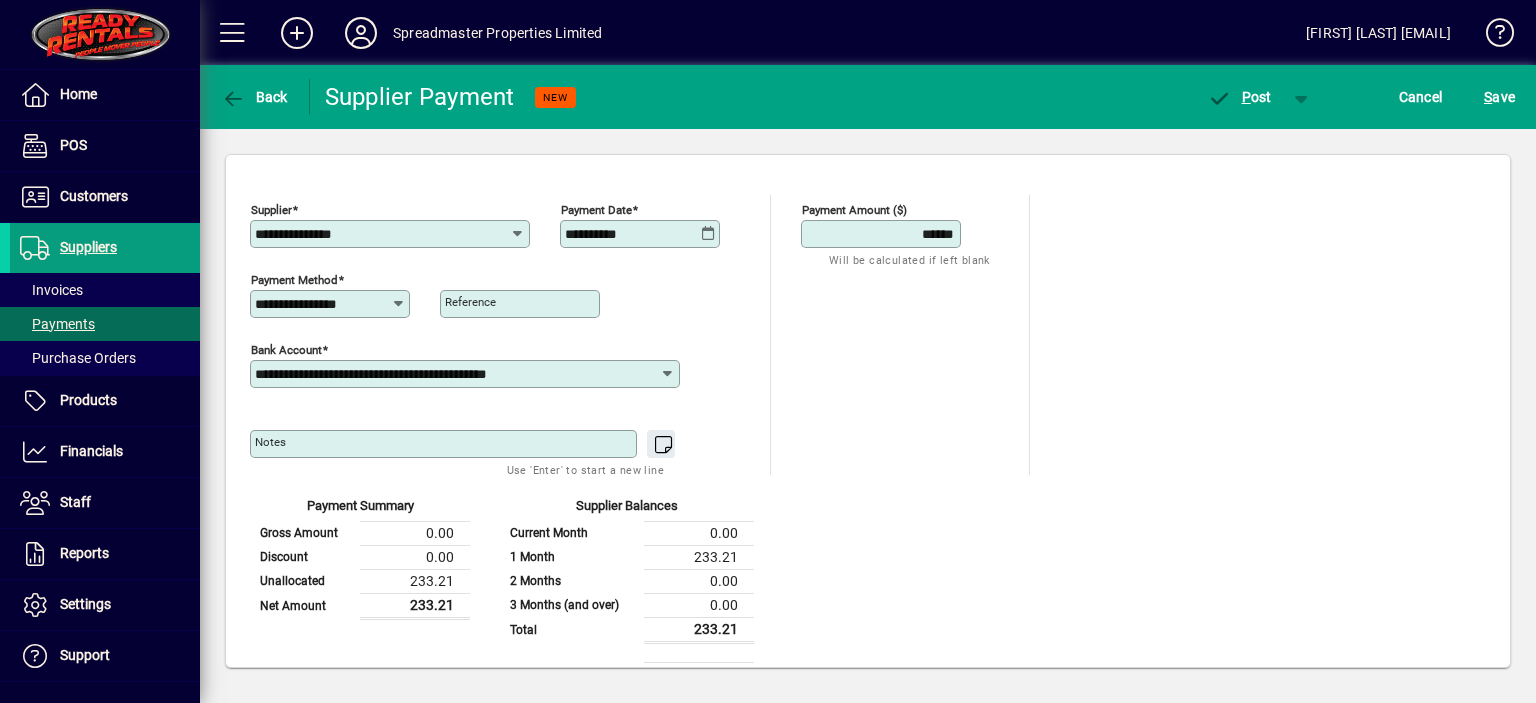 scroll, scrollTop: 184, scrollLeft: 0, axis: vertical 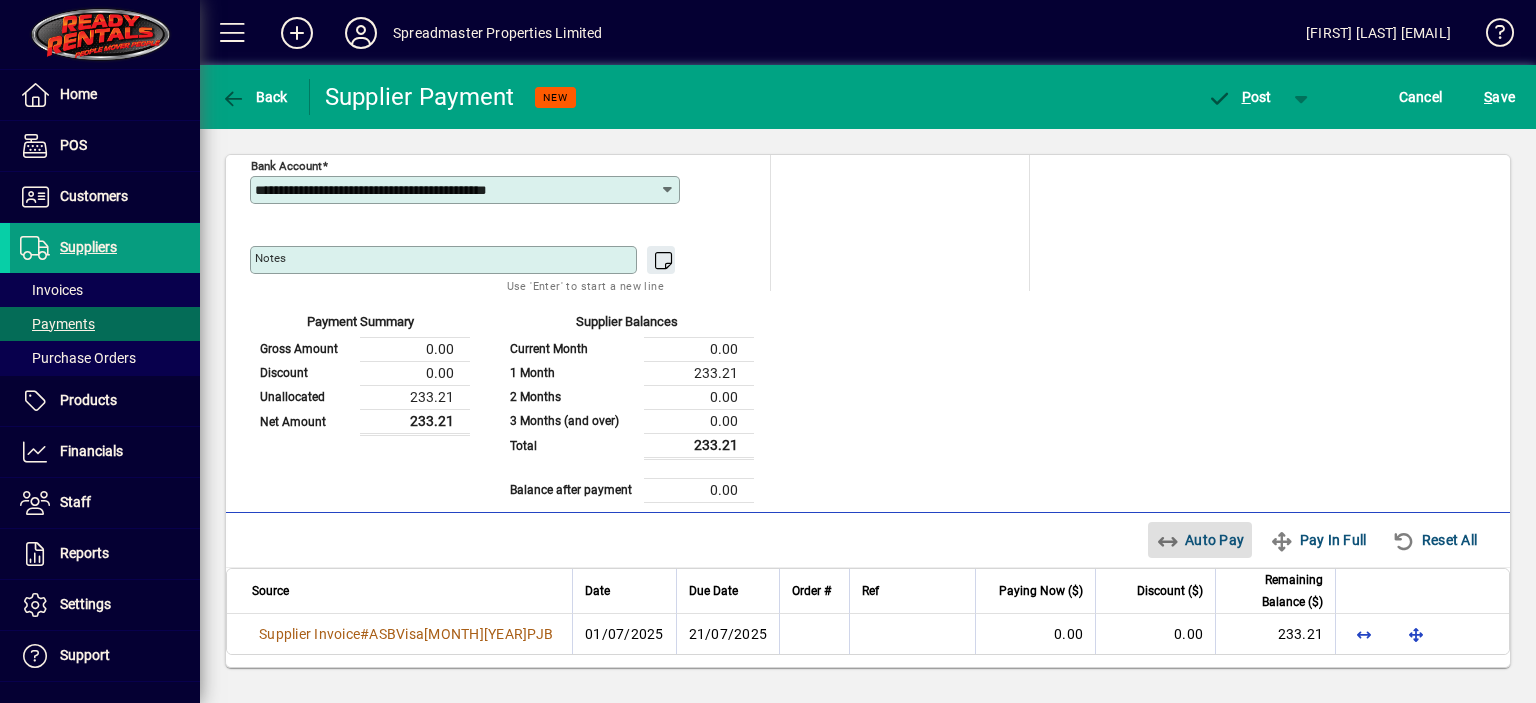 type 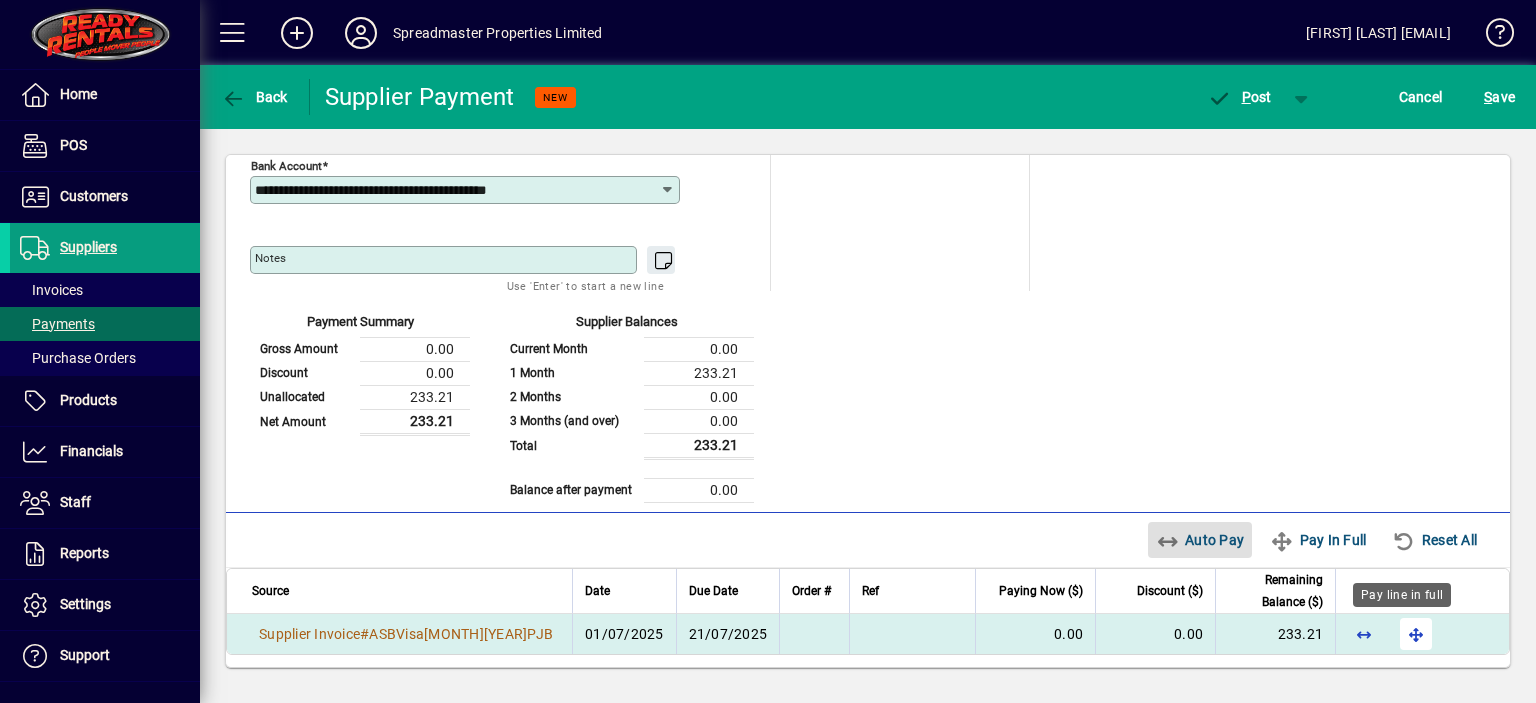 click at bounding box center [1416, 634] 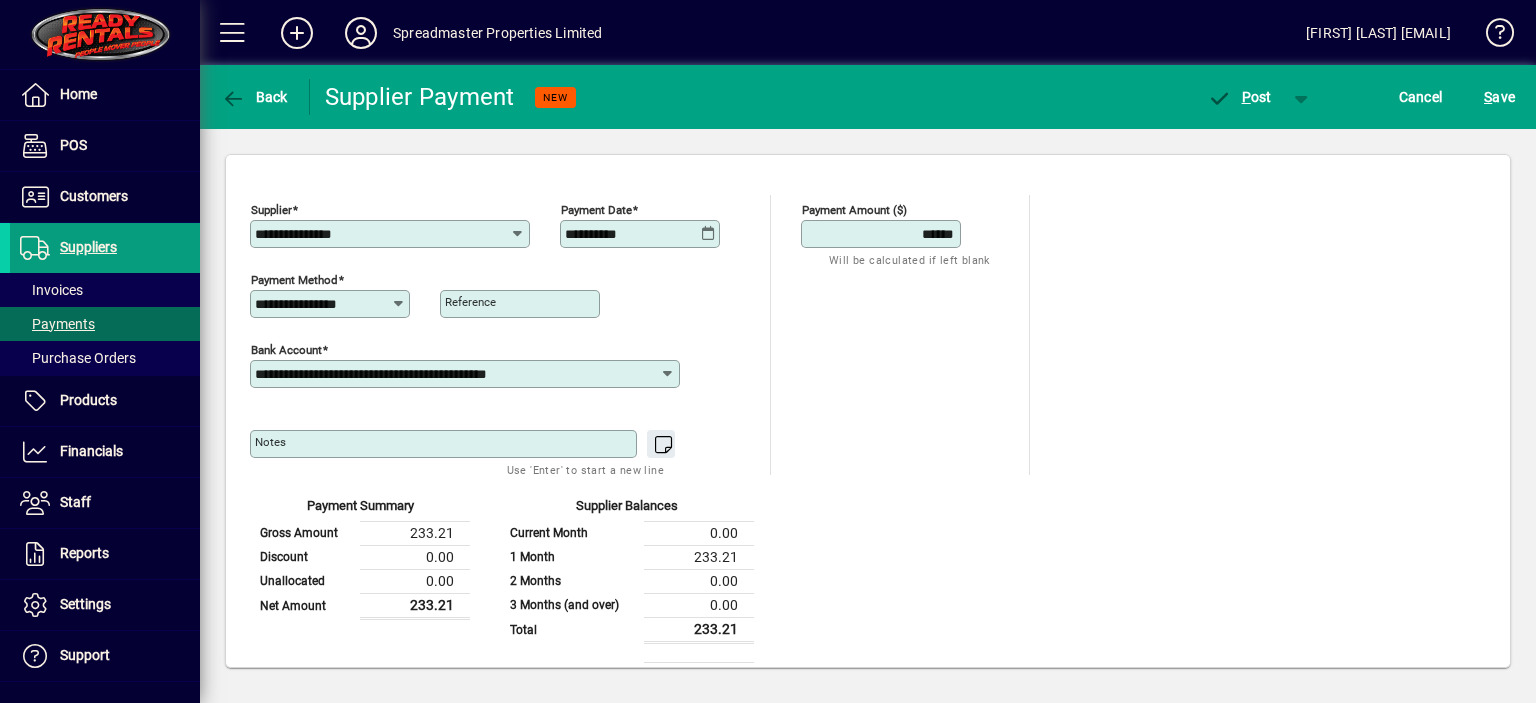 scroll, scrollTop: 0, scrollLeft: 0, axis: both 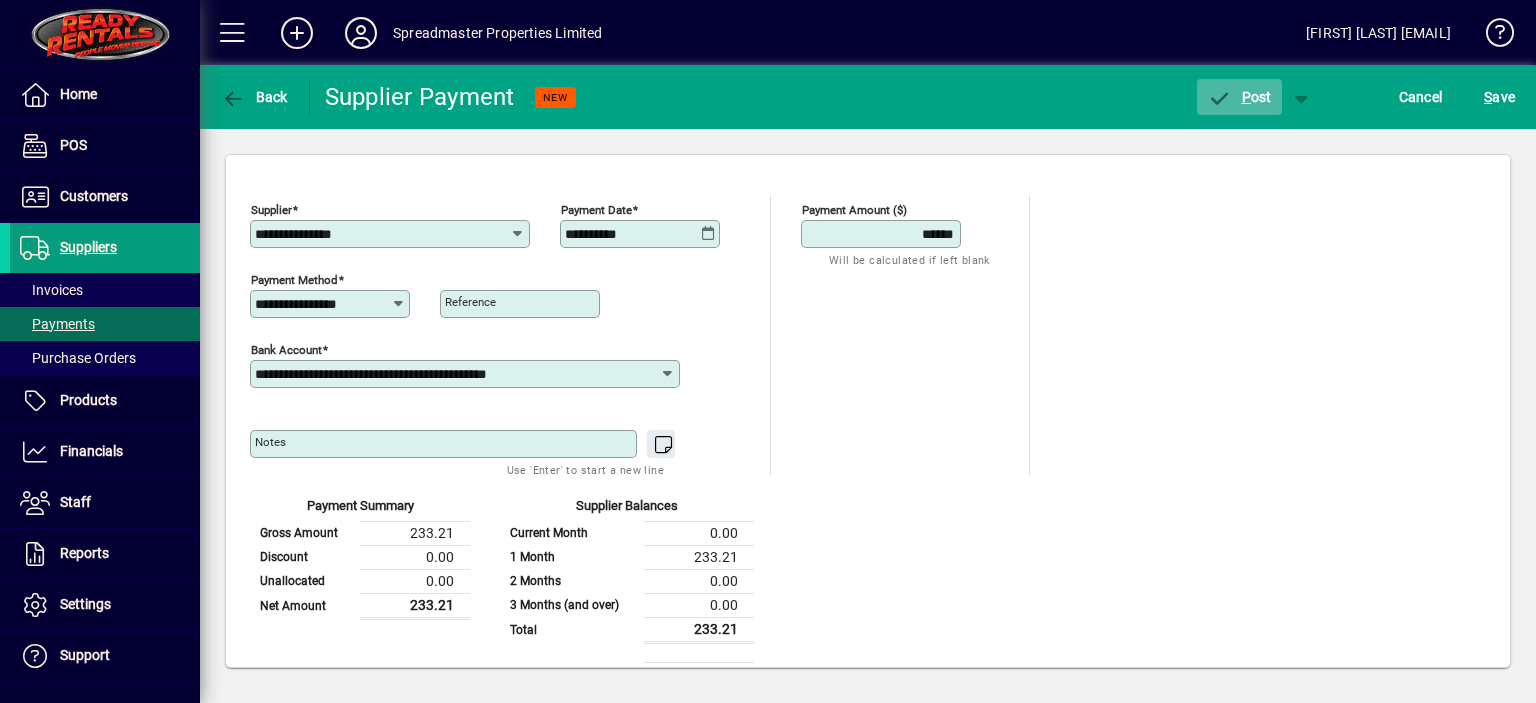click on "P ost" 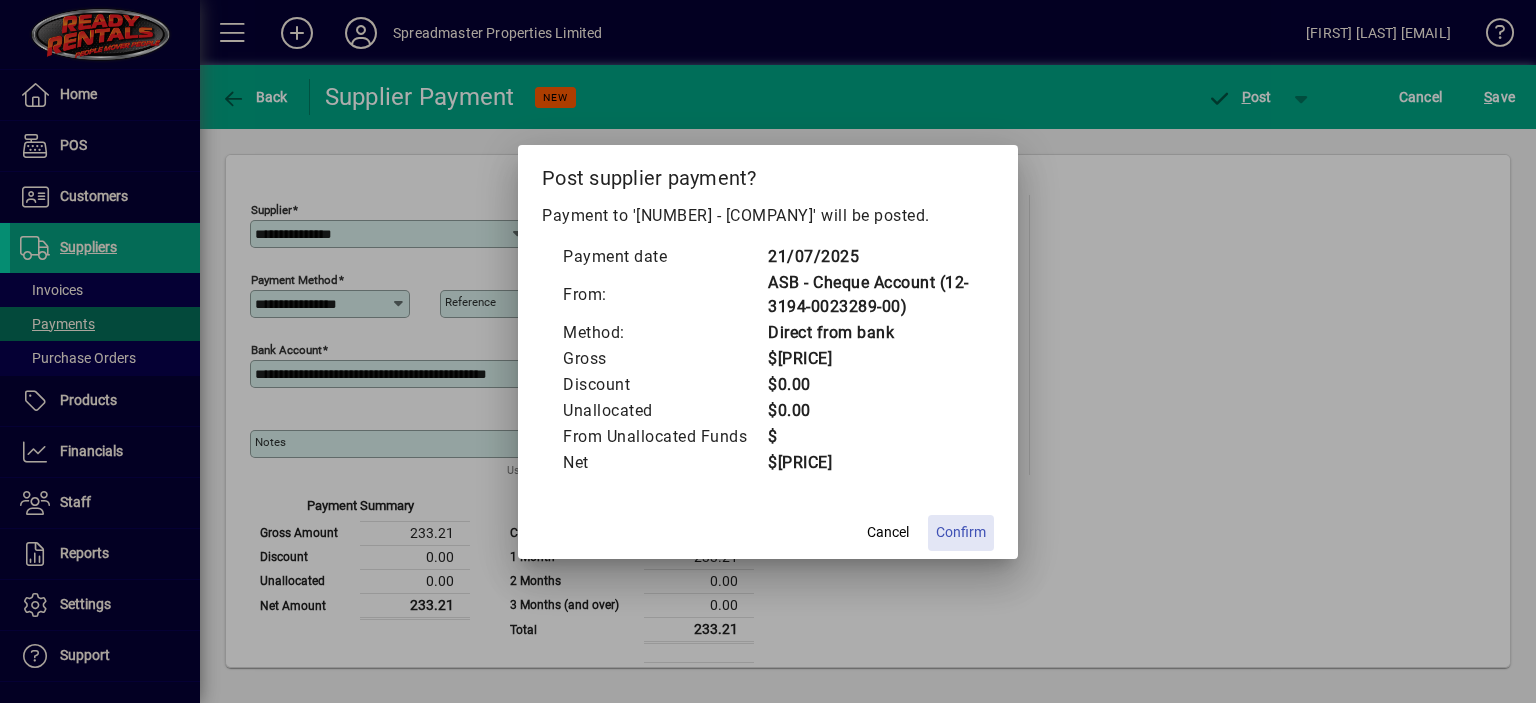 click on "Confirm" 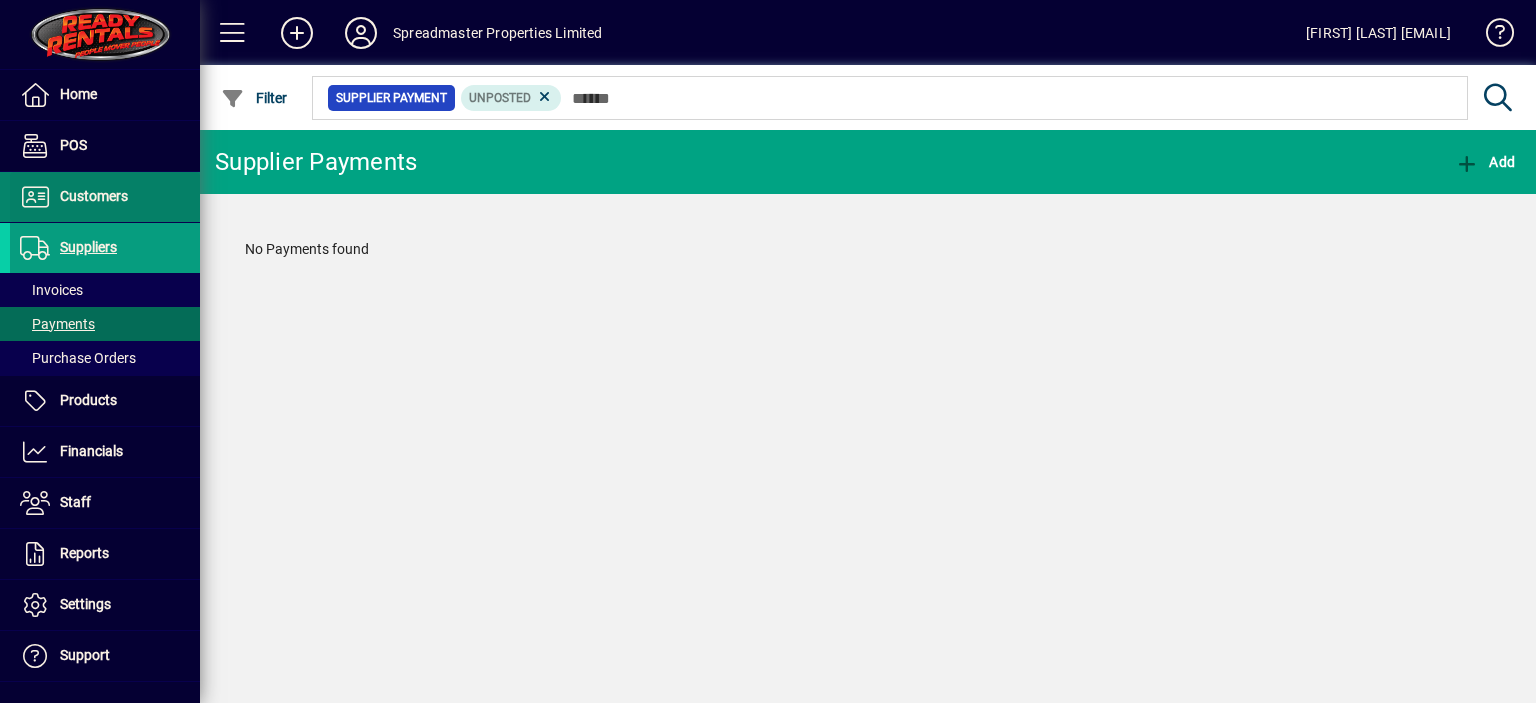 click on "Customers" at bounding box center (94, 196) 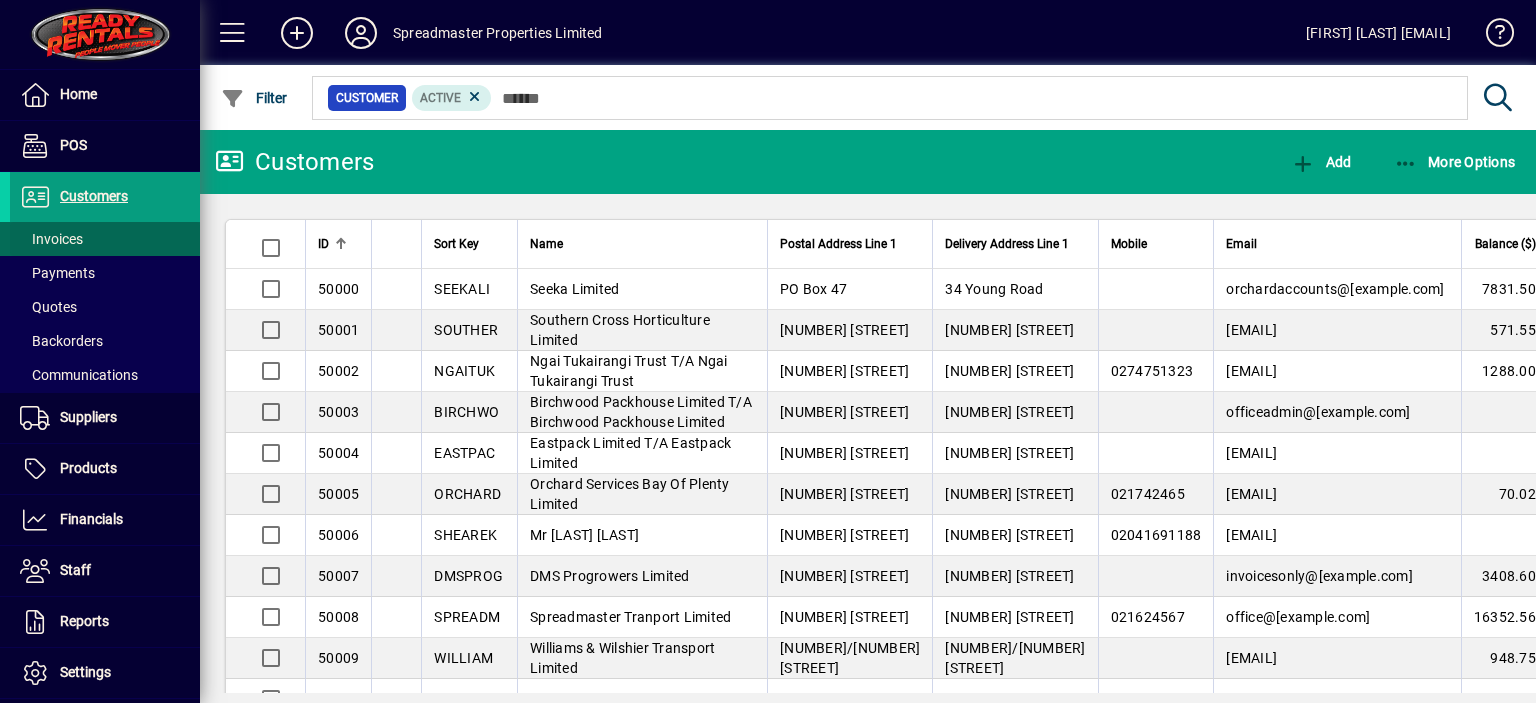 click on "Invoices" at bounding box center (51, 239) 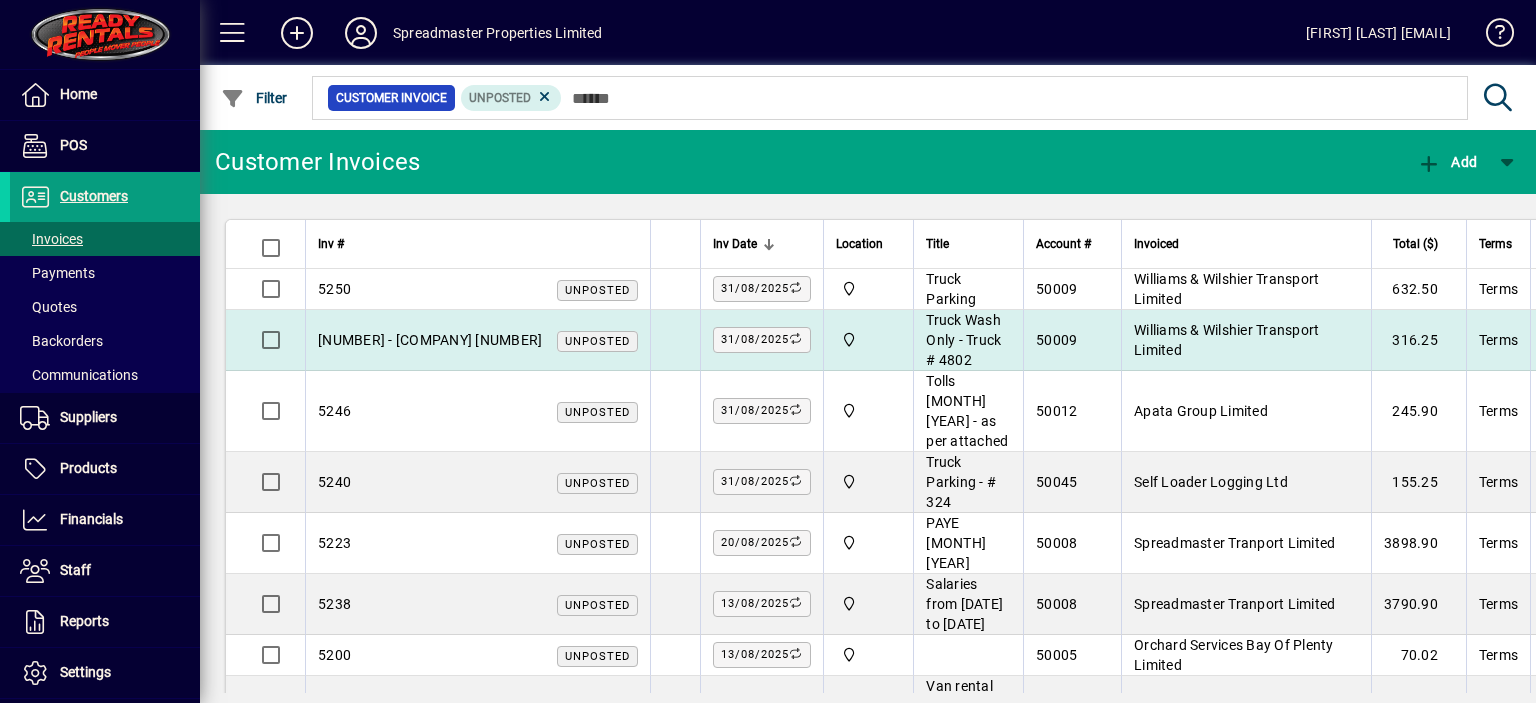 click on "Williams & Wilshier Transport Limited" at bounding box center [1246, 340] 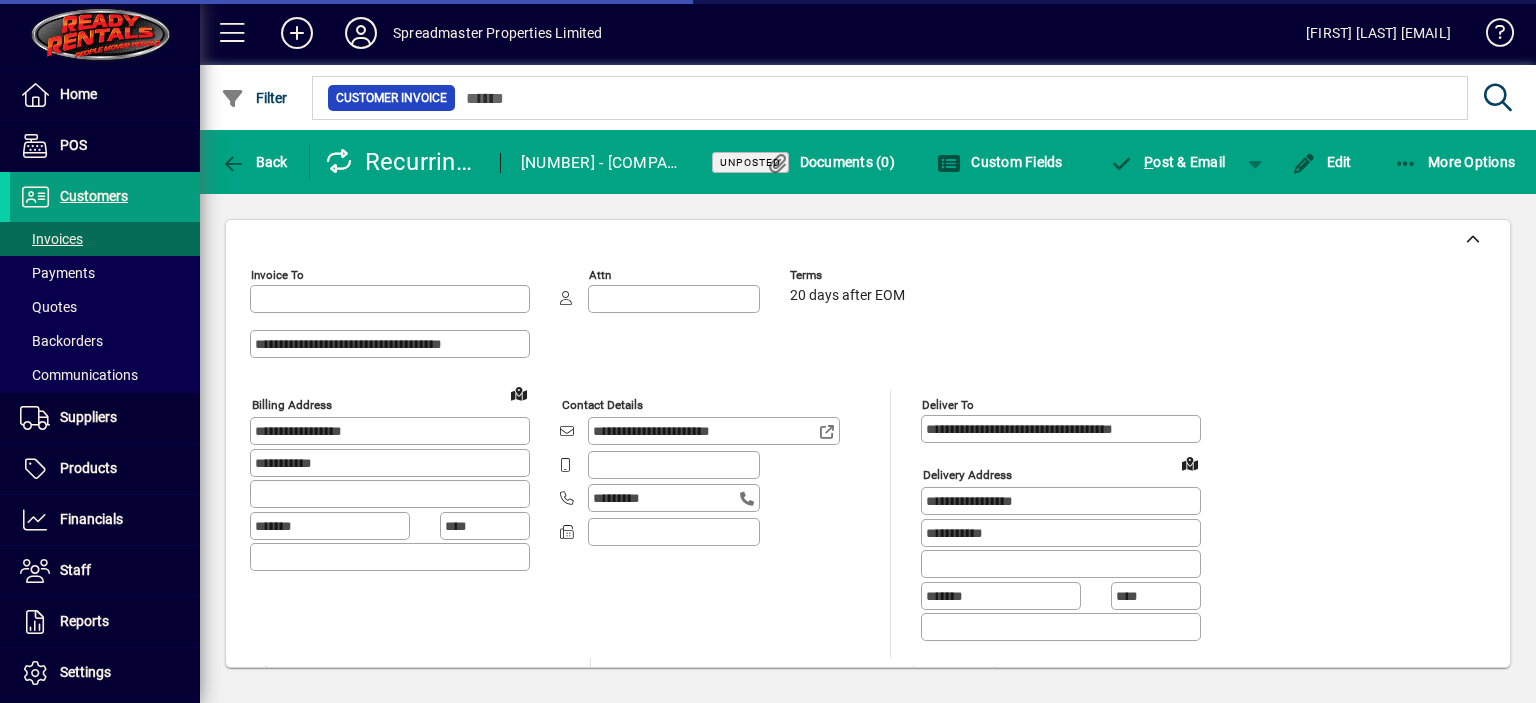 type on "**********" 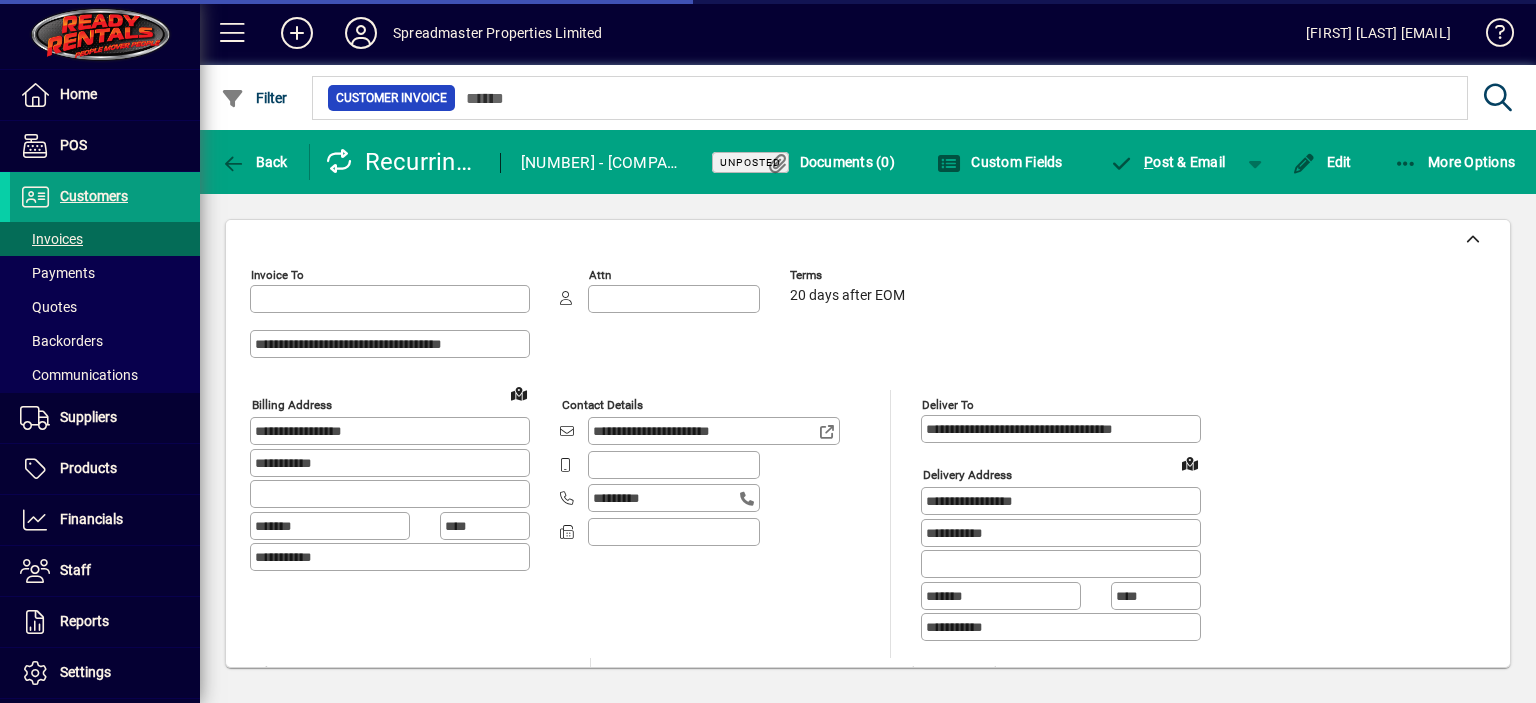 type on "**********" 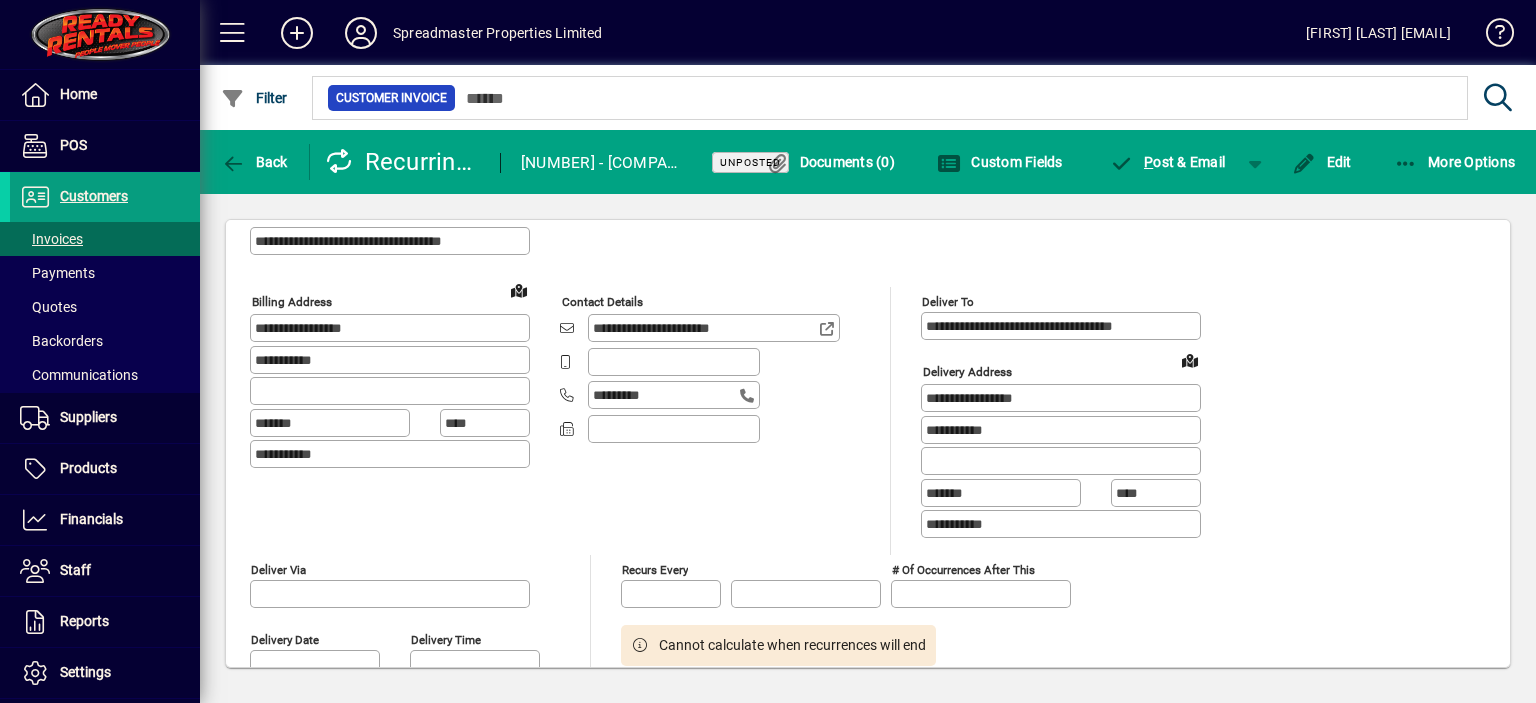 scroll, scrollTop: 0, scrollLeft: 0, axis: both 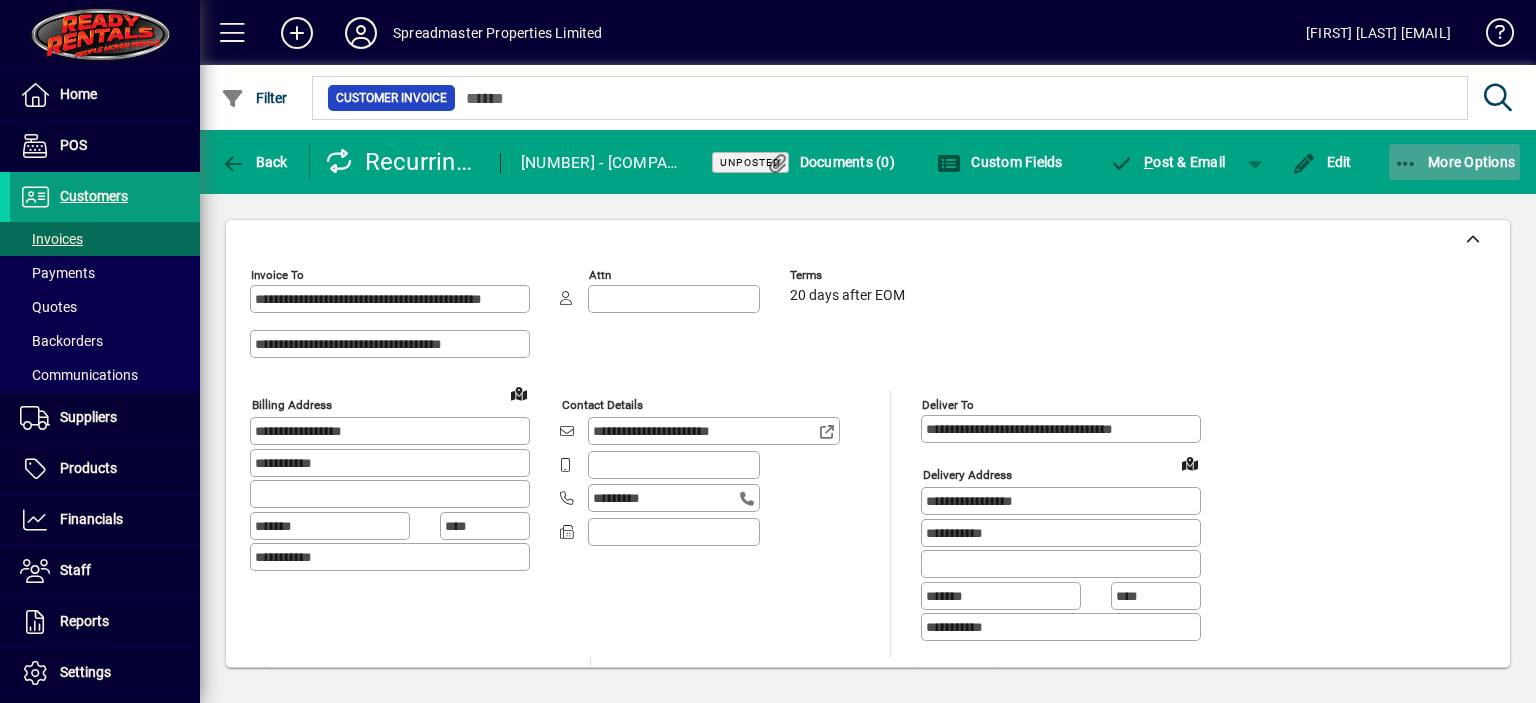click on "More Options" 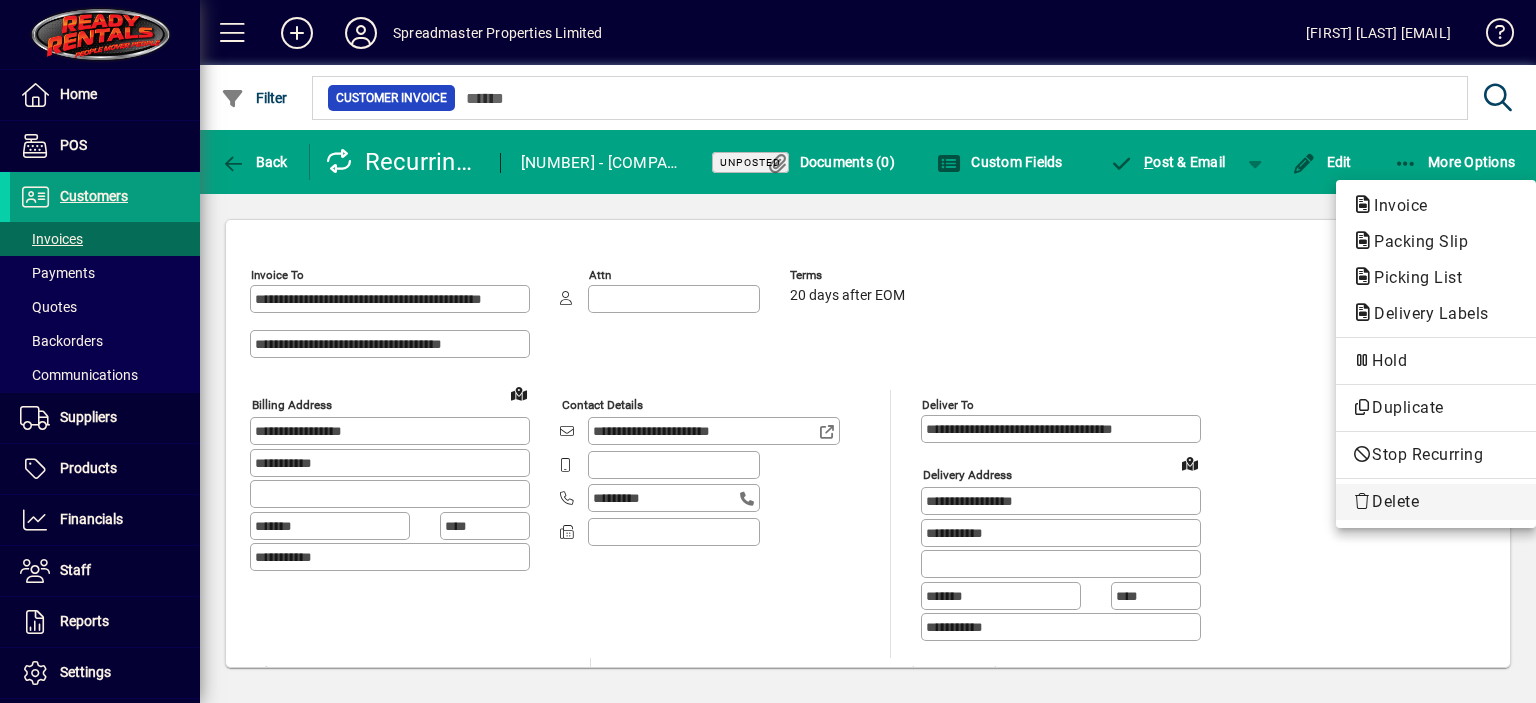 click on "Delete" 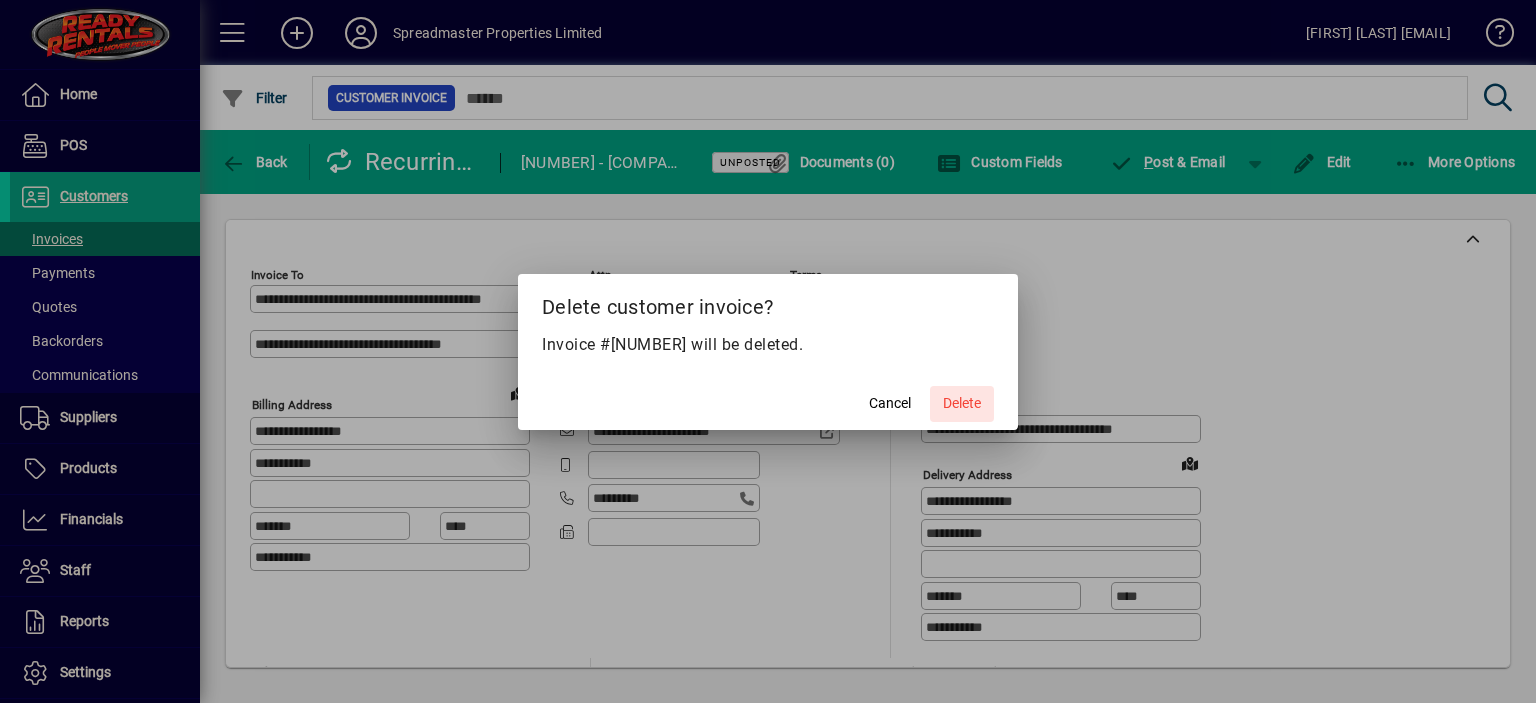 click on "Delete" 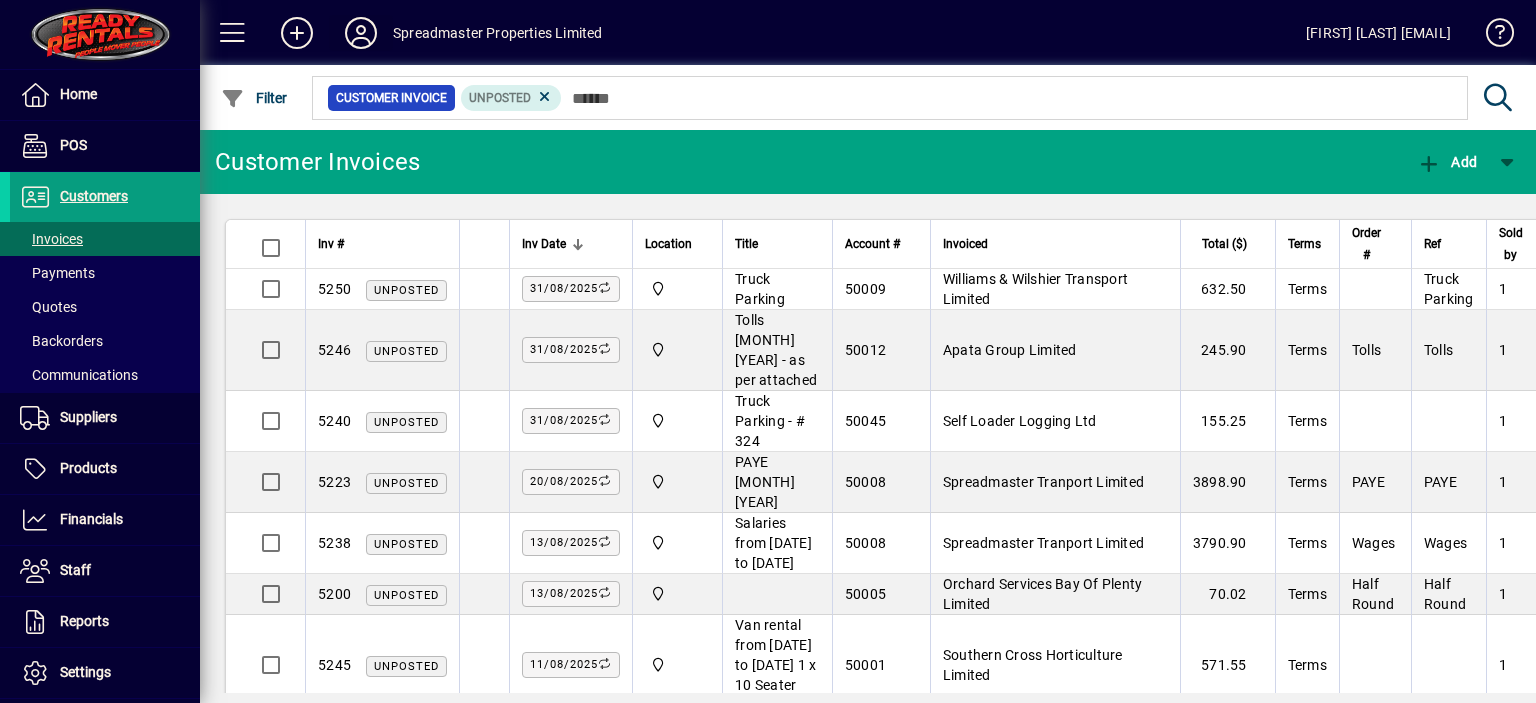 click 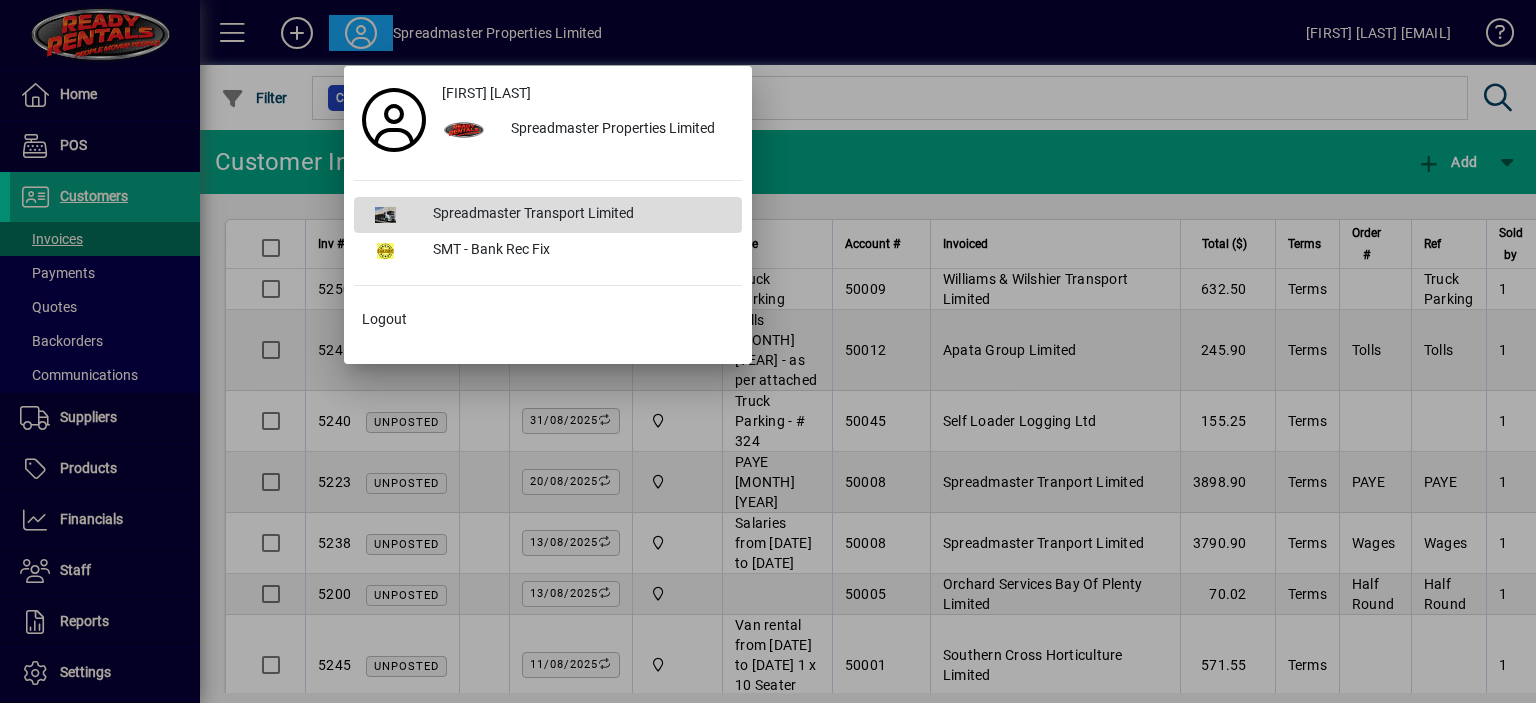 click on "Spreadmaster Transport Limited" at bounding box center [579, 215] 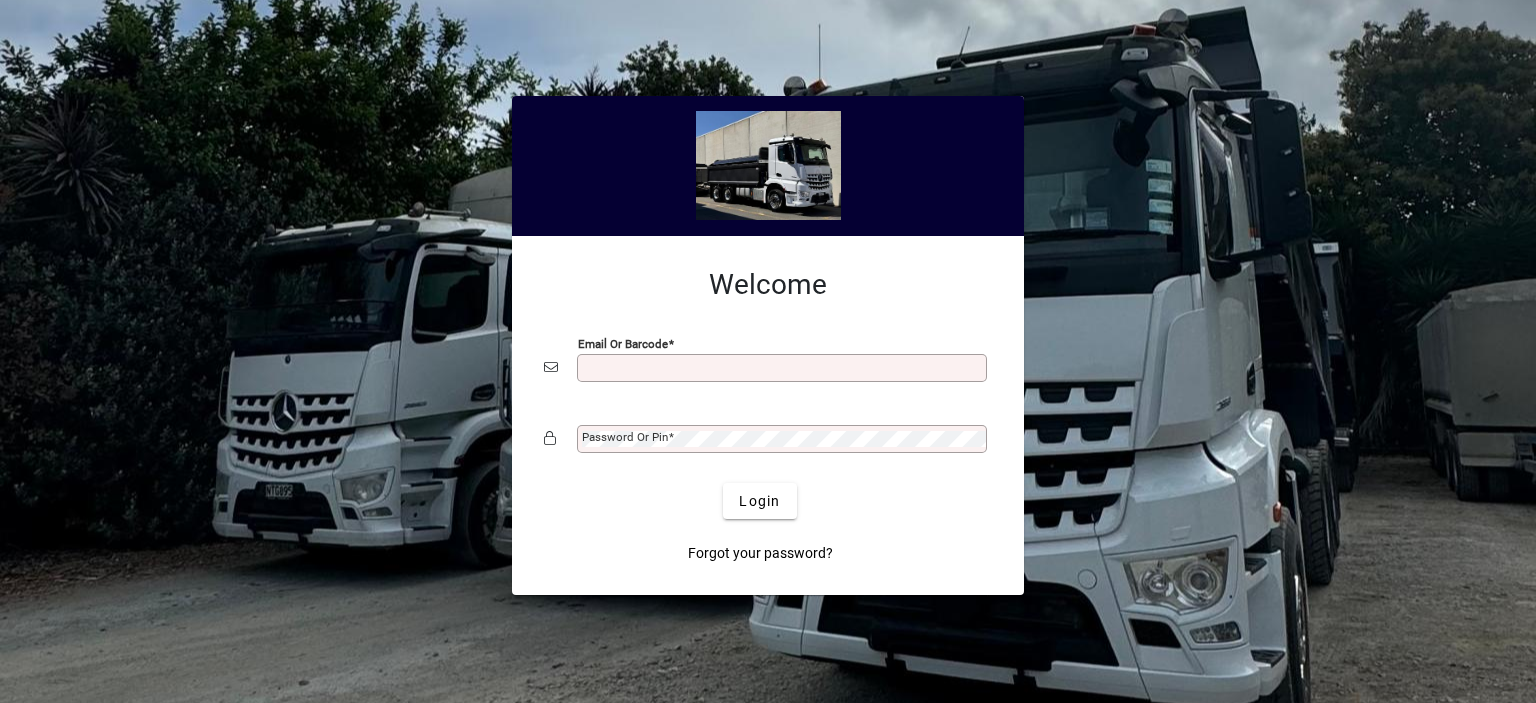 scroll, scrollTop: 0, scrollLeft: 0, axis: both 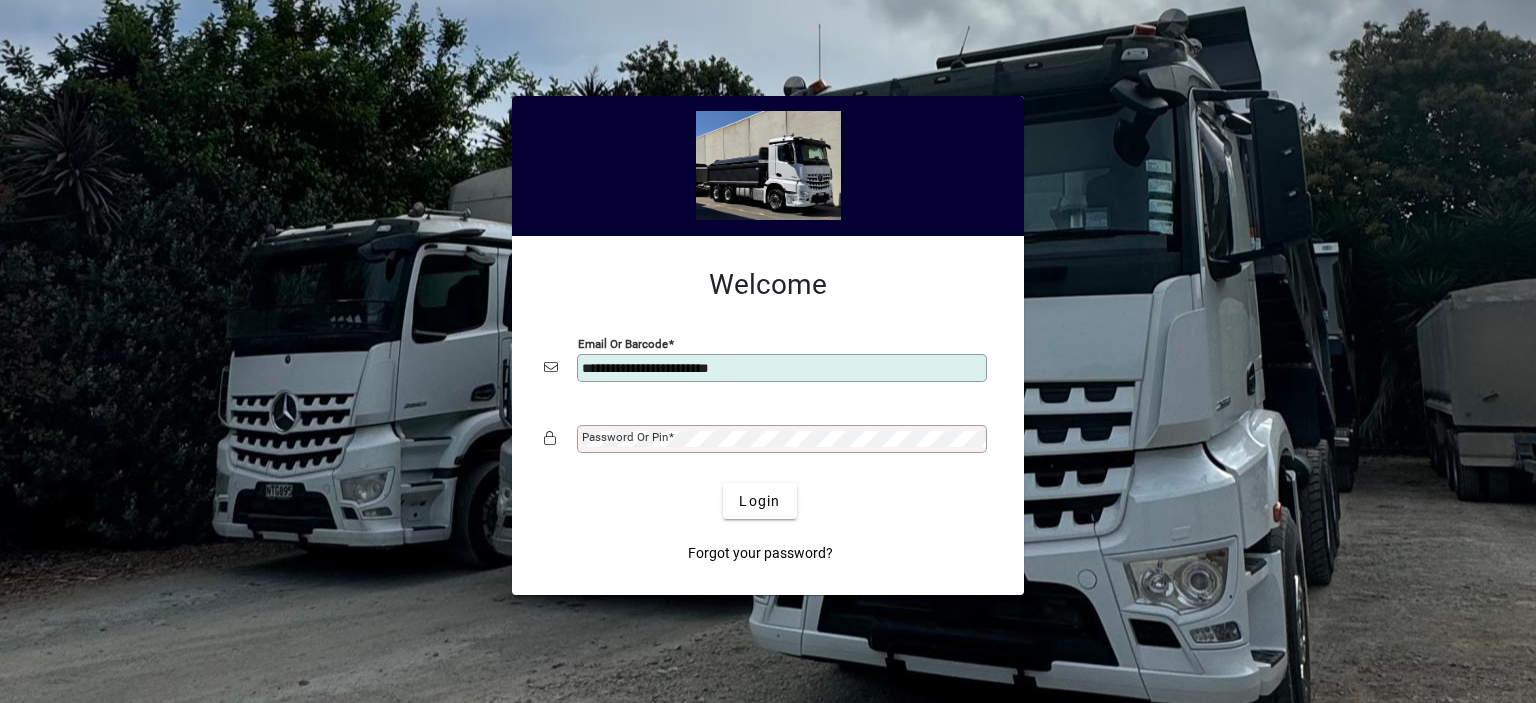 click on "Password or Pin" at bounding box center [625, 437] 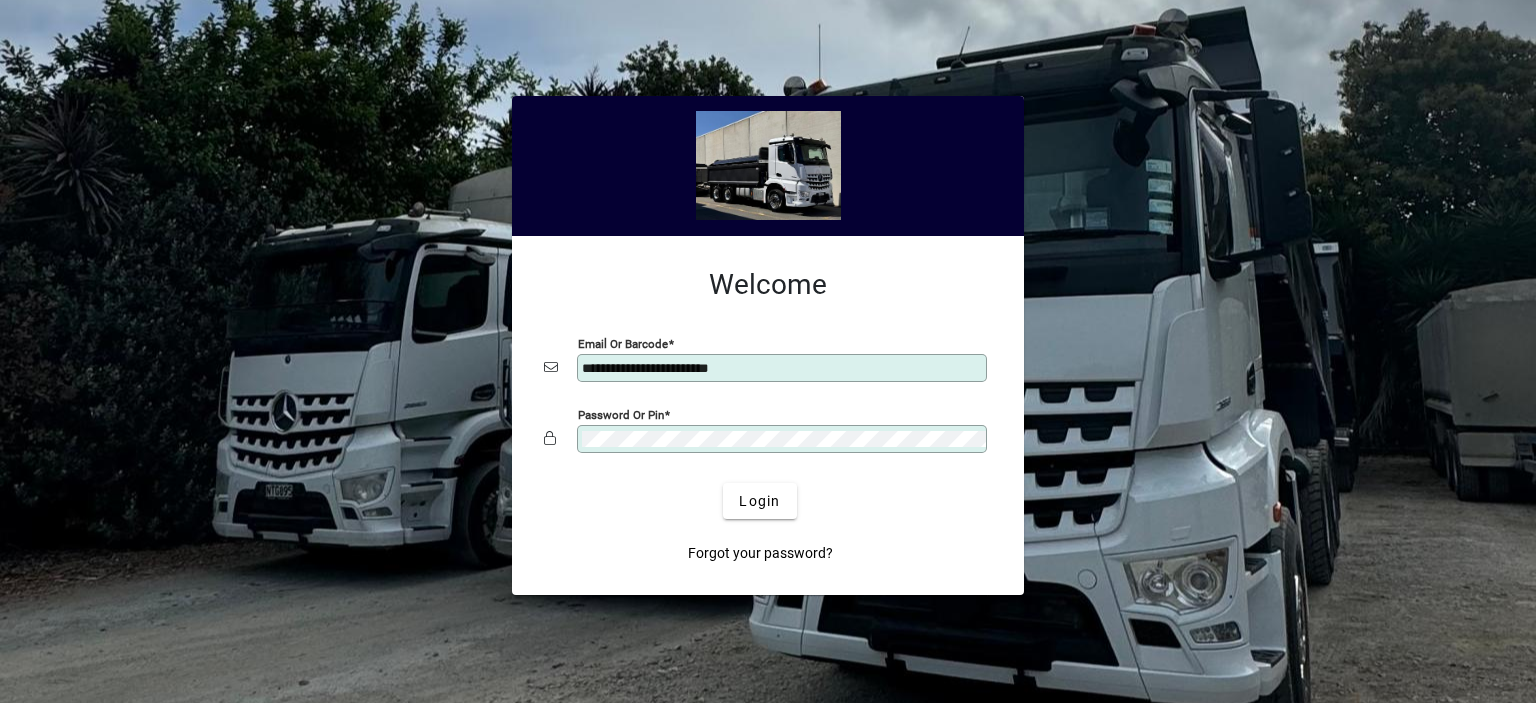 click on "Login" 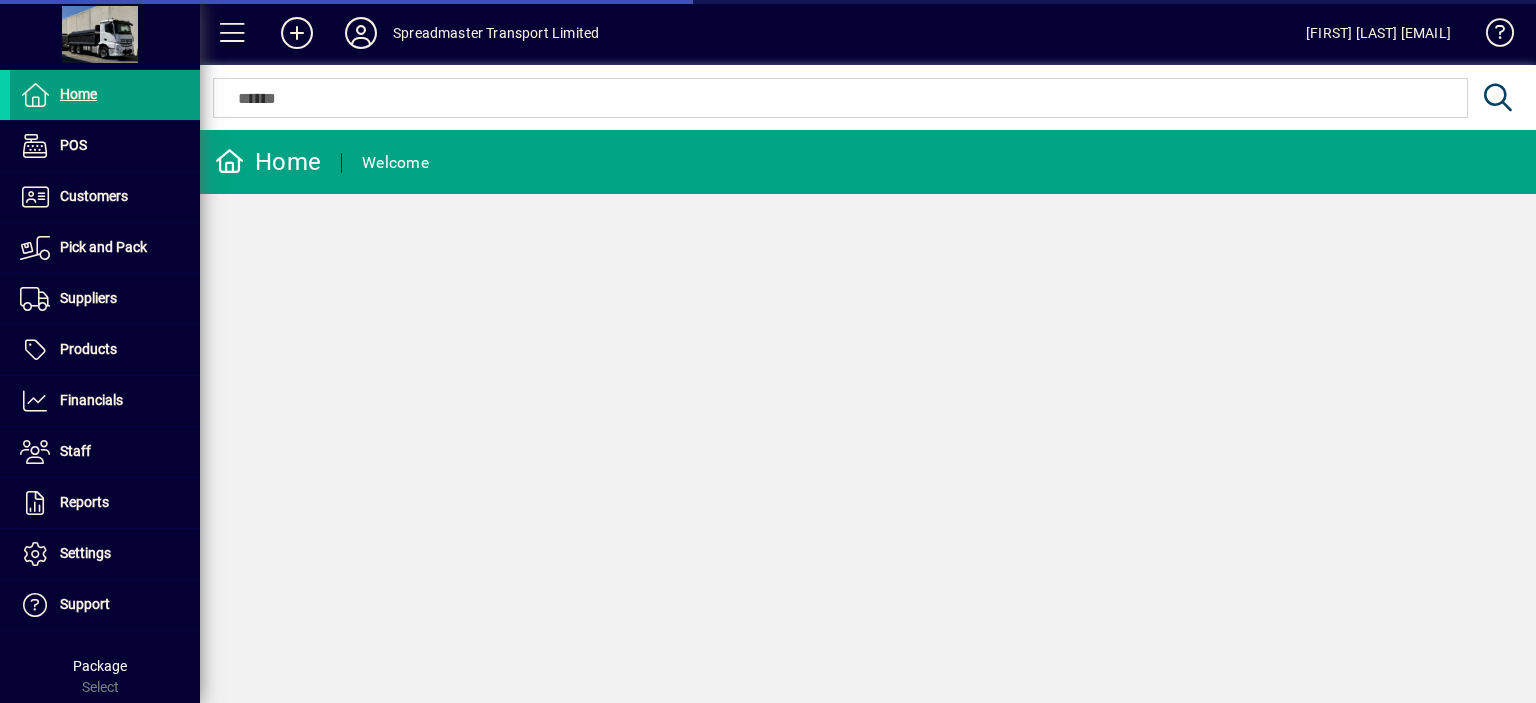 scroll, scrollTop: 0, scrollLeft: 0, axis: both 